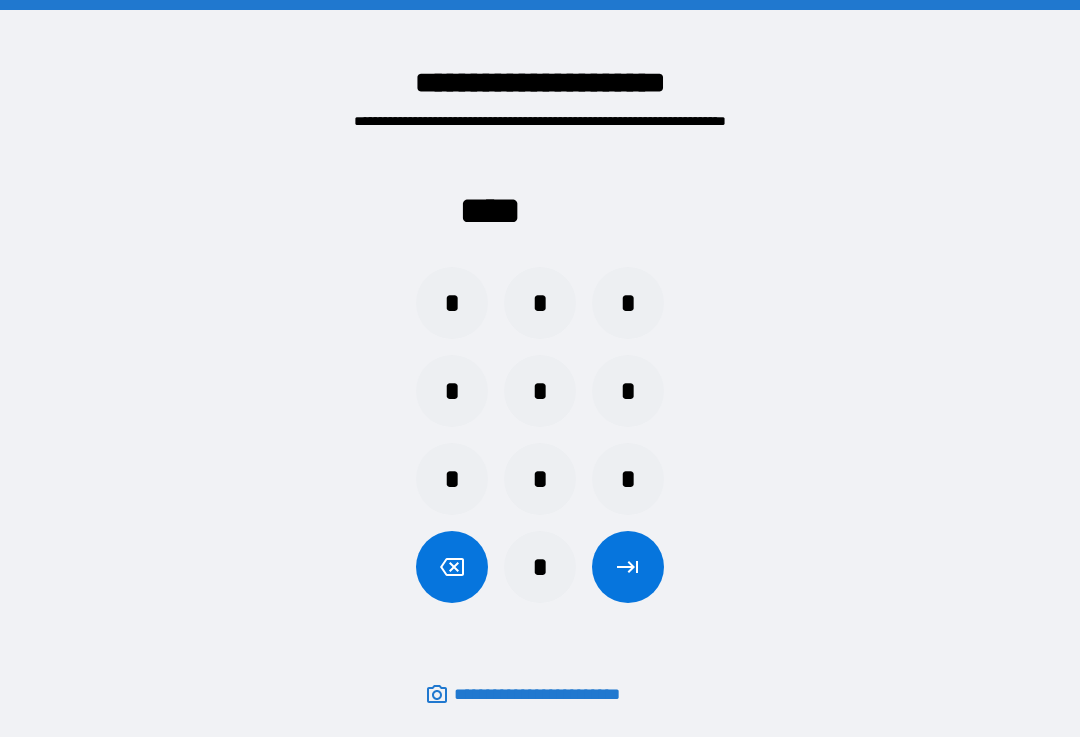 scroll, scrollTop: 38, scrollLeft: 3, axis: both 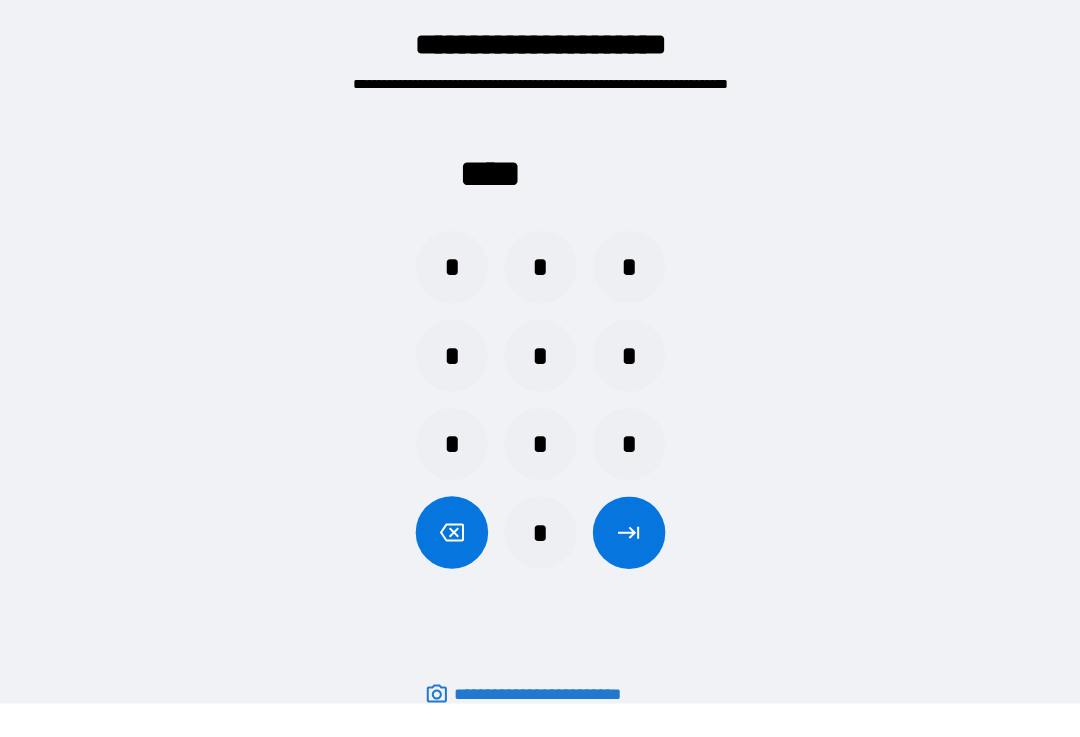 click on "*" at bounding box center (452, 358) 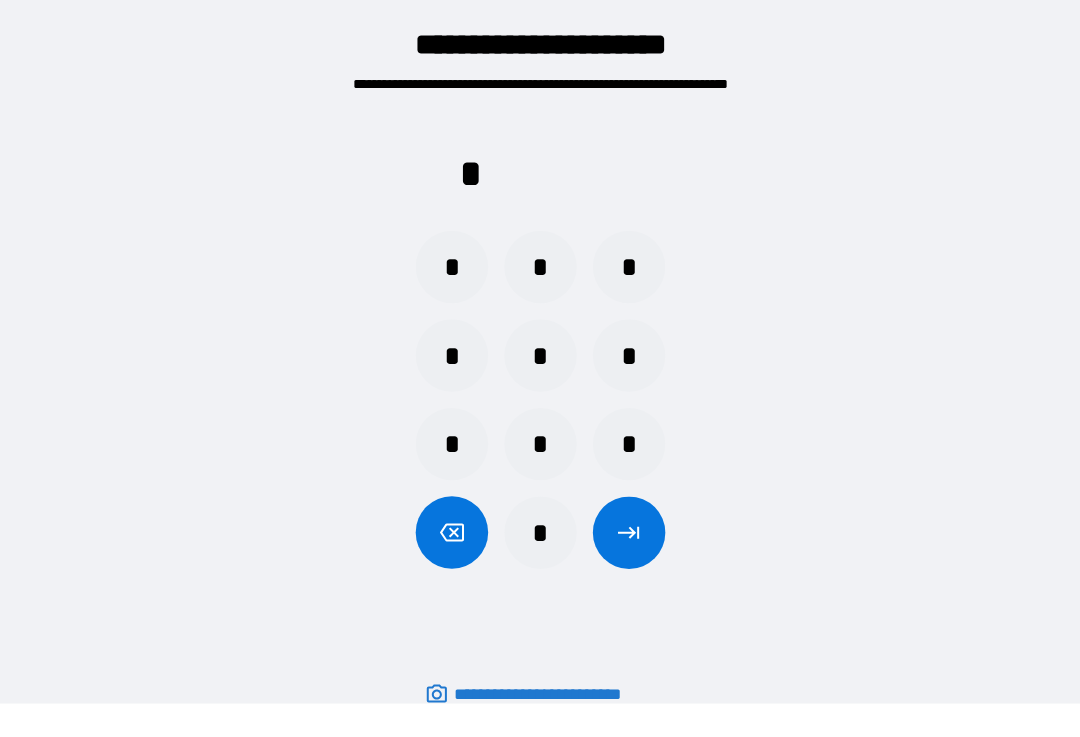 click on "*" at bounding box center (452, 270) 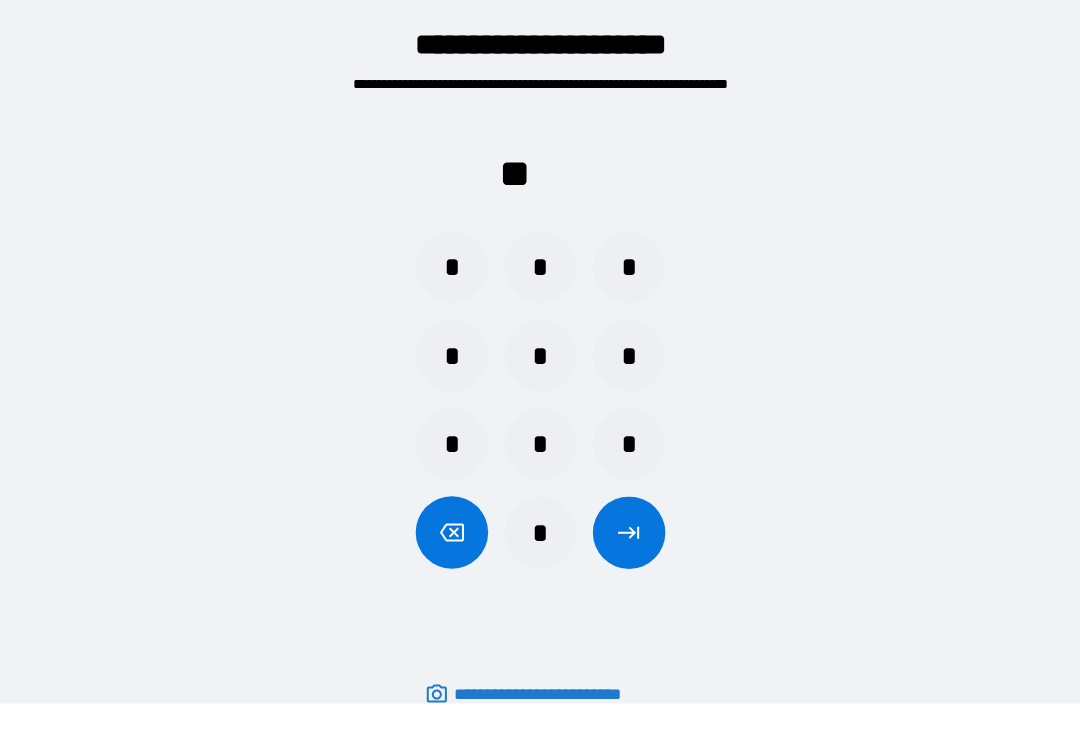 click on "*" at bounding box center (452, 358) 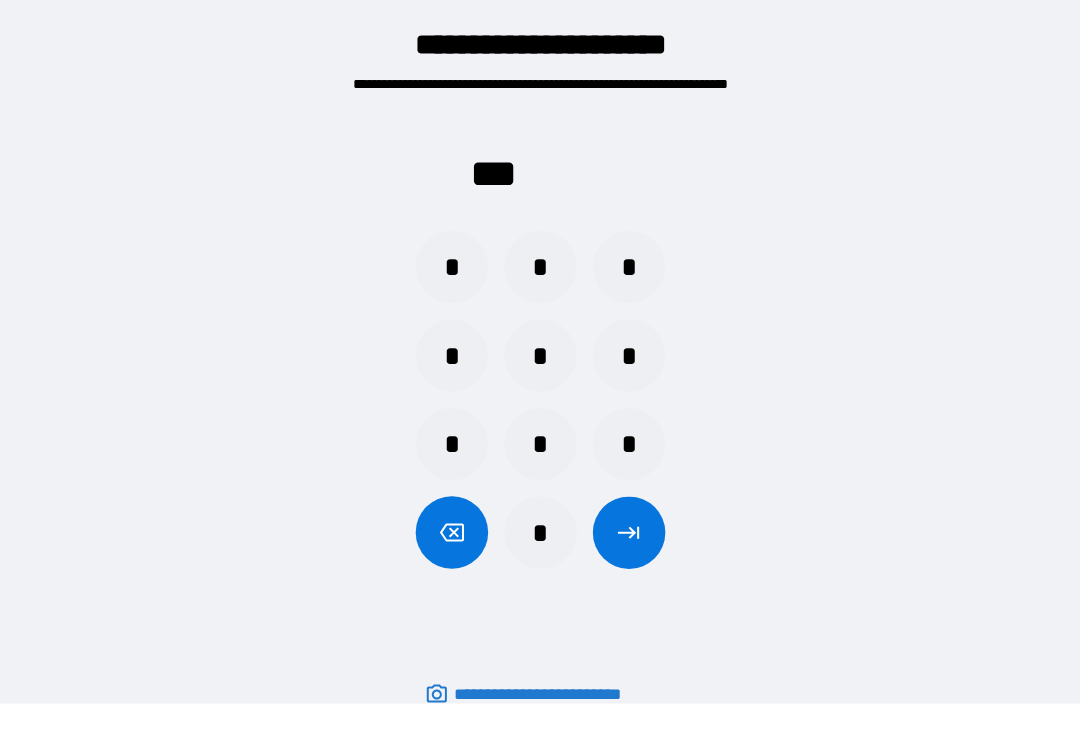 click on "*" at bounding box center [452, 270] 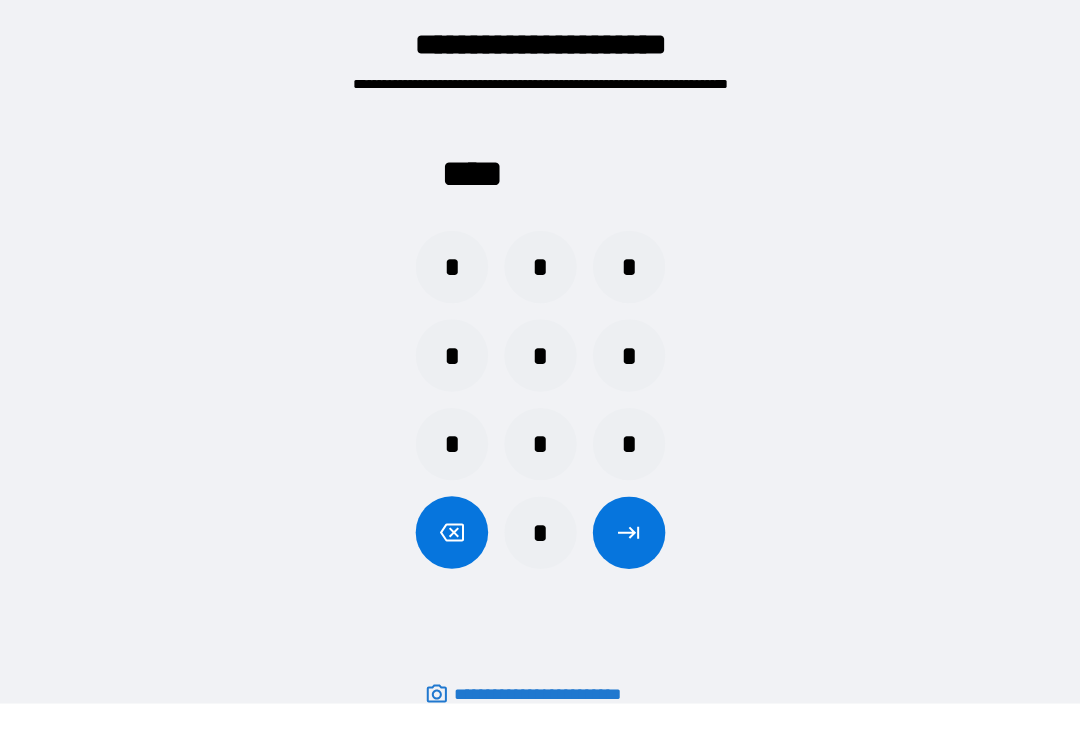 click 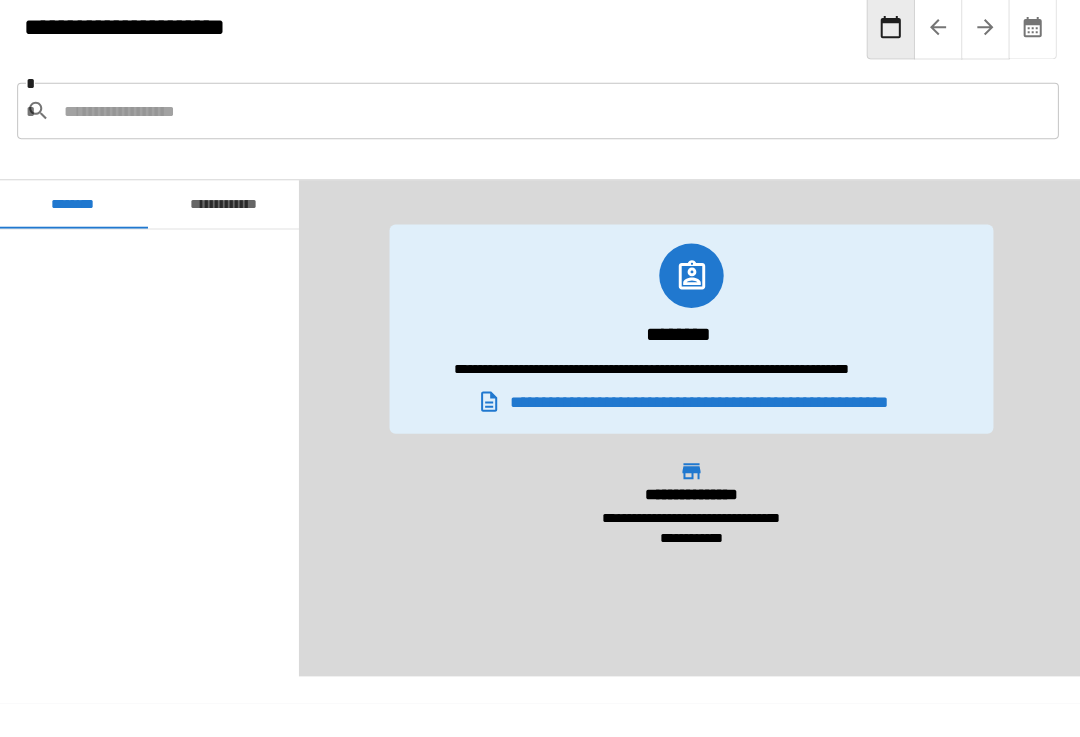 scroll, scrollTop: 572, scrollLeft: 0, axis: vertical 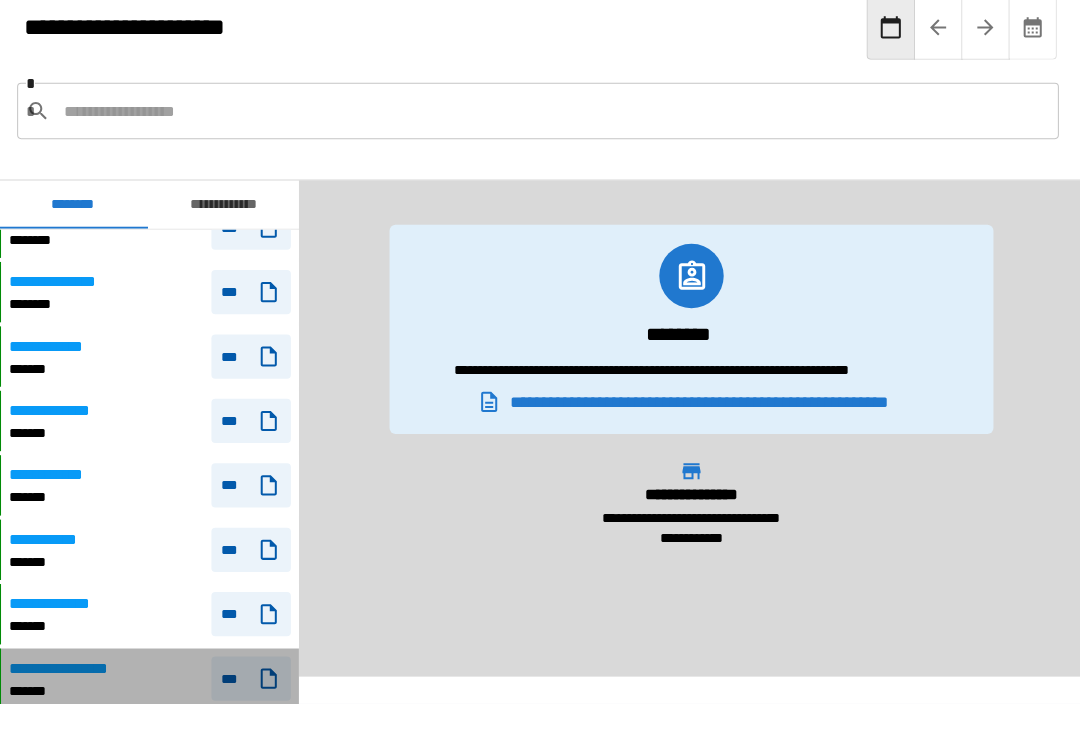 click on "*******" at bounding box center (73, 691) 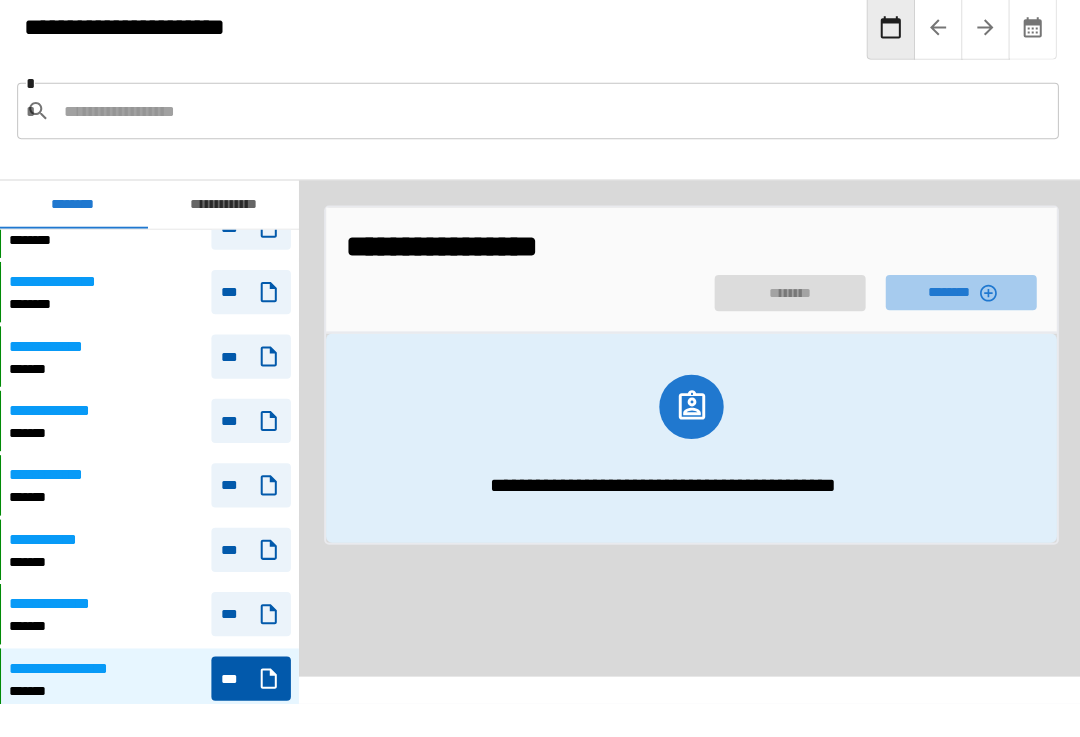 click on "********" at bounding box center [958, 295] 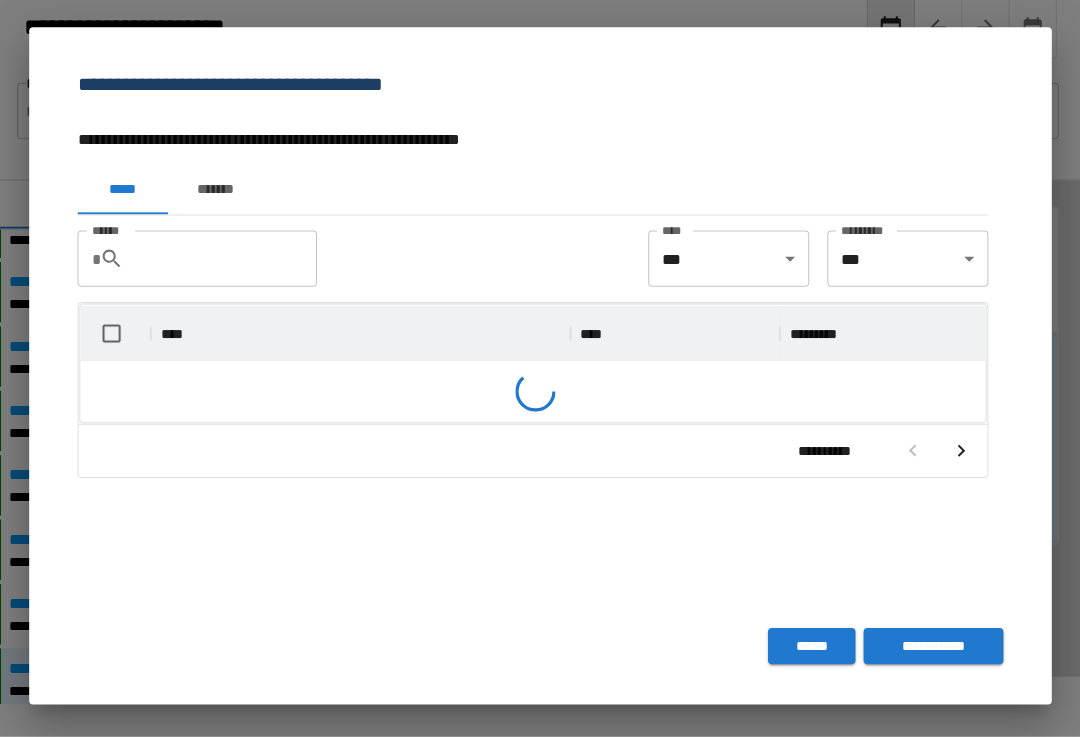 scroll, scrollTop: 116, scrollLeft: 899, axis: both 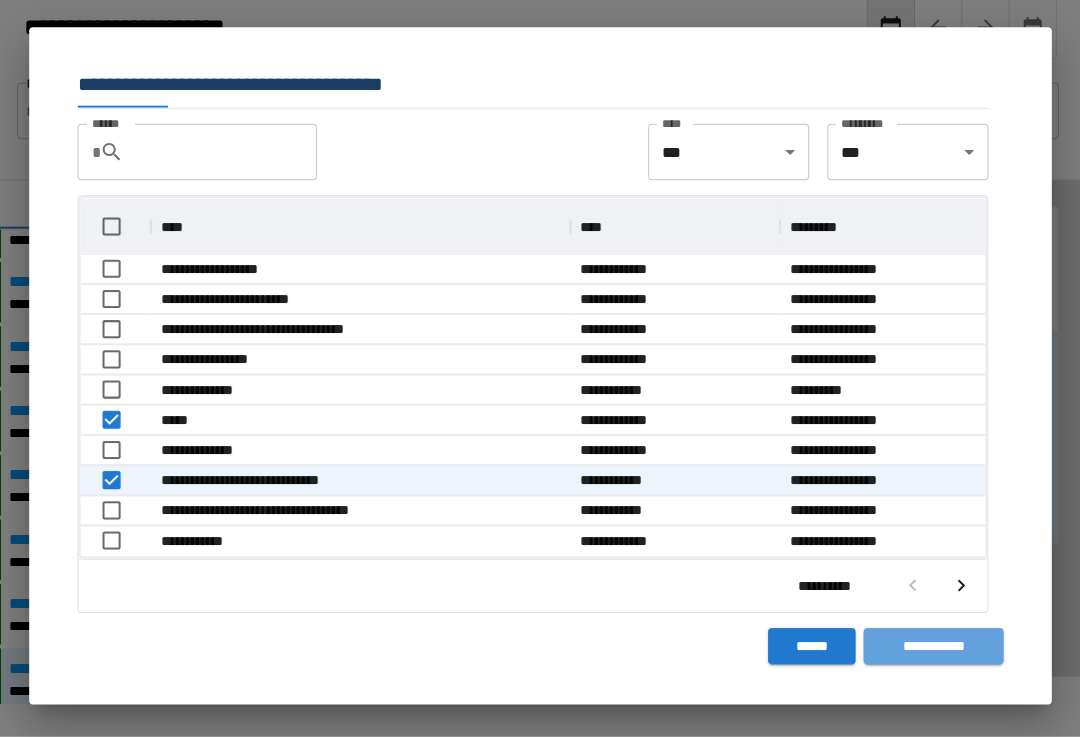 click on "**********" at bounding box center [930, 647] 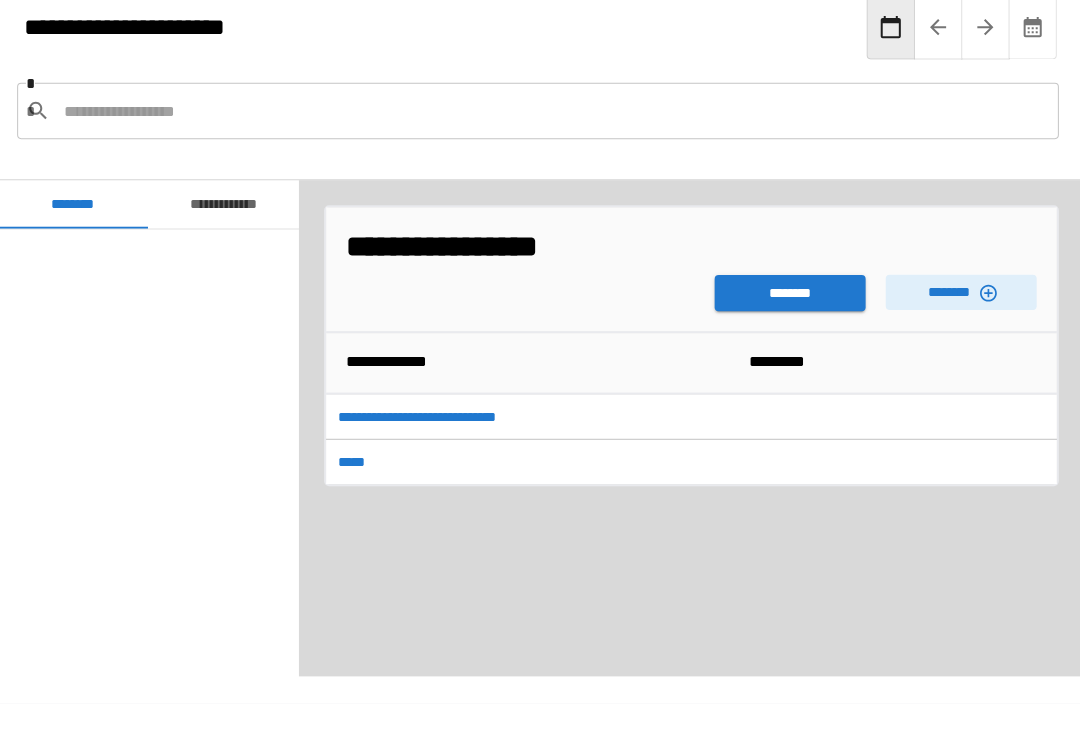 scroll, scrollTop: 572, scrollLeft: 0, axis: vertical 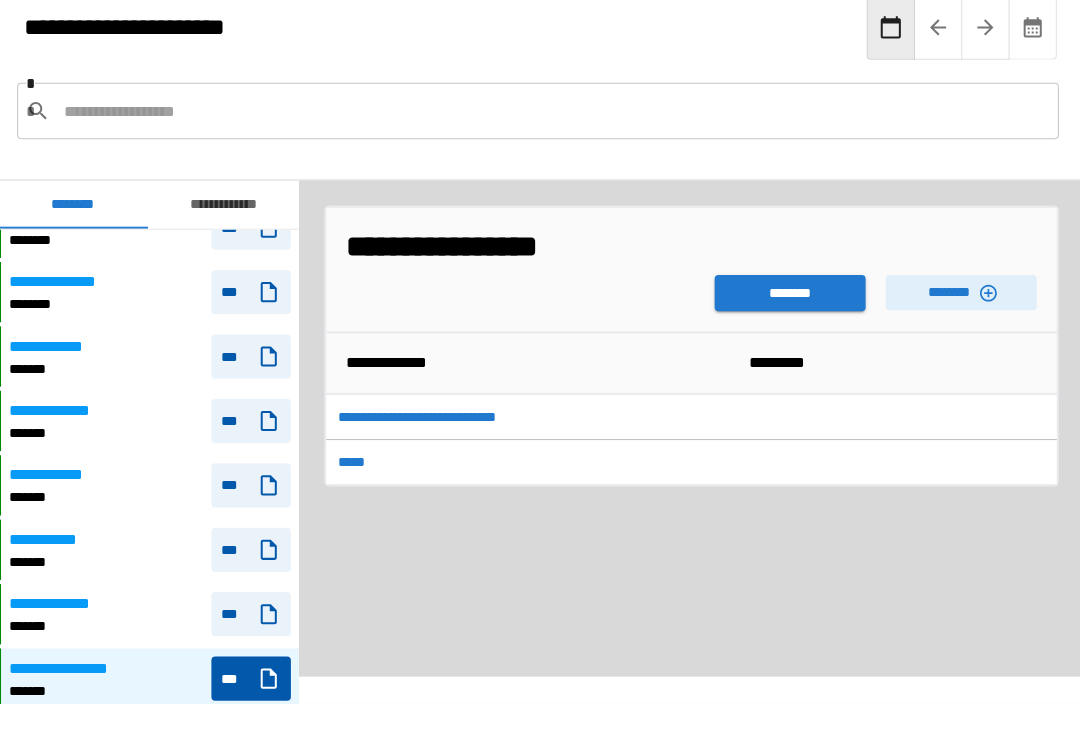 click on "********" at bounding box center (788, 296) 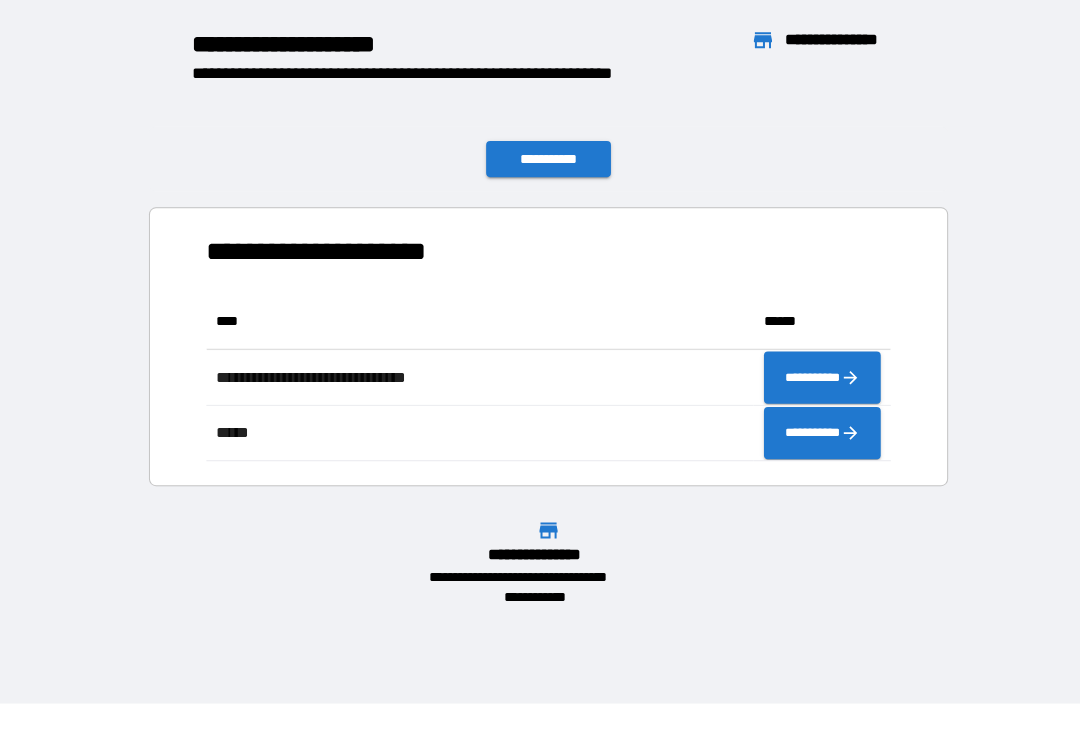 scroll, scrollTop: 166, scrollLeft: 680, axis: both 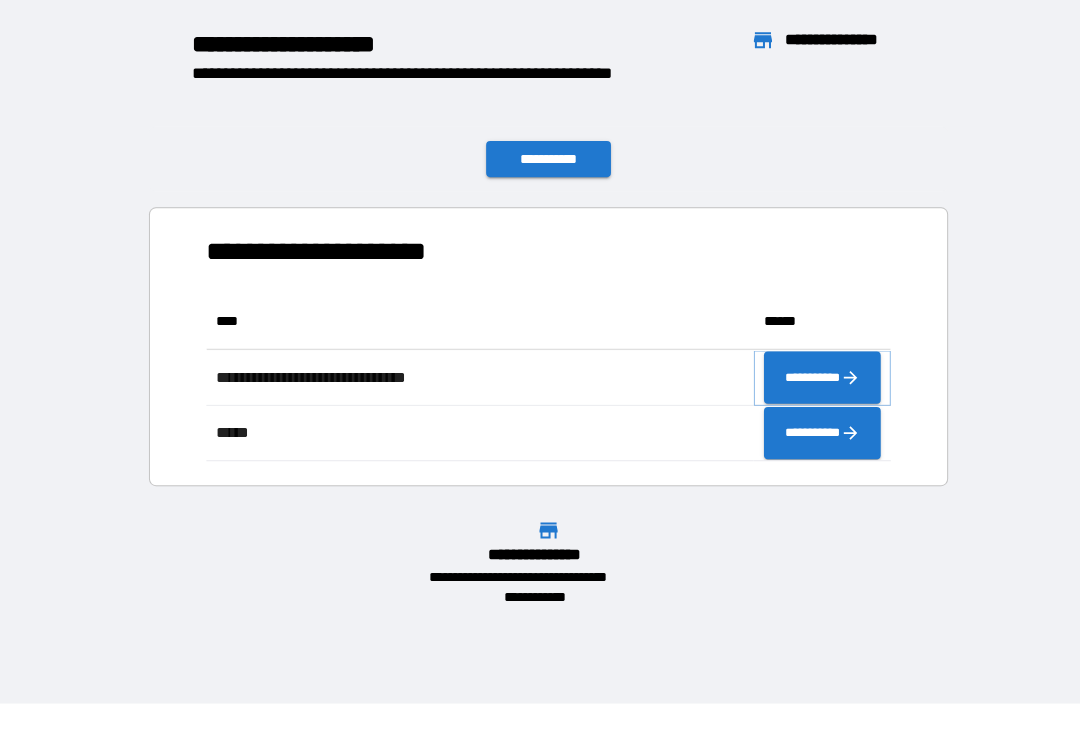 click on "**********" at bounding box center (820, 380) 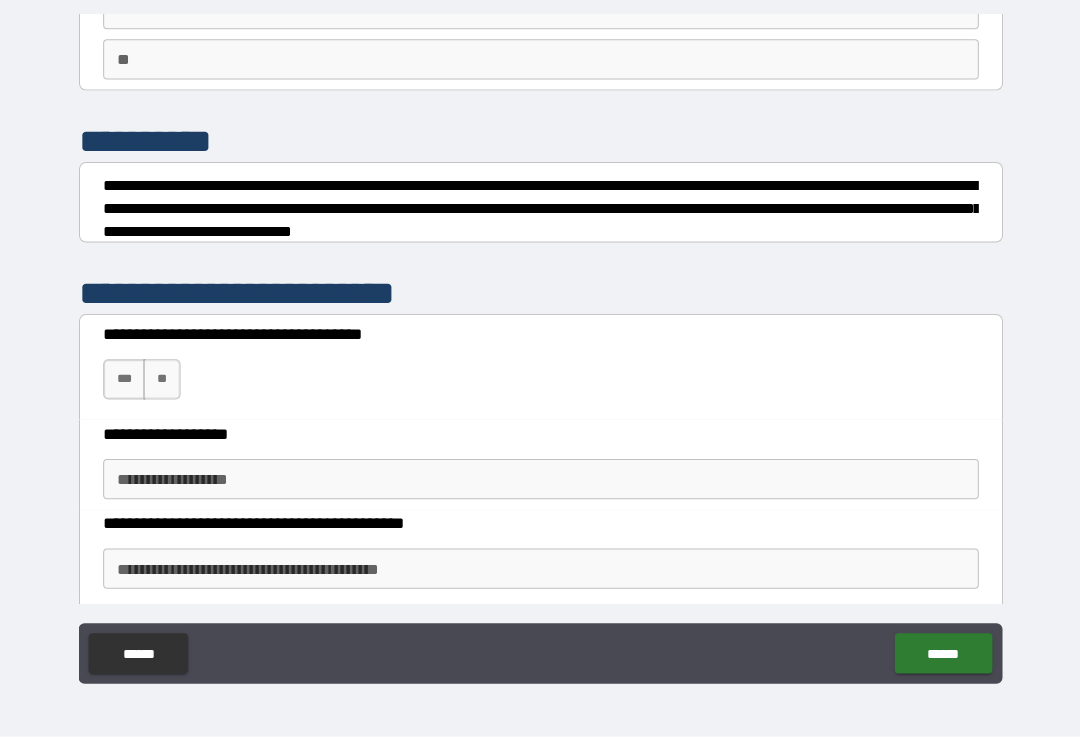 scroll, scrollTop: 169, scrollLeft: 0, axis: vertical 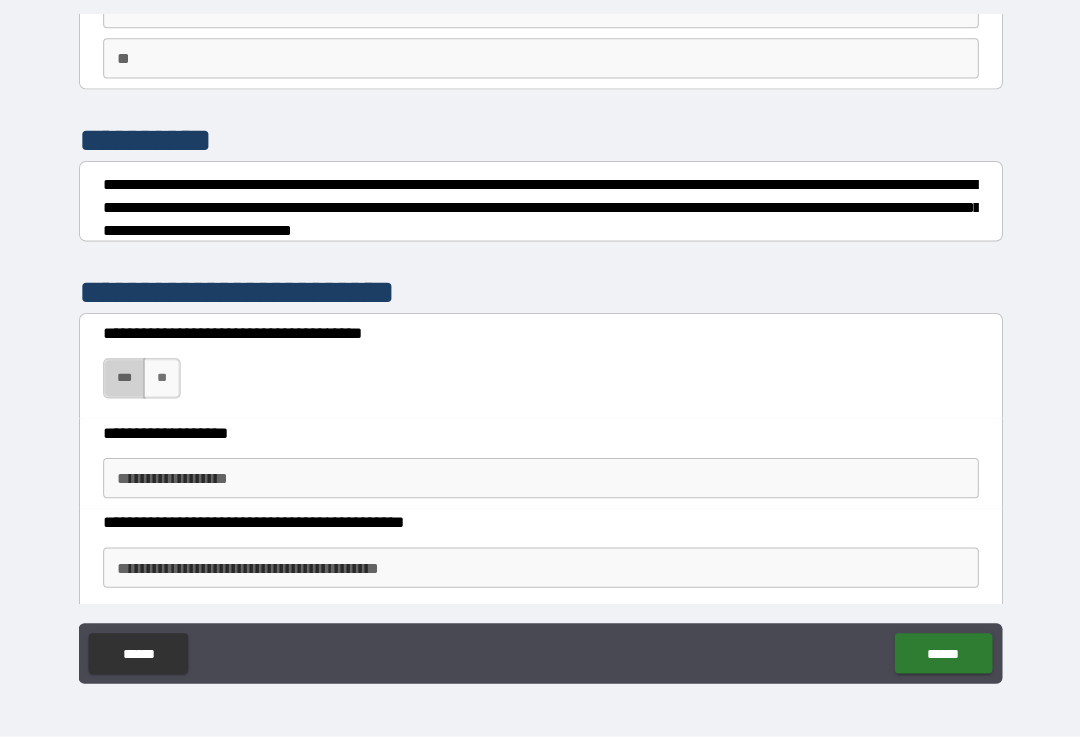 click on "***" at bounding box center (126, 381) 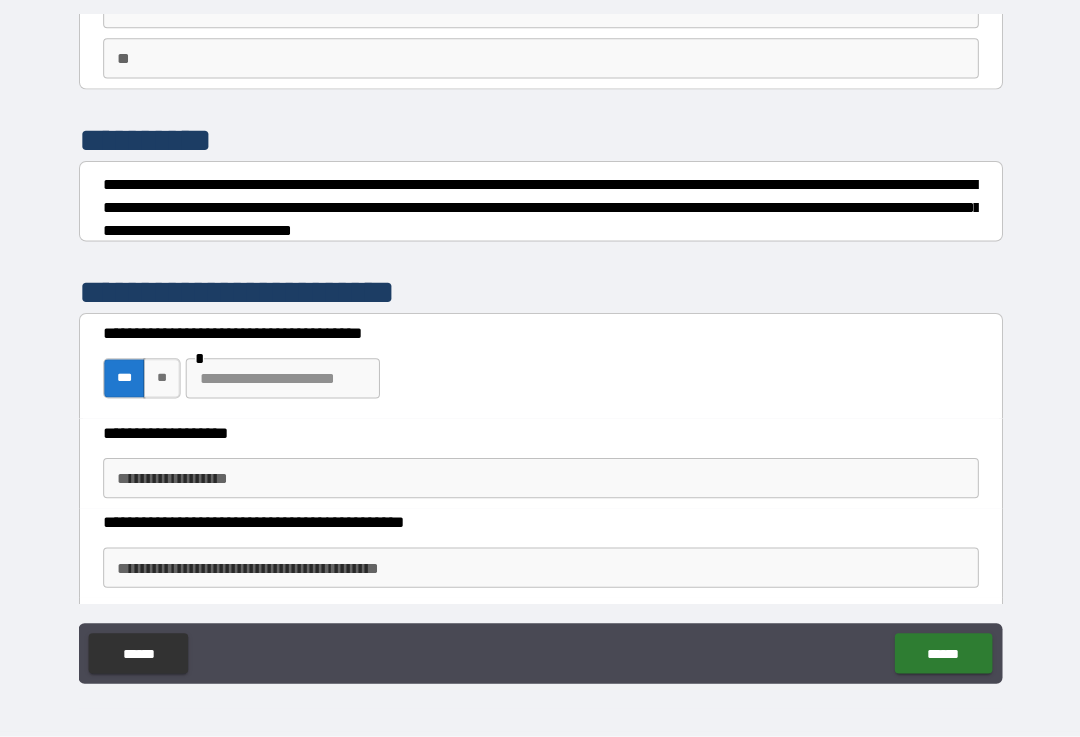 click on "**" at bounding box center (163, 381) 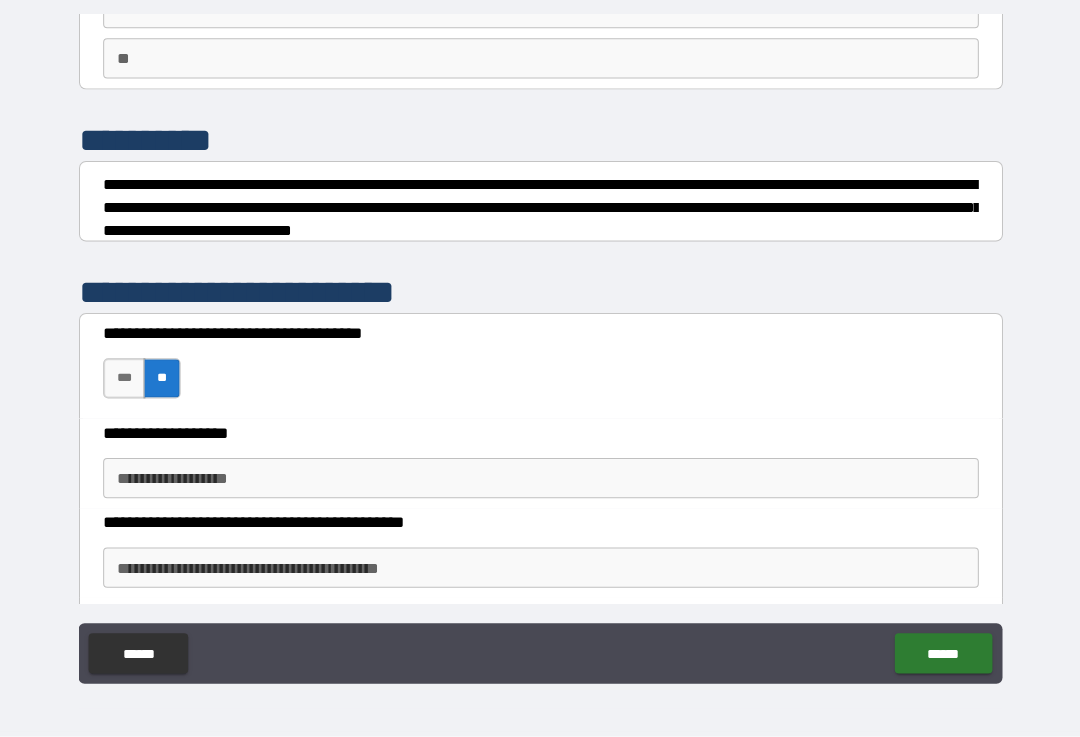 click on "**********" at bounding box center [540, 480] 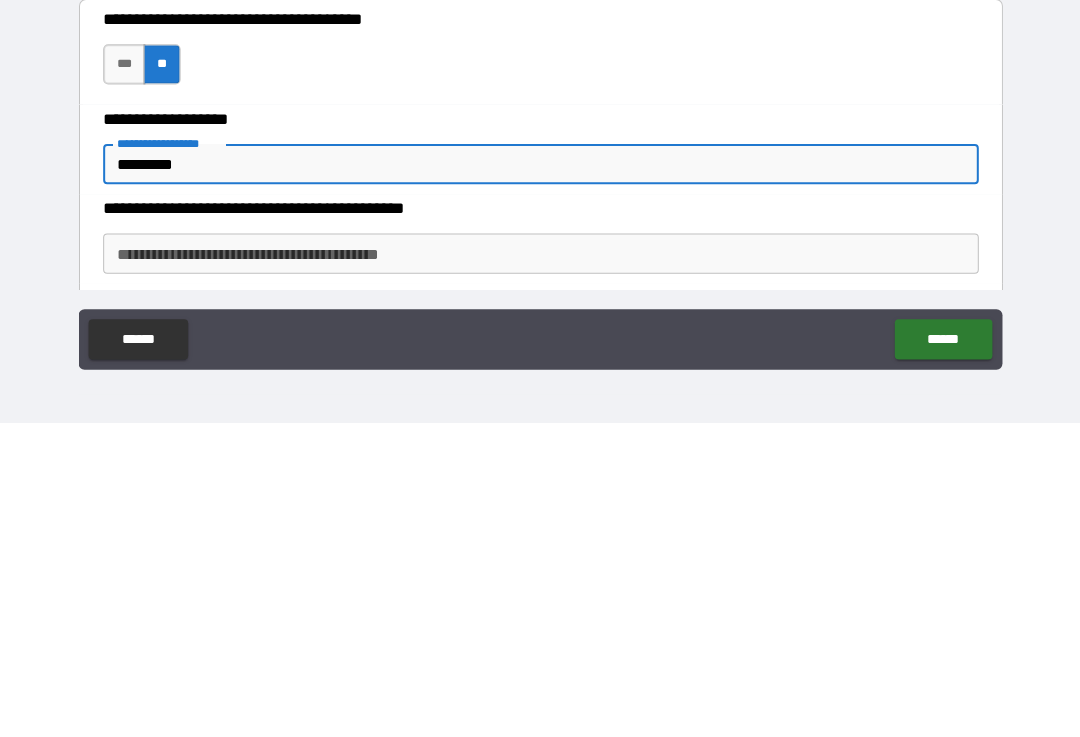type on "*********" 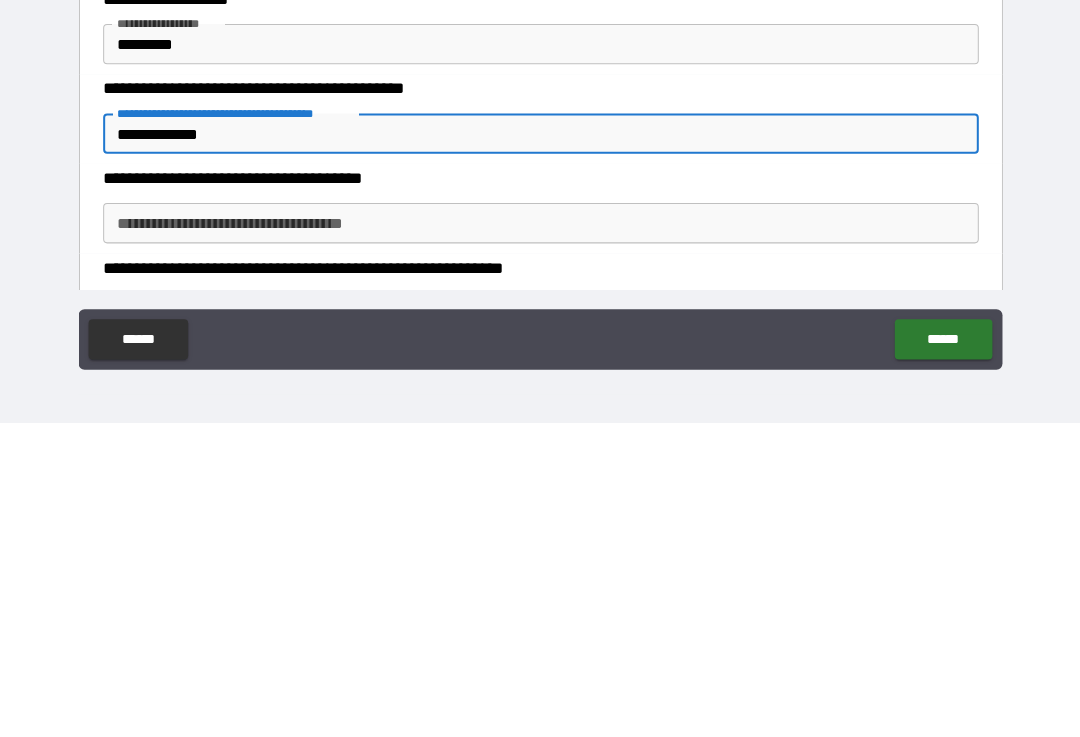 scroll, scrollTop: 291, scrollLeft: 0, axis: vertical 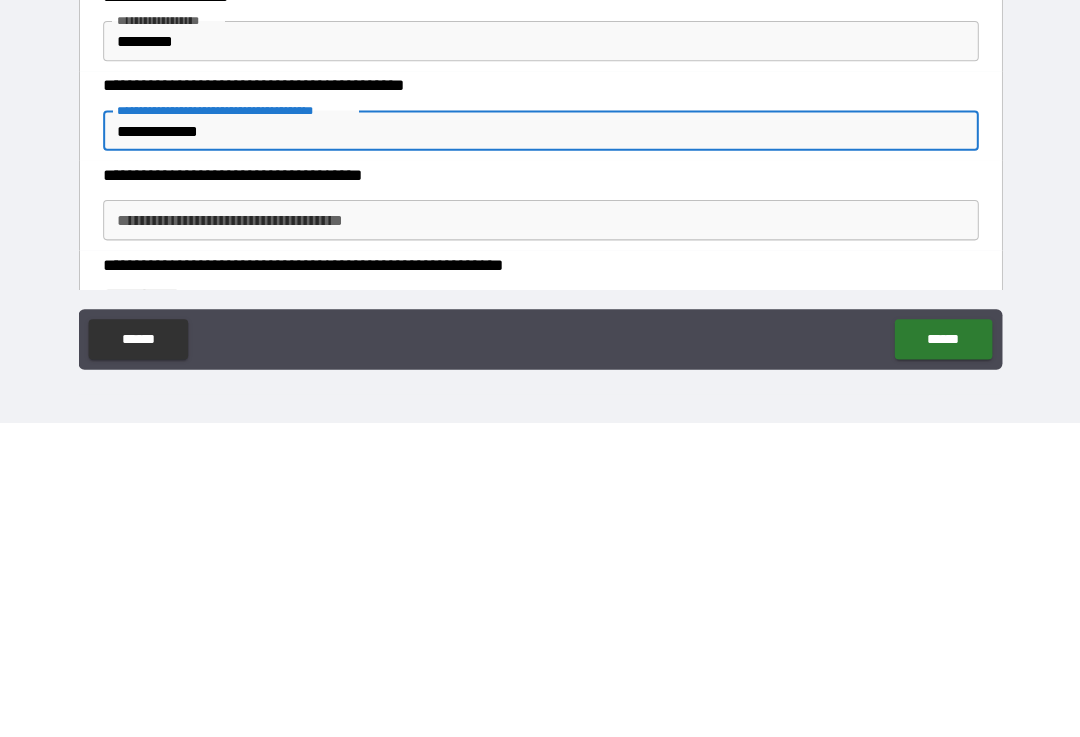 type on "**********" 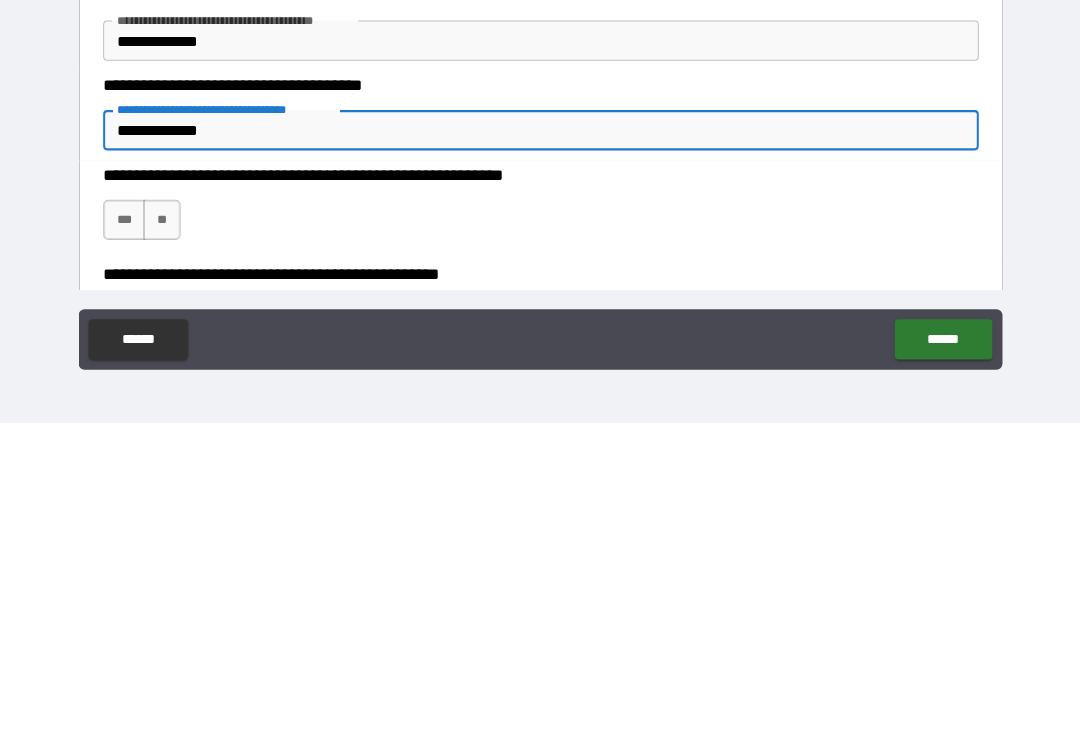 scroll, scrollTop: 382, scrollLeft: 0, axis: vertical 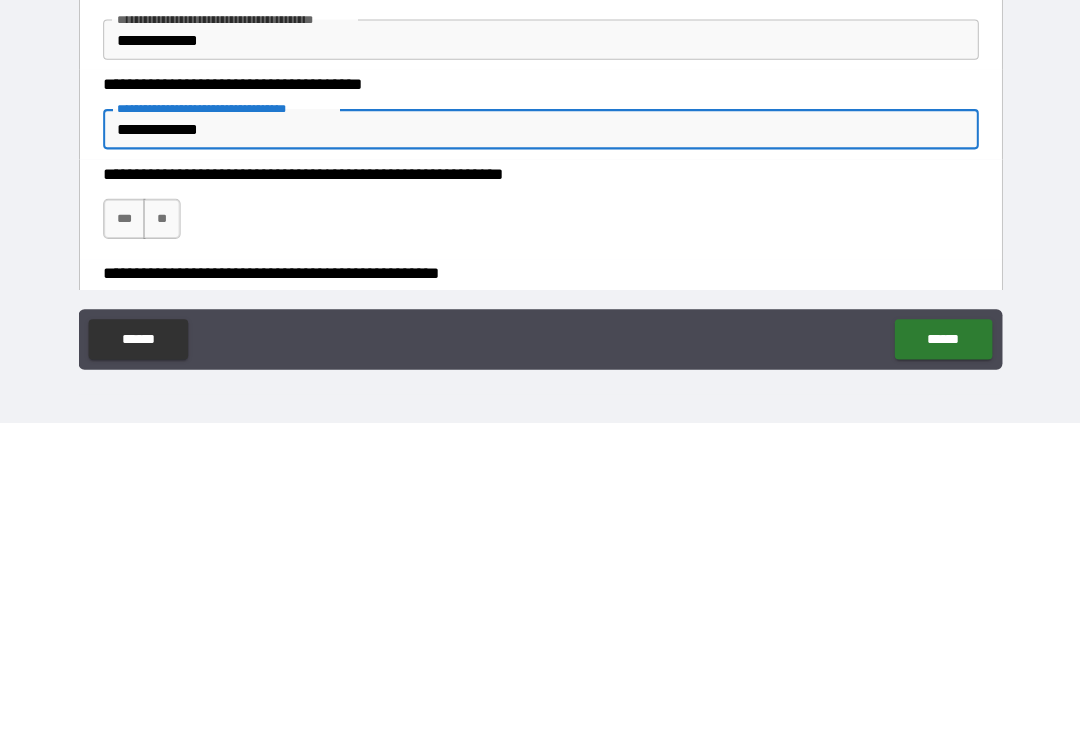 type on "**********" 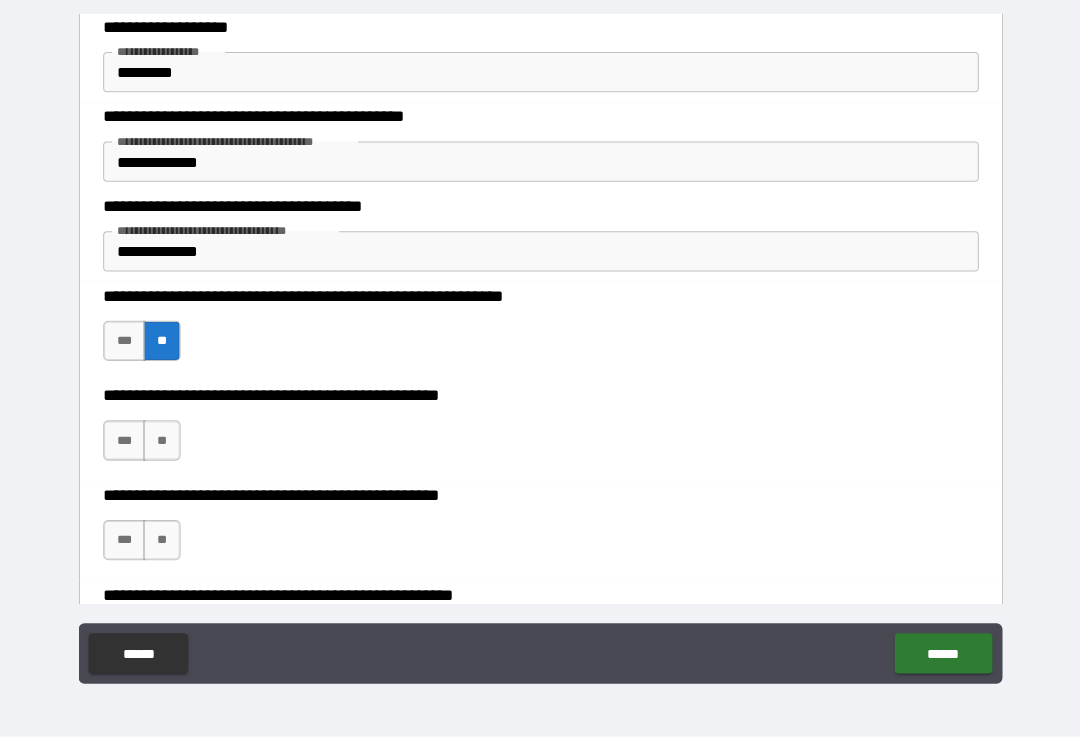 scroll, scrollTop: 574, scrollLeft: 0, axis: vertical 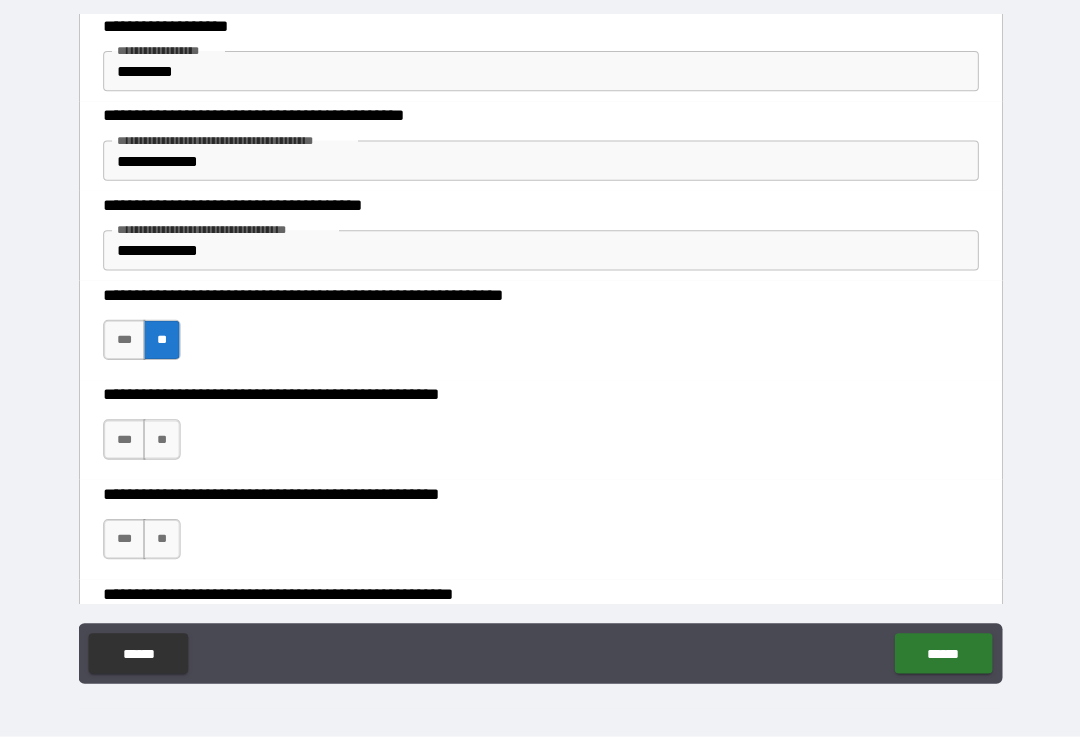 click on "**" at bounding box center (163, 441) 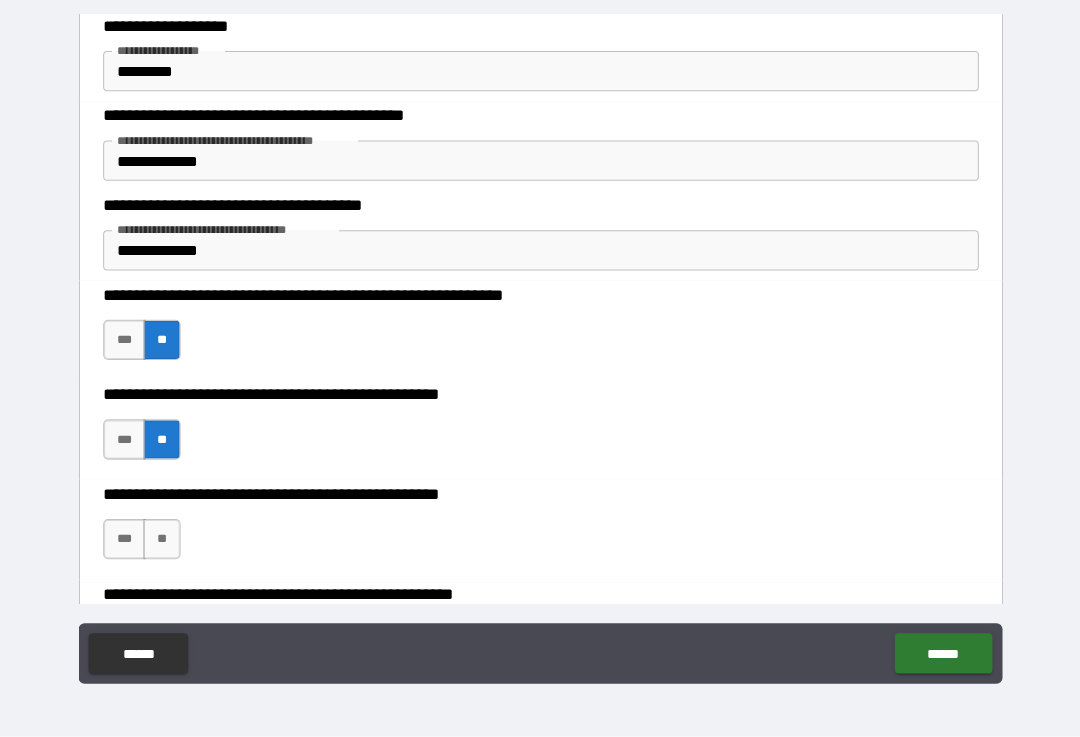 click on "***" at bounding box center (126, 540) 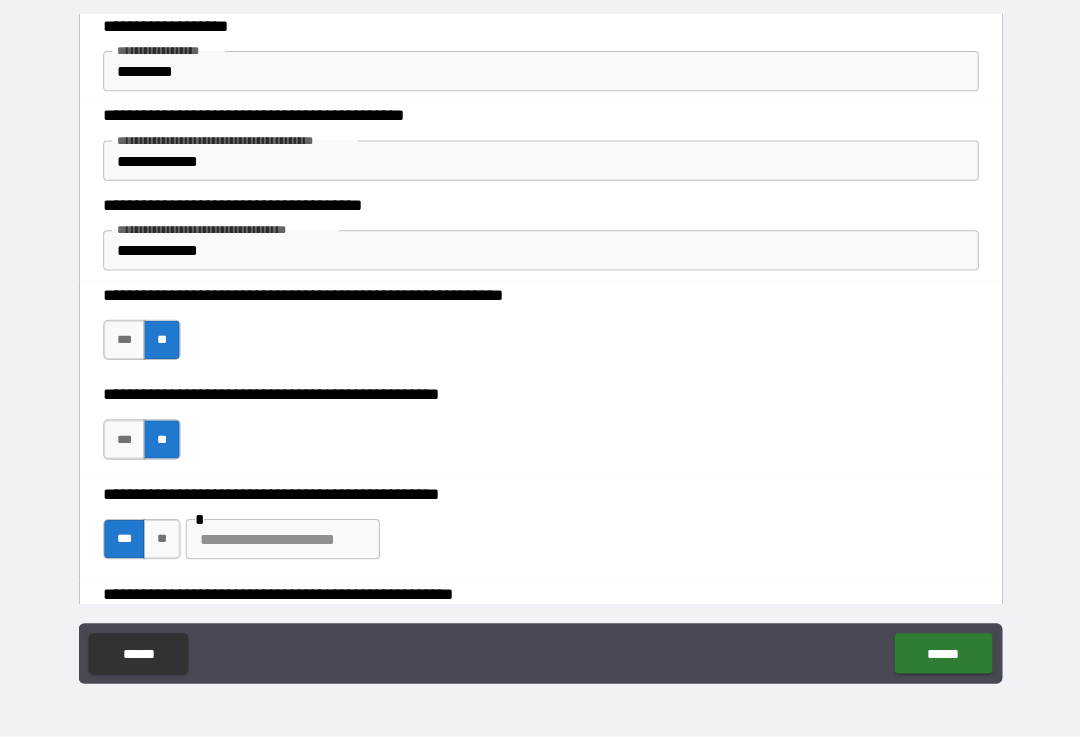 click at bounding box center (283, 540) 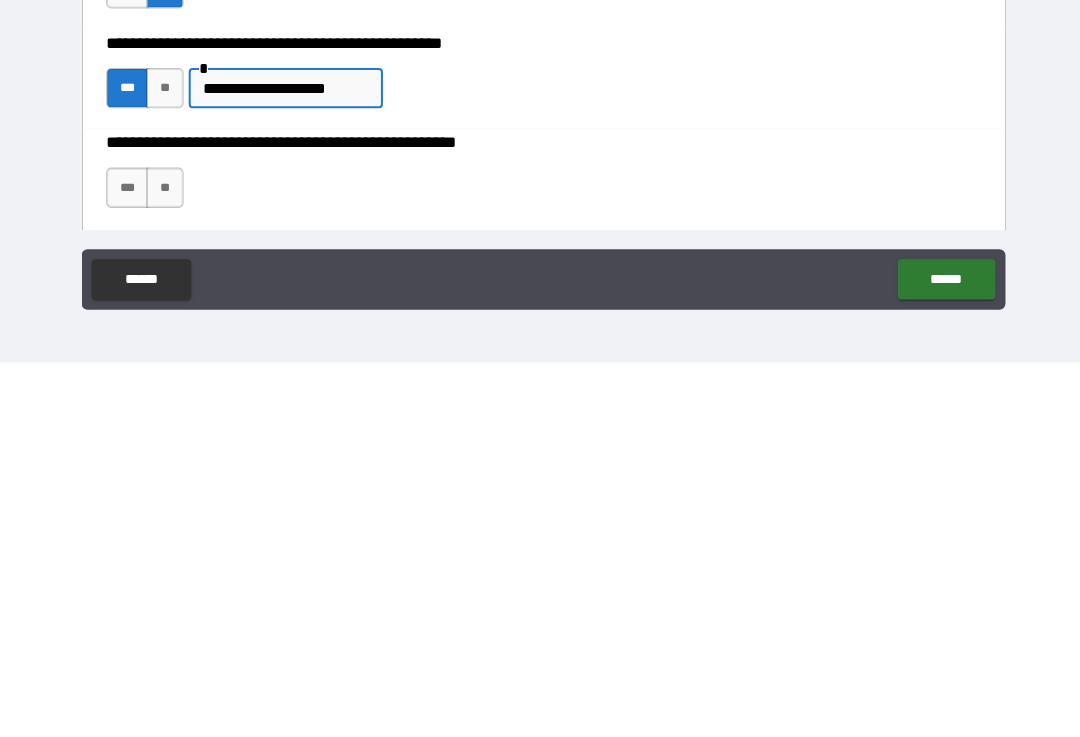 scroll, scrollTop: 651, scrollLeft: 0, axis: vertical 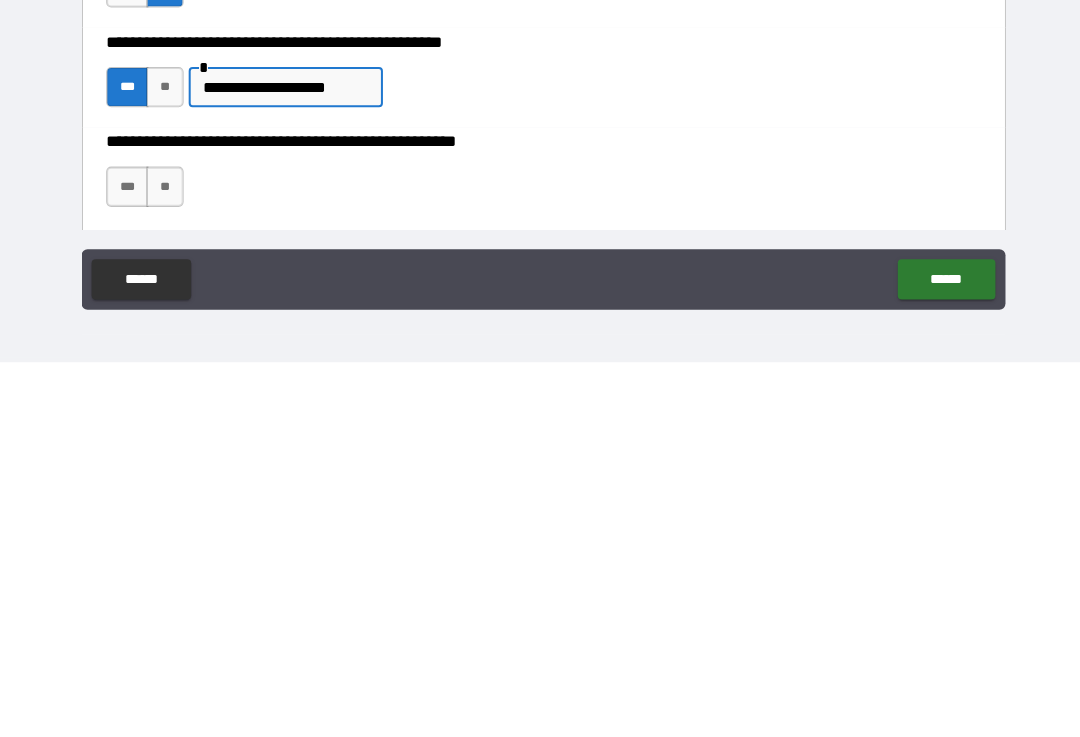 type on "**********" 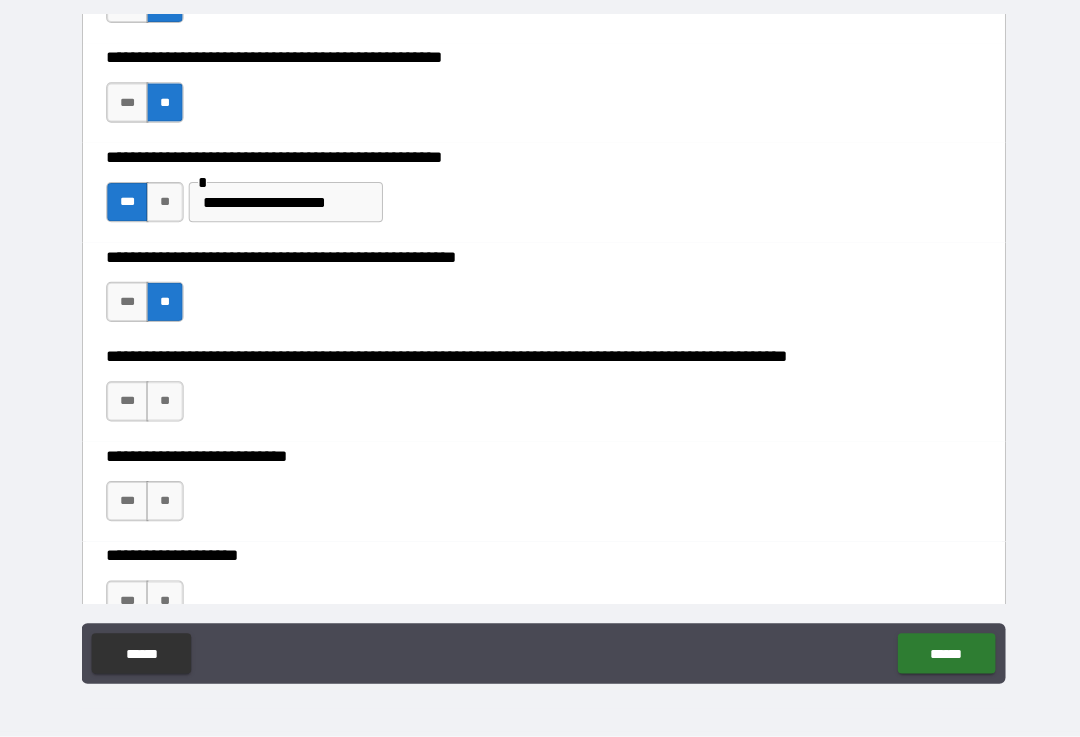 scroll, scrollTop: 909, scrollLeft: 0, axis: vertical 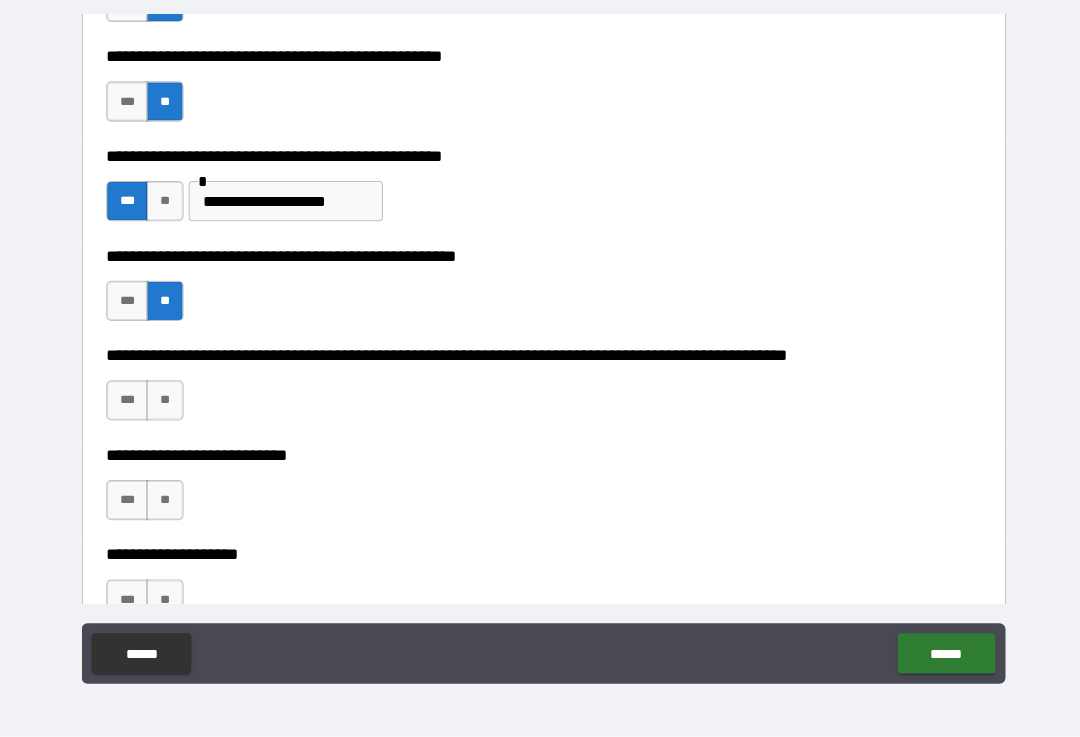 click on "**" at bounding box center (163, 403) 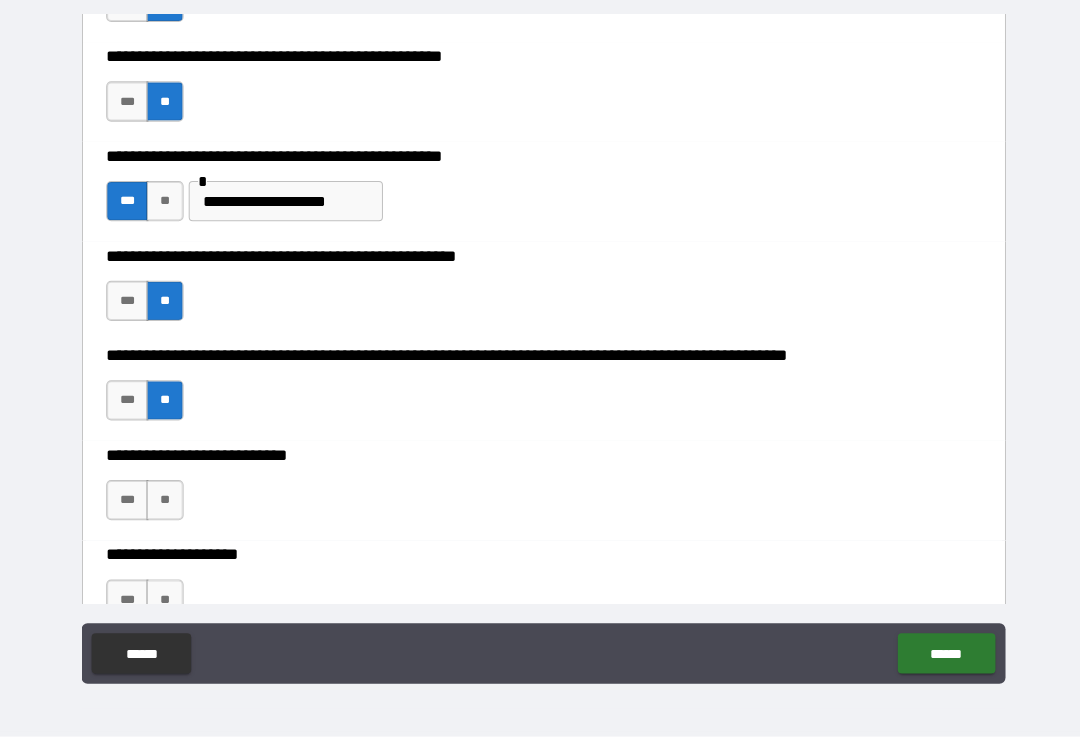 click on "**" at bounding box center [163, 502] 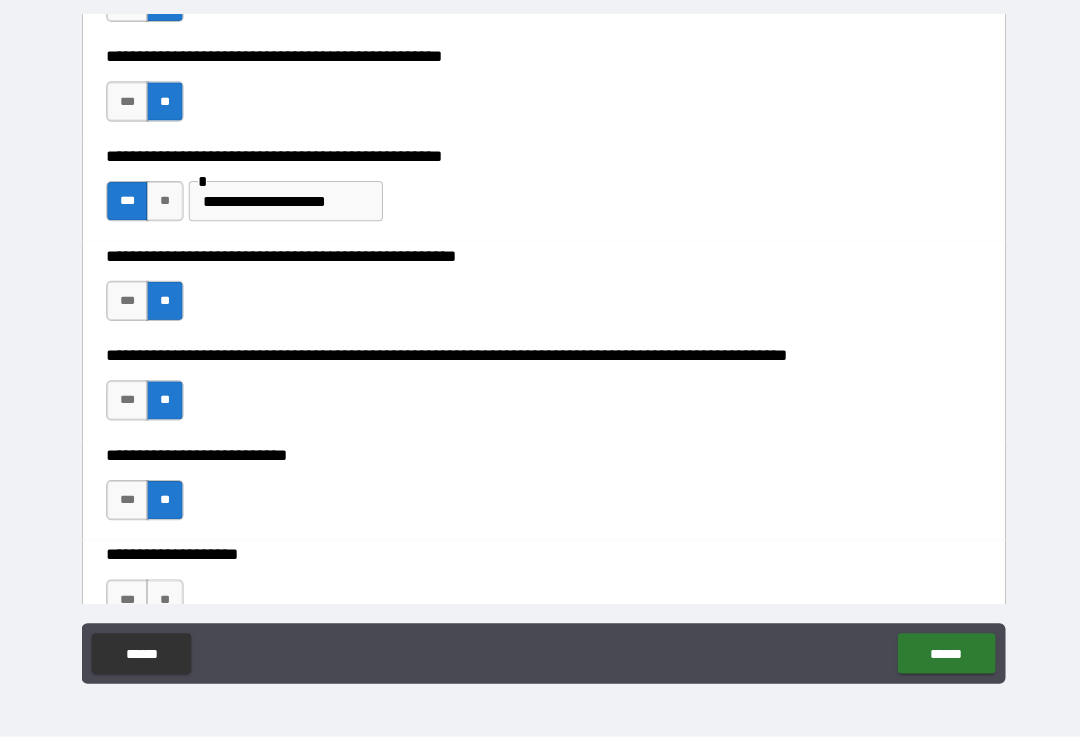 scroll, scrollTop: 993, scrollLeft: 0, axis: vertical 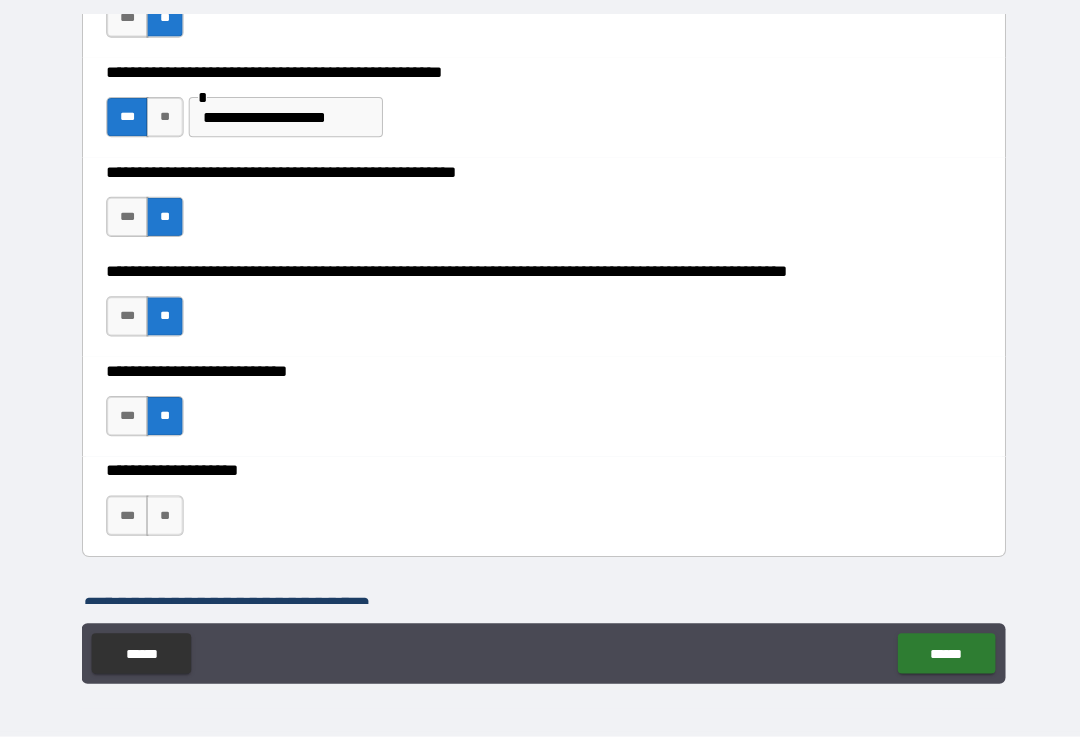 click on "**" at bounding box center (163, 517) 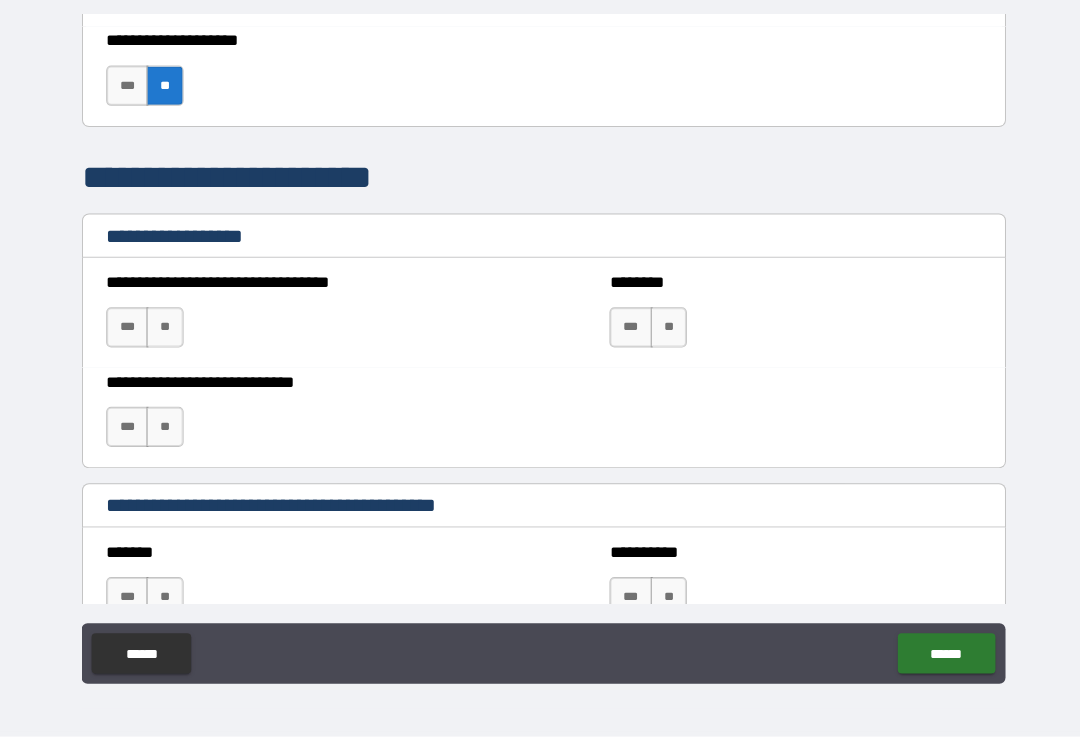 scroll, scrollTop: 1421, scrollLeft: 0, axis: vertical 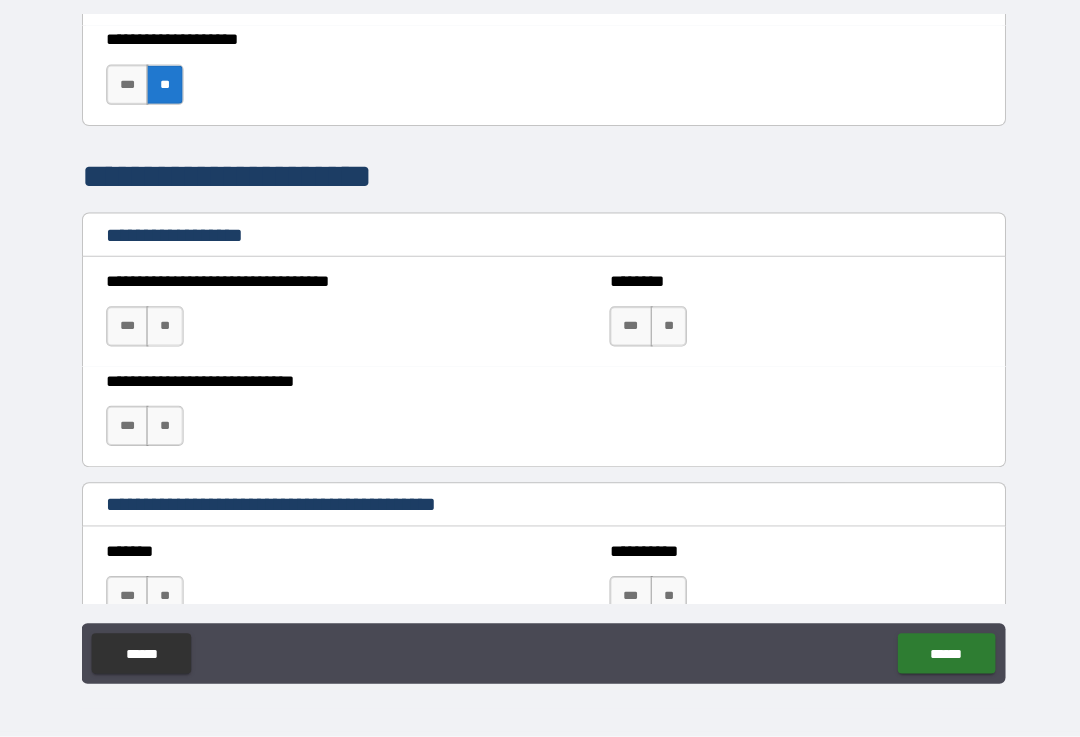 click on "**" at bounding box center (163, 329) 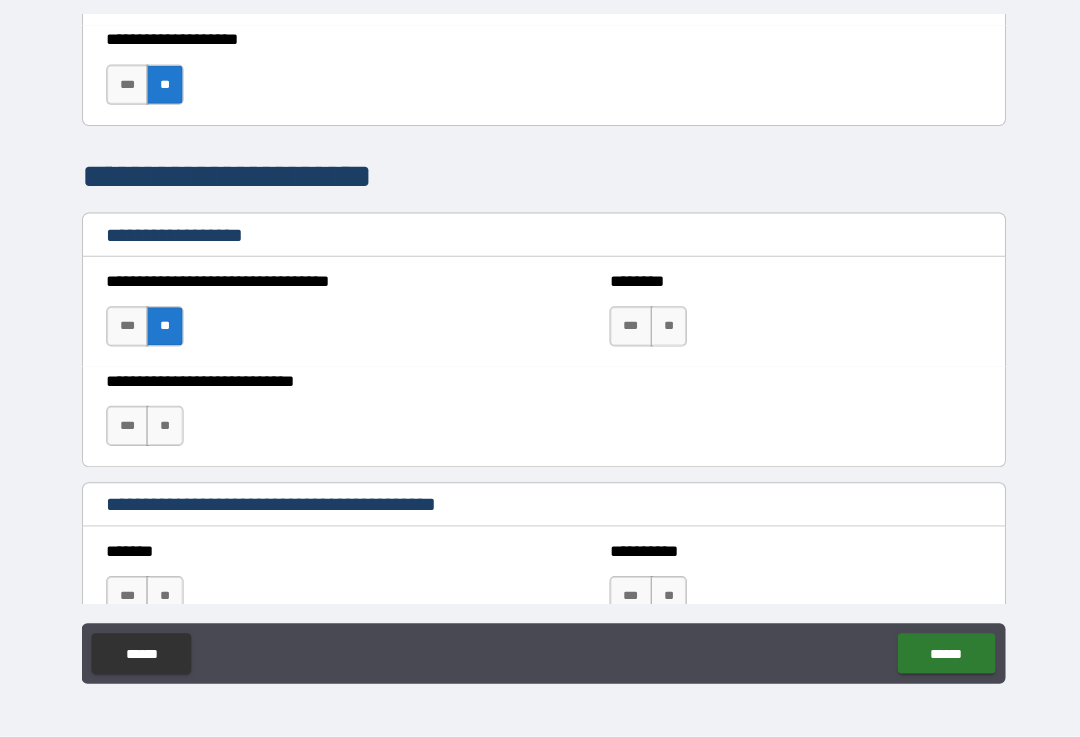 click on "**" at bounding box center [664, 329] 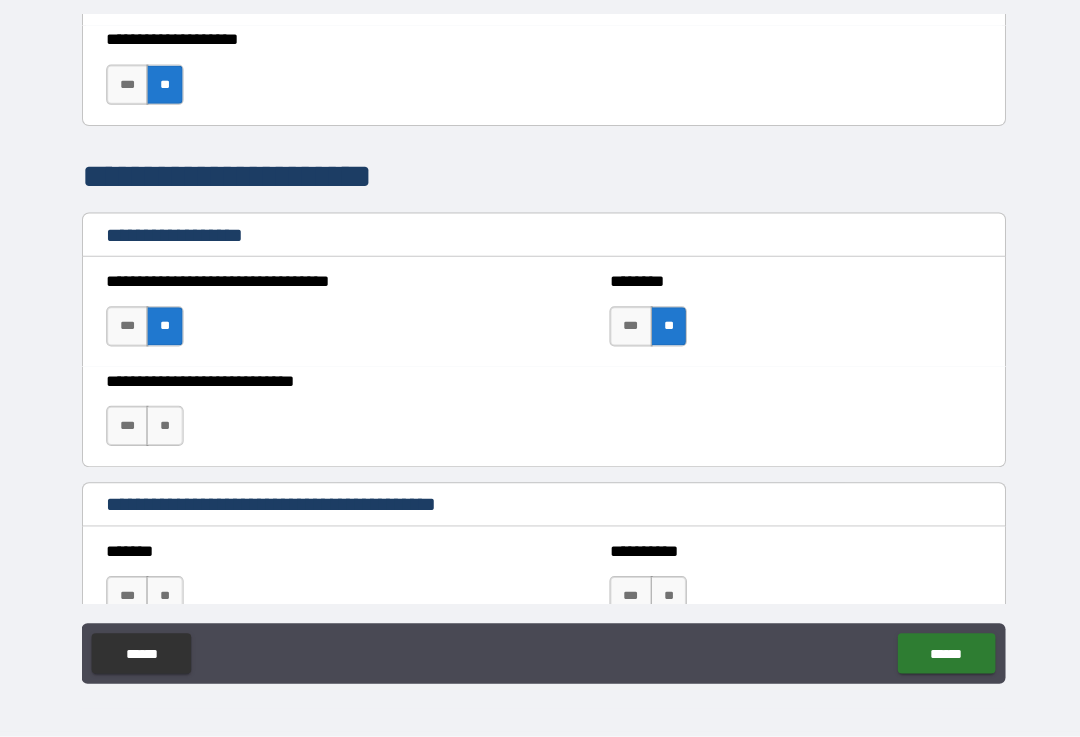 click on "**" at bounding box center (163, 428) 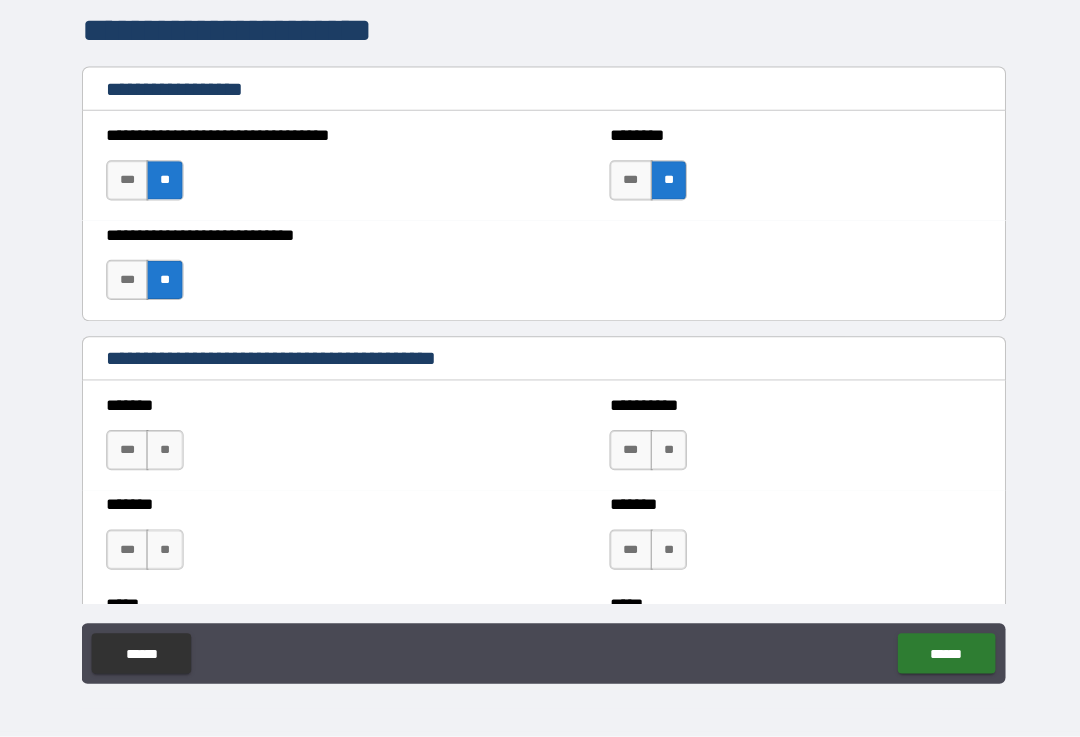 scroll, scrollTop: 1578, scrollLeft: 0, axis: vertical 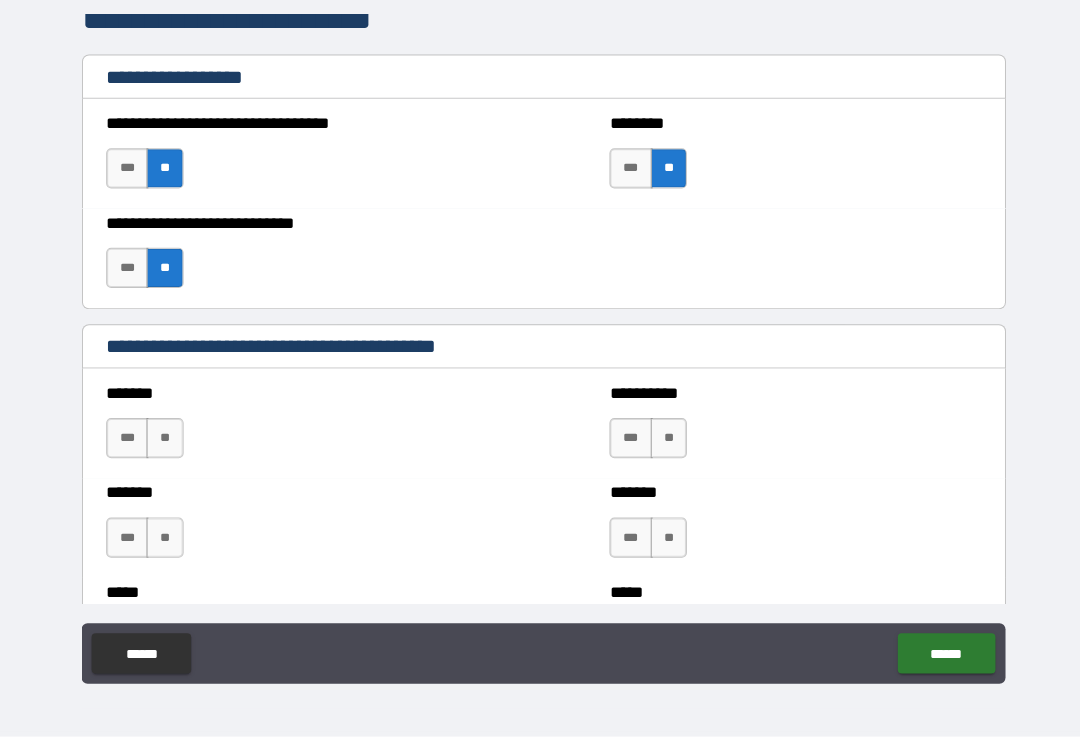 click on "**" at bounding box center [163, 440] 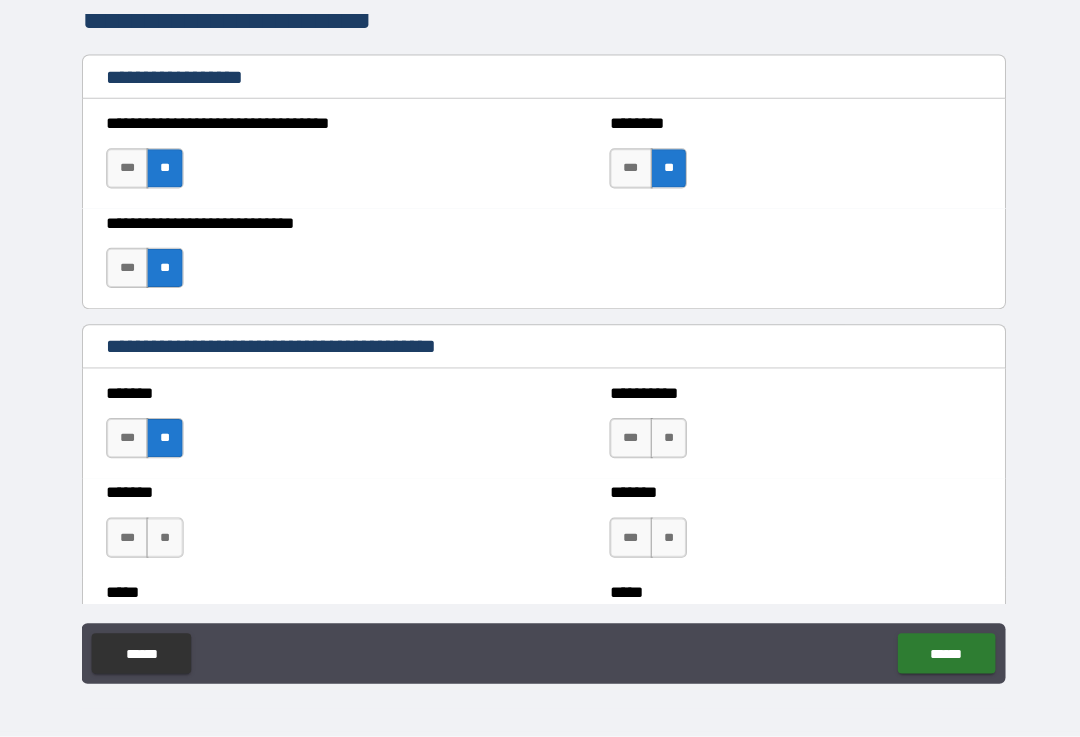 click on "***" at bounding box center [126, 539] 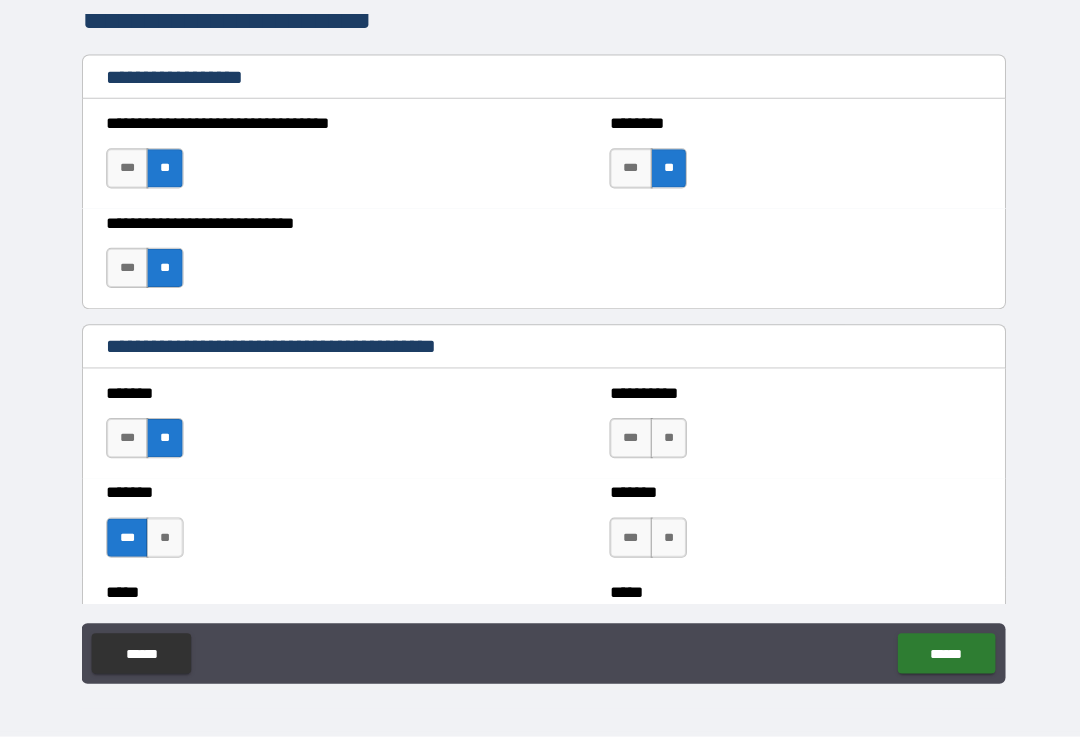 click on "**" at bounding box center (664, 440) 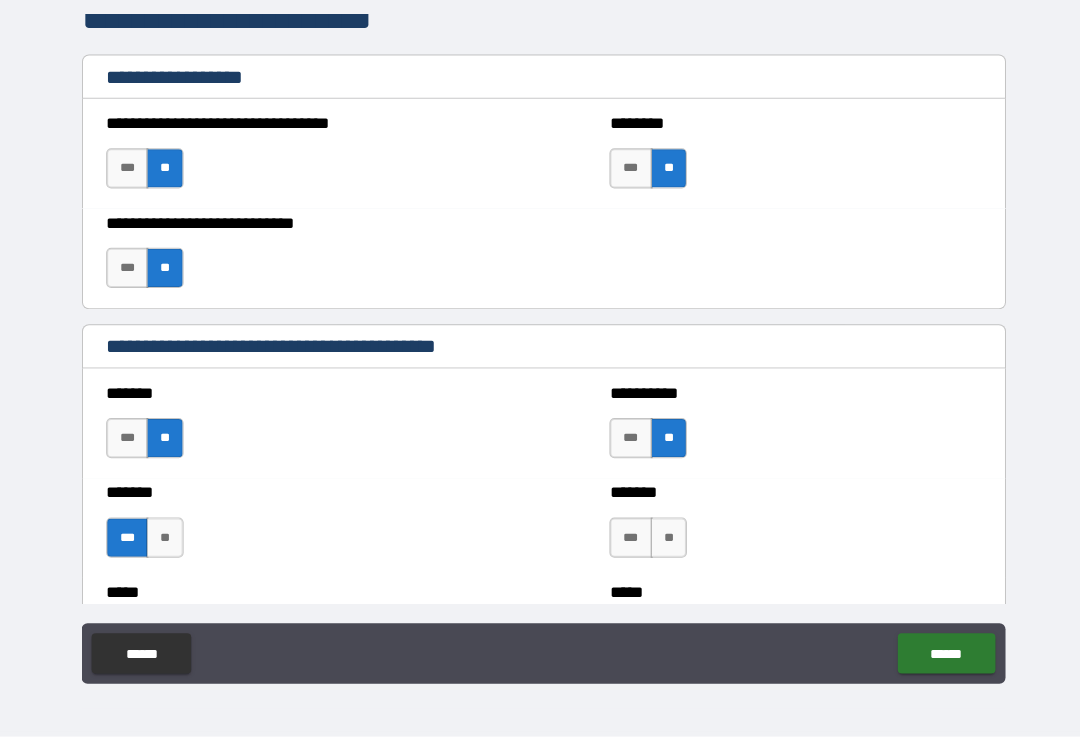 click on "**" at bounding box center [664, 539] 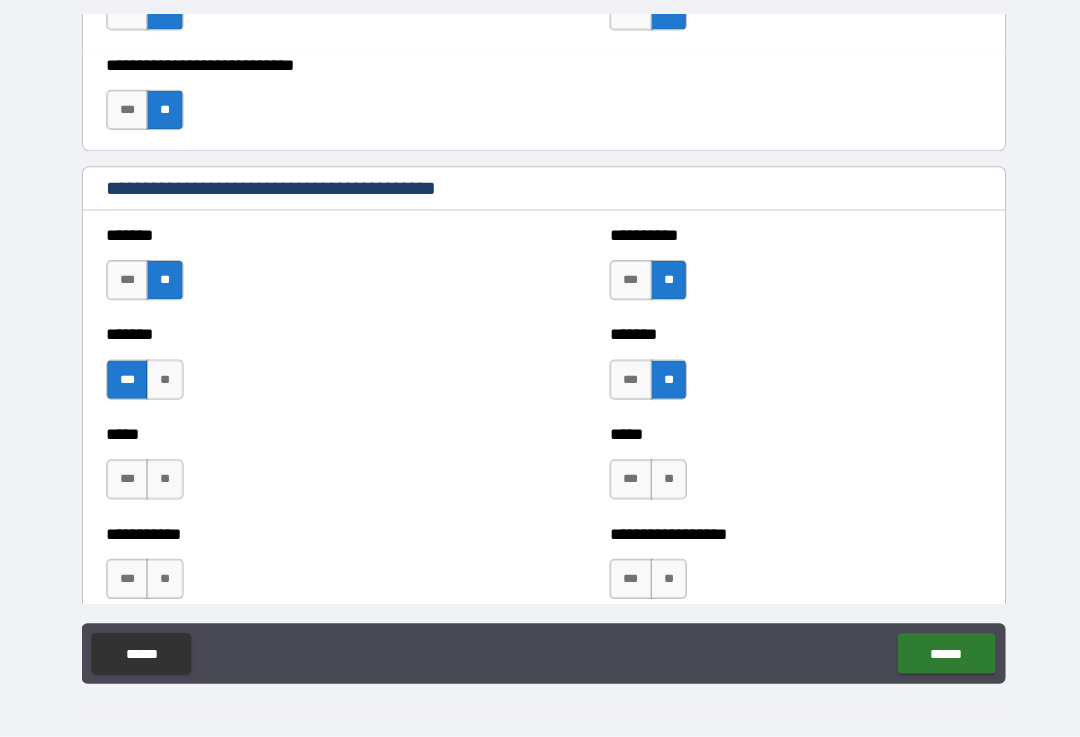 scroll, scrollTop: 1757, scrollLeft: 0, axis: vertical 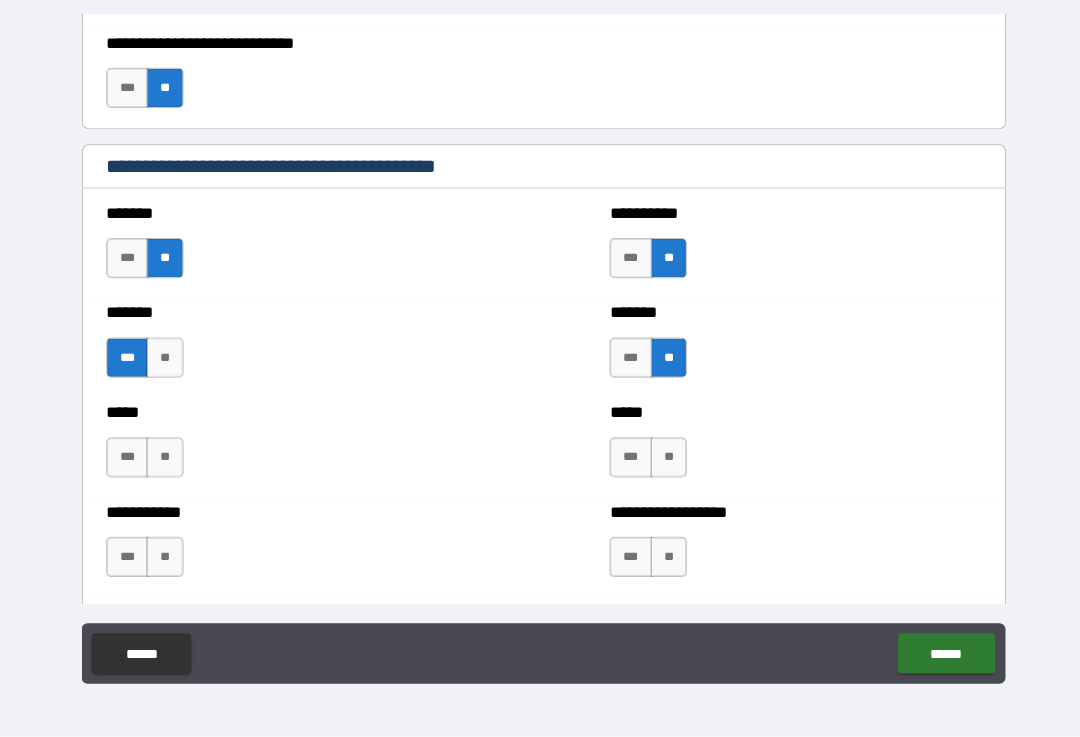 click on "**" at bounding box center [163, 459] 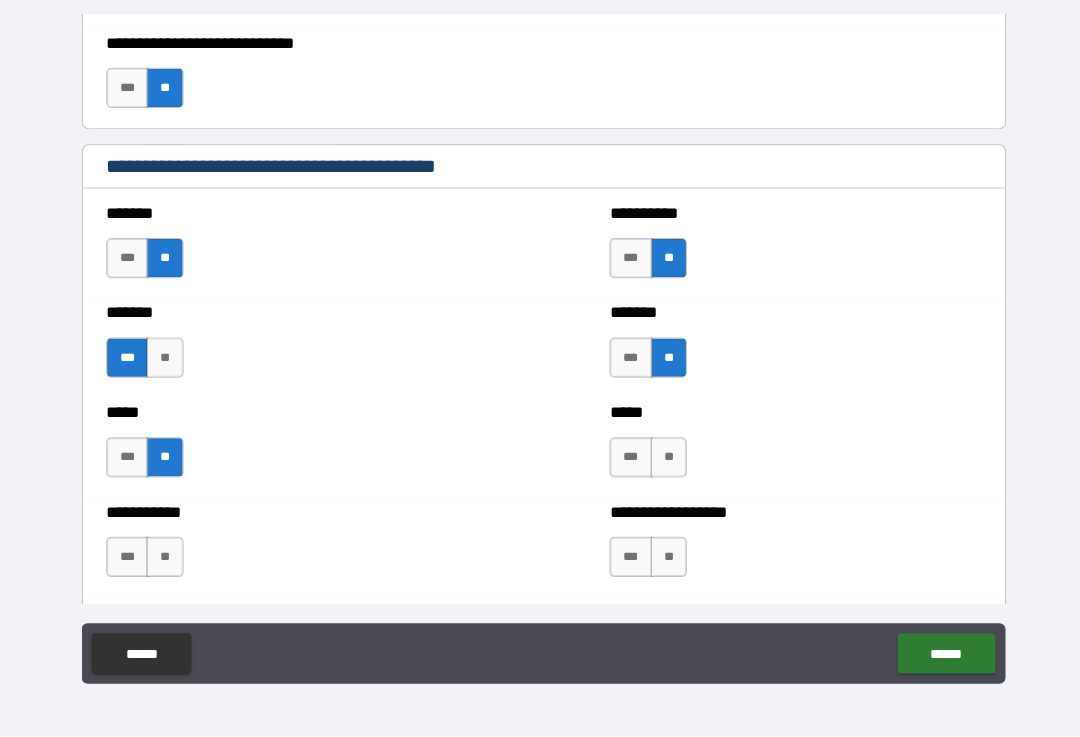 click on "**" at bounding box center [163, 558] 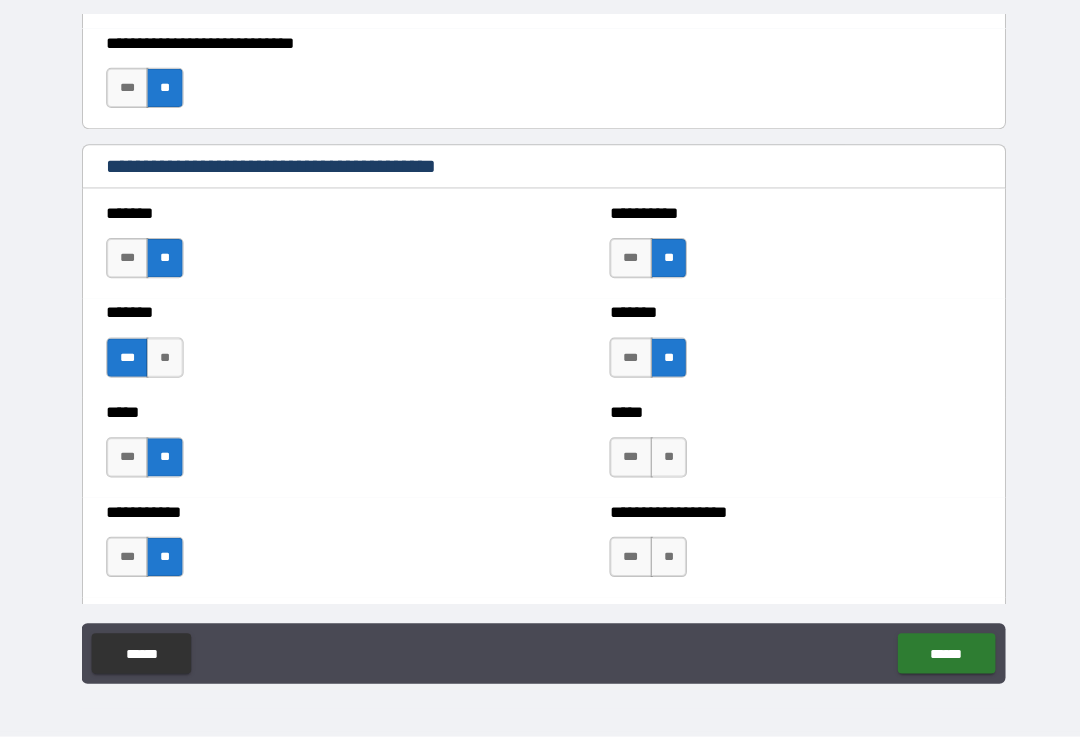 click on "**" at bounding box center [664, 459] 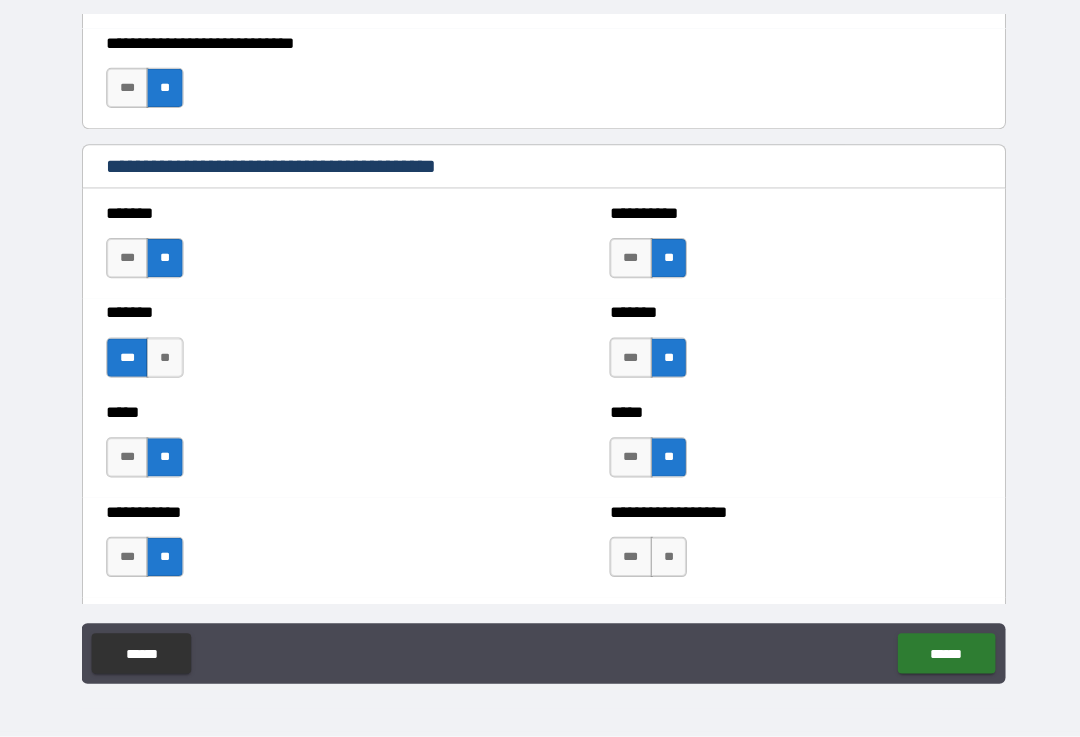 click on "**" at bounding box center [664, 558] 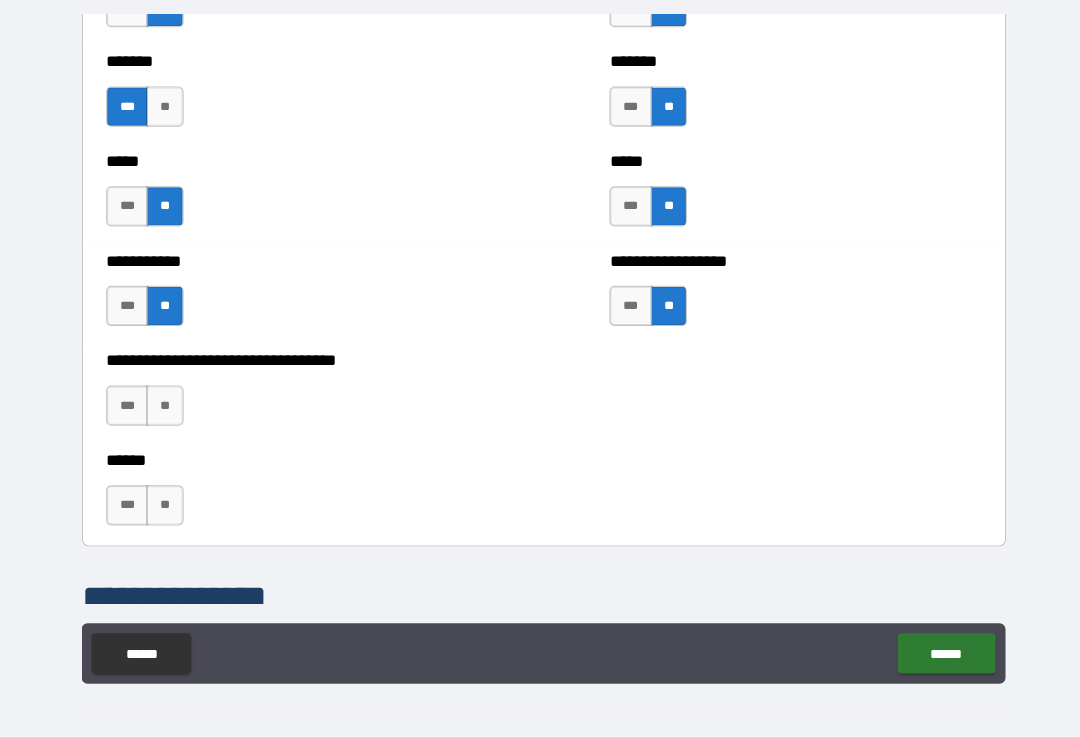 scroll, scrollTop: 2008, scrollLeft: 0, axis: vertical 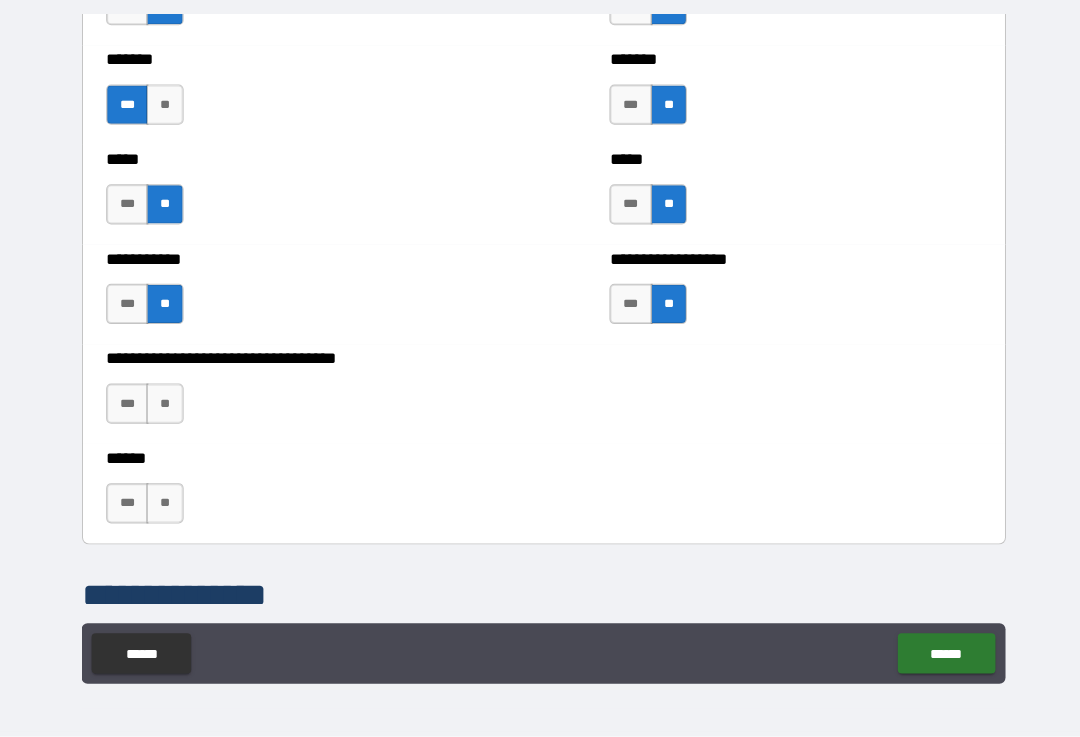 click on "**" at bounding box center [163, 406] 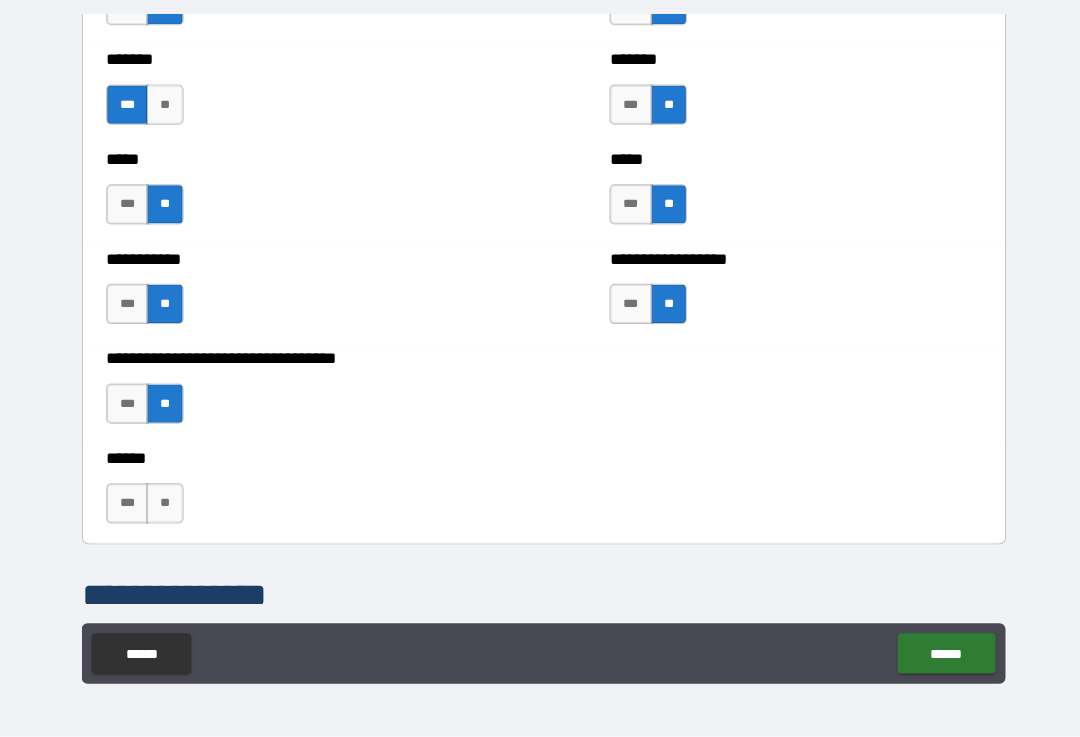 click on "**" at bounding box center (163, 505) 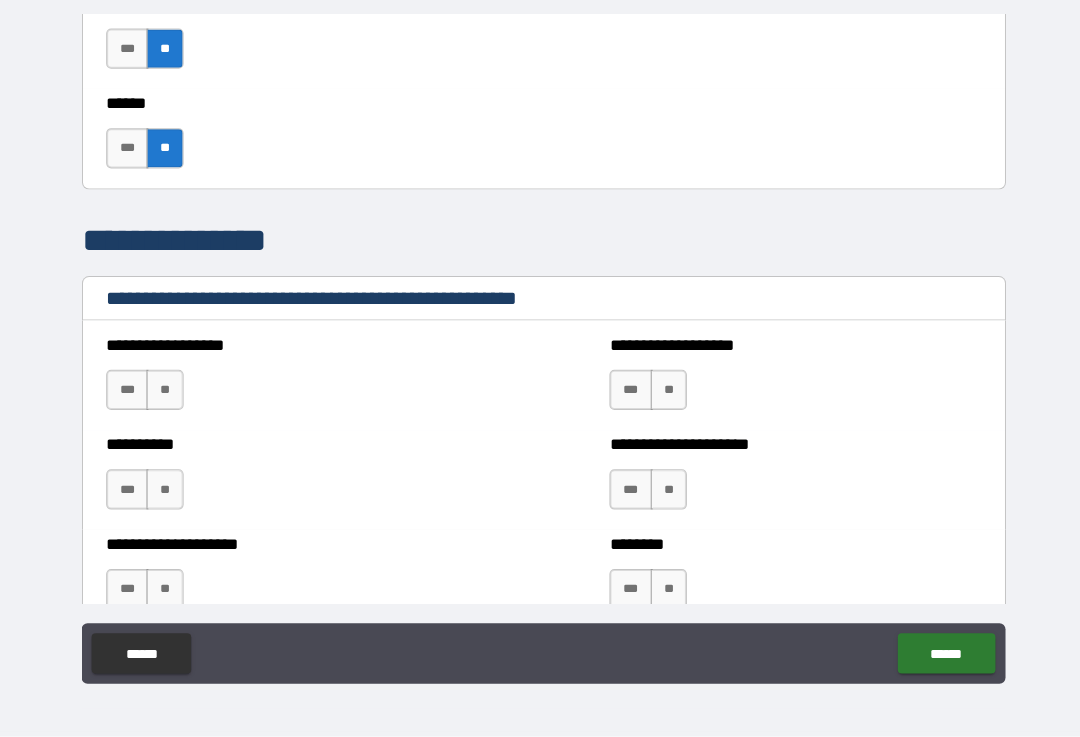 scroll, scrollTop: 2363, scrollLeft: 0, axis: vertical 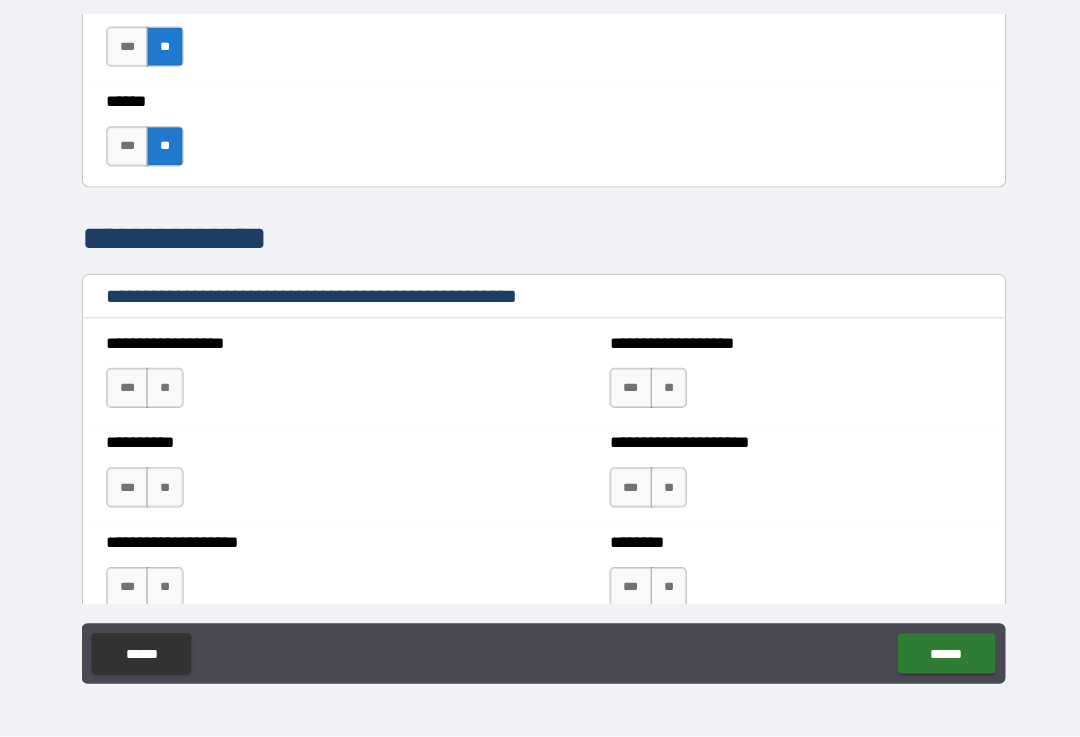 click on "**" at bounding box center [163, 390] 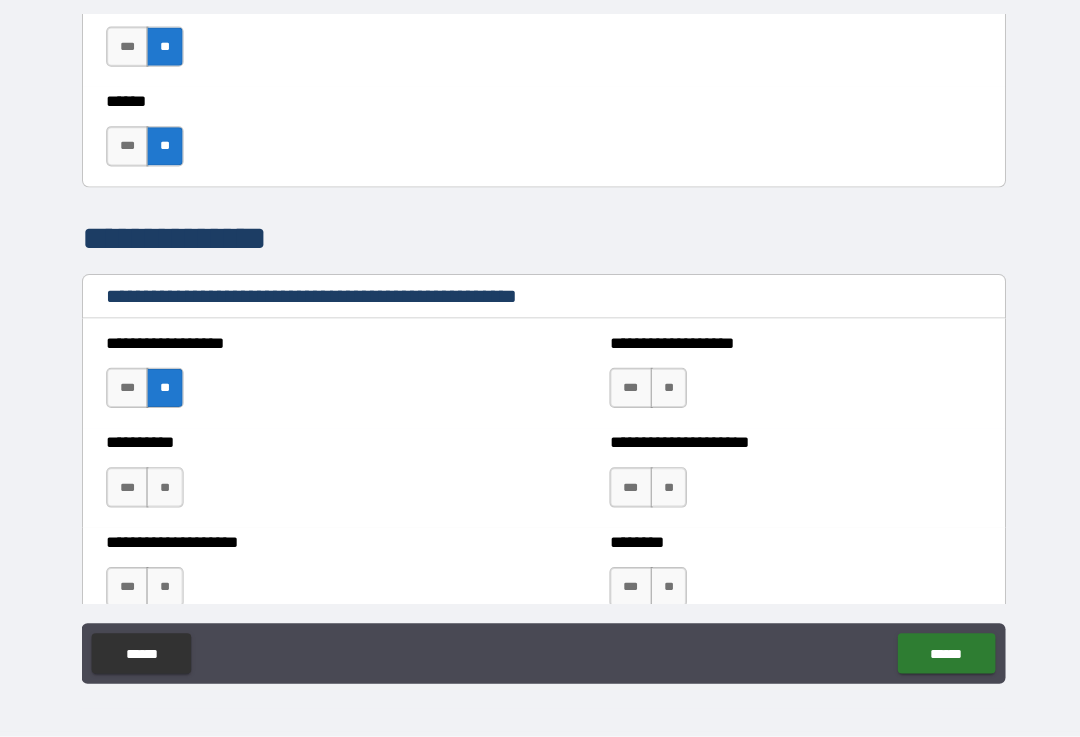 click on "**" at bounding box center (163, 489) 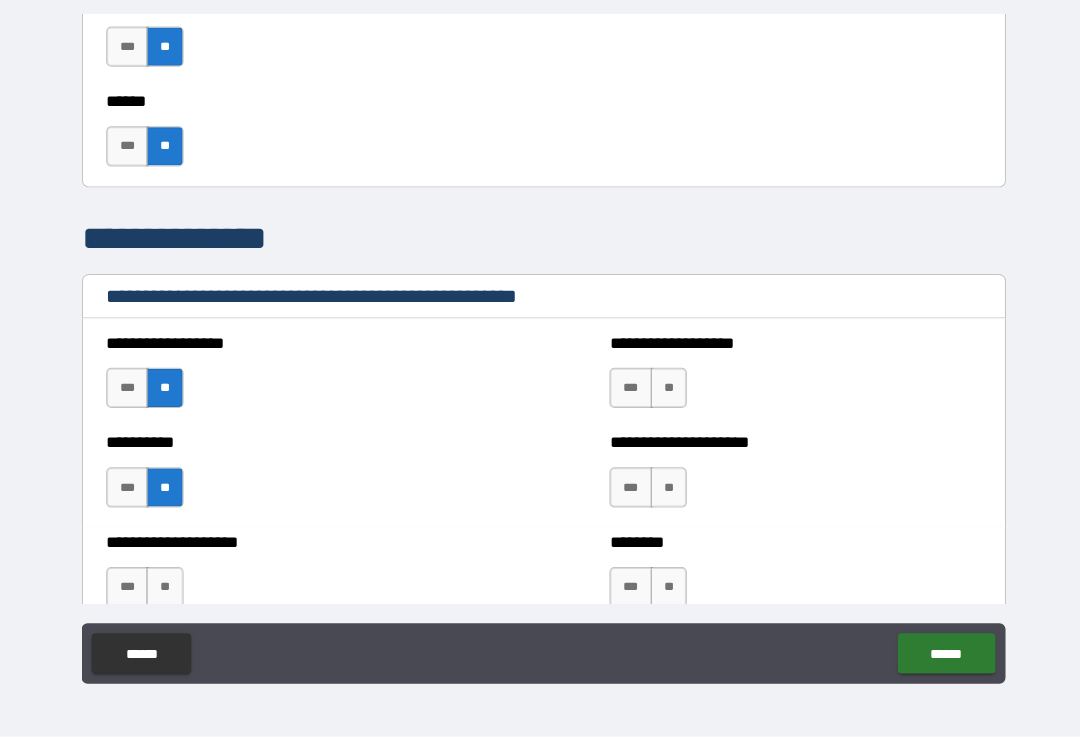 click on "**" at bounding box center [664, 390] 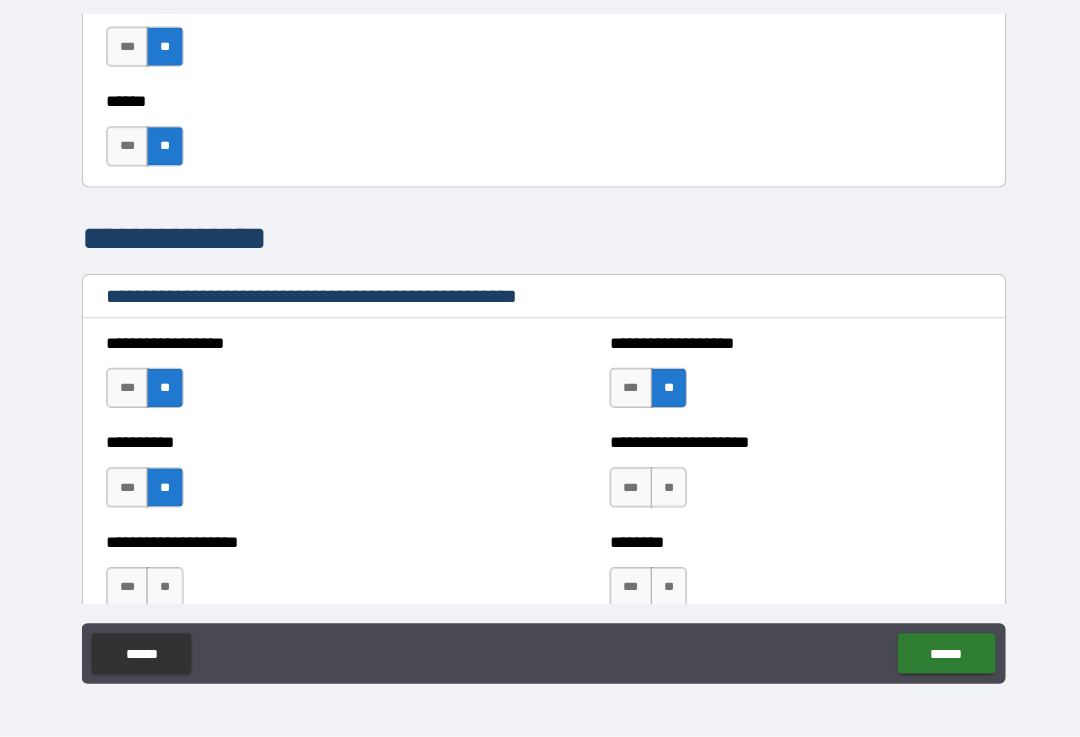 click on "**" at bounding box center [664, 489] 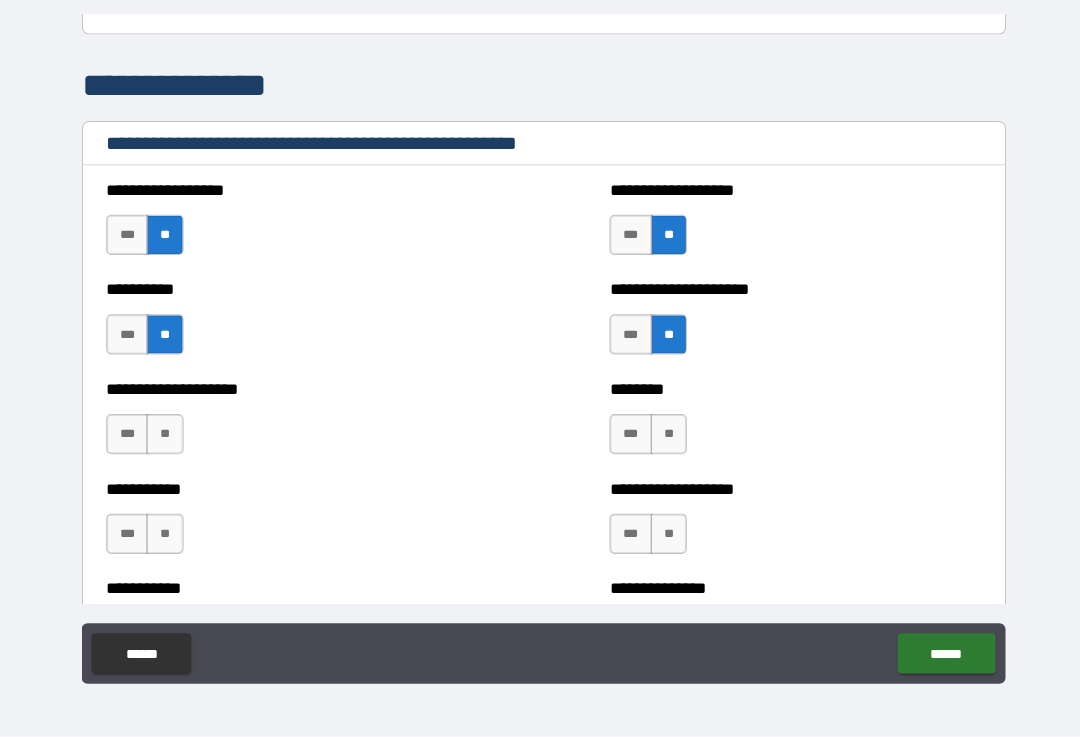 scroll, scrollTop: 2522, scrollLeft: 0, axis: vertical 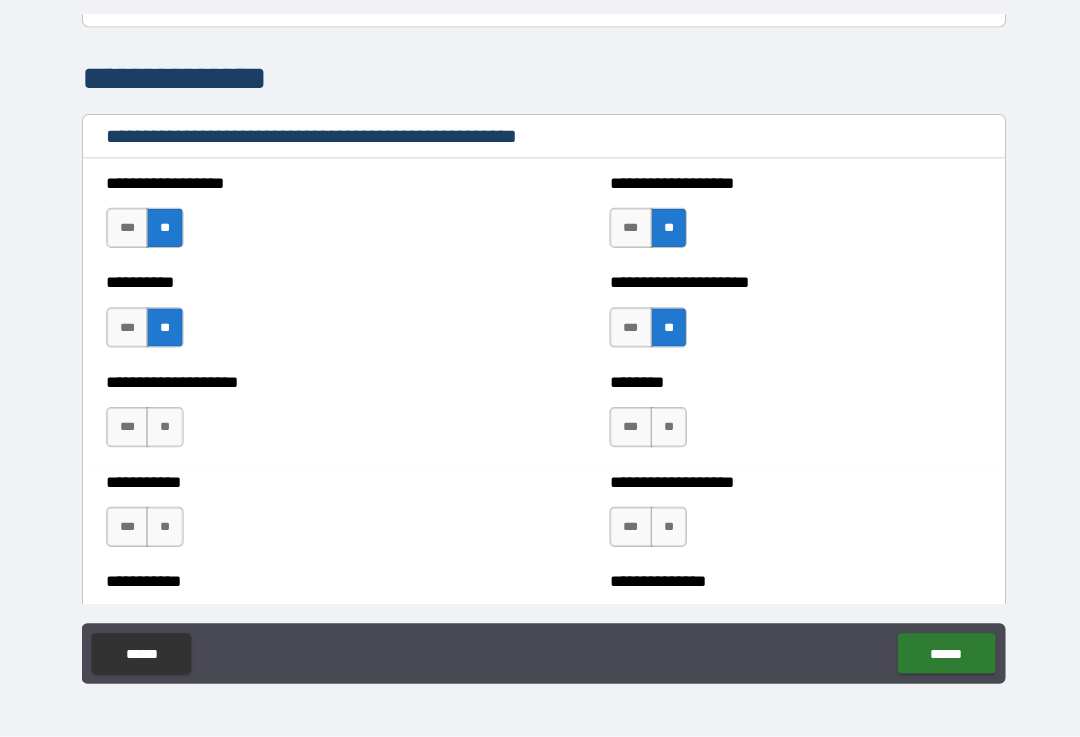 click on "**" at bounding box center [163, 429] 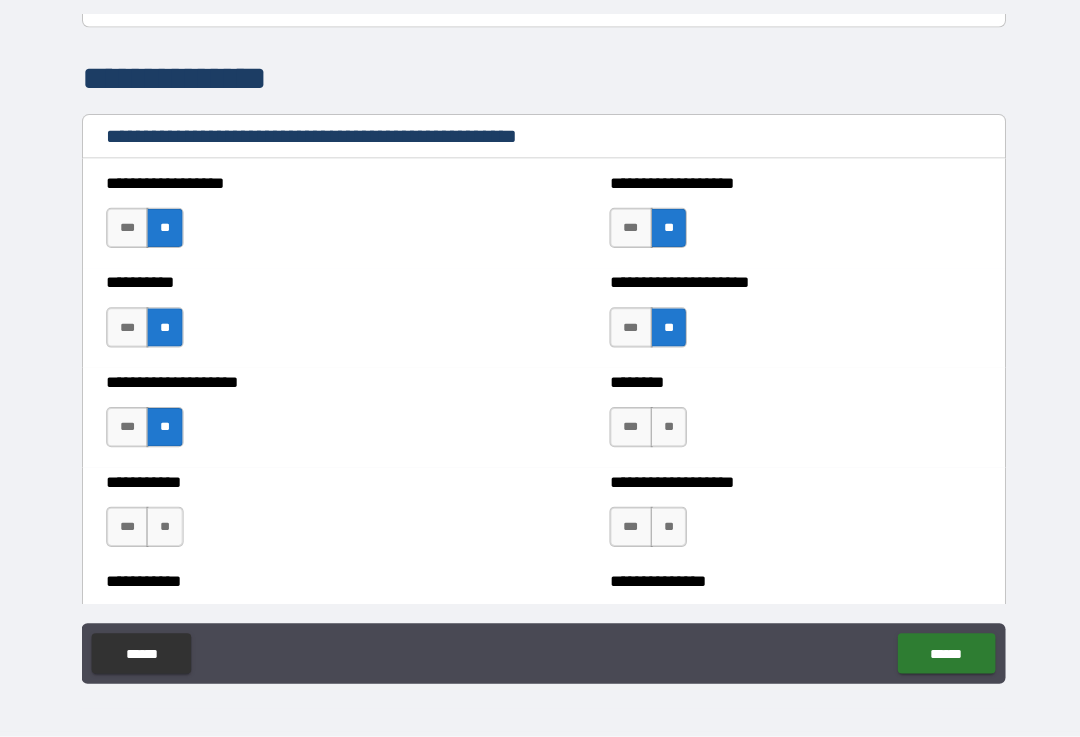 click on "**" at bounding box center (163, 528) 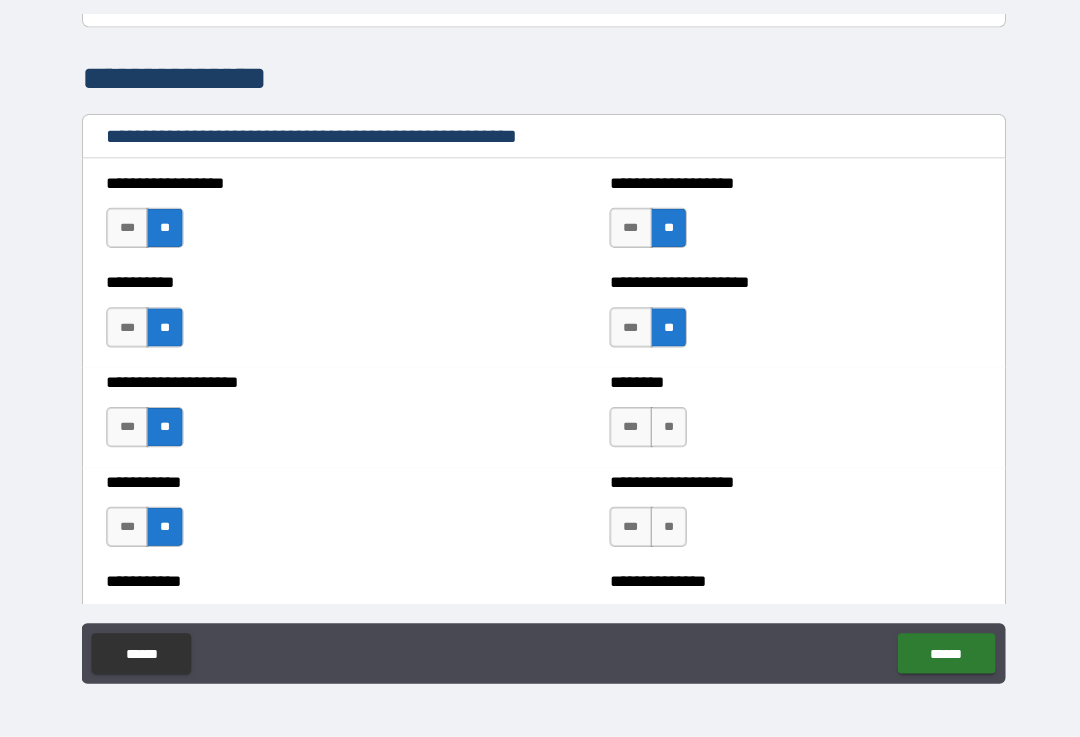 click on "**" at bounding box center (664, 429) 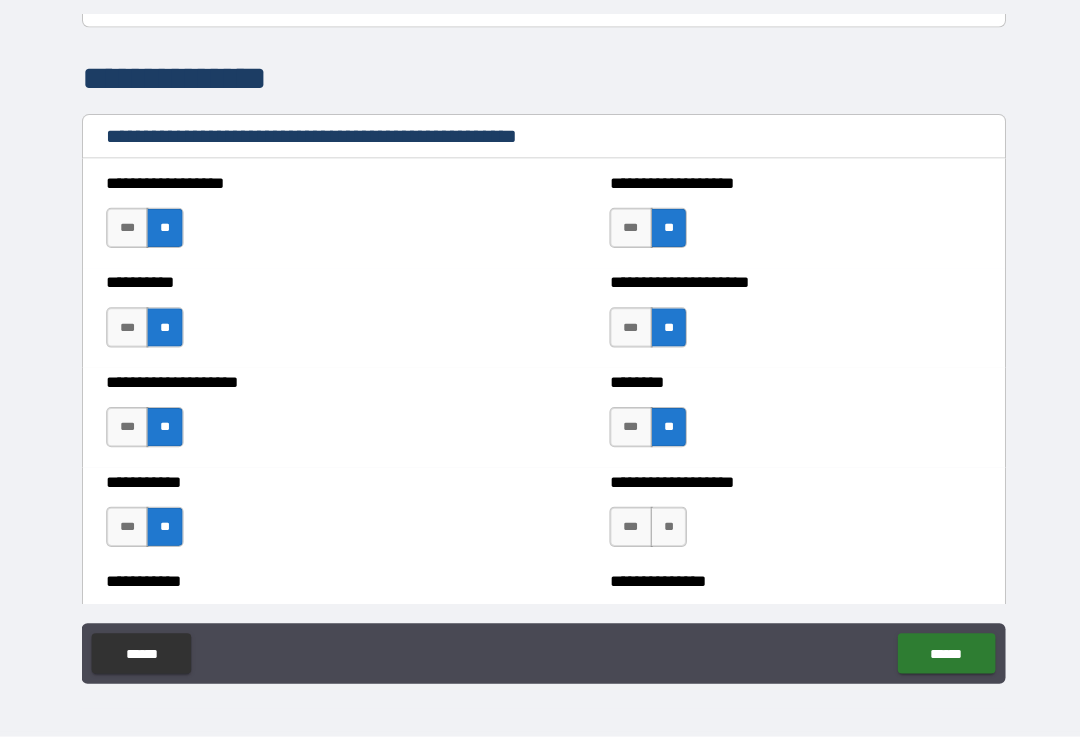 click on "**" at bounding box center (664, 528) 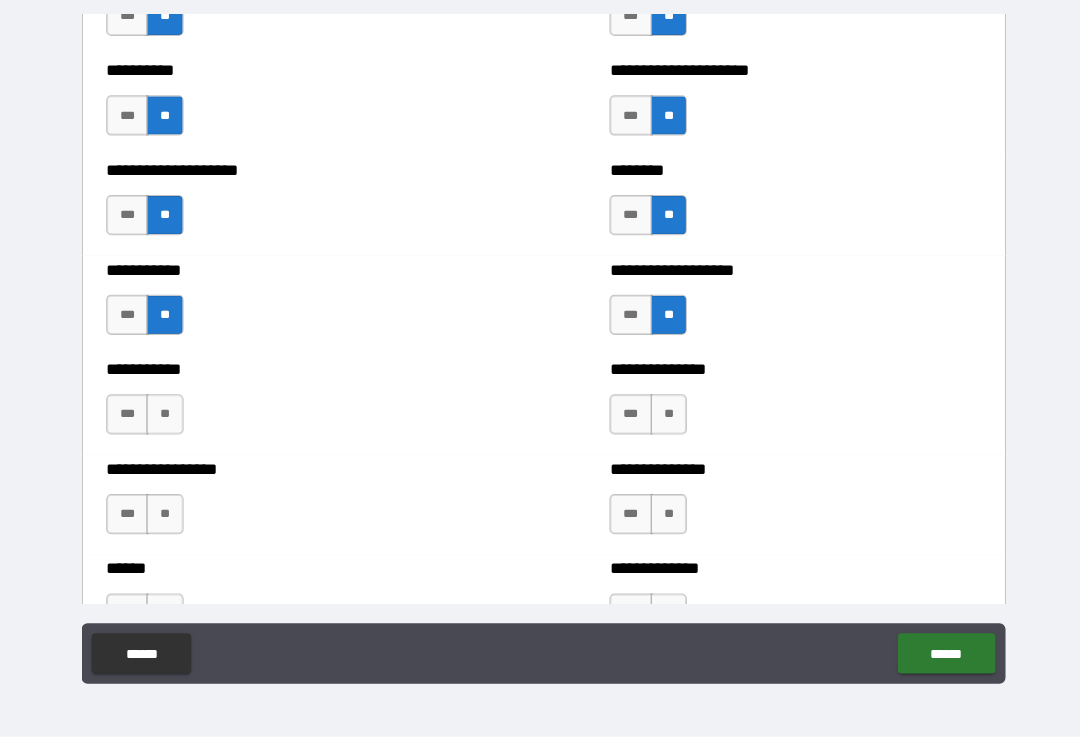 scroll, scrollTop: 2731, scrollLeft: 0, axis: vertical 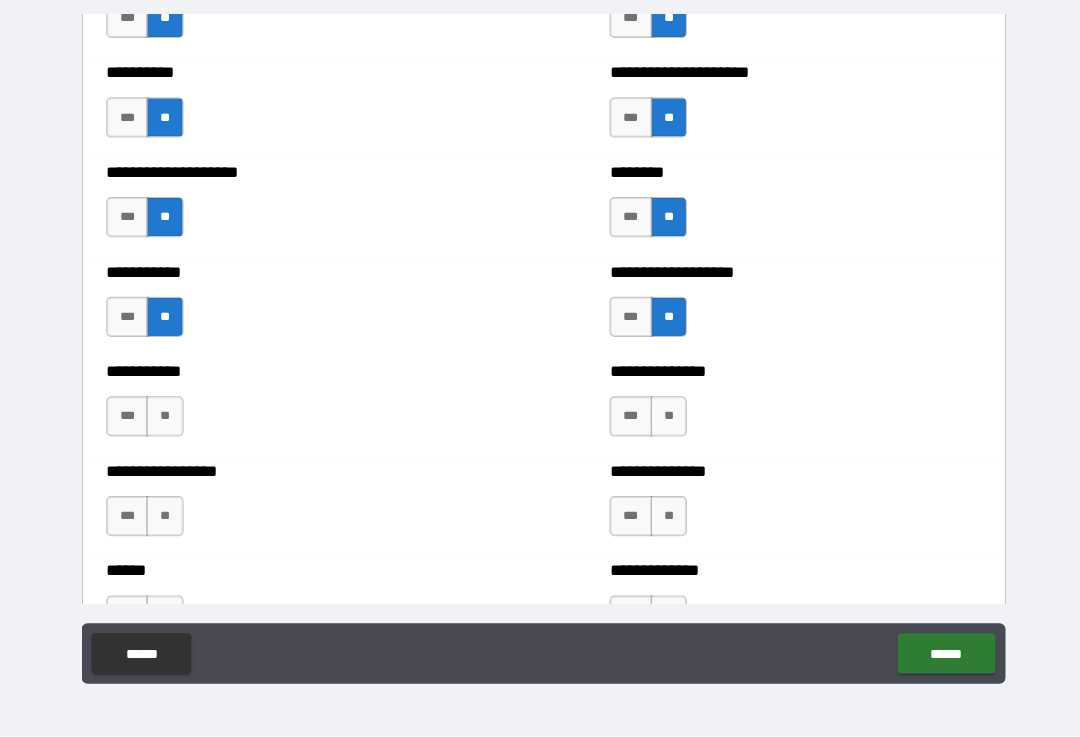 click on "**" at bounding box center (163, 418) 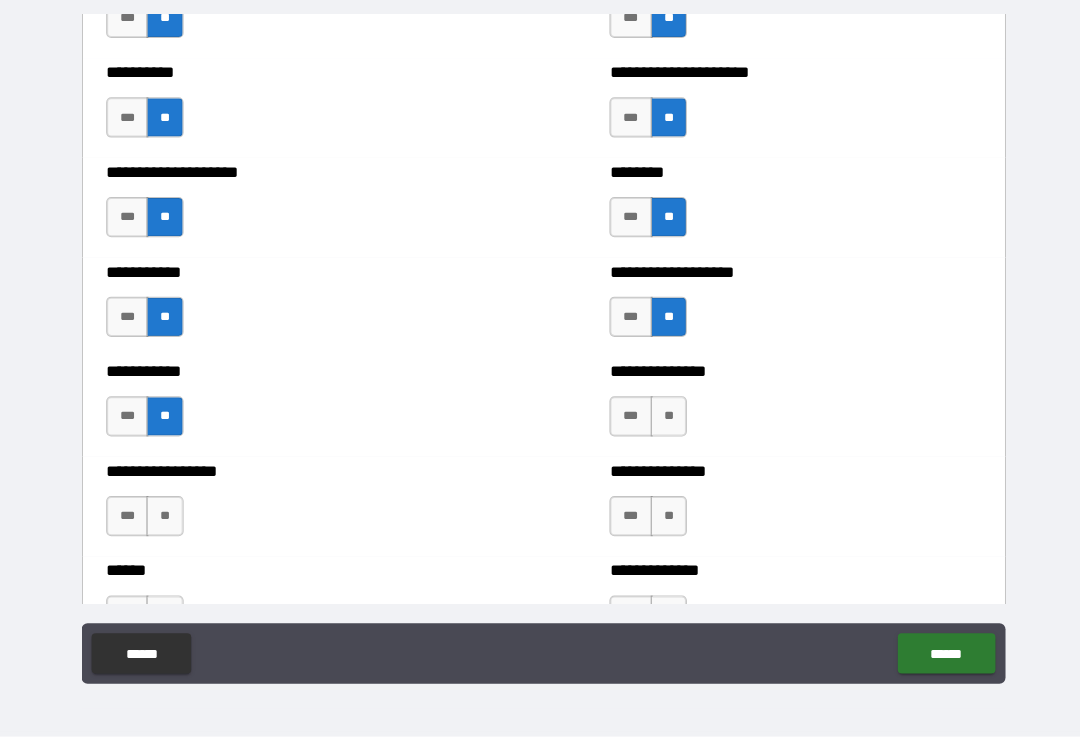 click on "**" at bounding box center (163, 517) 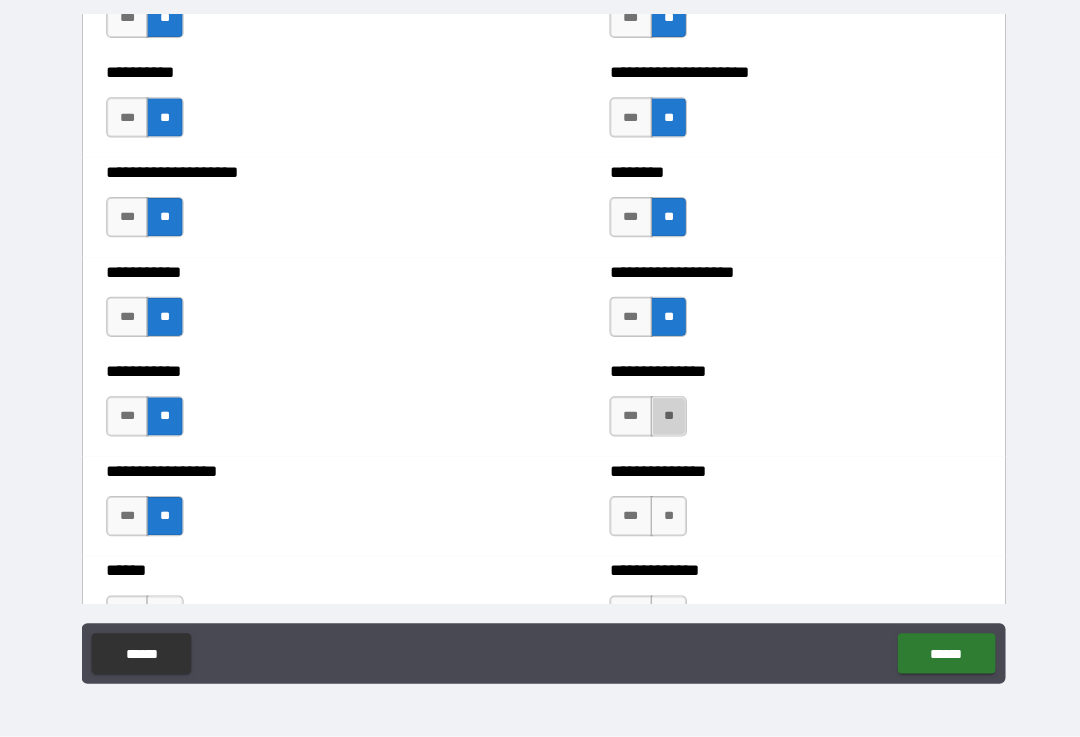 click on "**" at bounding box center [664, 418] 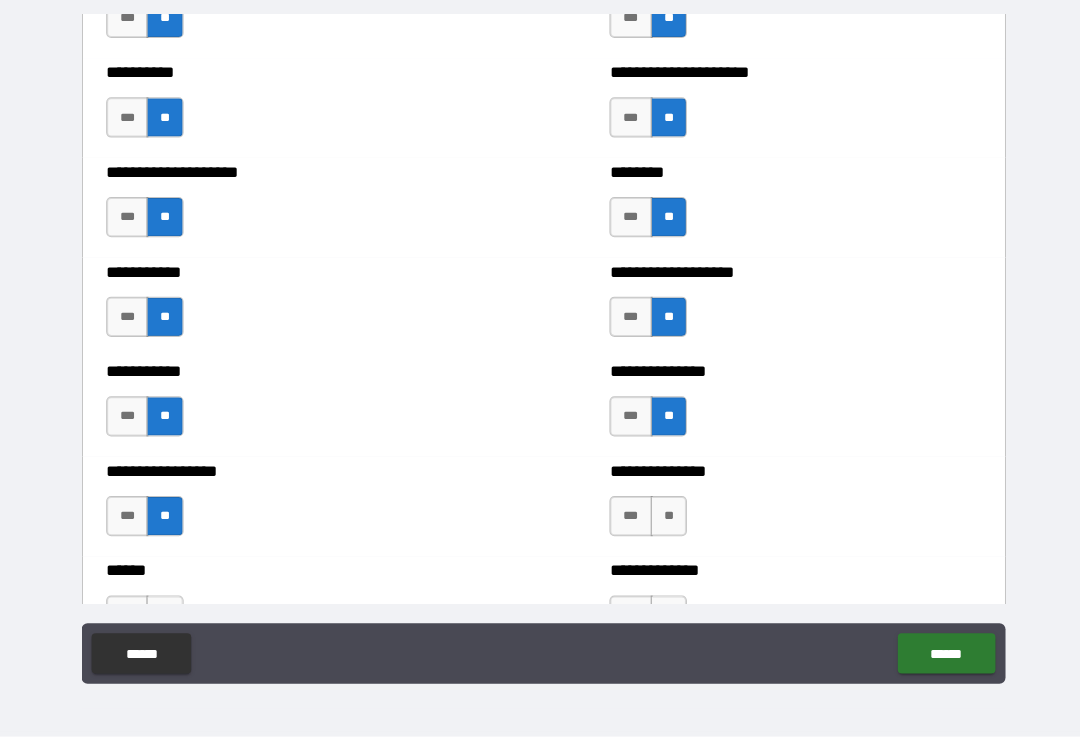 click on "**" at bounding box center [664, 517] 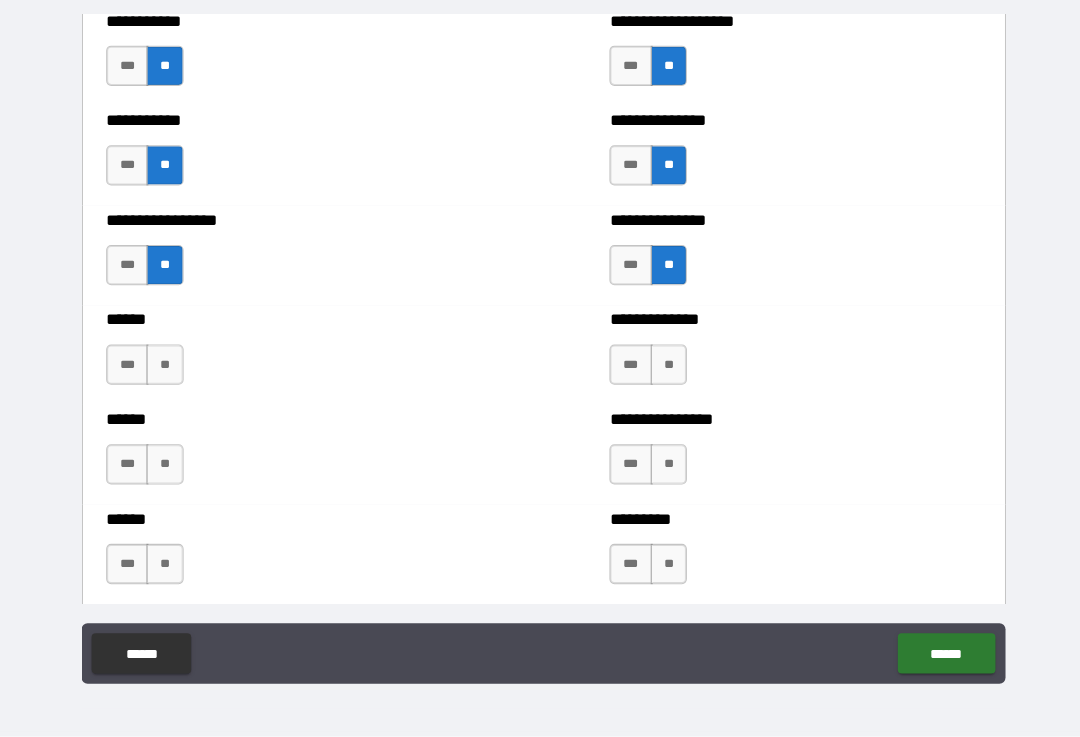 scroll, scrollTop: 2977, scrollLeft: 0, axis: vertical 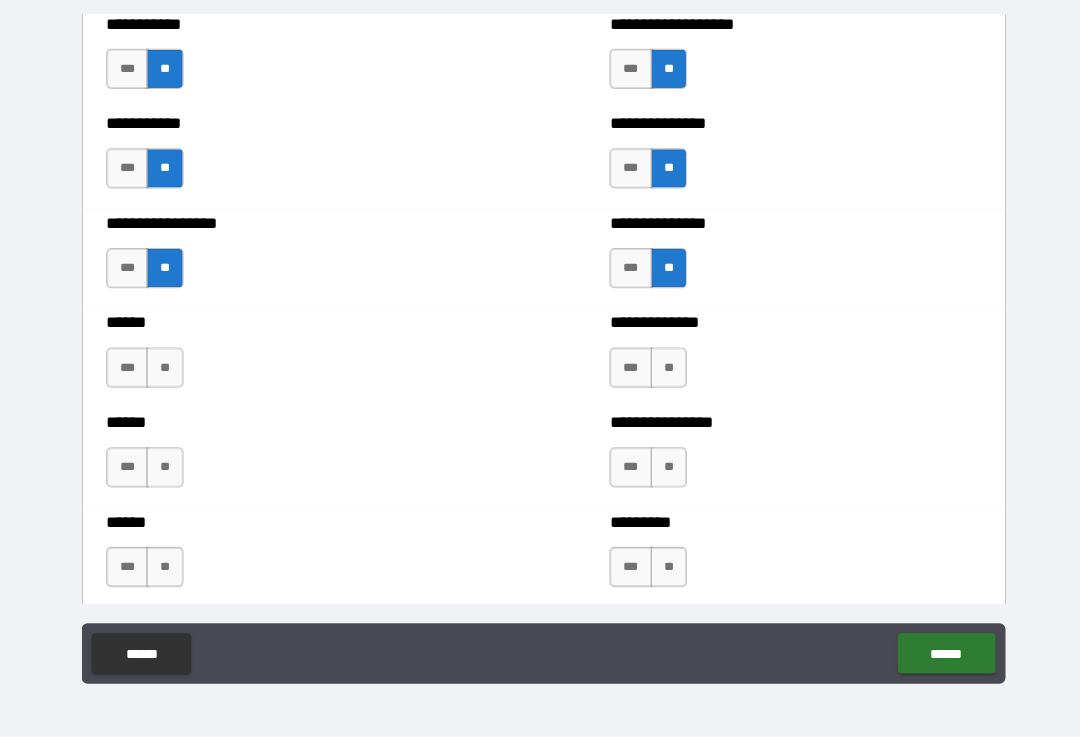 click on "**" at bounding box center (163, 370) 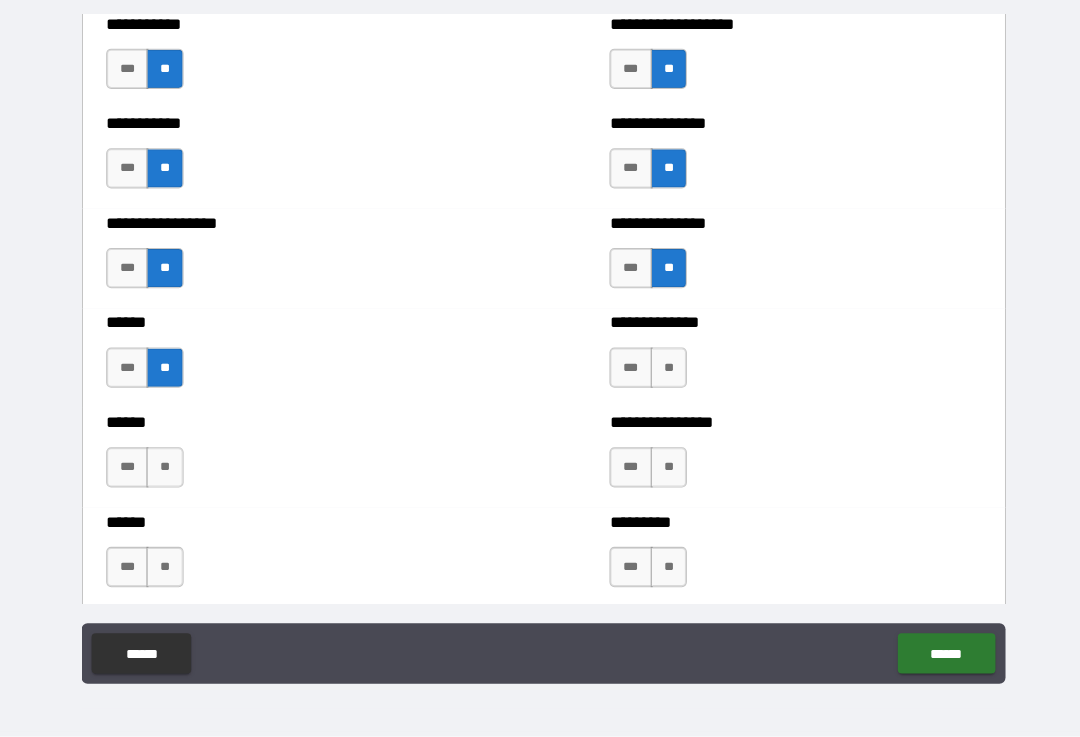 click on "**" at bounding box center [163, 469] 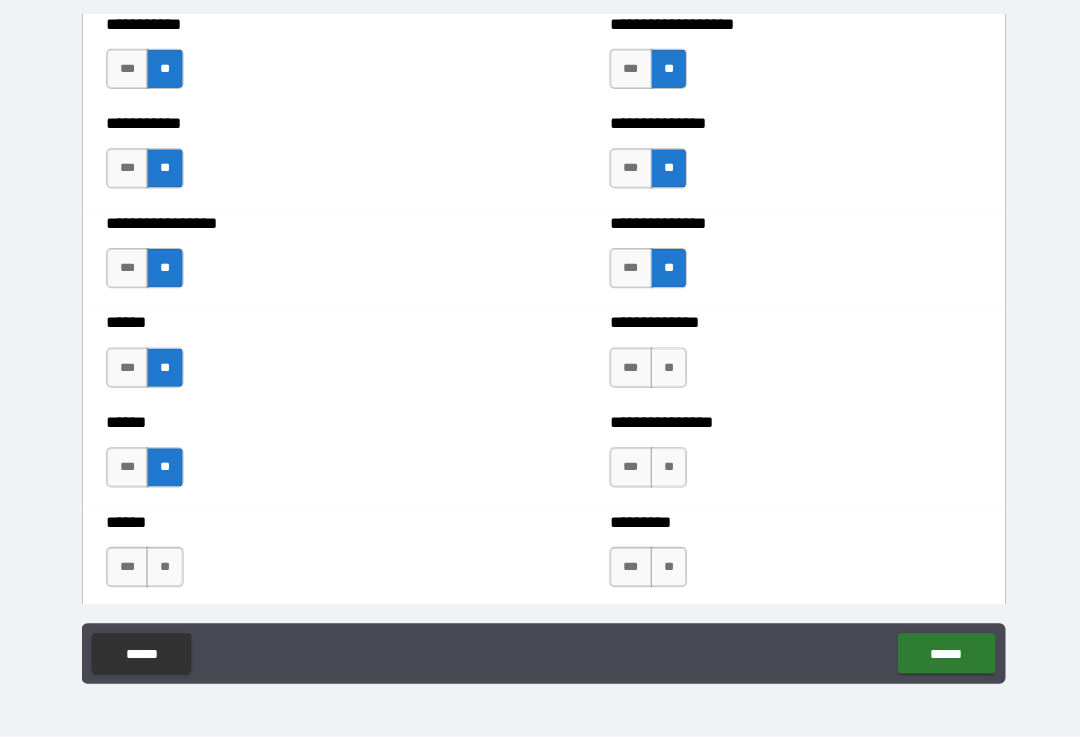 click on "**" at bounding box center (163, 568) 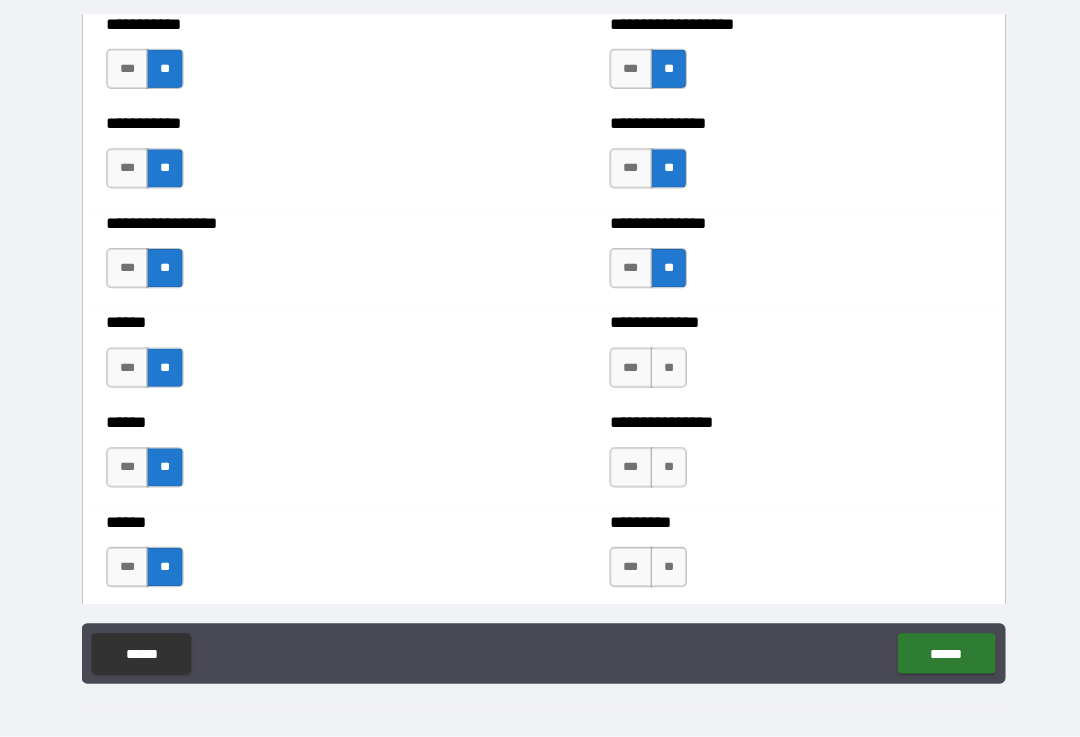 click on "**" at bounding box center (664, 370) 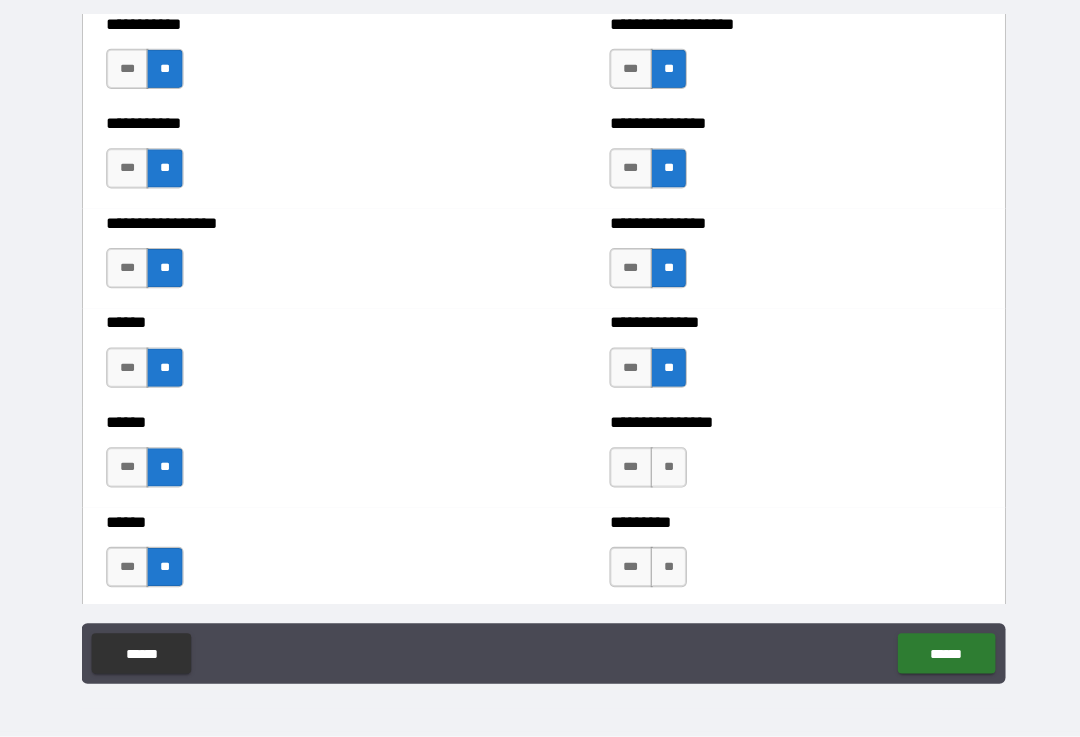 click on "**" at bounding box center (664, 469) 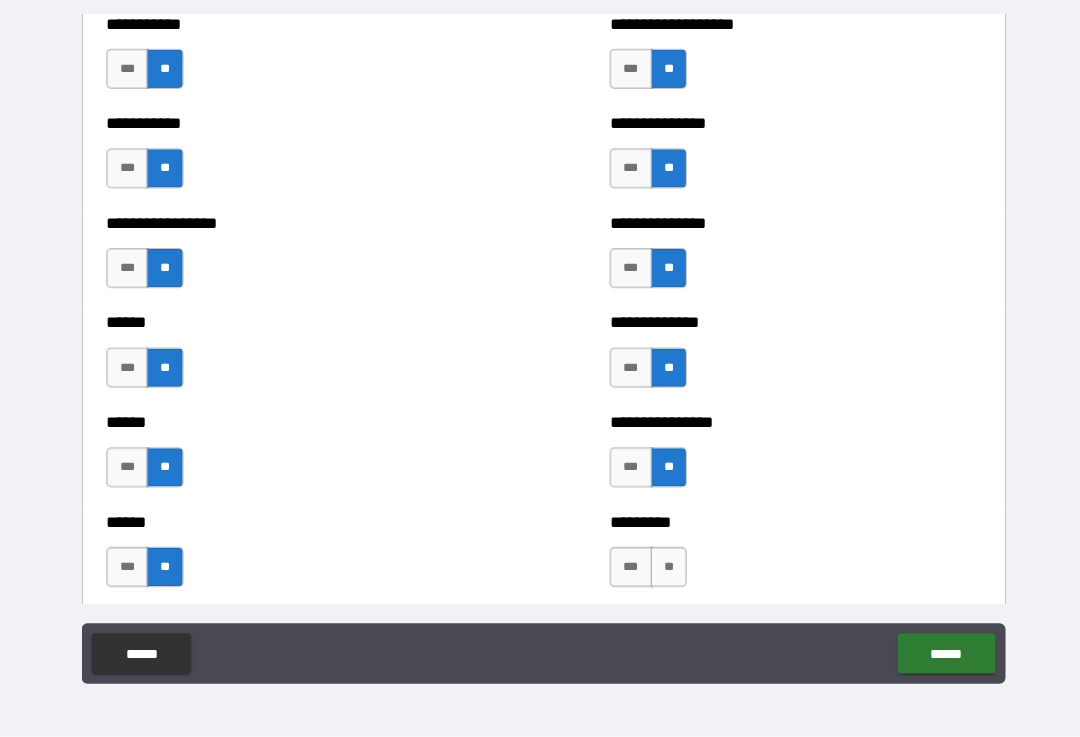 click on "**" at bounding box center (664, 568) 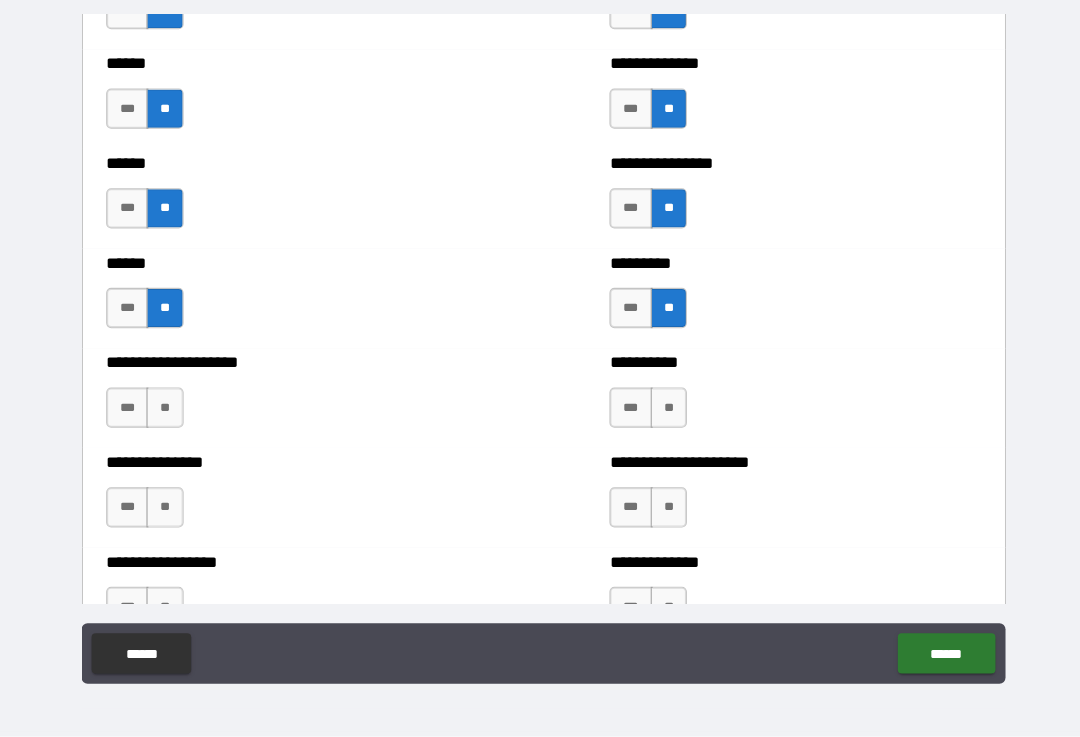scroll, scrollTop: 3238, scrollLeft: 0, axis: vertical 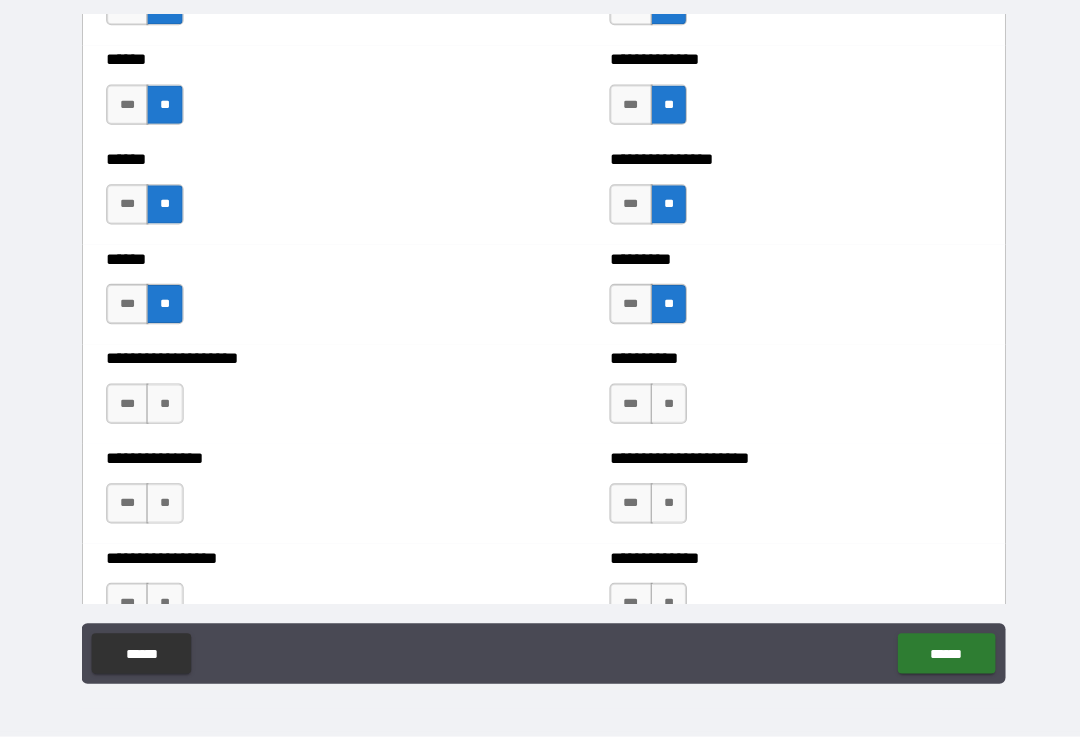 click on "**" at bounding box center [163, 406] 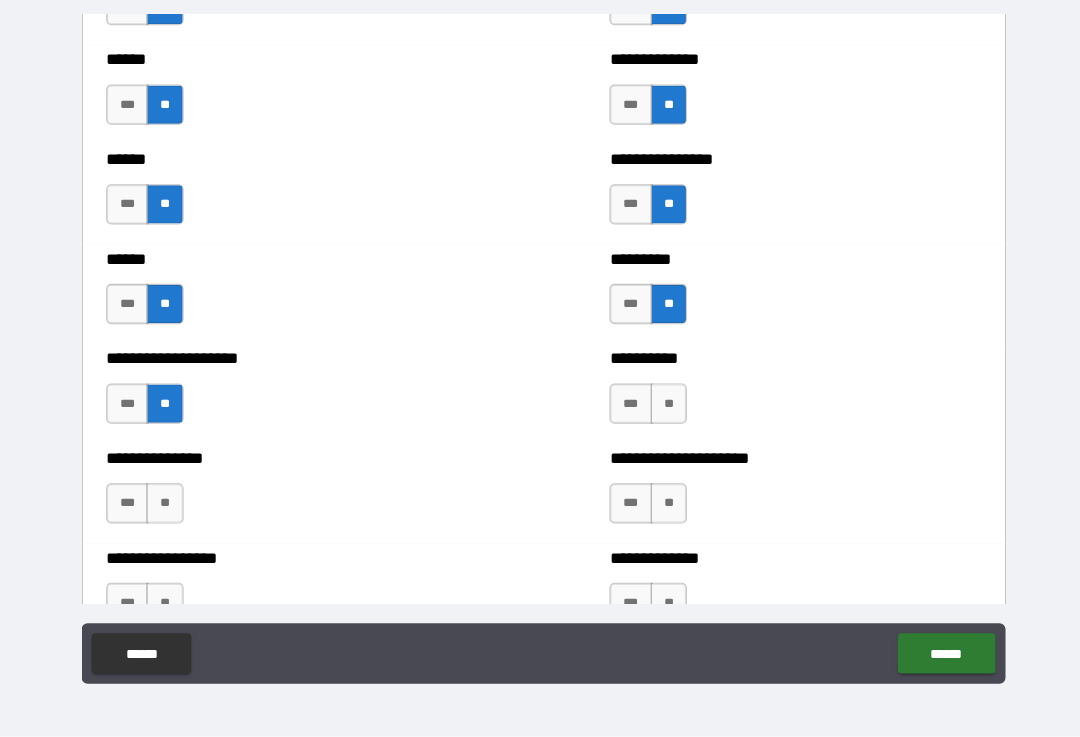 click on "**" at bounding box center (163, 505) 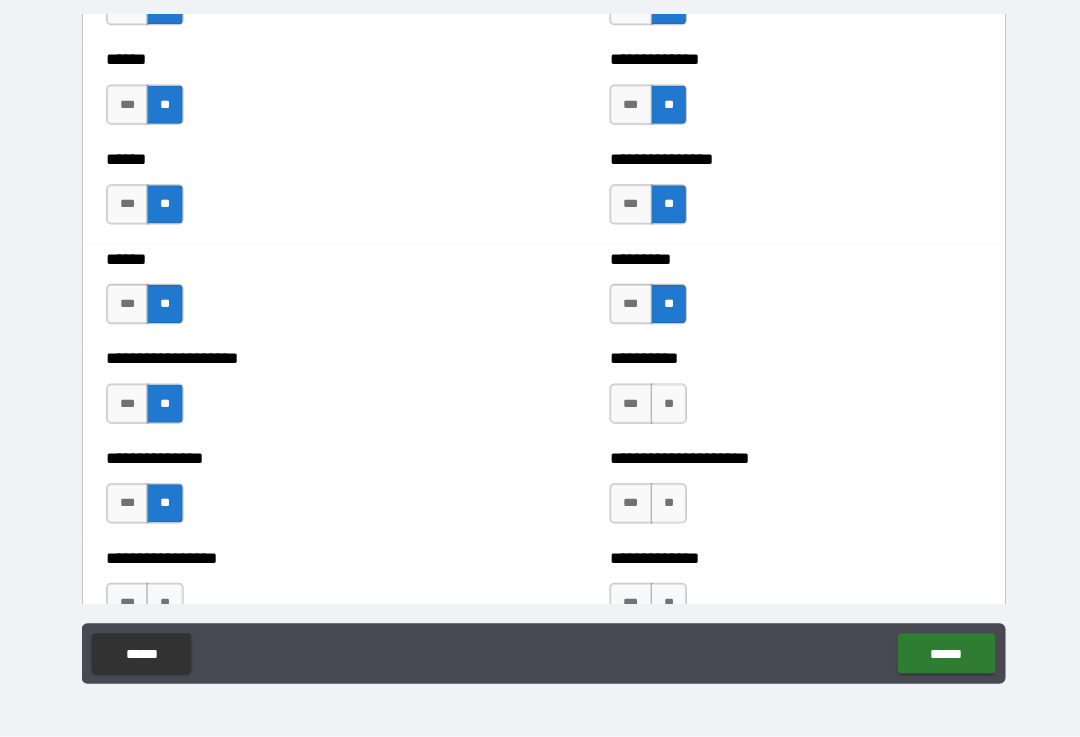 click on "**" at bounding box center [664, 406] 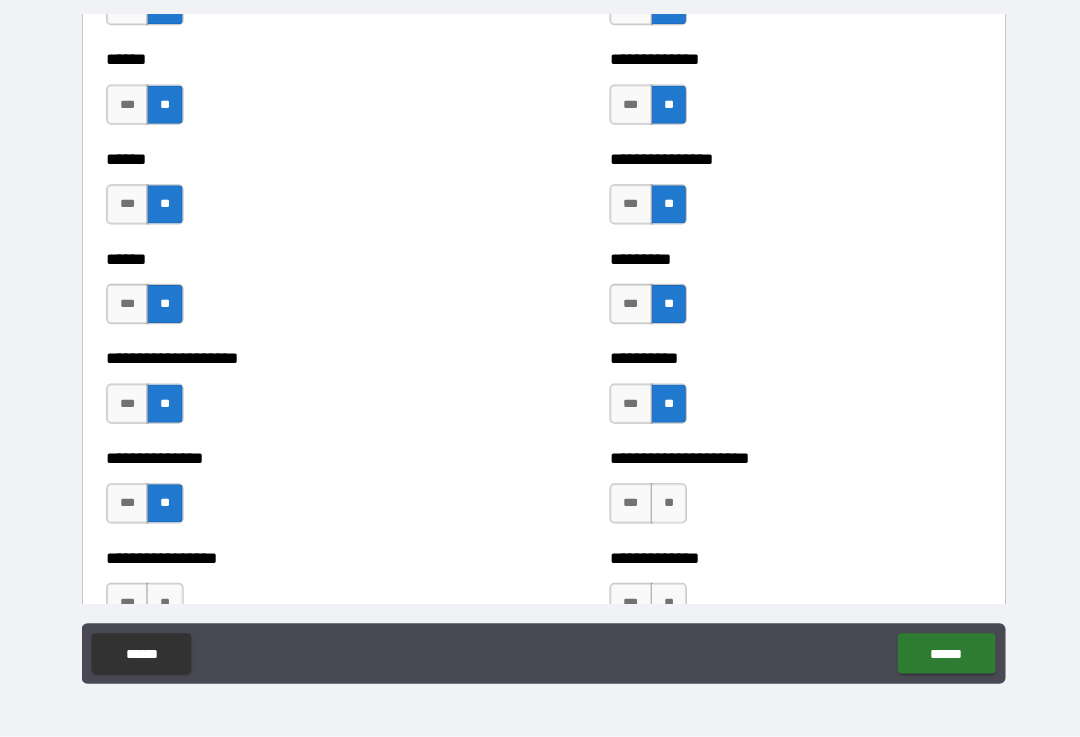 click on "**" at bounding box center (664, 505) 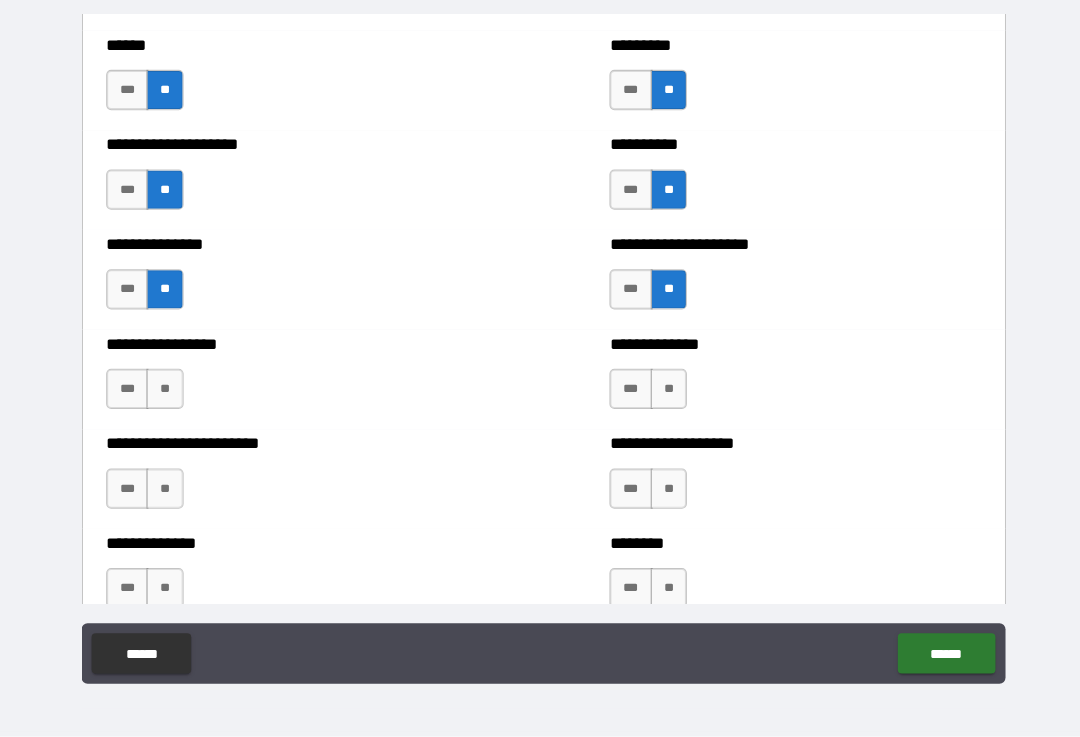 scroll, scrollTop: 3448, scrollLeft: 0, axis: vertical 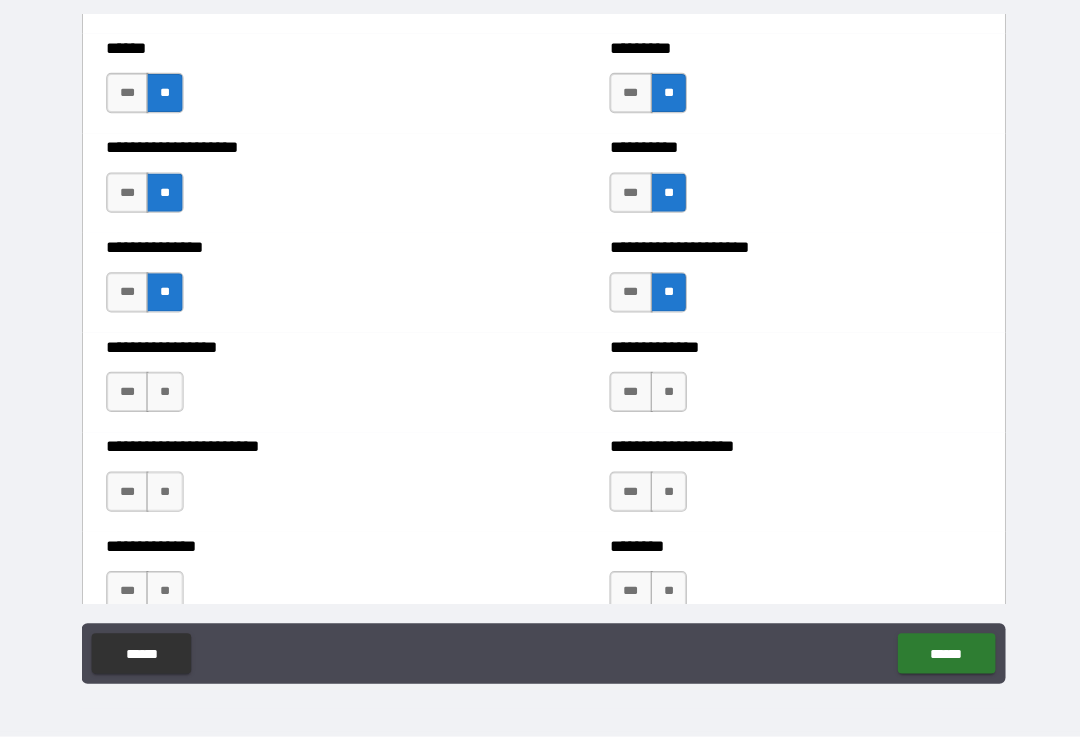 click on "**" at bounding box center [163, 394] 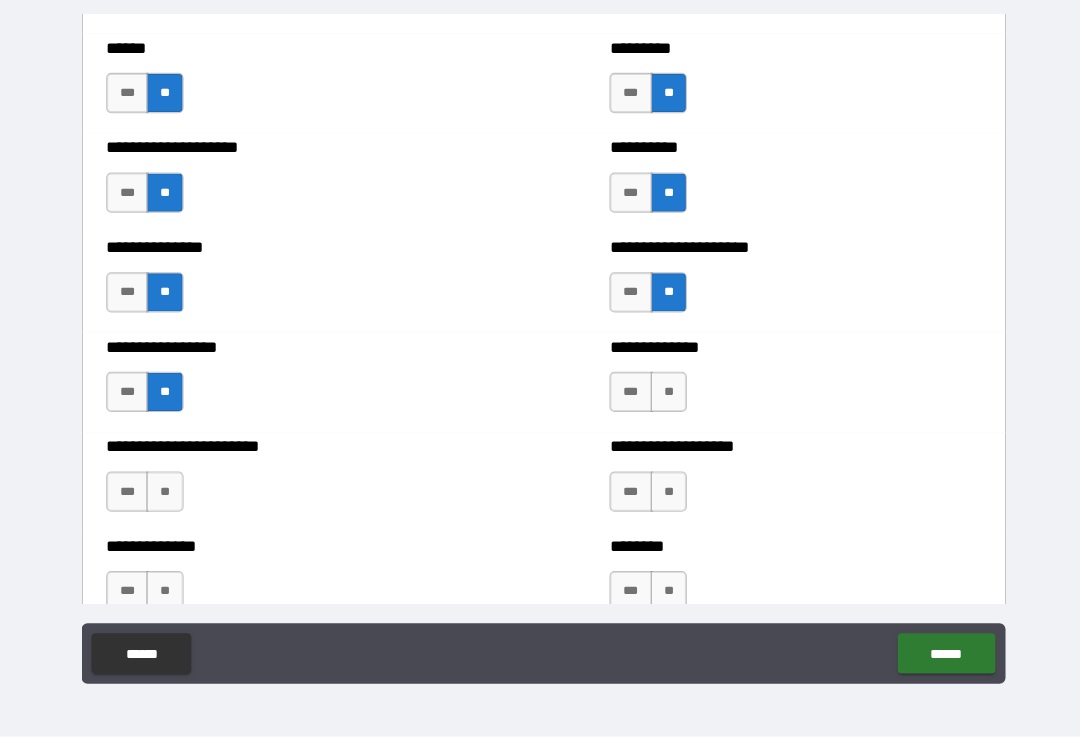 click on "**" at bounding box center [163, 493] 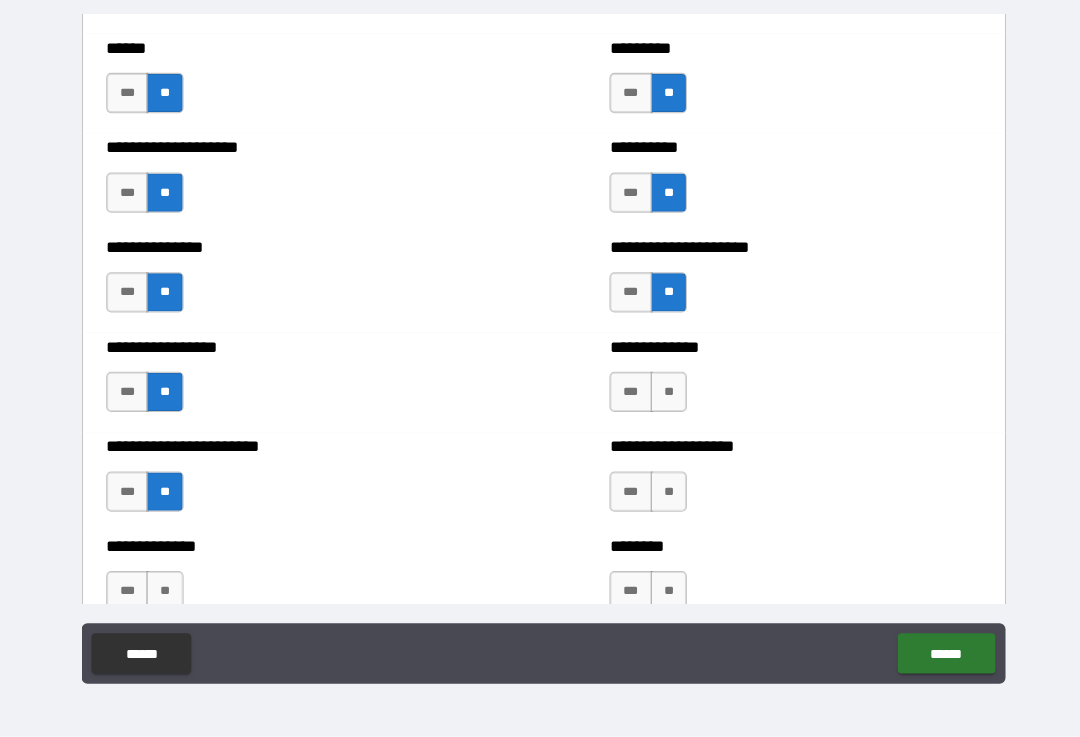 click on "**" at bounding box center [664, 394] 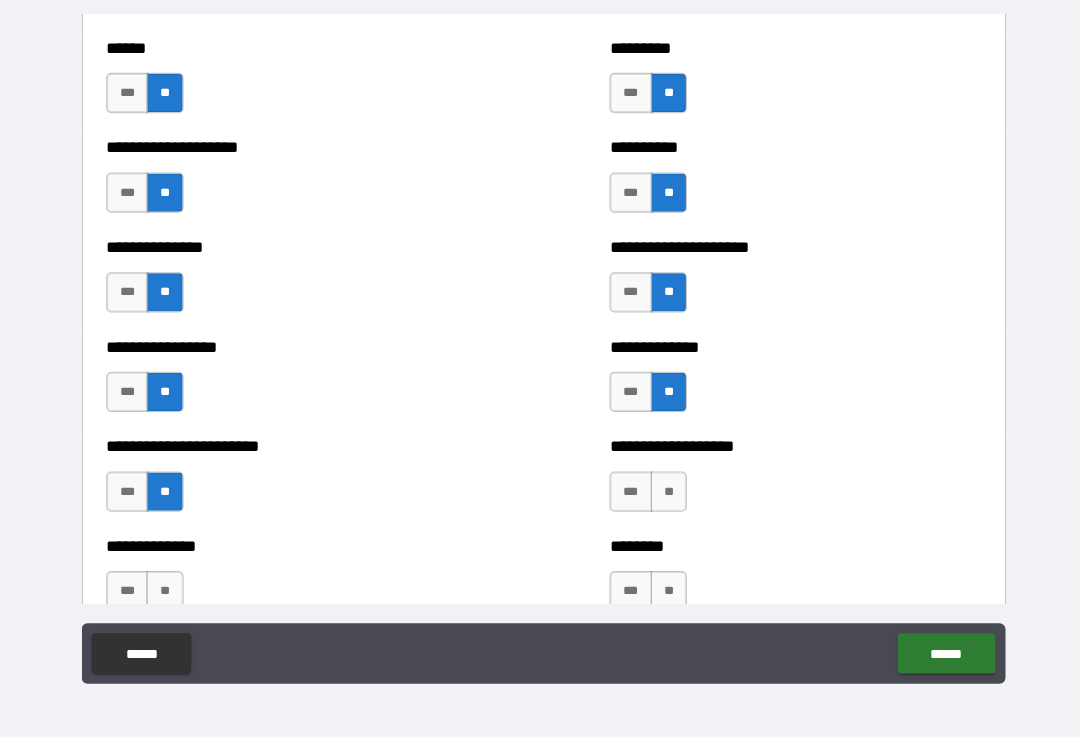 click on "**" at bounding box center [664, 493] 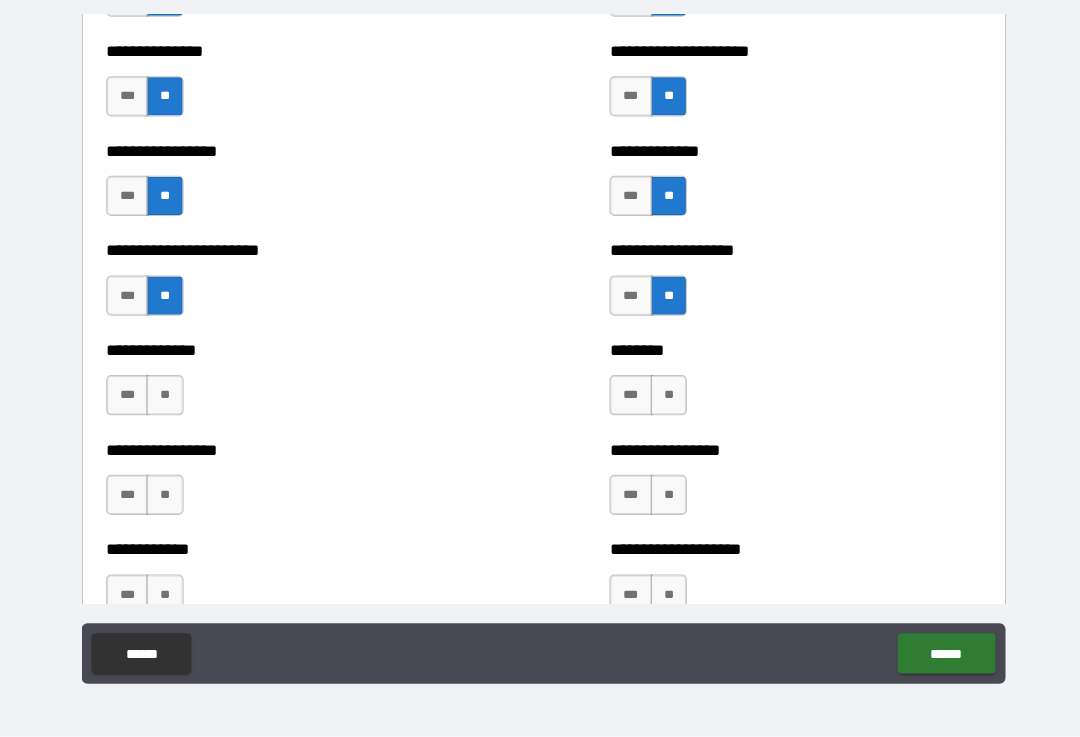 scroll, scrollTop: 3645, scrollLeft: 0, axis: vertical 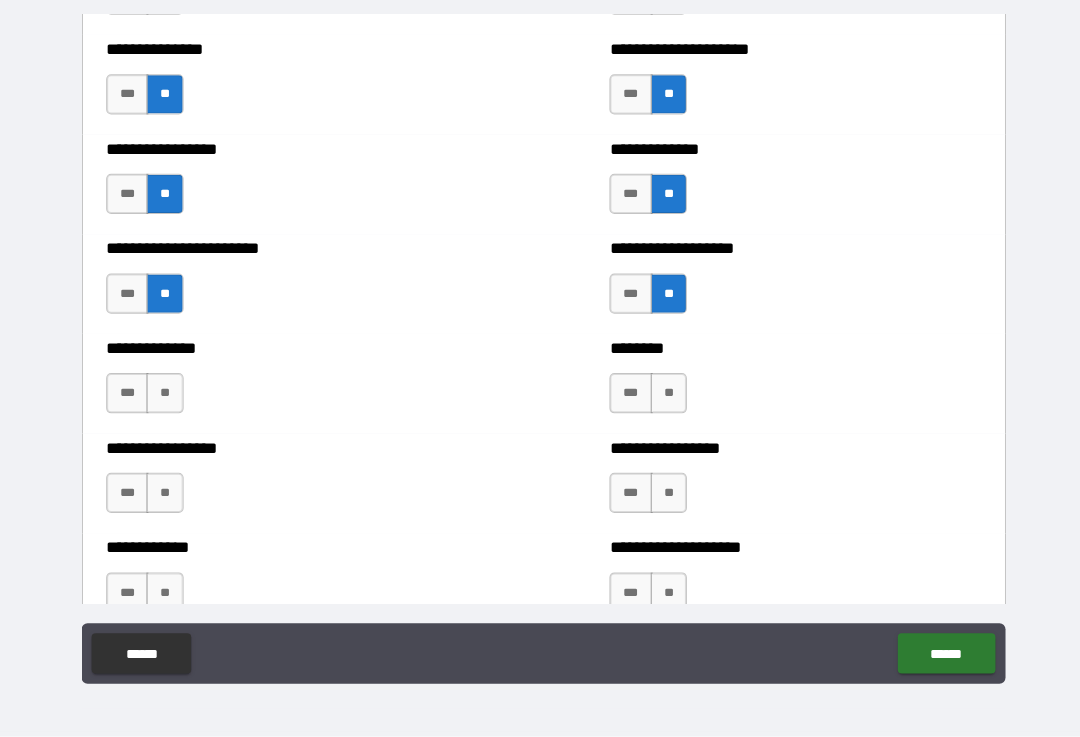 click on "**" at bounding box center (664, 395) 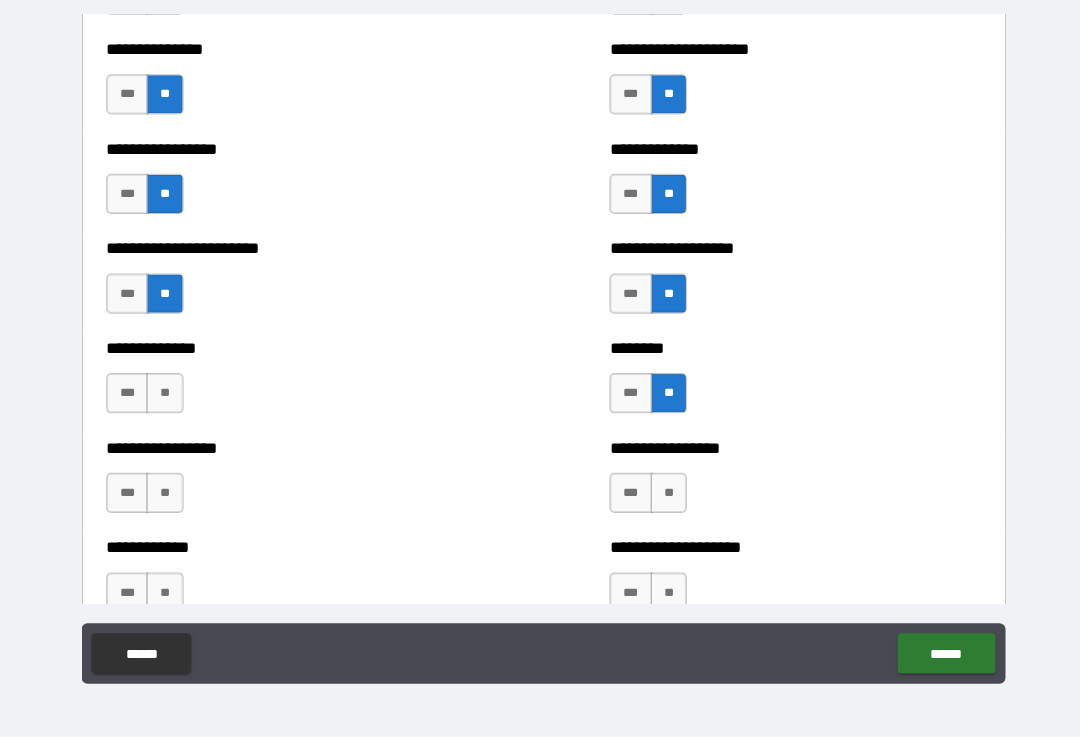 click on "***" at bounding box center (126, 395) 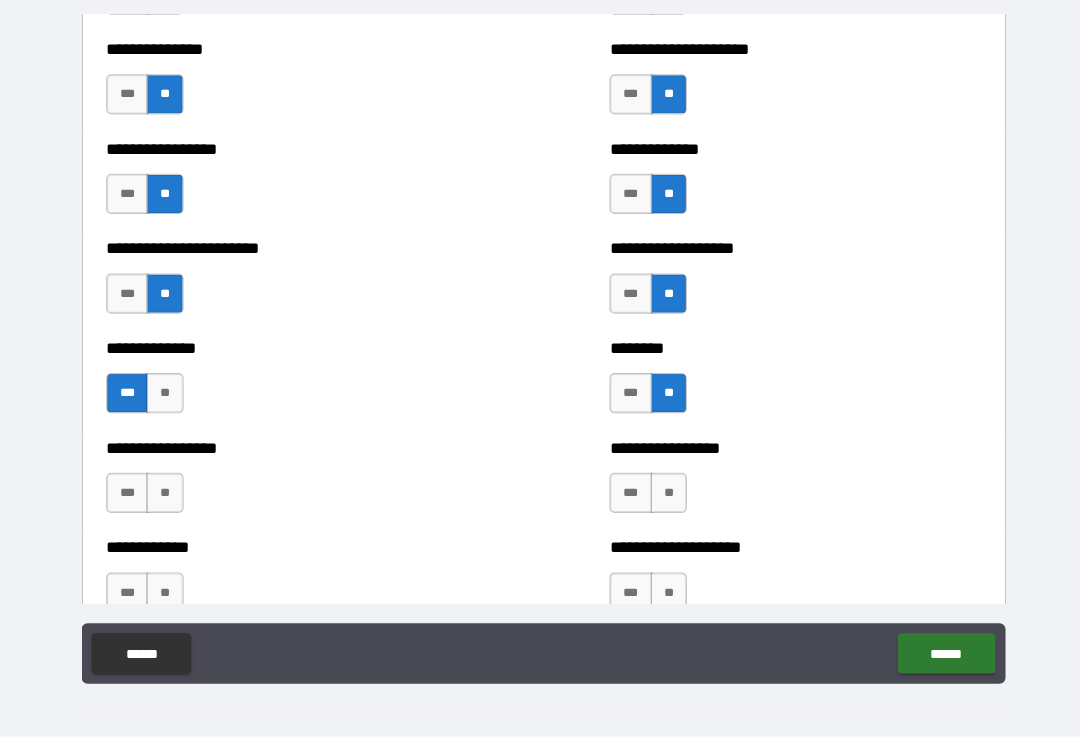 click on "**" at bounding box center (163, 494) 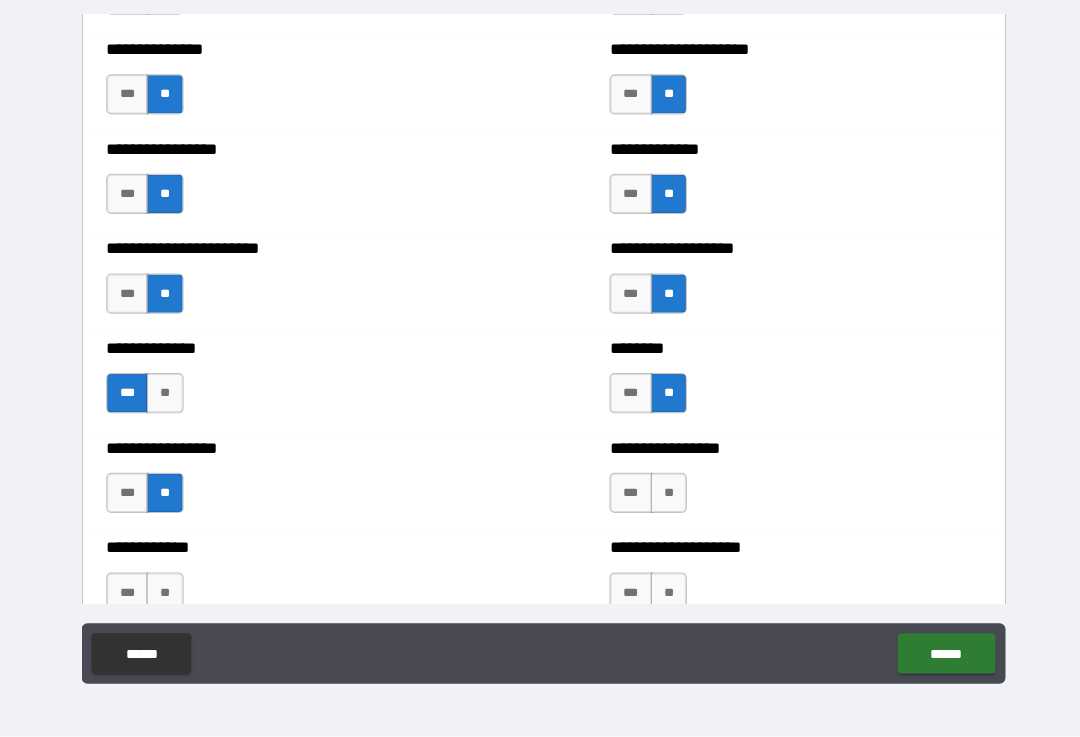 click on "**" at bounding box center (664, 494) 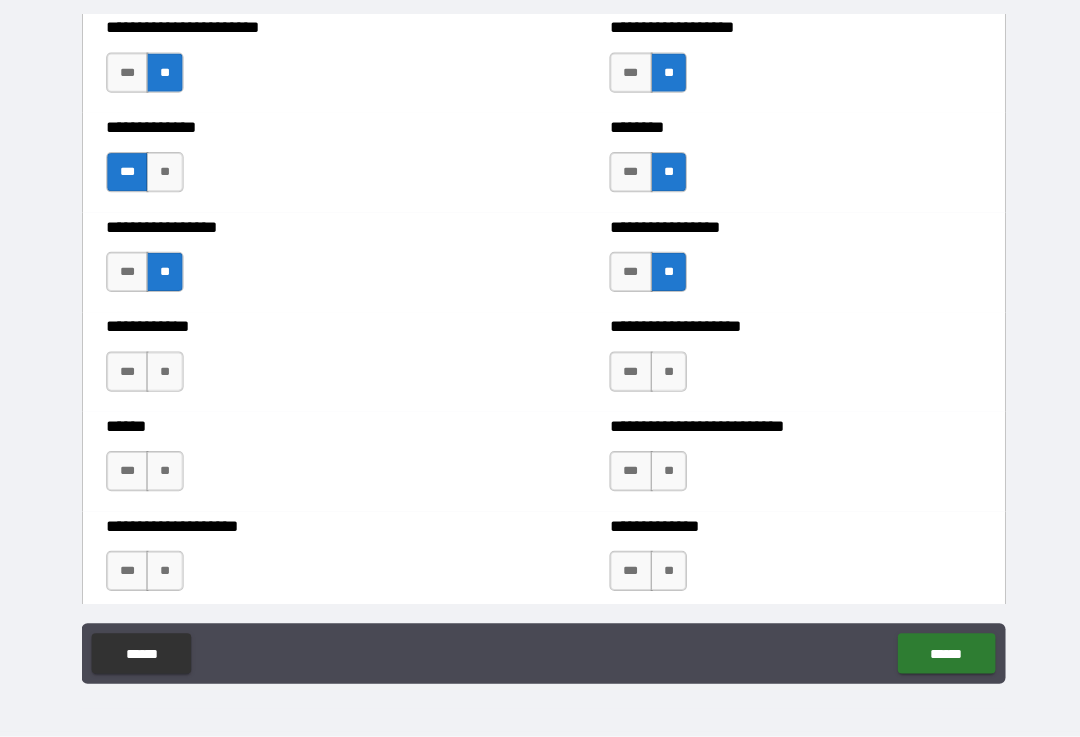 scroll, scrollTop: 3867, scrollLeft: 0, axis: vertical 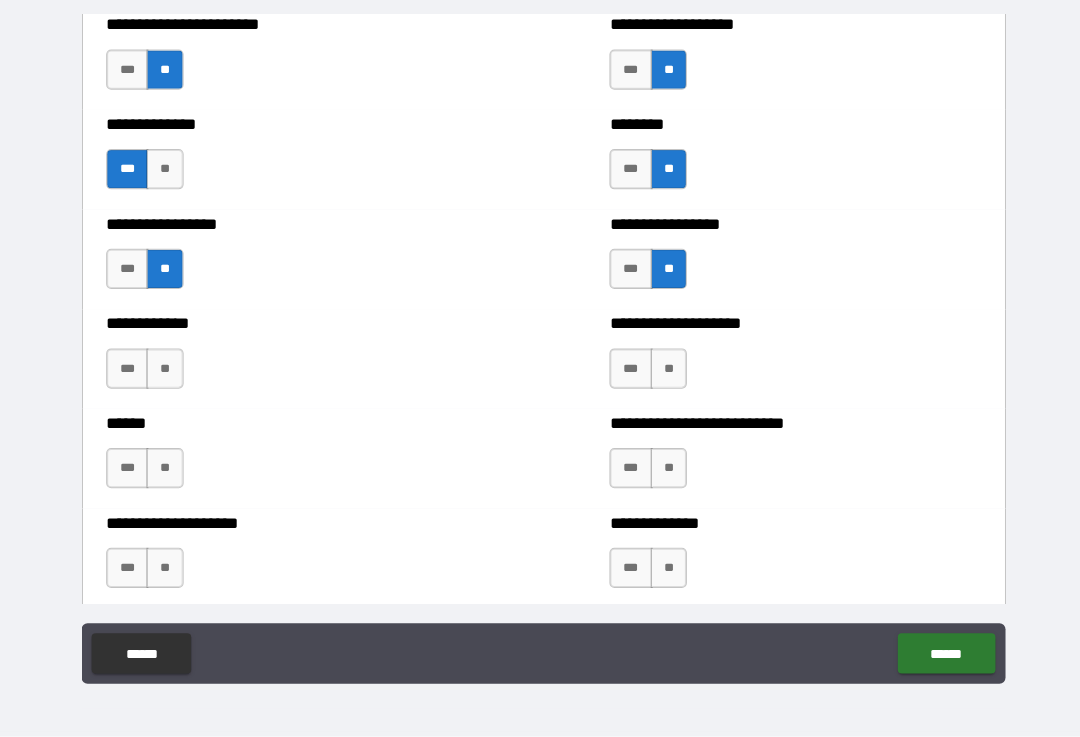 click on "**" at bounding box center (163, 371) 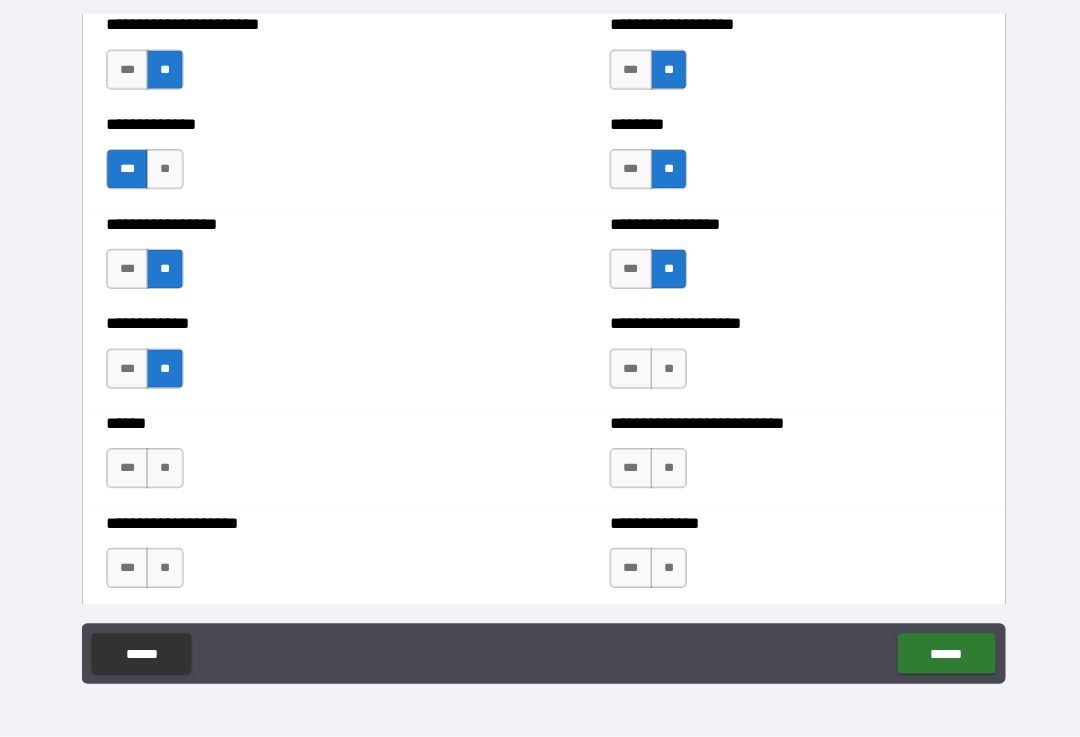 click on "**" at bounding box center [163, 470] 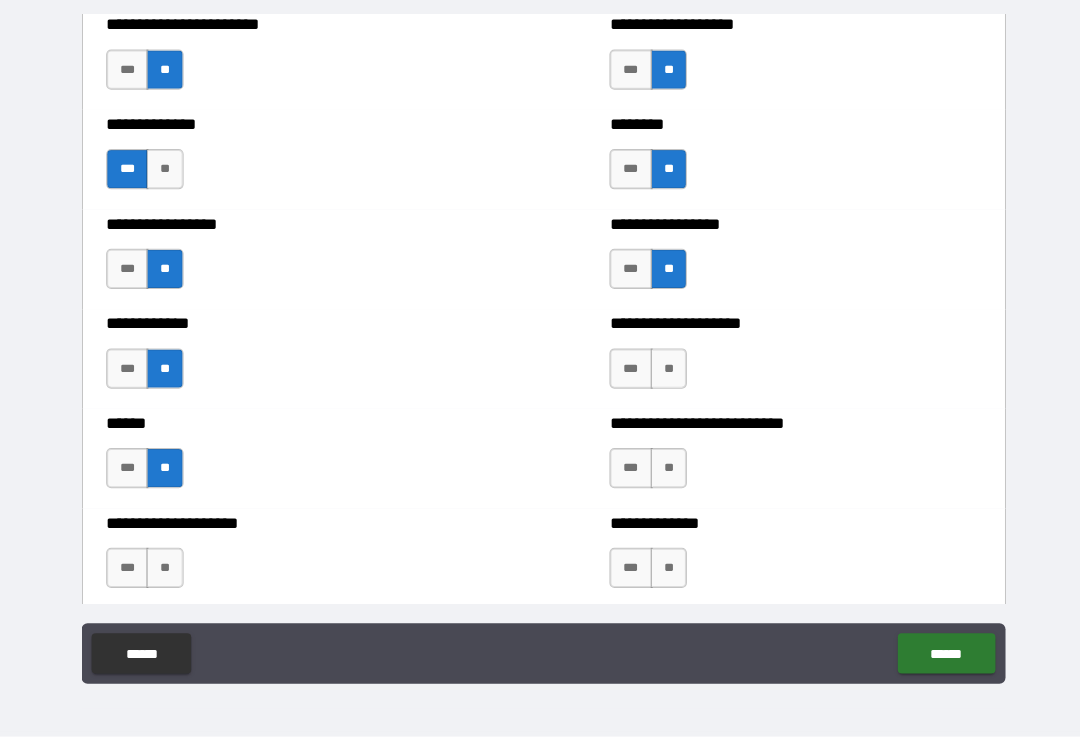click on "**" at bounding box center (163, 569) 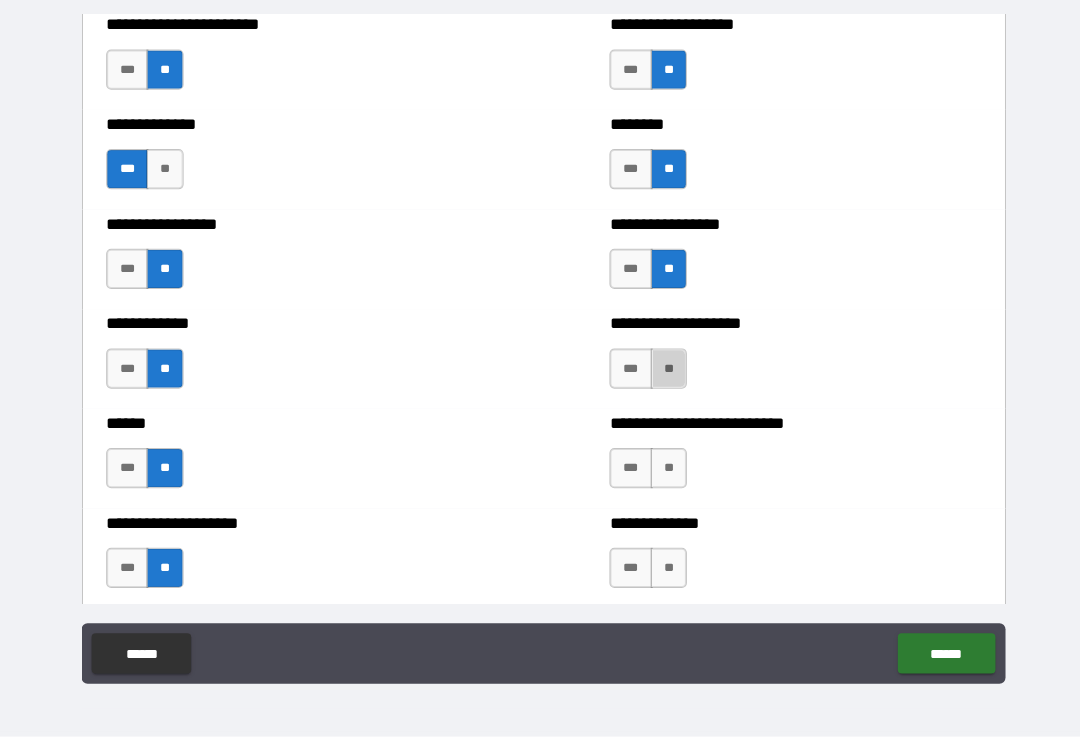 click on "**" at bounding box center (664, 371) 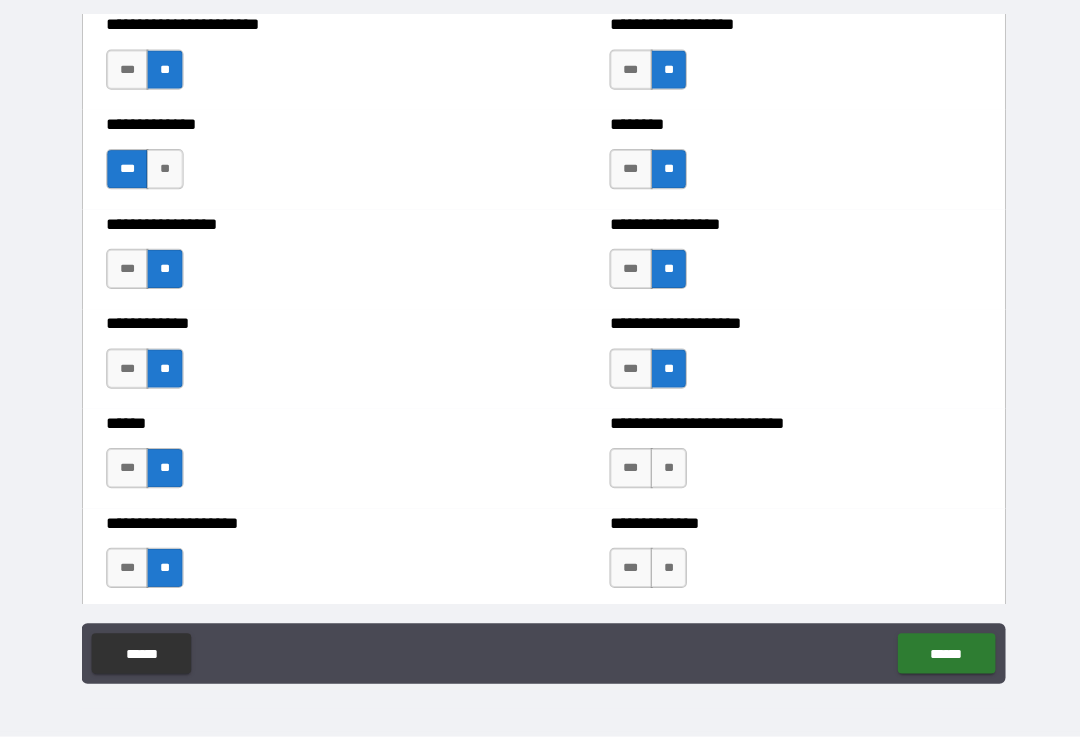 click on "**" at bounding box center (664, 470) 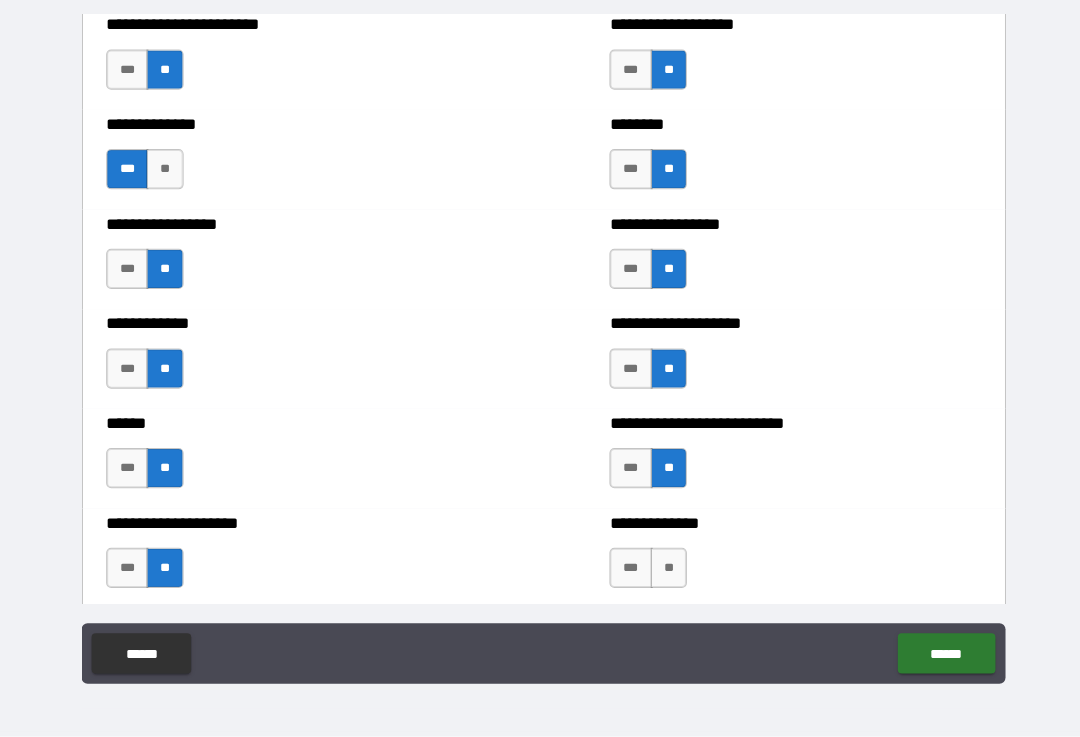 click on "***" at bounding box center (626, 569) 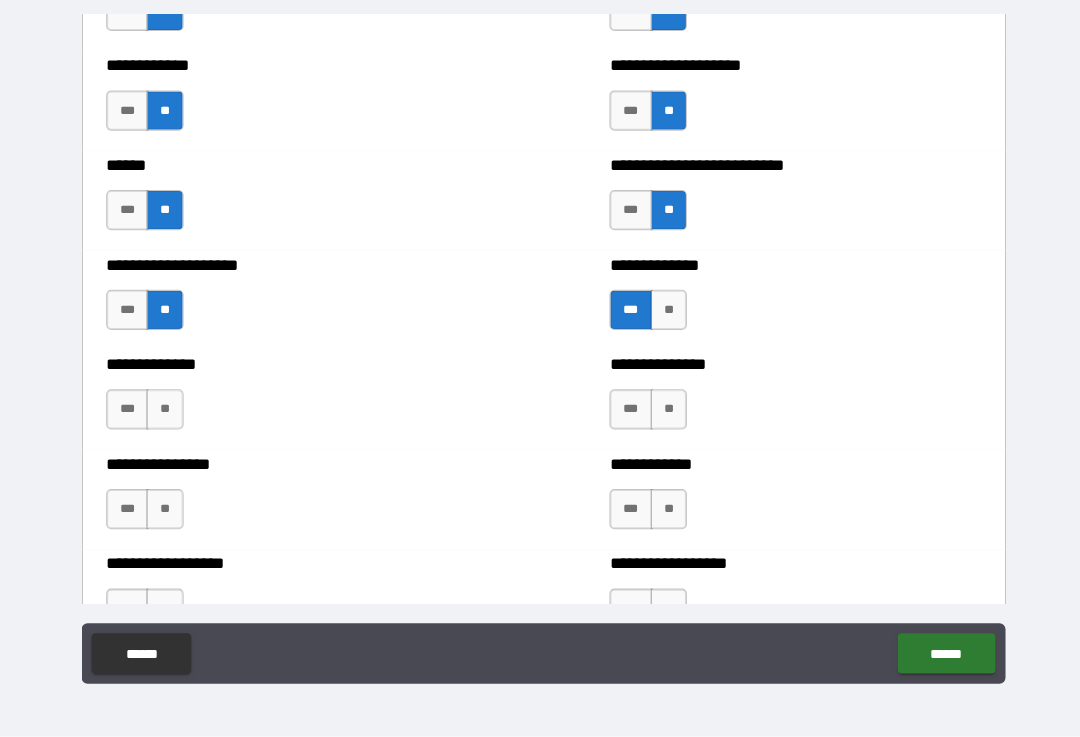 scroll, scrollTop: 4124, scrollLeft: 0, axis: vertical 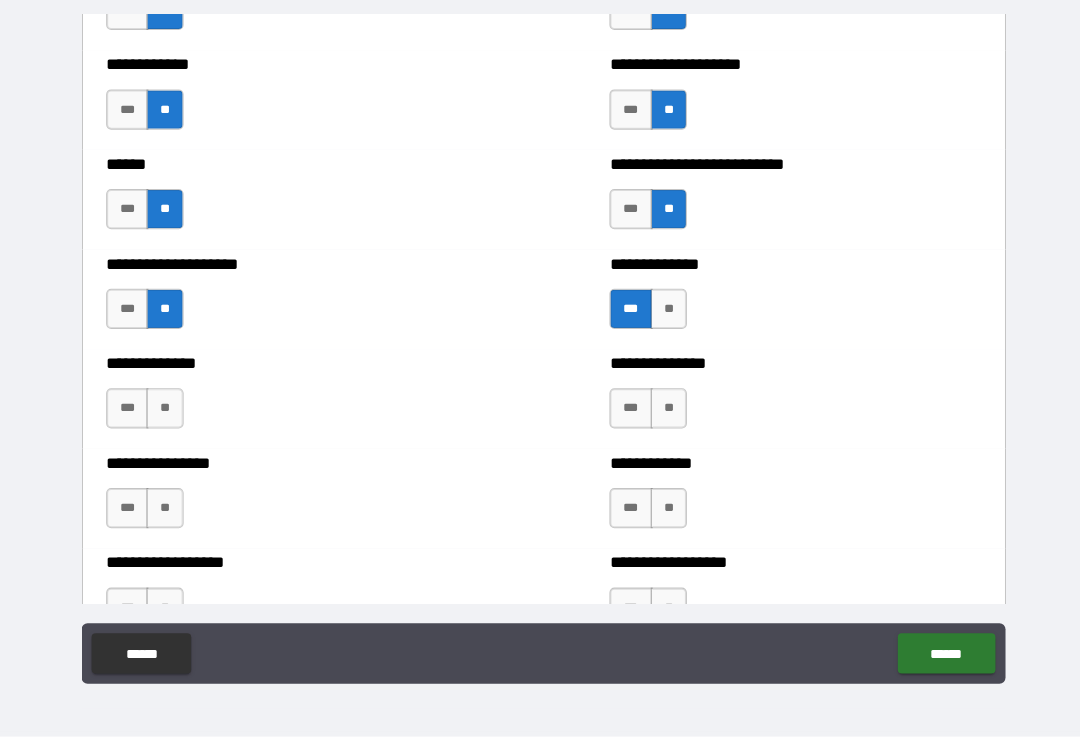 click on "**" at bounding box center [163, 411] 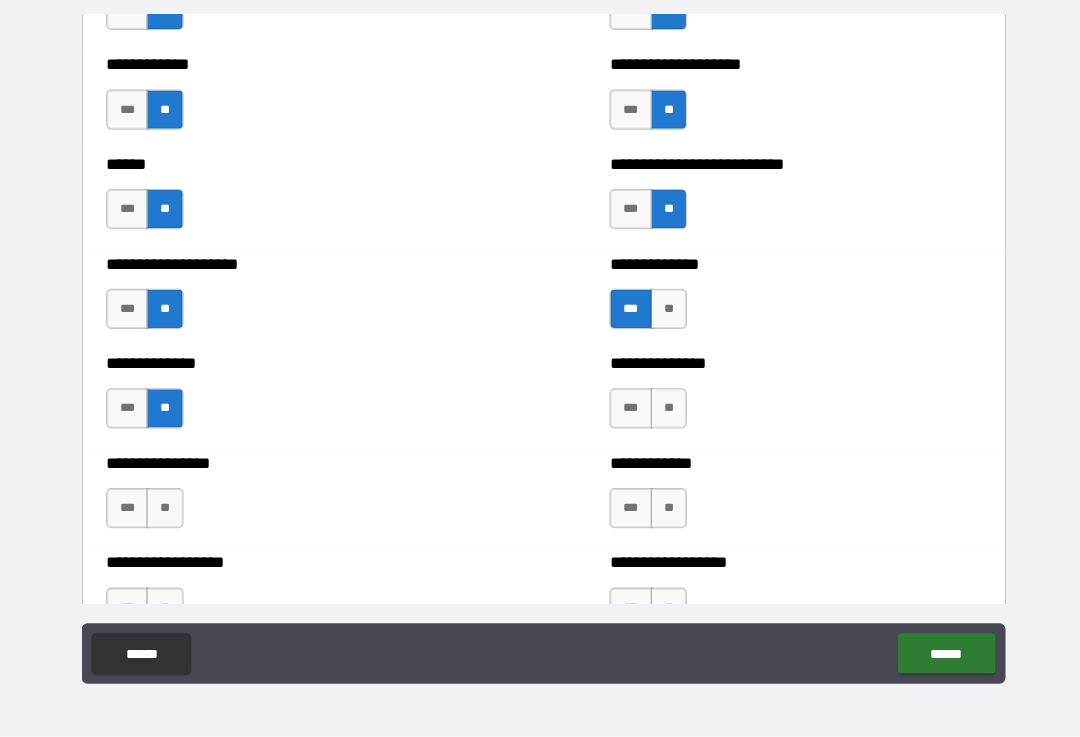 click on "**" at bounding box center [163, 510] 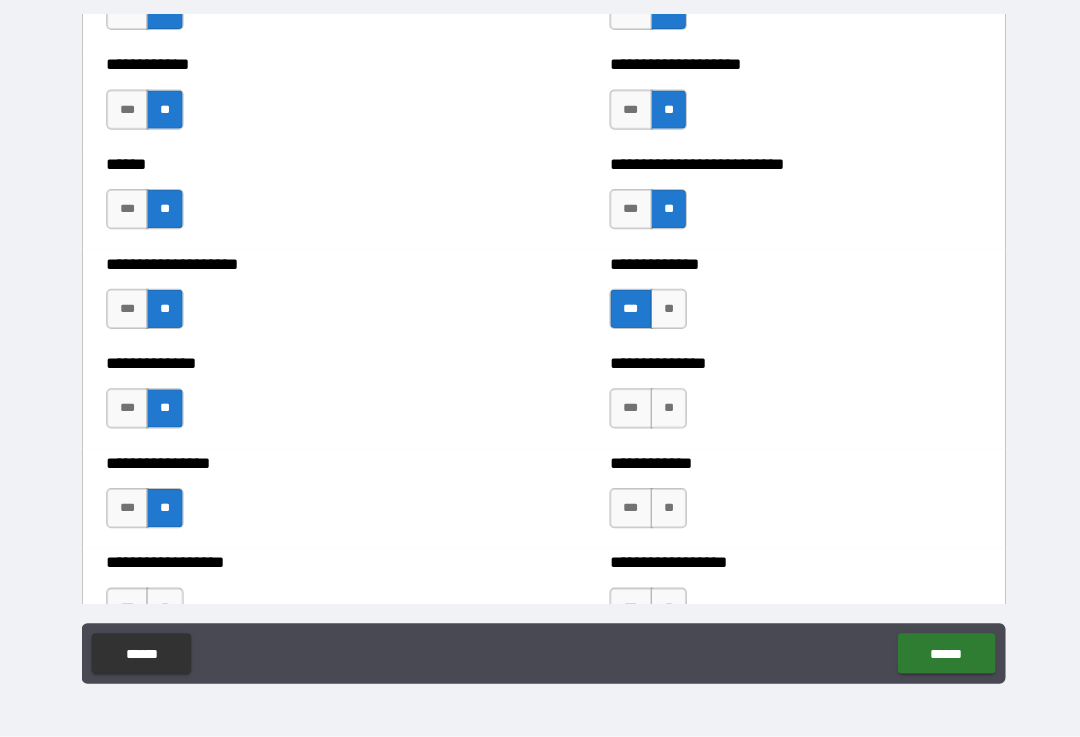 click on "**" at bounding box center [664, 411] 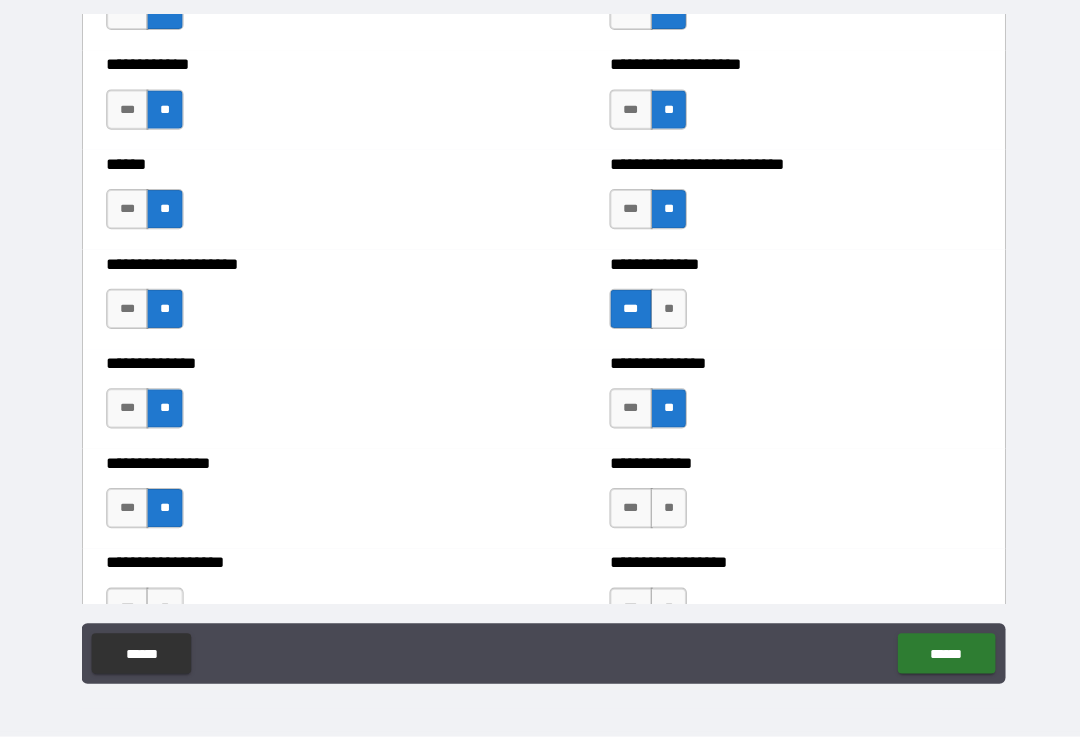 click on "**" at bounding box center (664, 510) 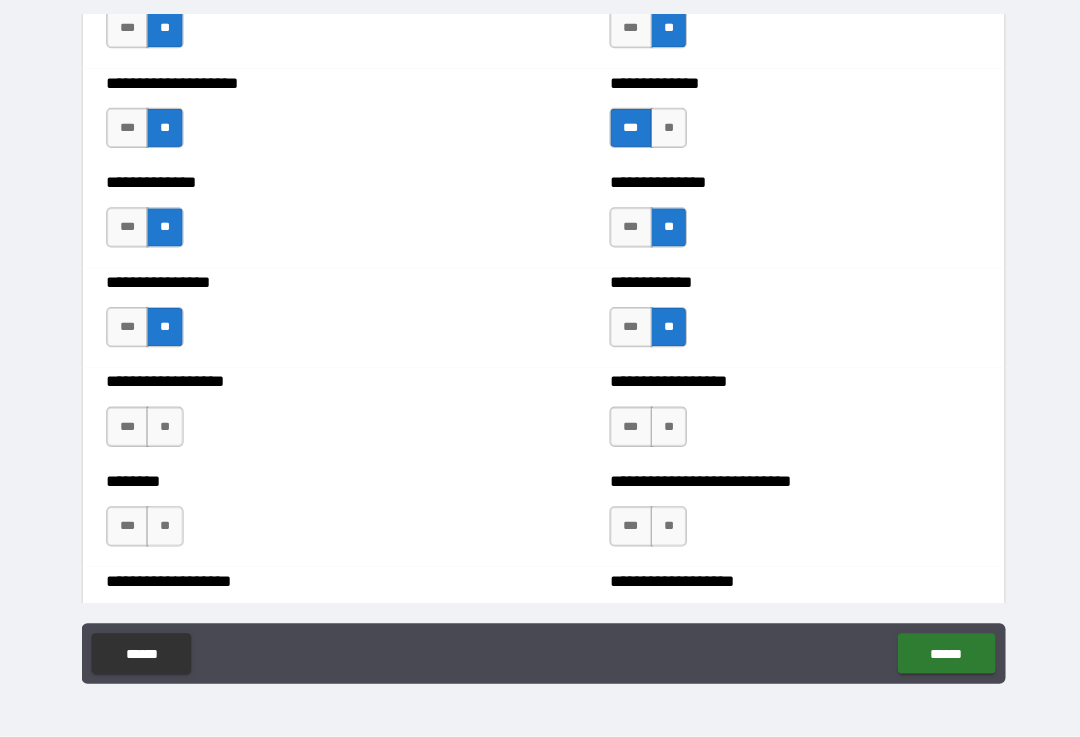 scroll, scrollTop: 4328, scrollLeft: 0, axis: vertical 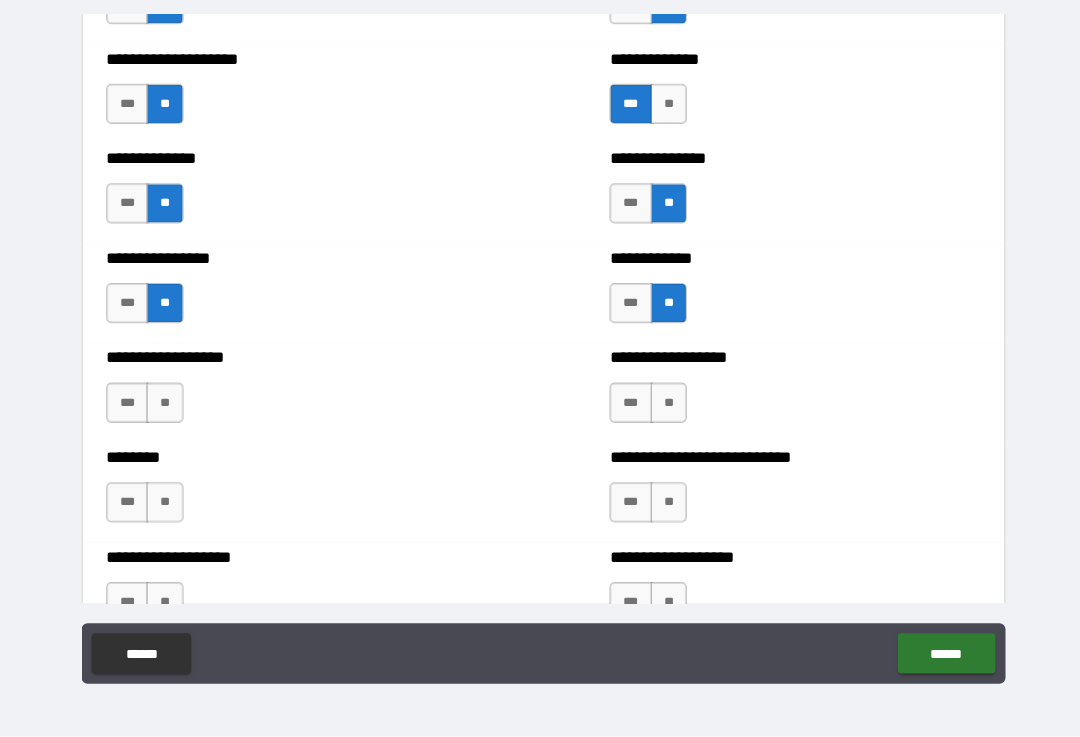 click on "**" at bounding box center [163, 405] 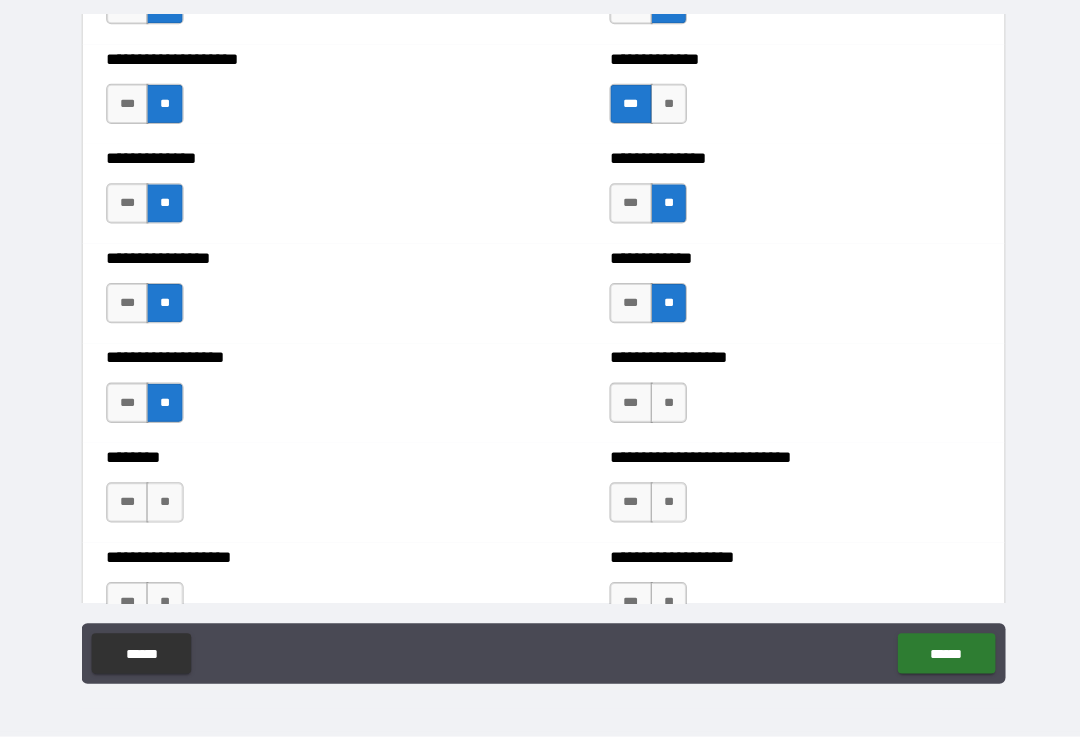 click on "**" at bounding box center [163, 504] 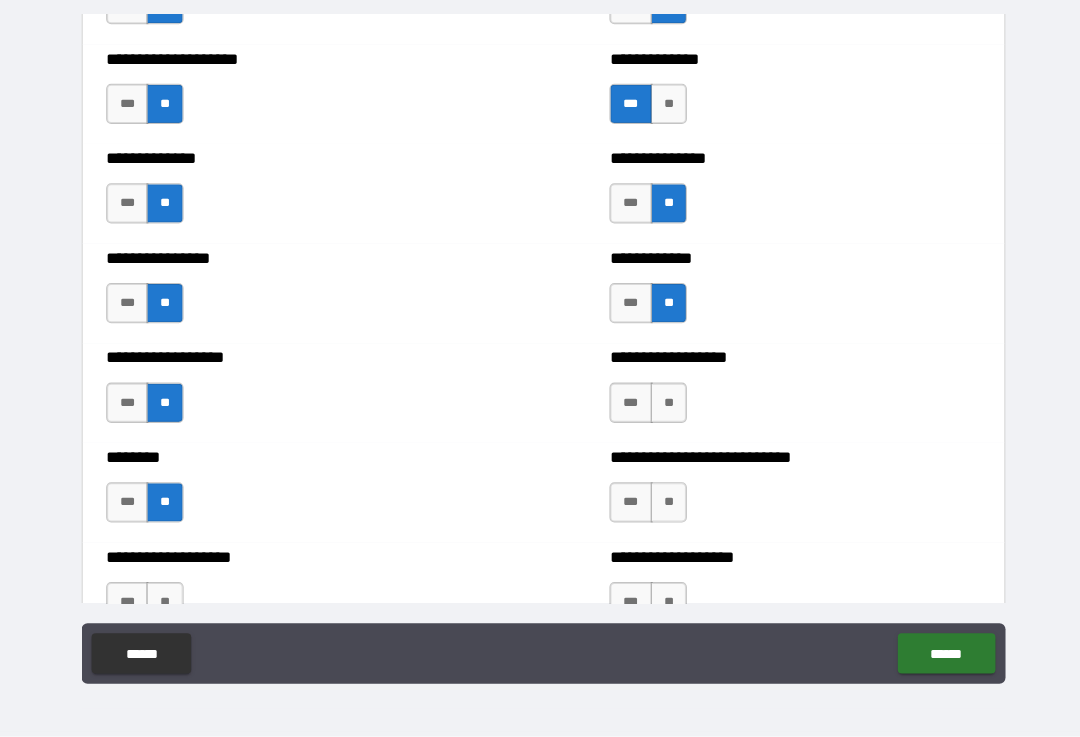 click on "**" at bounding box center [664, 405] 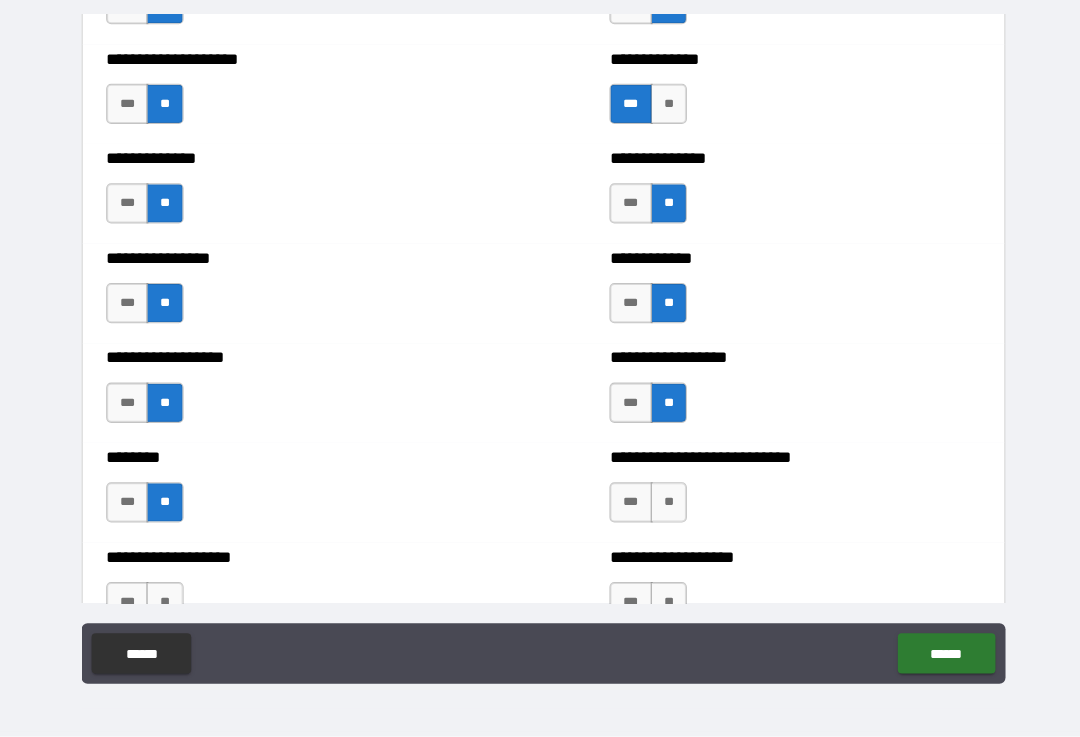 click on "**" at bounding box center [664, 504] 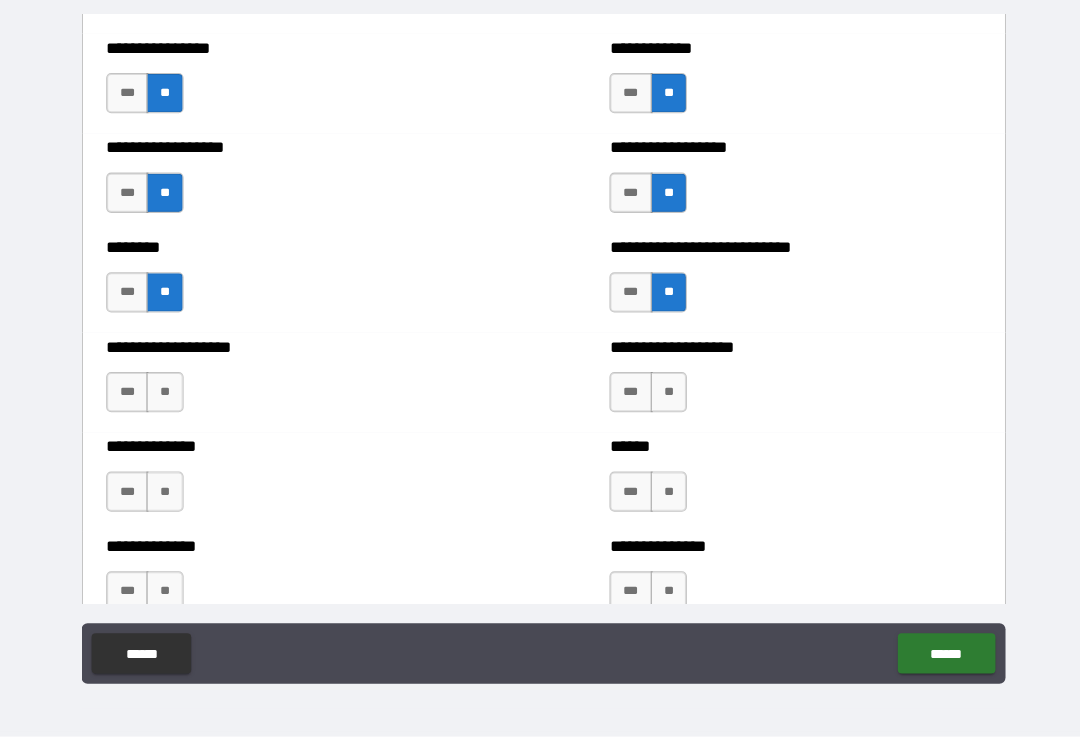 scroll, scrollTop: 4542, scrollLeft: 0, axis: vertical 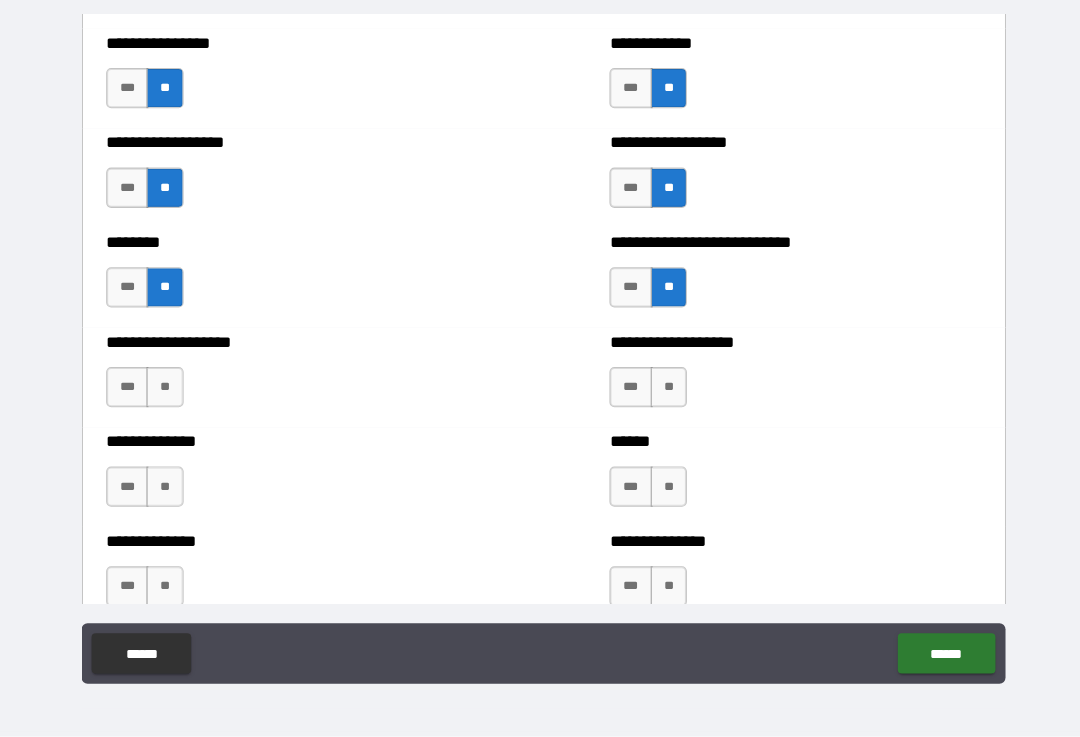 click on "***" at bounding box center [626, 389] 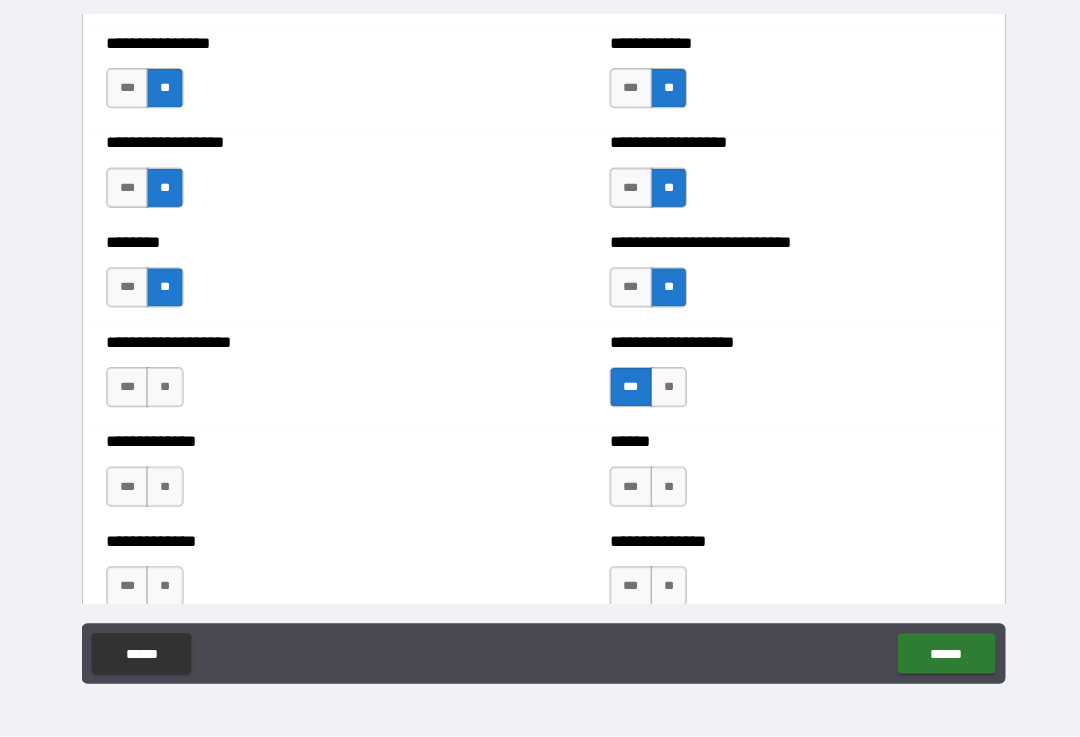 click on "**" at bounding box center (664, 488) 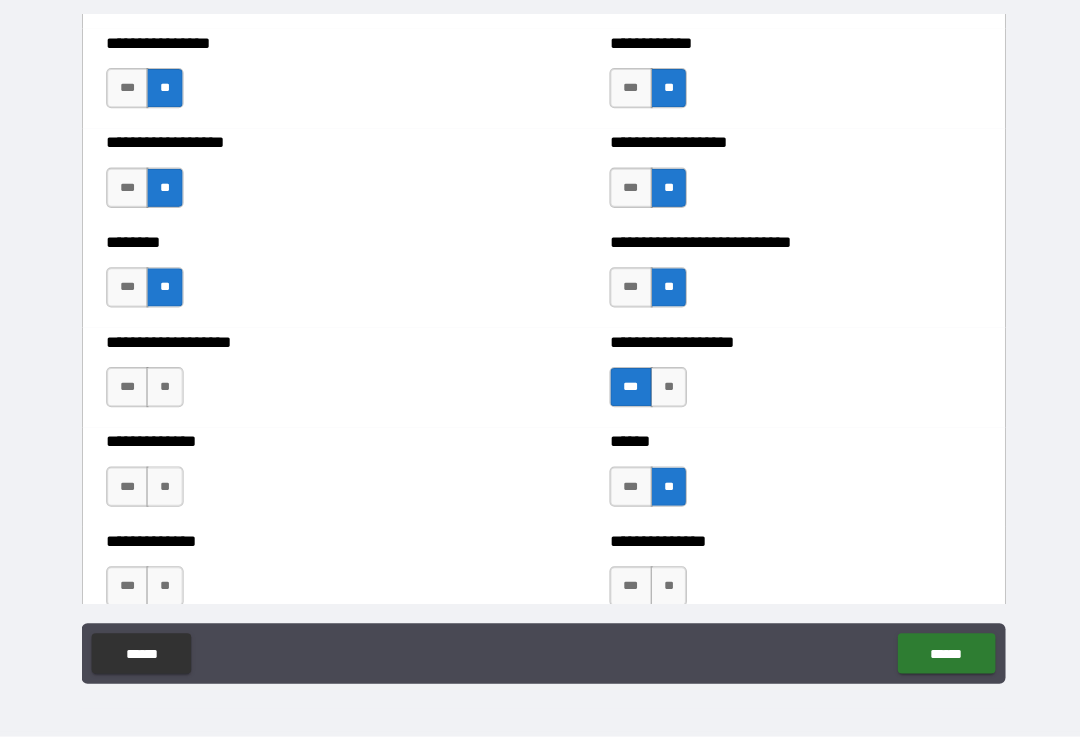 click on "**" at bounding box center [163, 389] 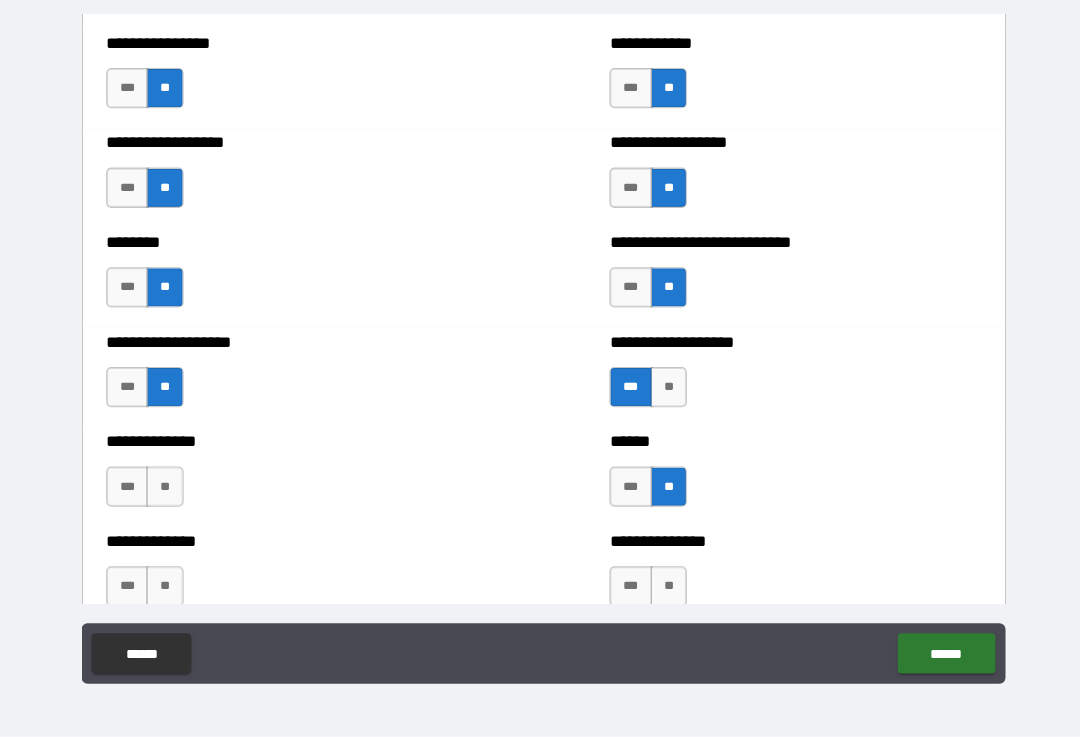 click on "**" at bounding box center (163, 488) 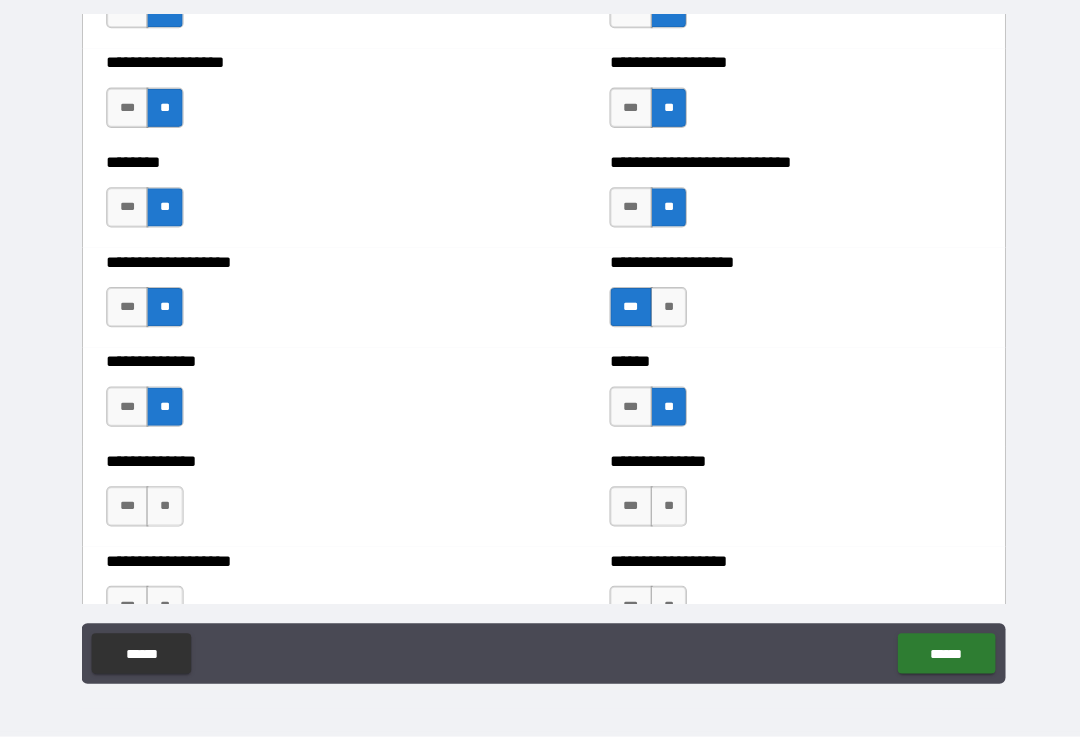 scroll, scrollTop: 4684, scrollLeft: 0, axis: vertical 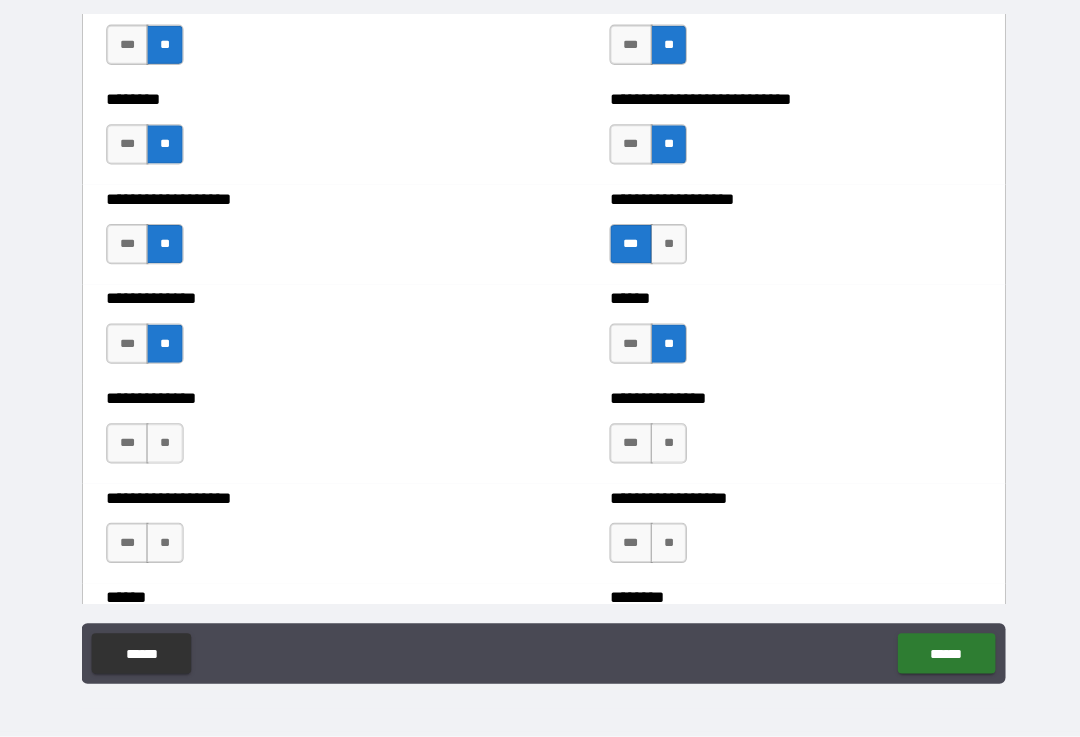 click on "**" at bounding box center [163, 445] 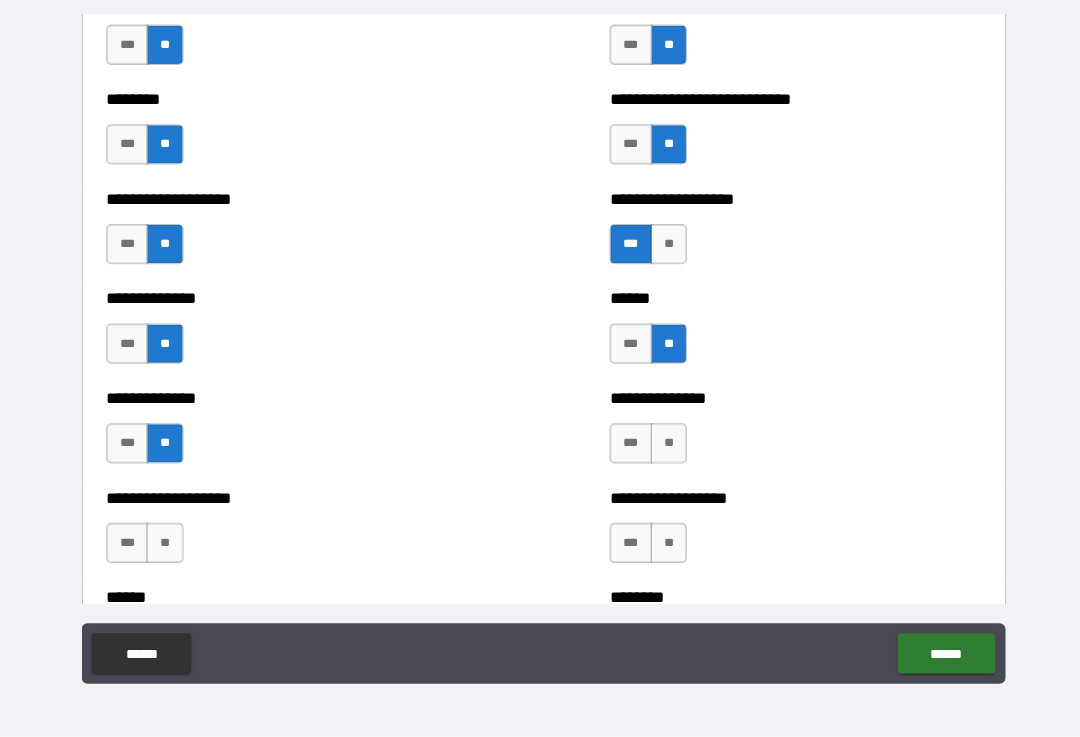 click on "**" at bounding box center [163, 544] 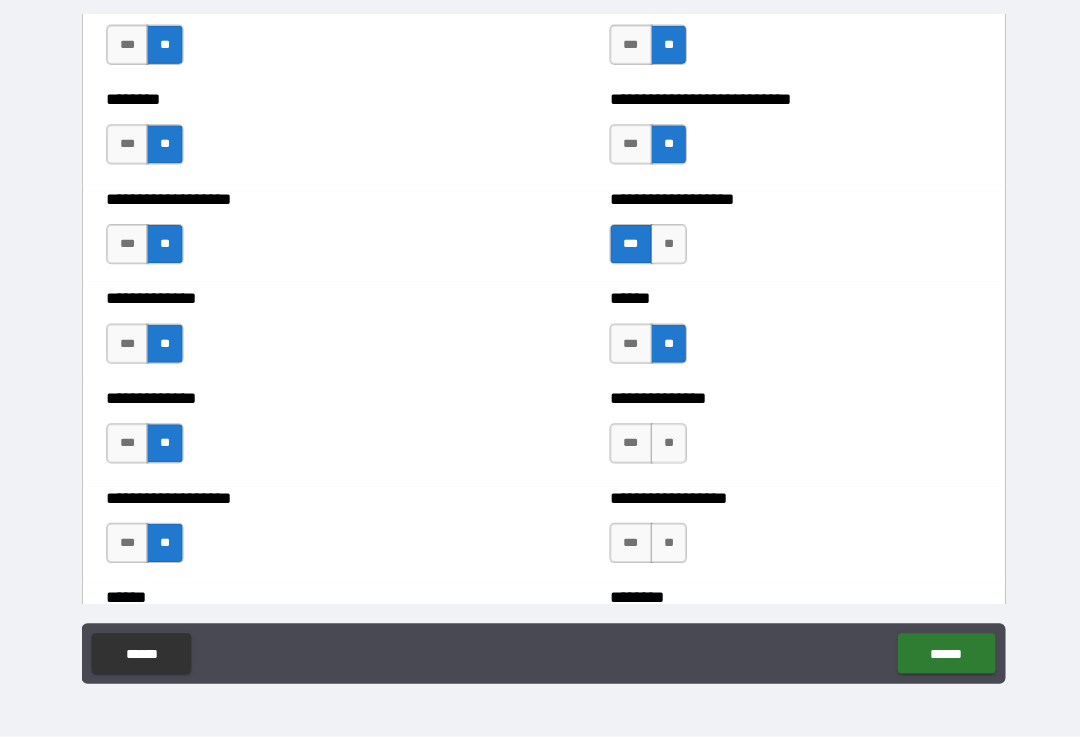 click on "**" at bounding box center [664, 445] 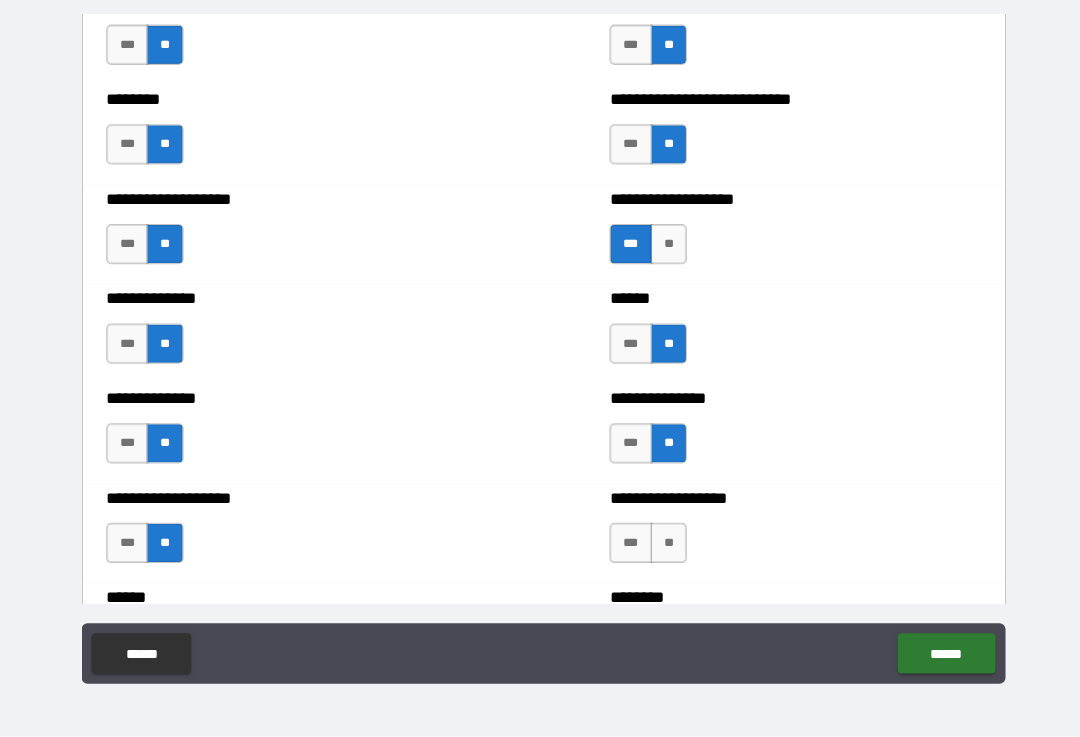 click on "**" at bounding box center (664, 544) 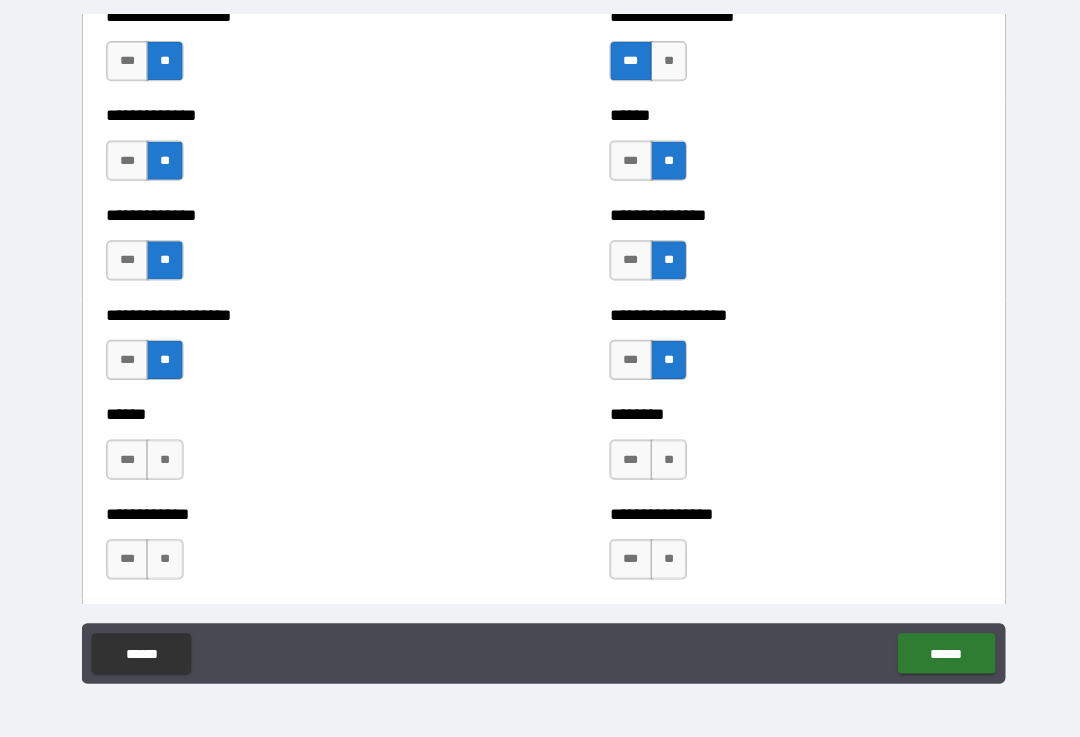 scroll, scrollTop: 4882, scrollLeft: 0, axis: vertical 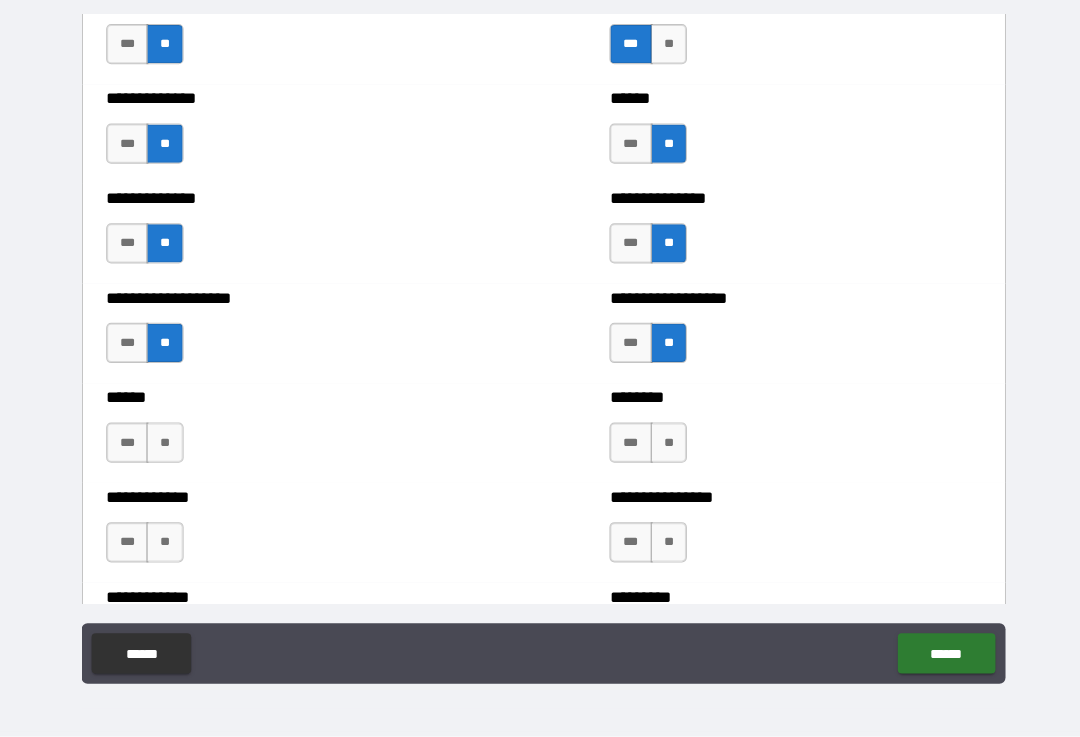 click on "**" at bounding box center [163, 445] 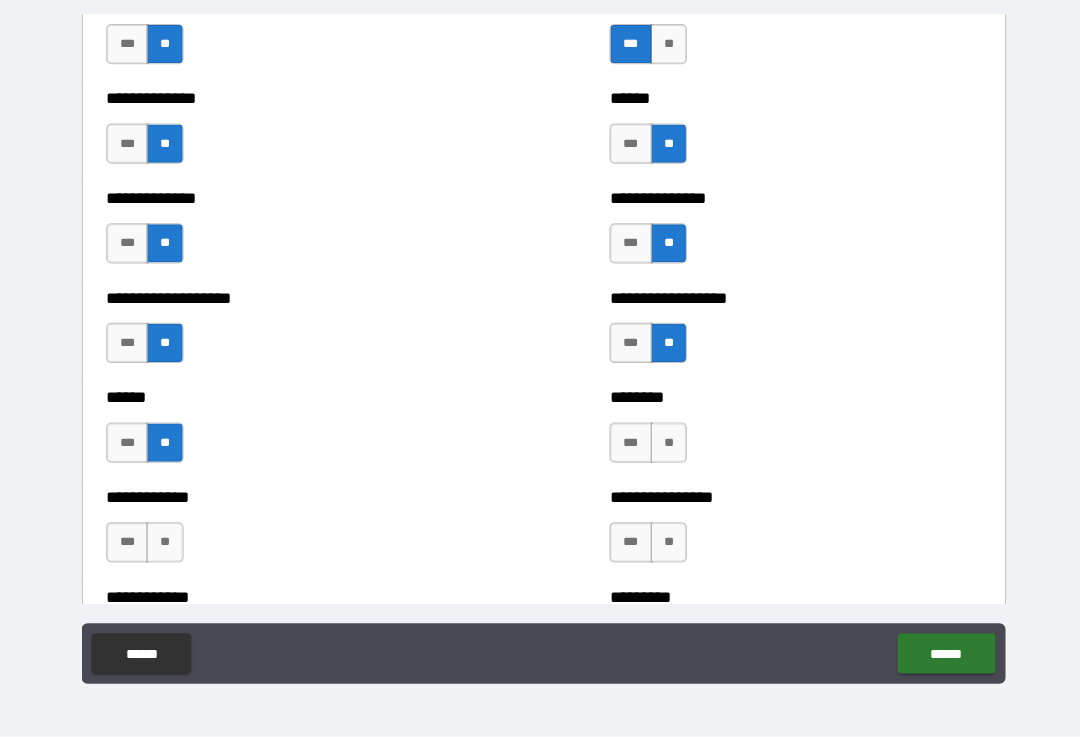 click on "**" at bounding box center [163, 544] 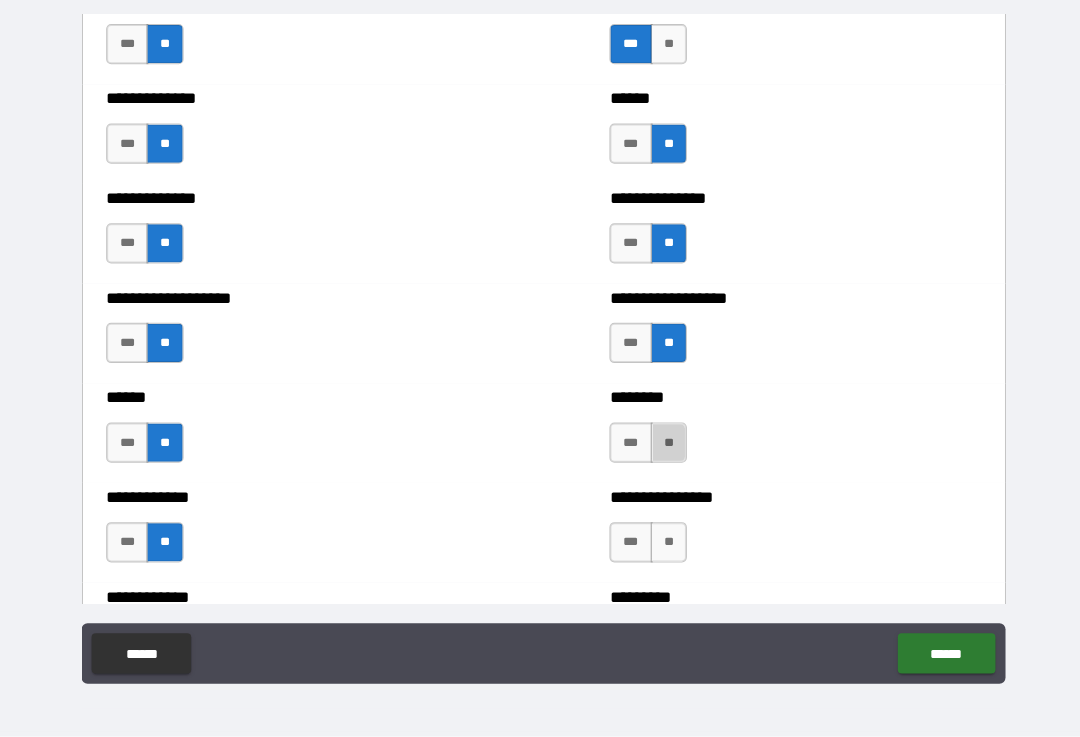 click on "**" at bounding box center [664, 445] 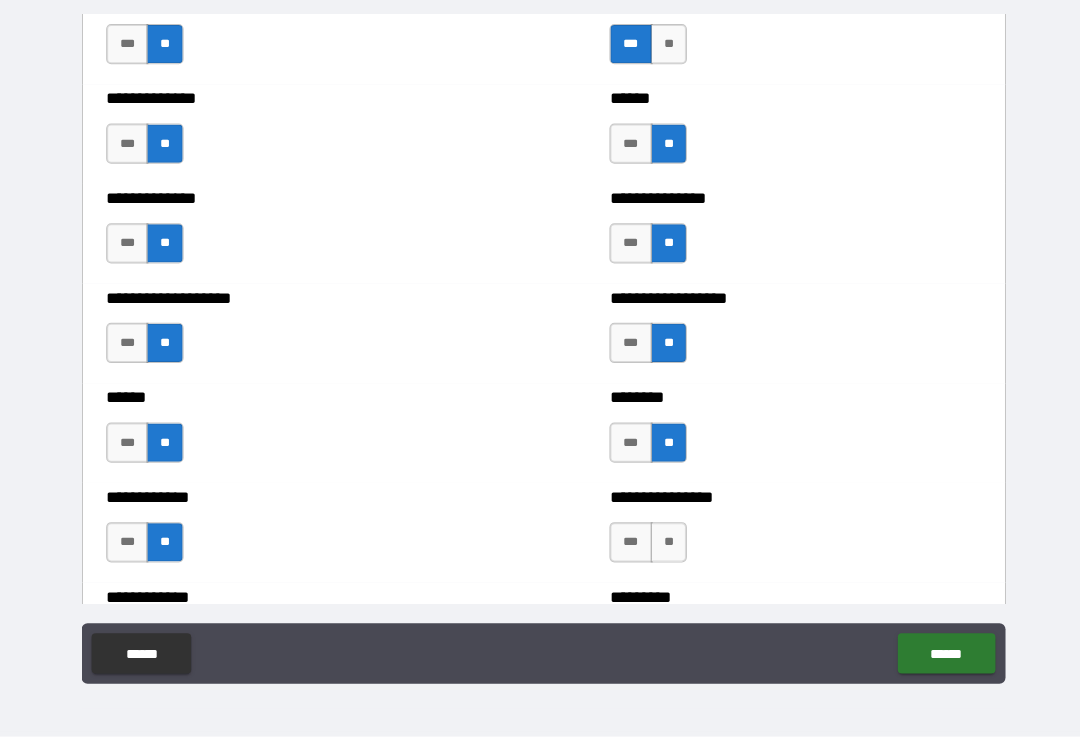 click on "**" at bounding box center (664, 544) 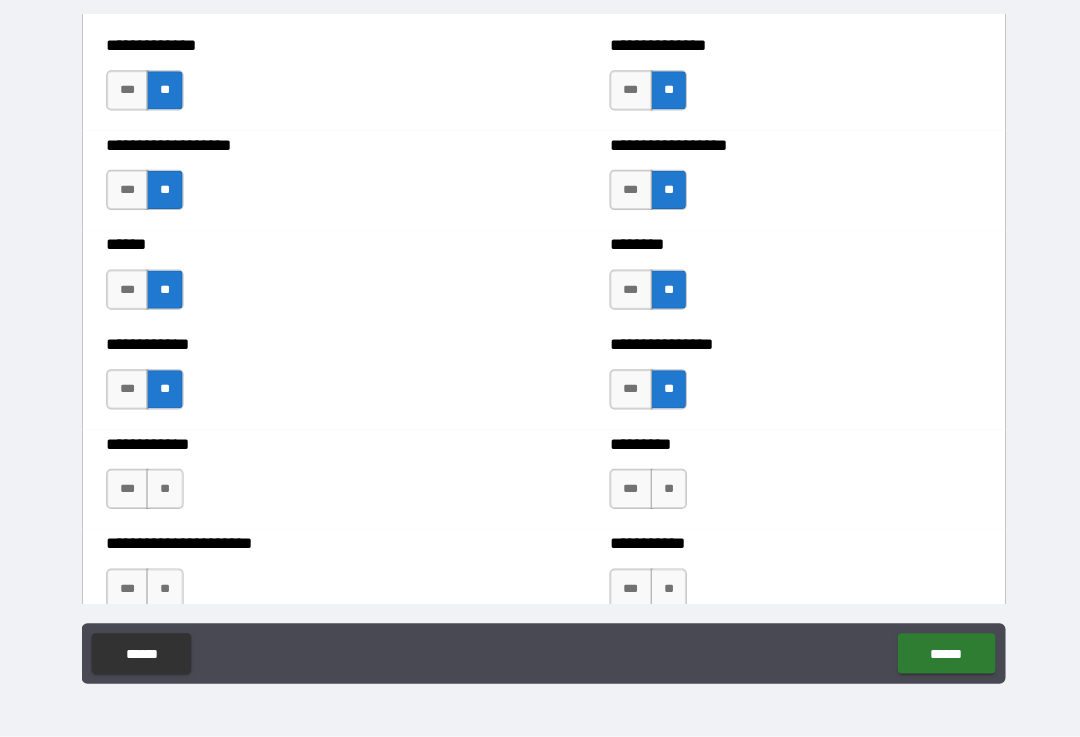 scroll, scrollTop: 5041, scrollLeft: 0, axis: vertical 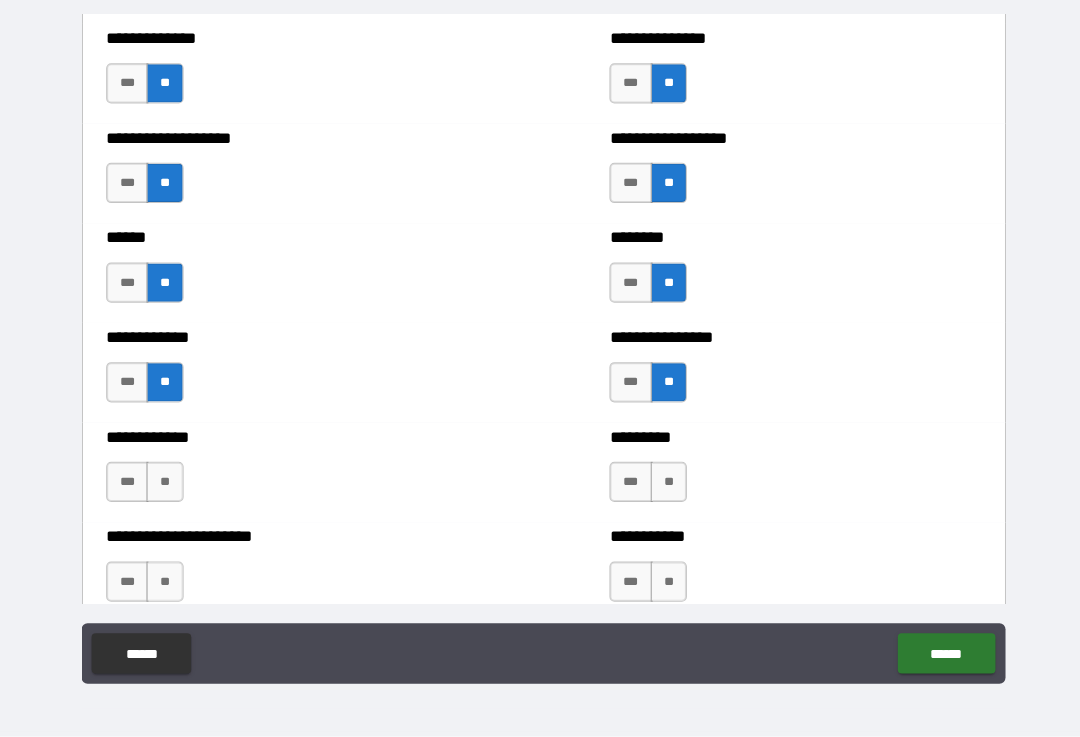 click on "***" at bounding box center (626, 484) 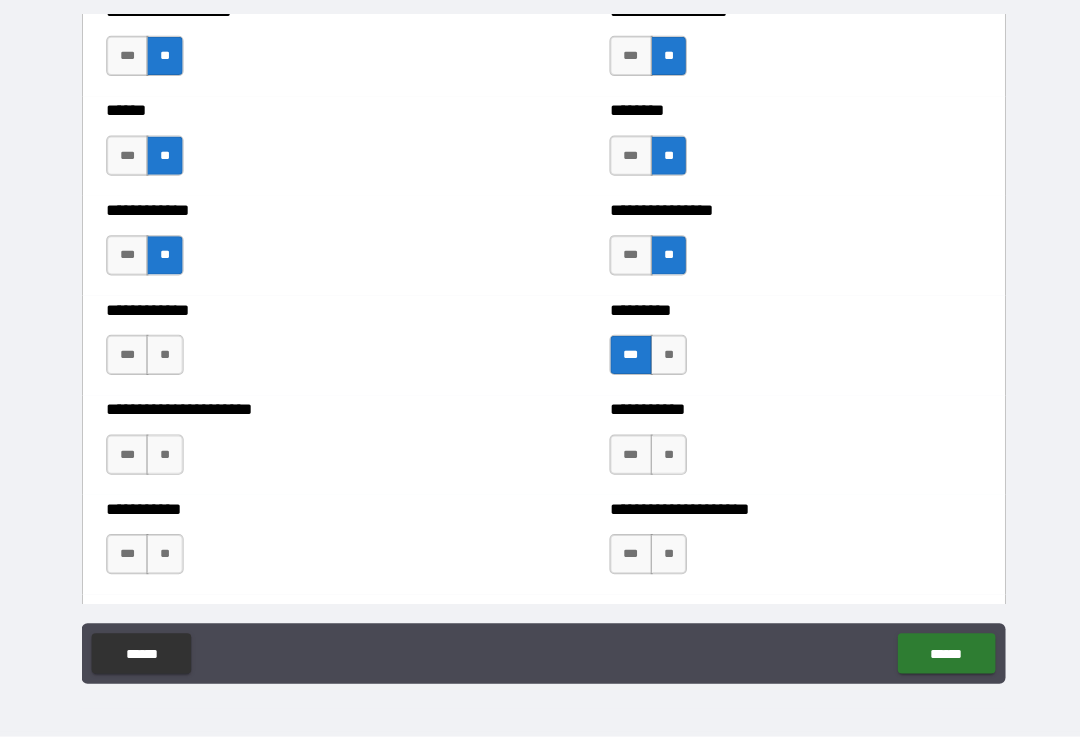 scroll, scrollTop: 5168, scrollLeft: 0, axis: vertical 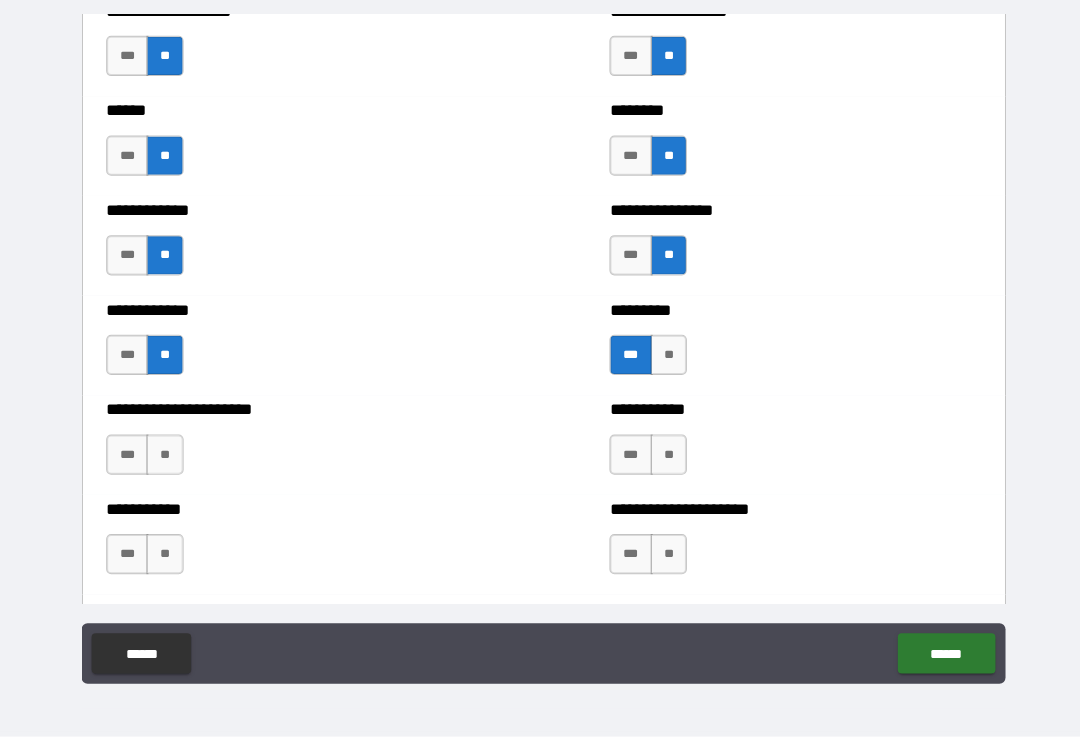 click on "**" at bounding box center [163, 456] 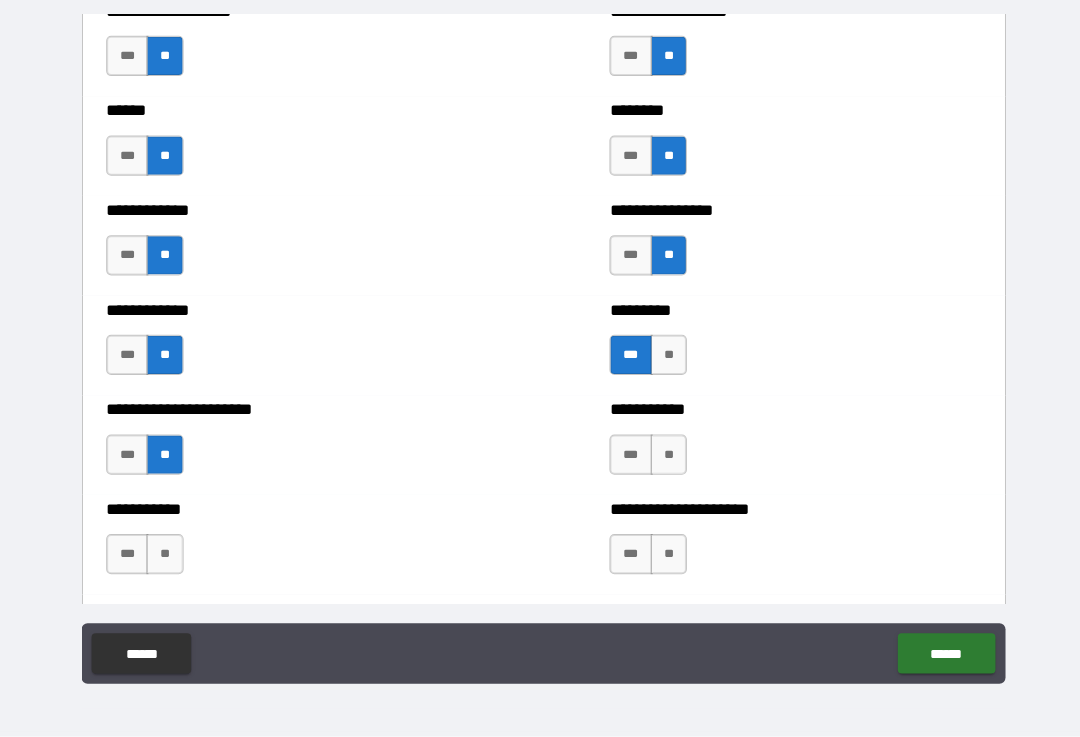click on "**" at bounding box center [163, 555] 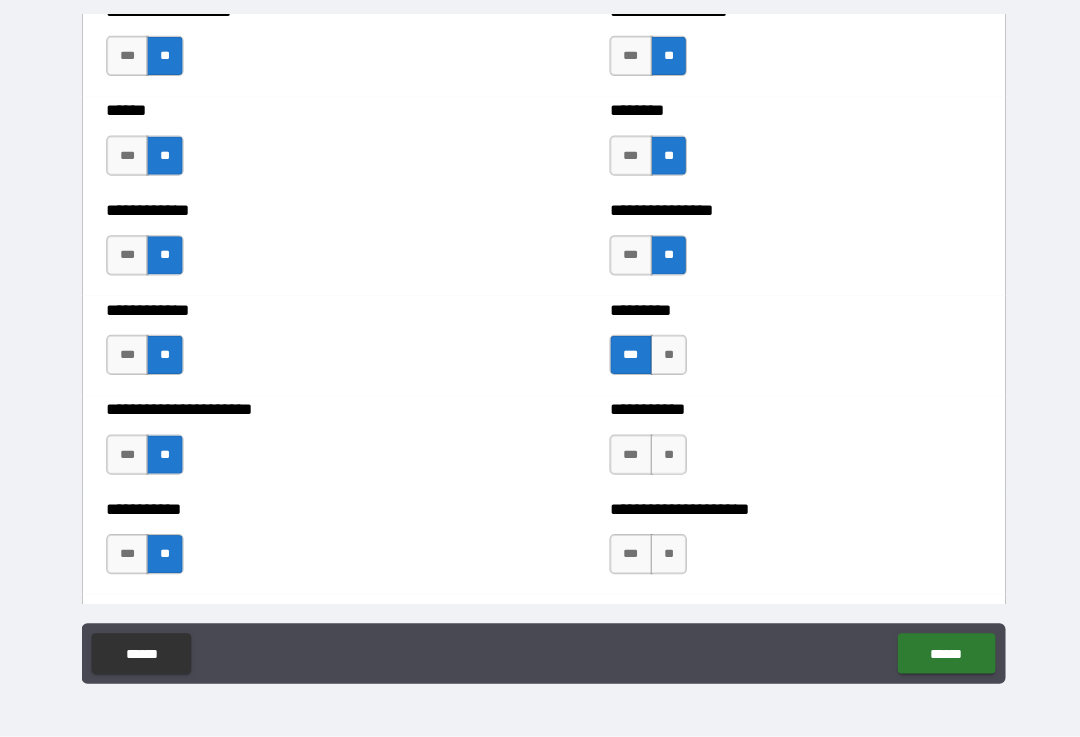 click on "**" at bounding box center (664, 456) 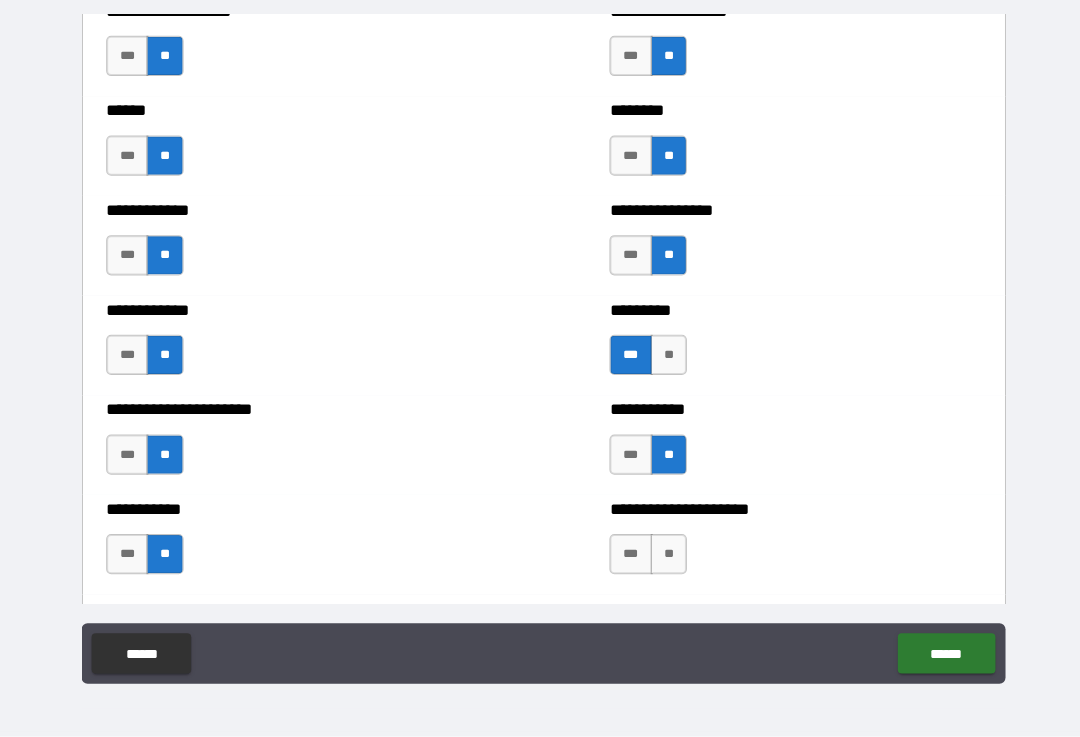 click on "**" at bounding box center (664, 555) 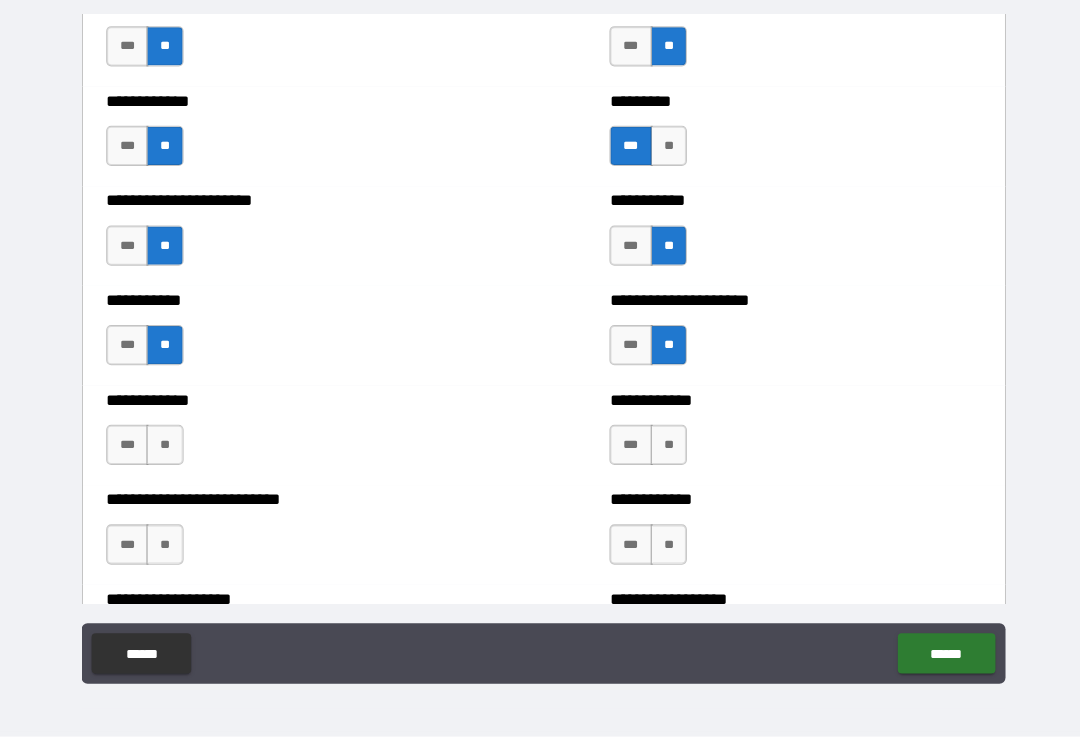 scroll, scrollTop: 5420, scrollLeft: 0, axis: vertical 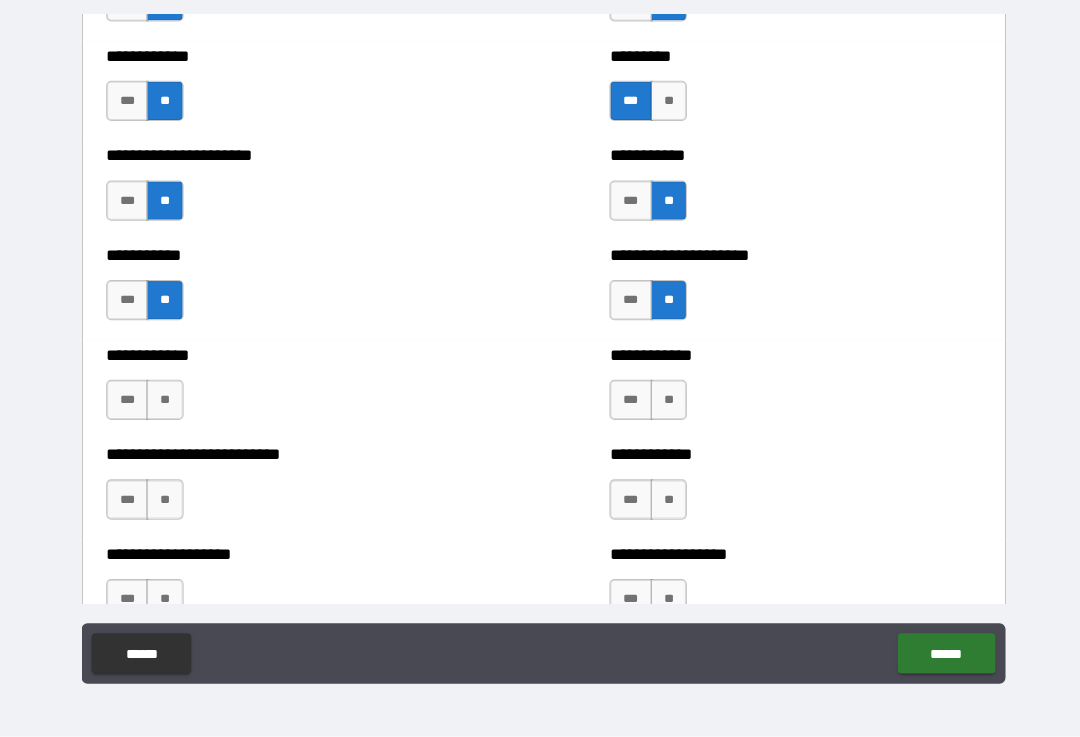 click on "**" at bounding box center (163, 402) 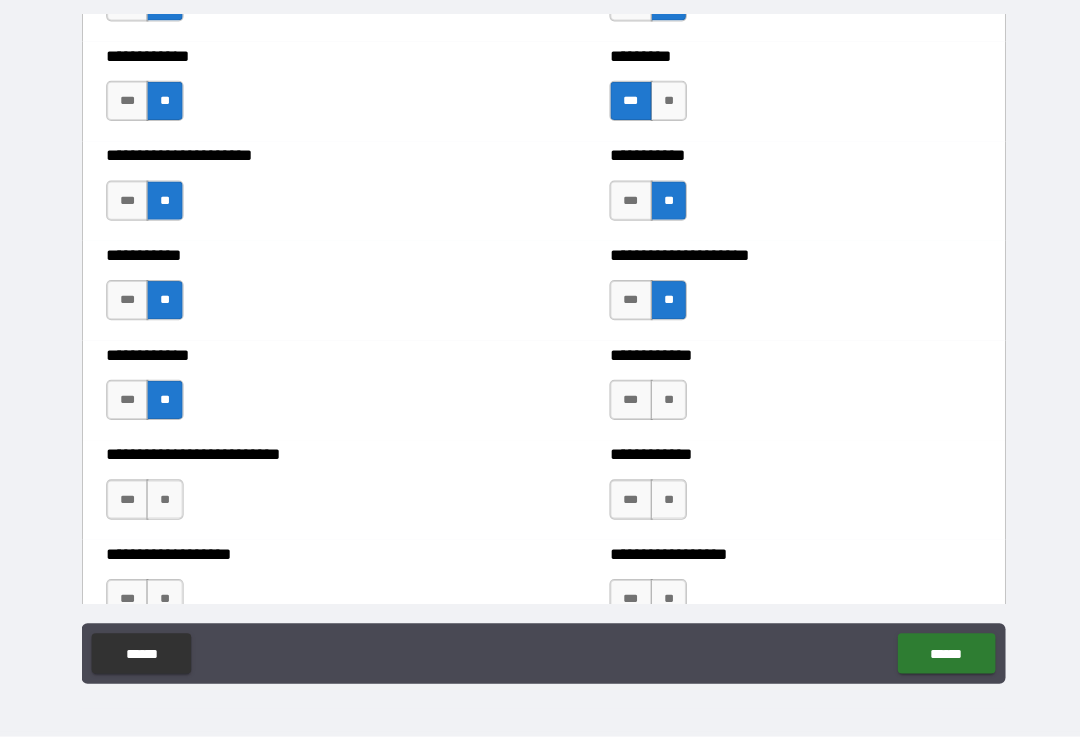 click on "**" at bounding box center (163, 501) 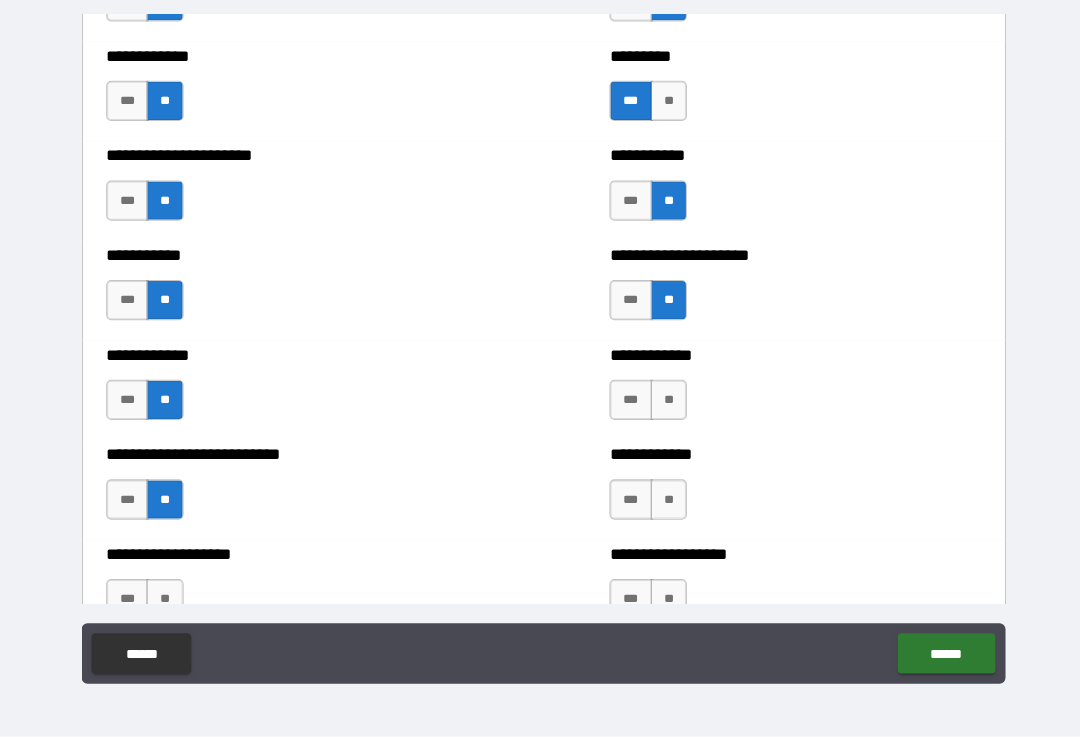 click on "**" at bounding box center (664, 402) 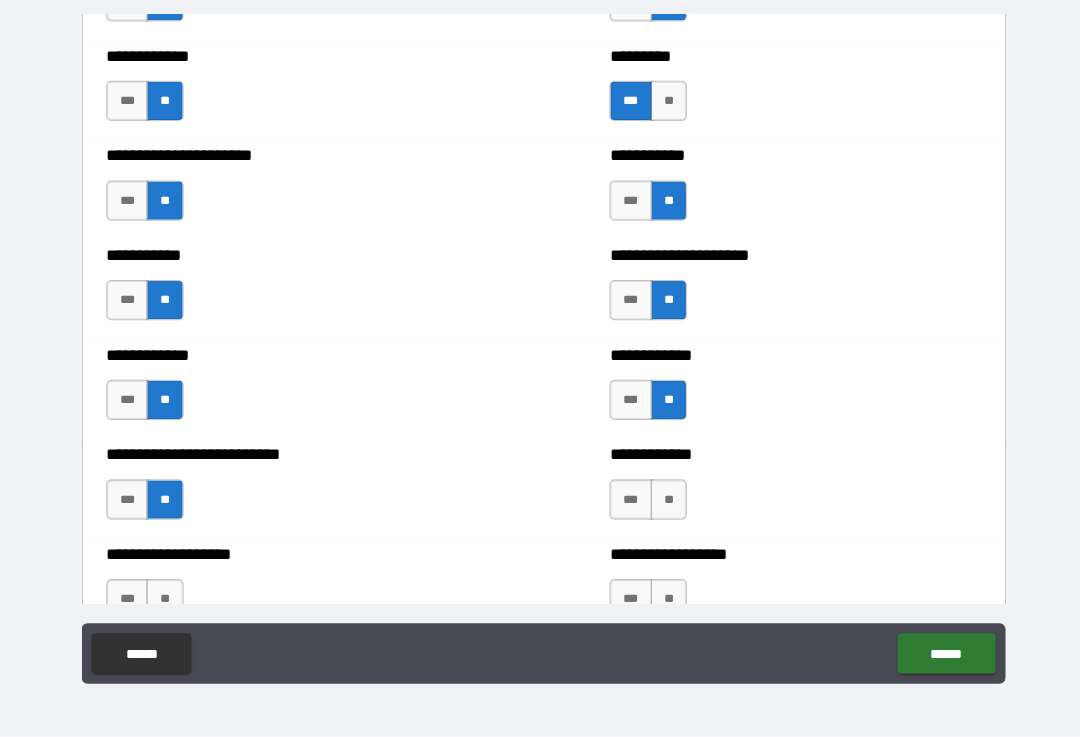 click on "**" at bounding box center [664, 501] 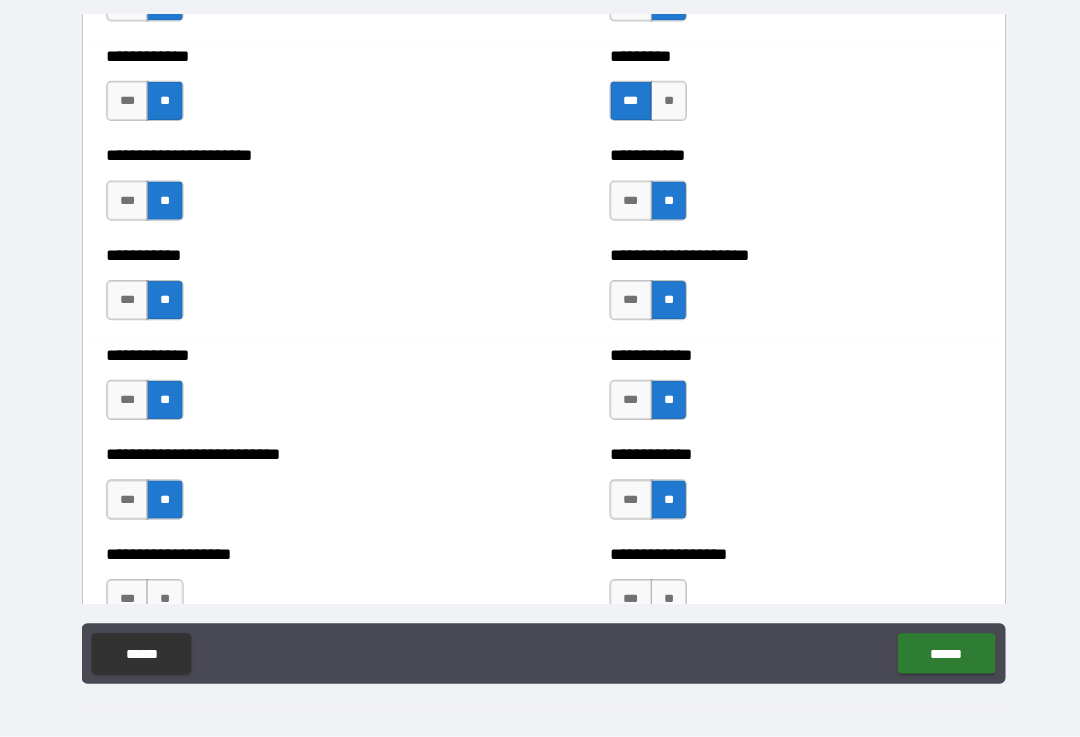 click on "***" at bounding box center [126, 501] 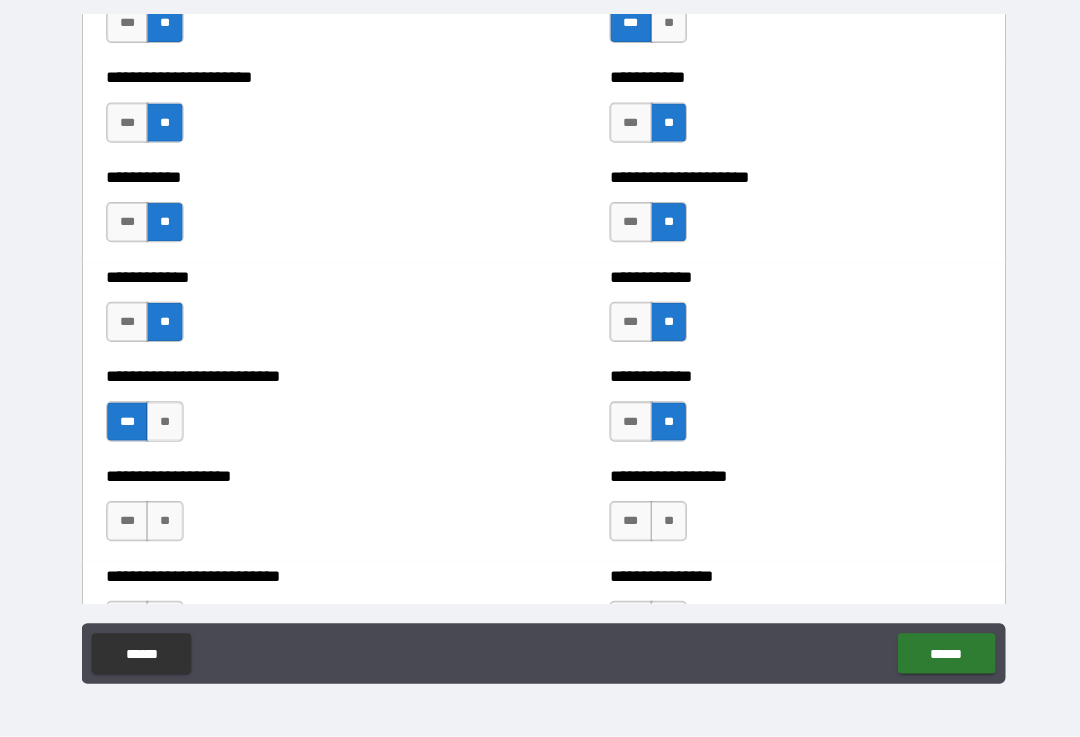 scroll, scrollTop: 5559, scrollLeft: 0, axis: vertical 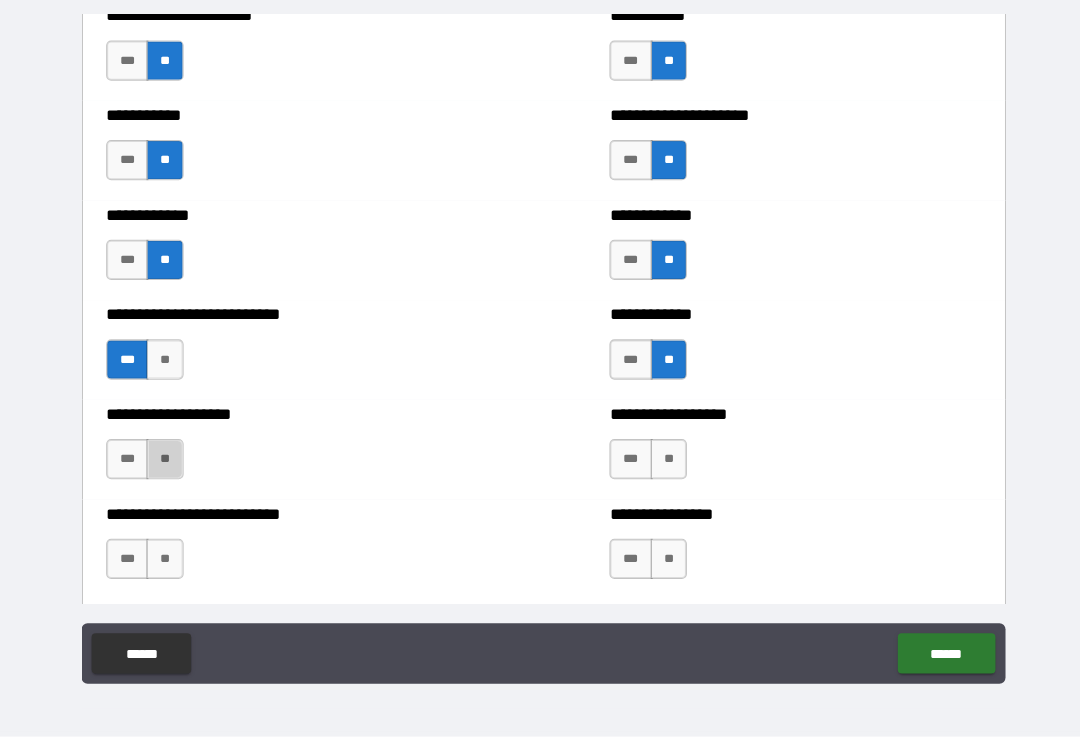 click on "**" at bounding box center (163, 461) 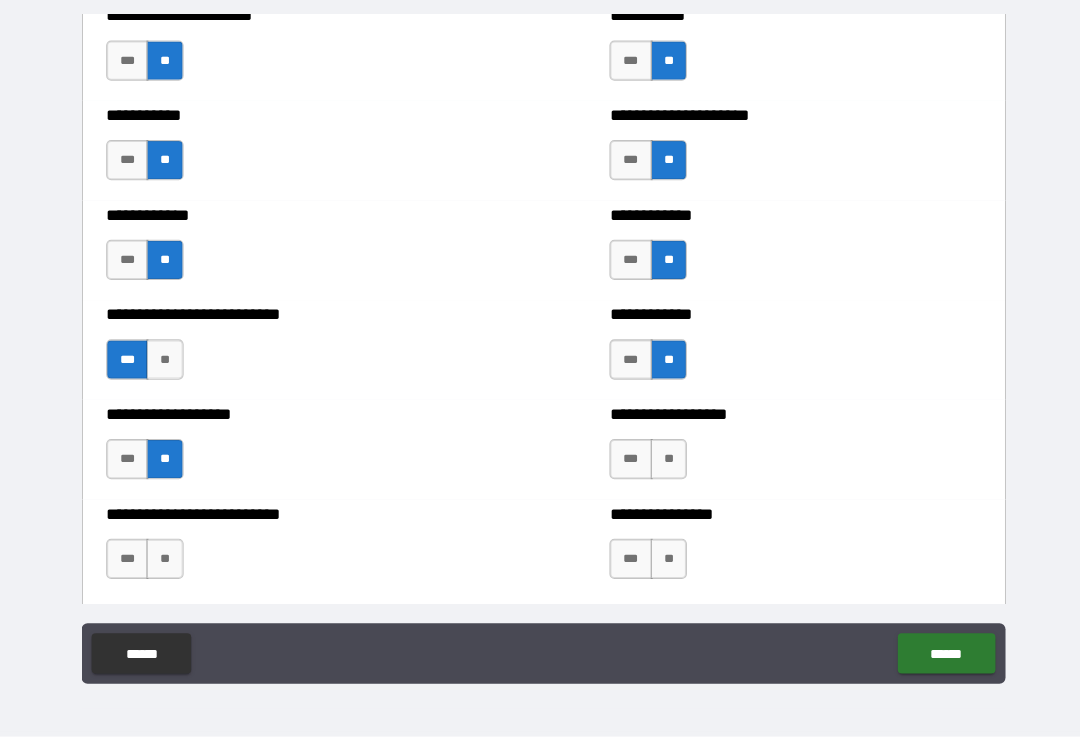 click on "**" at bounding box center [163, 560] 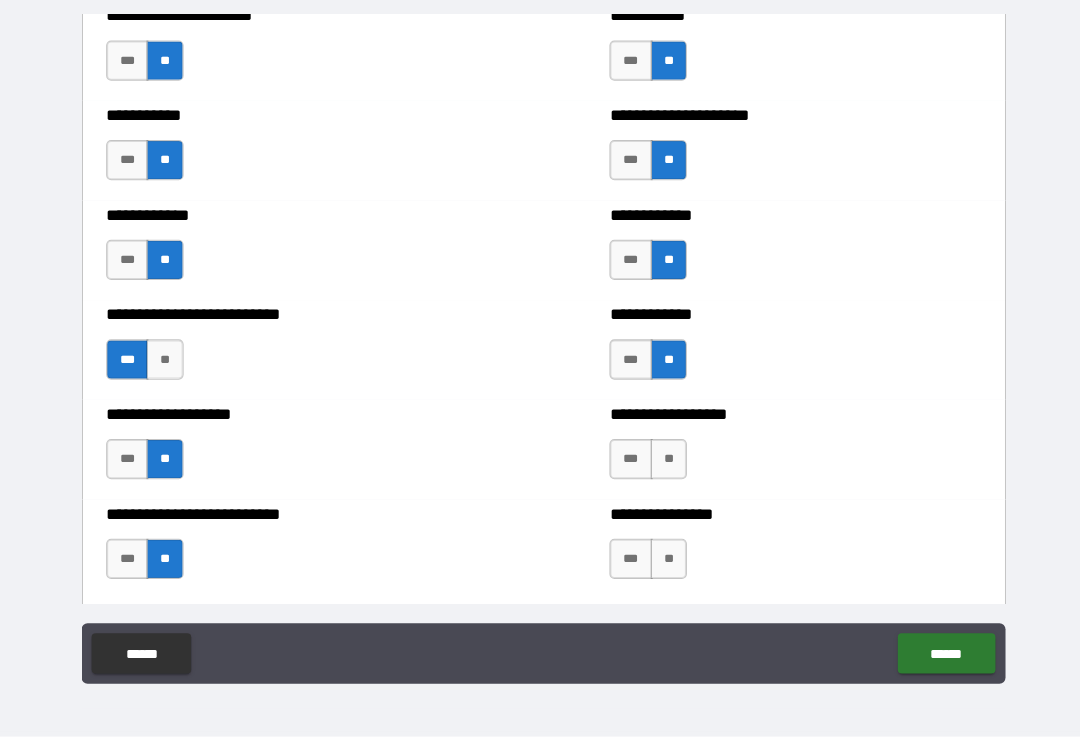 click on "**" at bounding box center (664, 461) 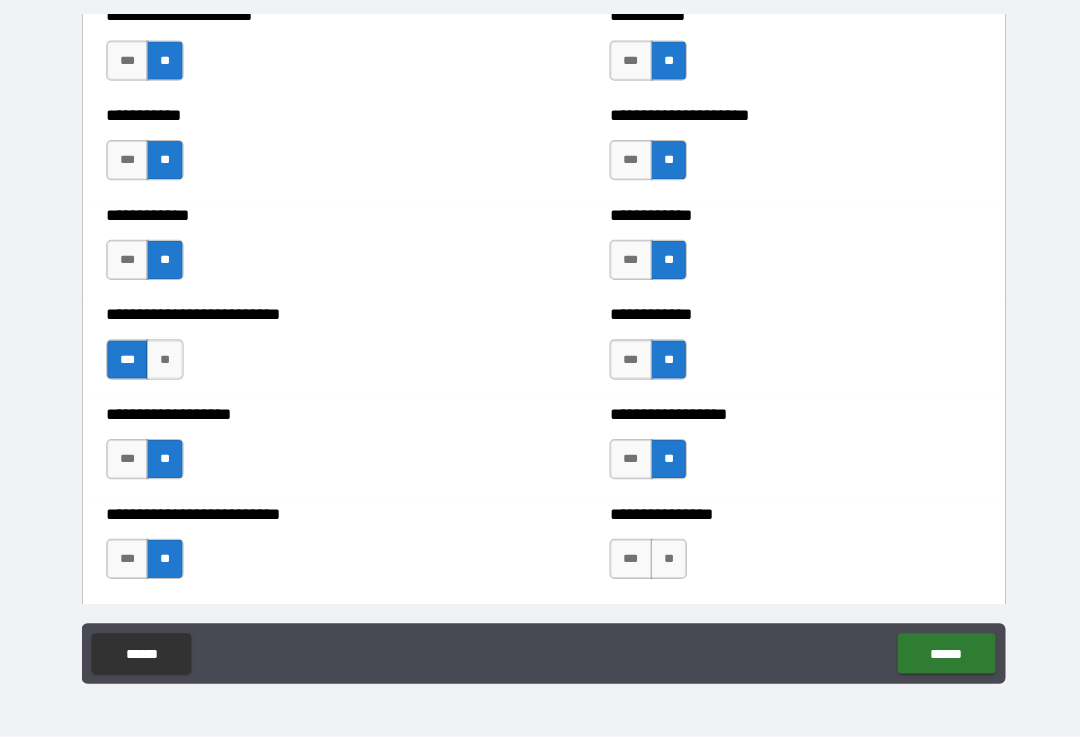click on "**" at bounding box center [664, 560] 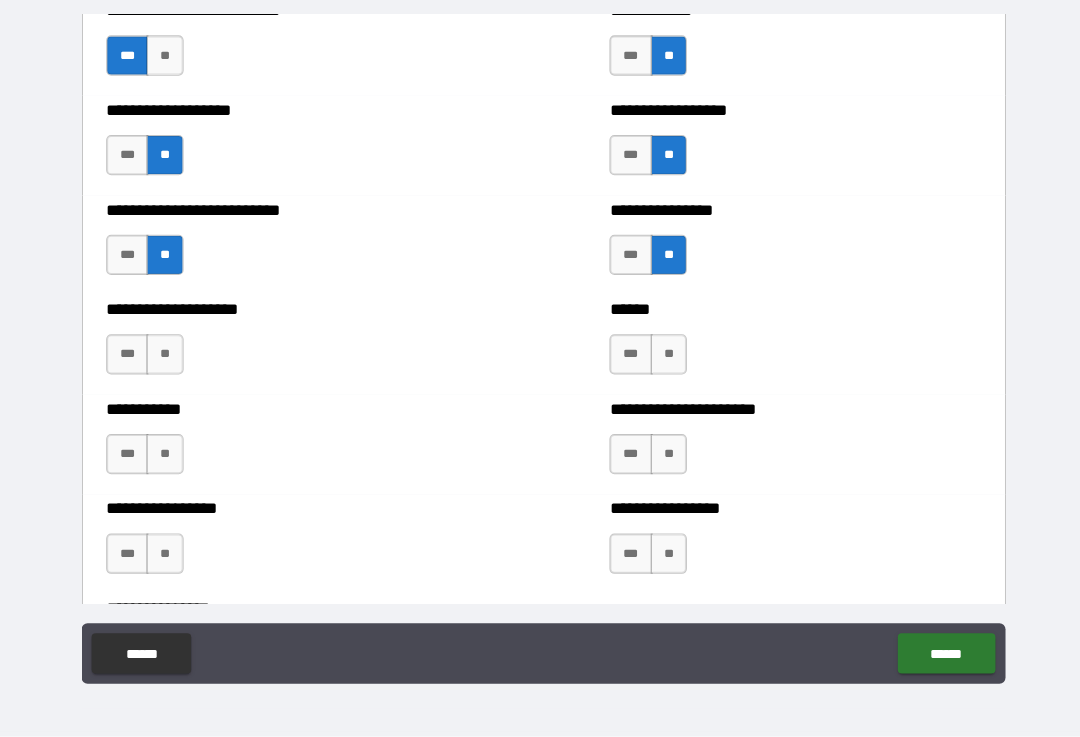 scroll, scrollTop: 5859, scrollLeft: 0, axis: vertical 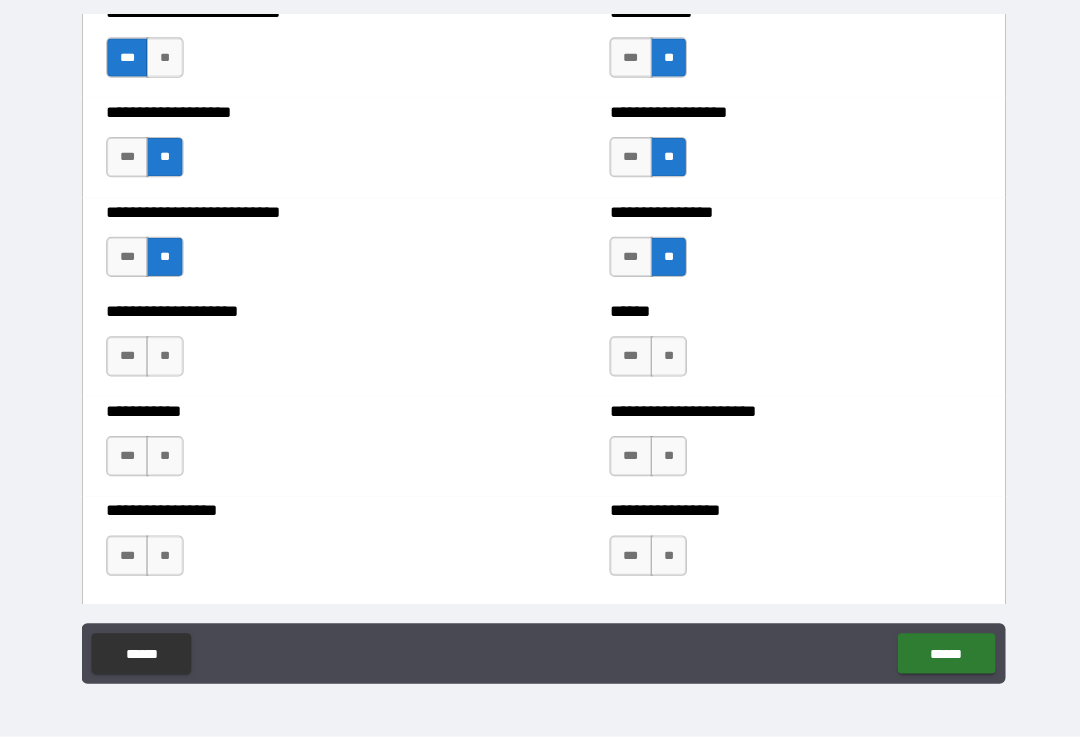 click on "**" at bounding box center [163, 359] 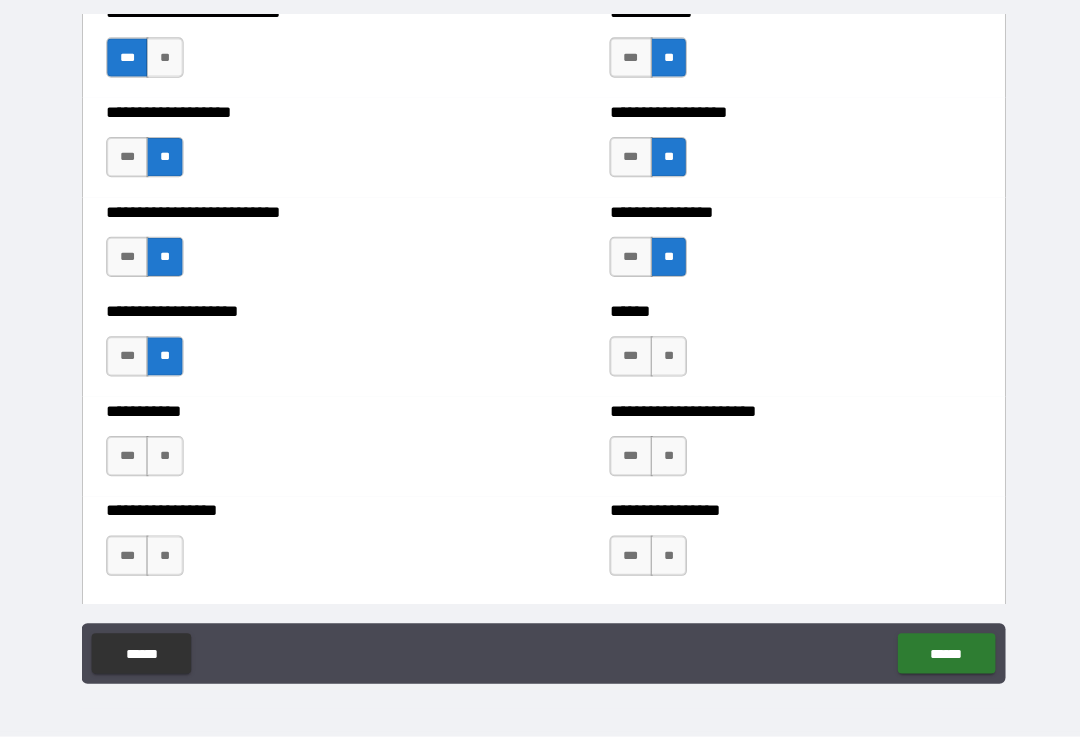click on "**" at bounding box center (163, 458) 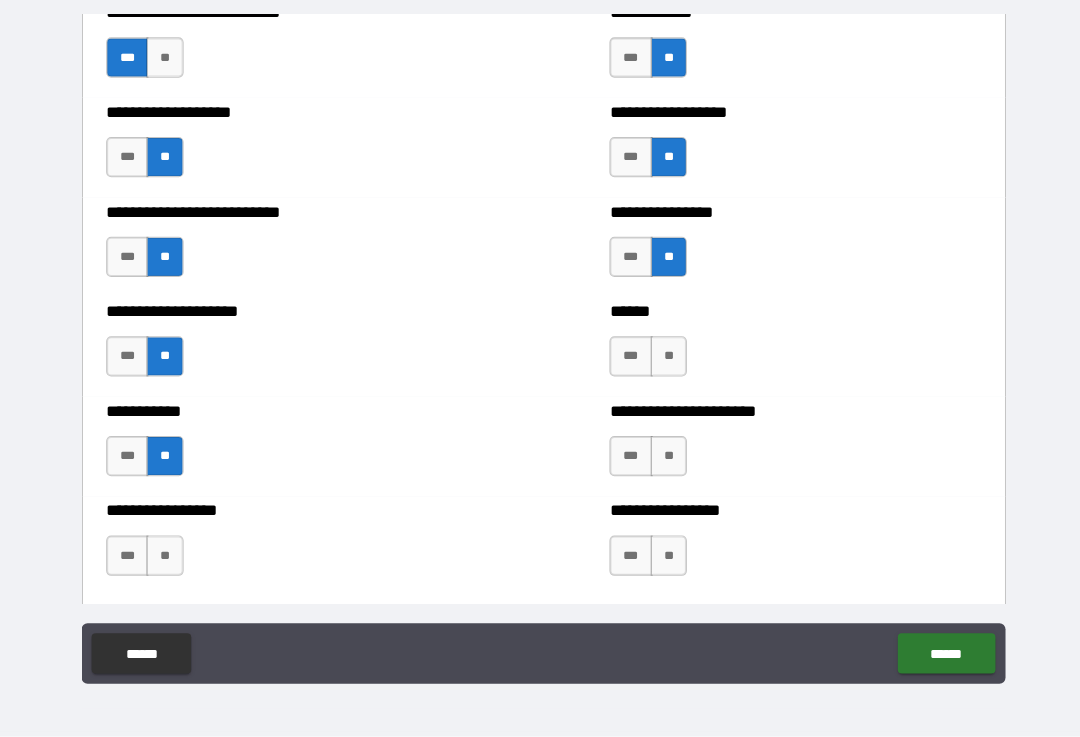 click on "**" at bounding box center (163, 557) 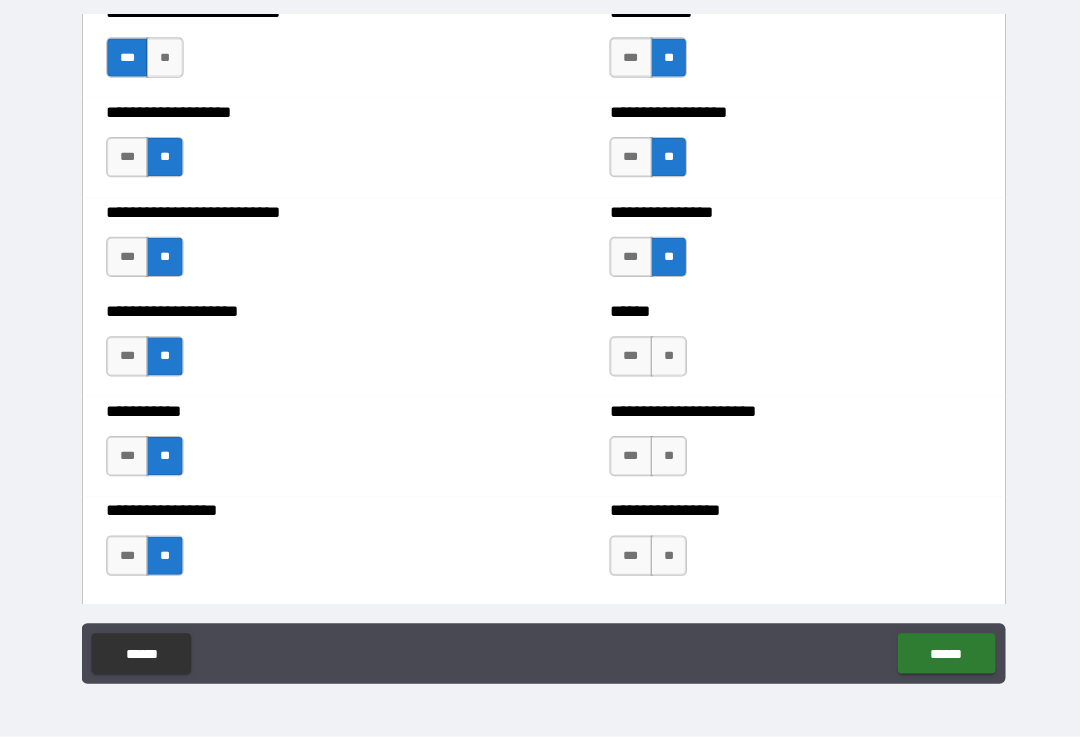click on "**" at bounding box center [664, 359] 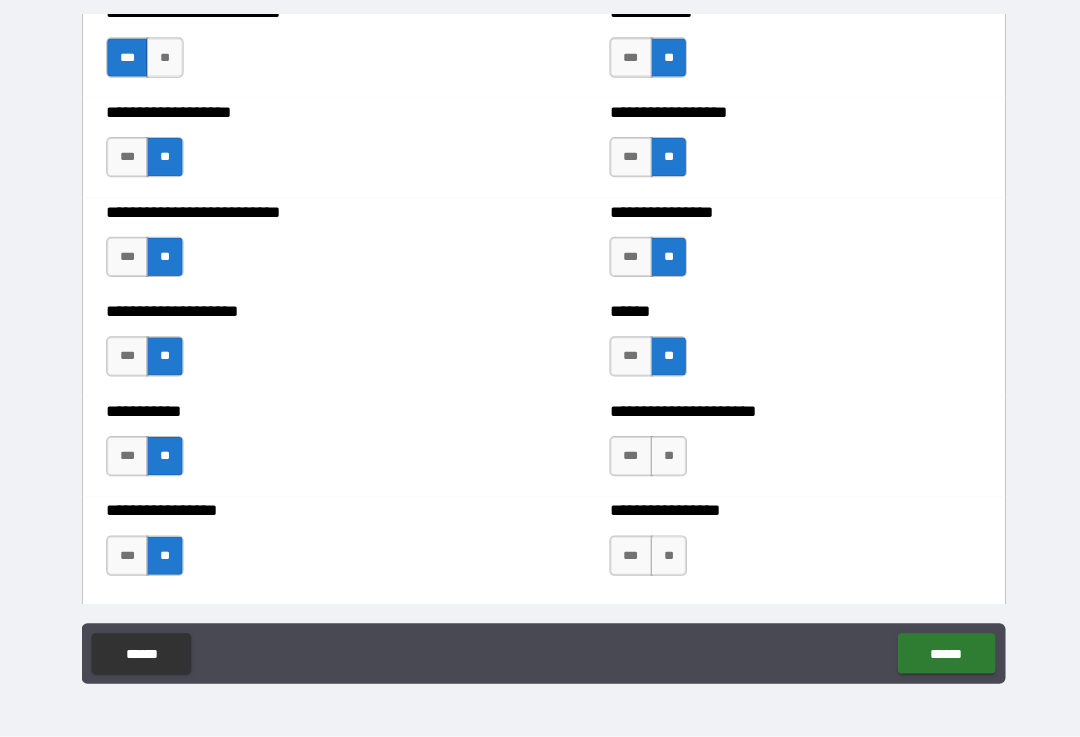 click on "**" at bounding box center [664, 458] 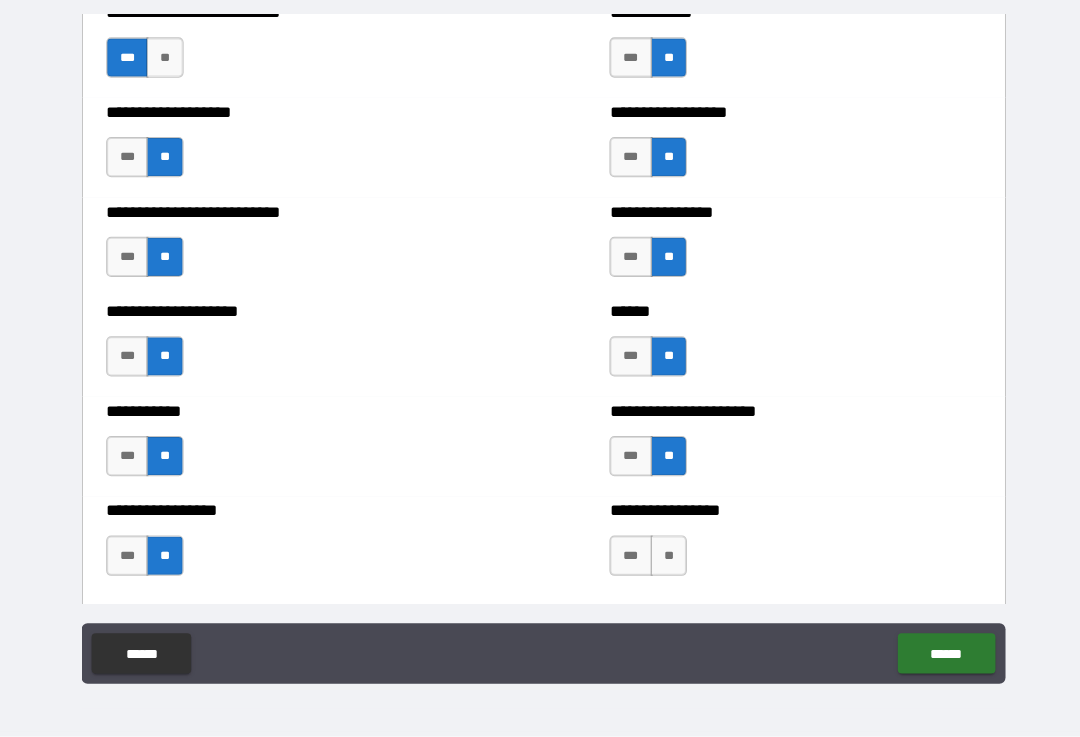 click on "**********" at bounding box center (790, 547) 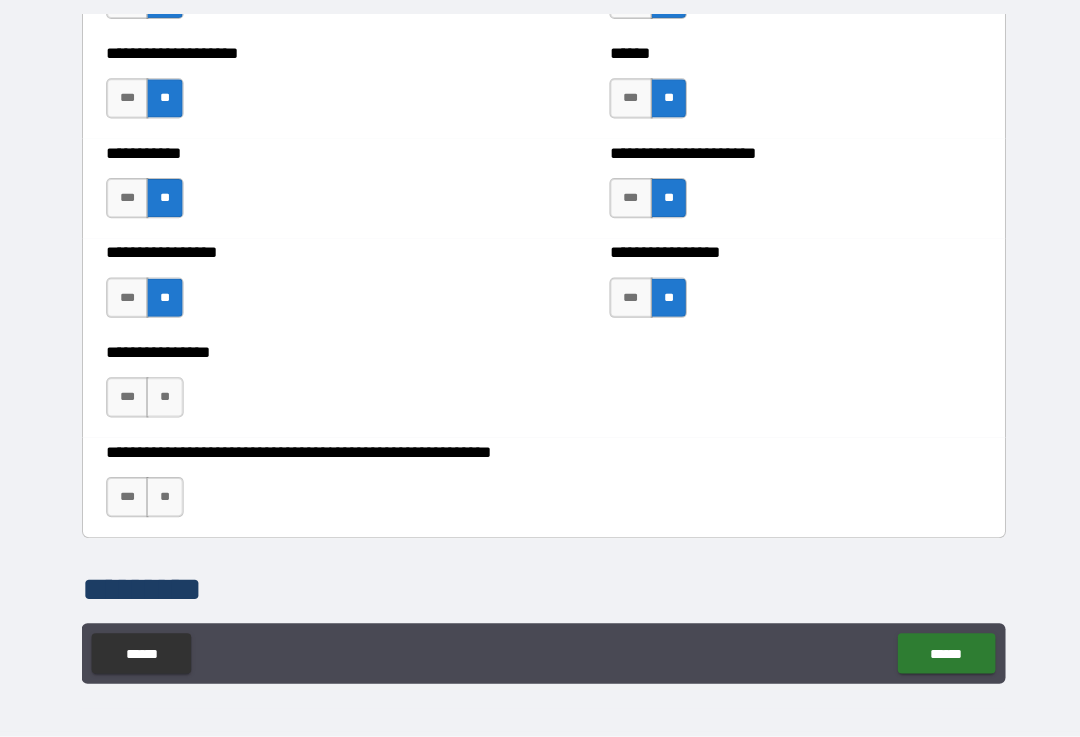 scroll, scrollTop: 6120, scrollLeft: 0, axis: vertical 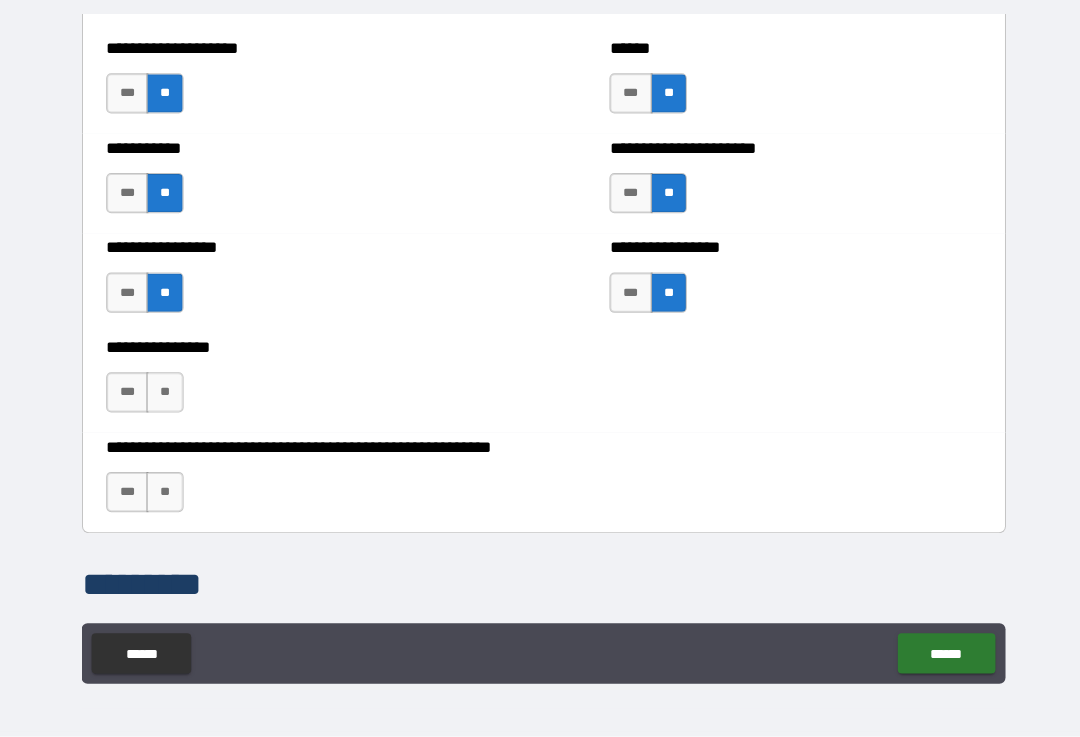 click on "**" at bounding box center (163, 395) 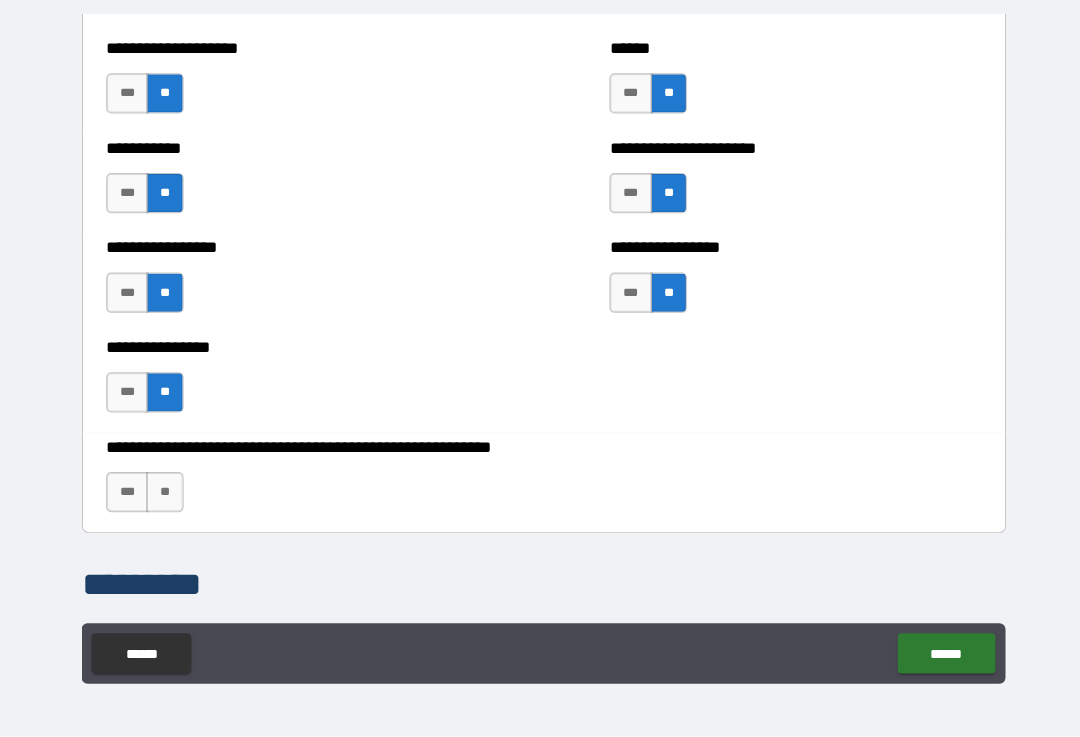 click on "**" at bounding box center (163, 494) 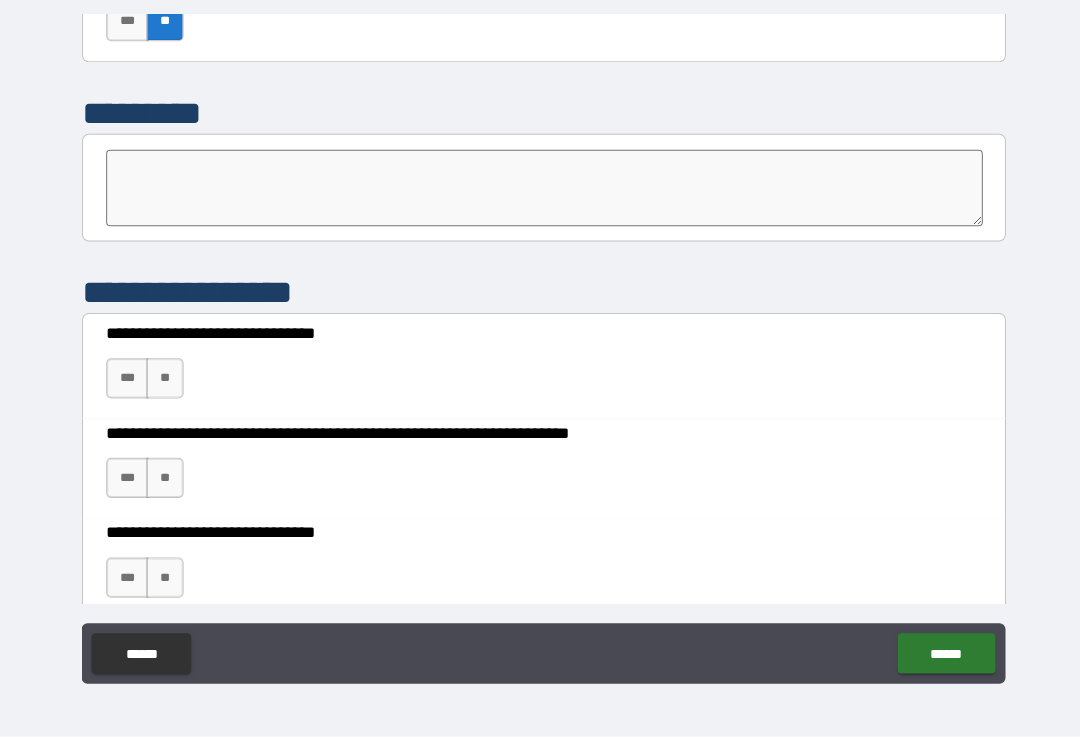 scroll, scrollTop: 6590, scrollLeft: 0, axis: vertical 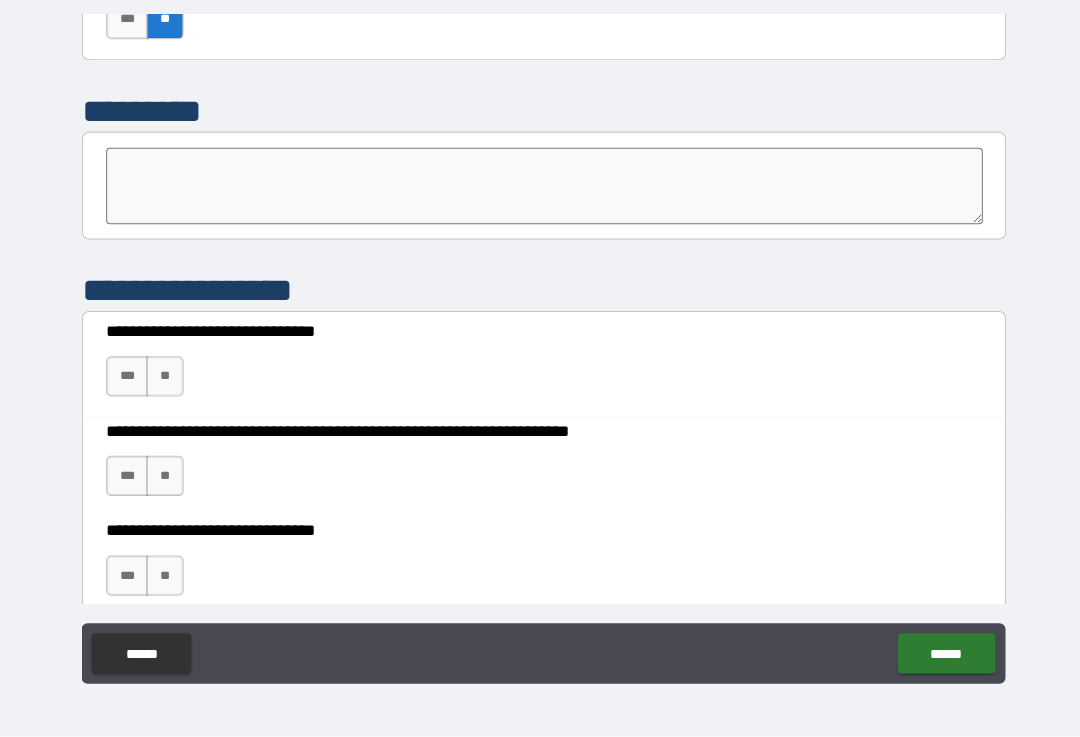 click on "***" at bounding box center (126, 379) 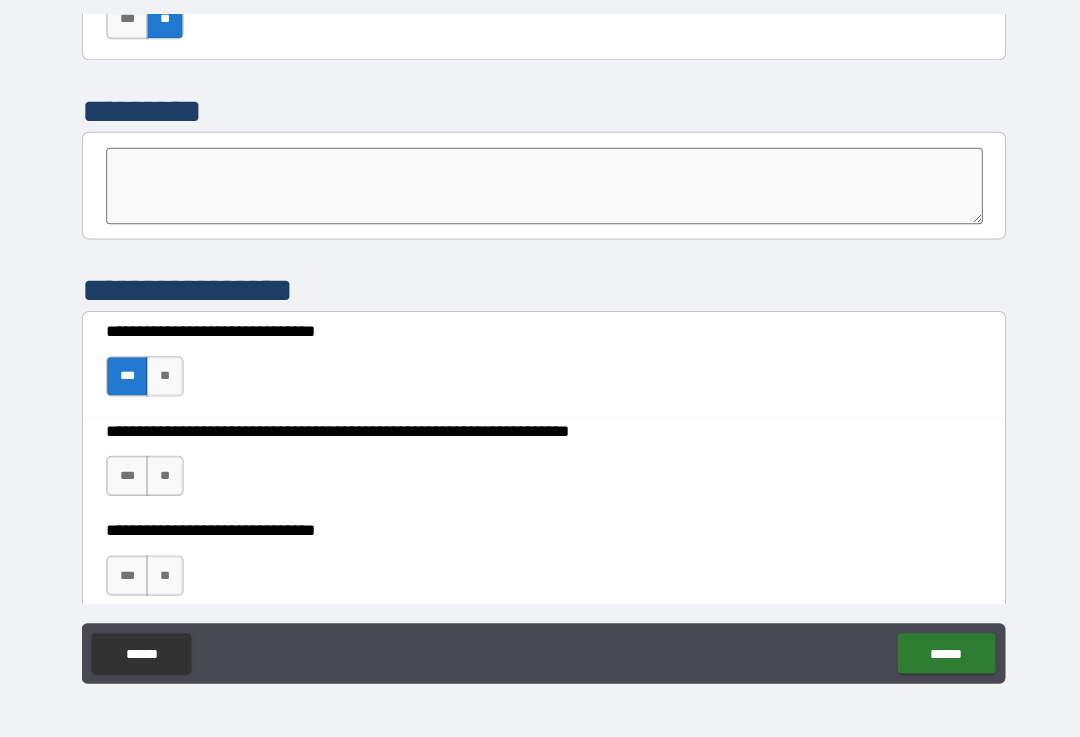 click on "***" at bounding box center (126, 478) 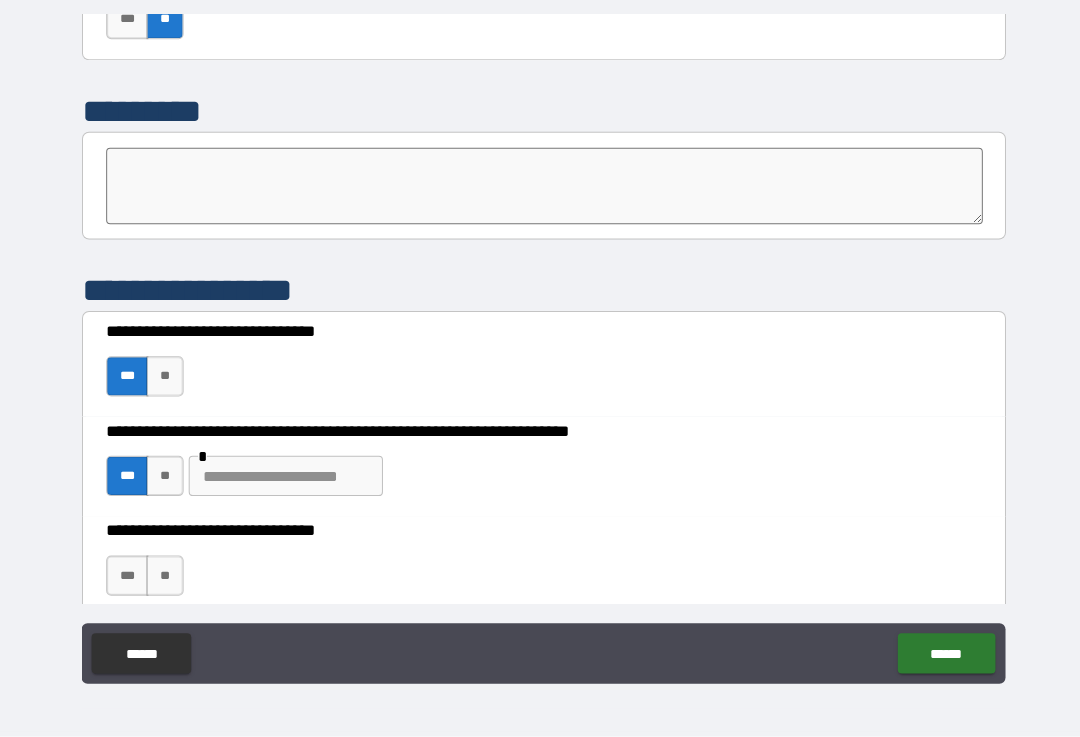 click at bounding box center [283, 478] 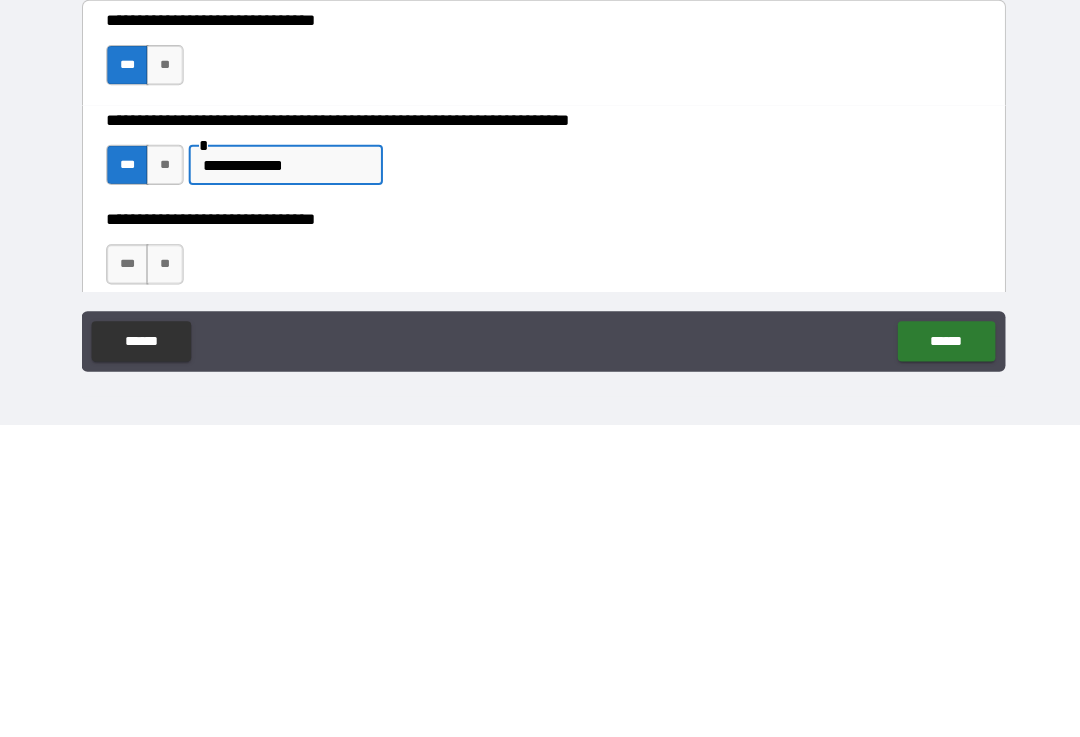 type on "**********" 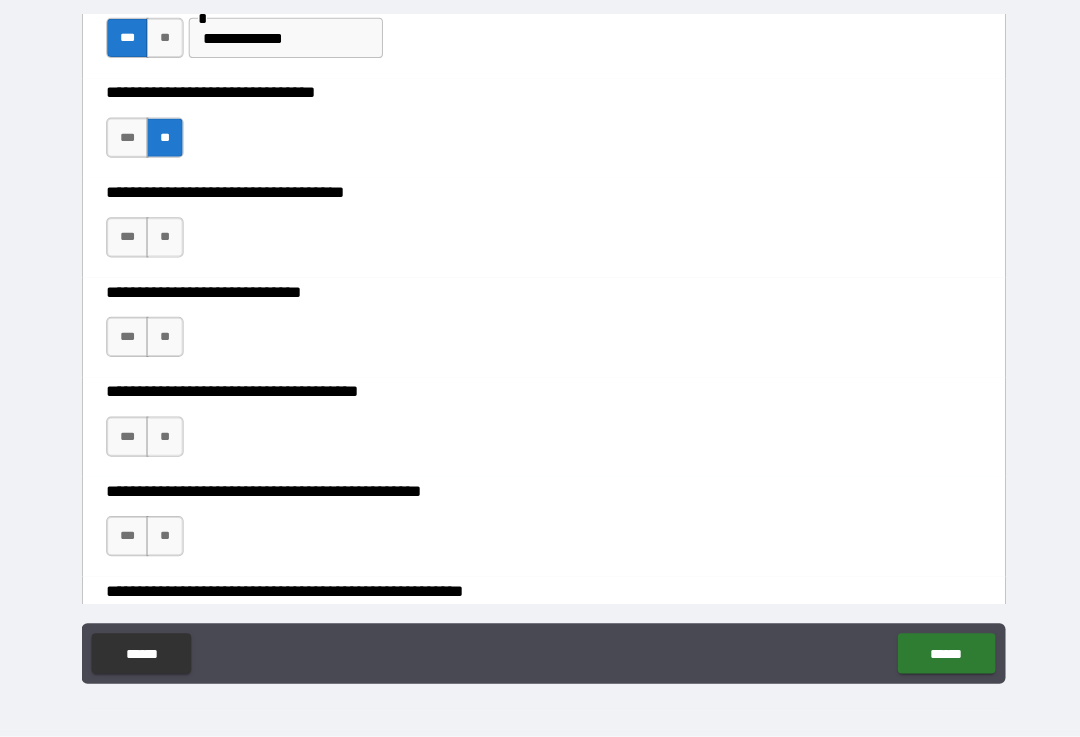 scroll, scrollTop: 7027, scrollLeft: 0, axis: vertical 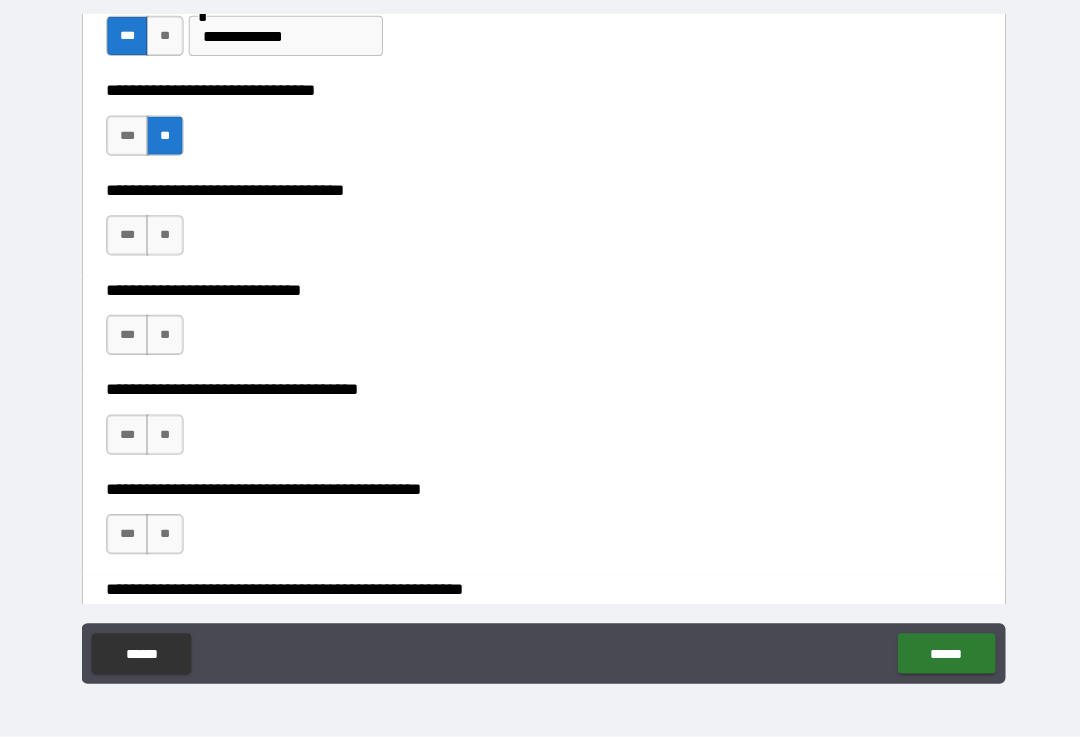 click on "**" at bounding box center [163, 239] 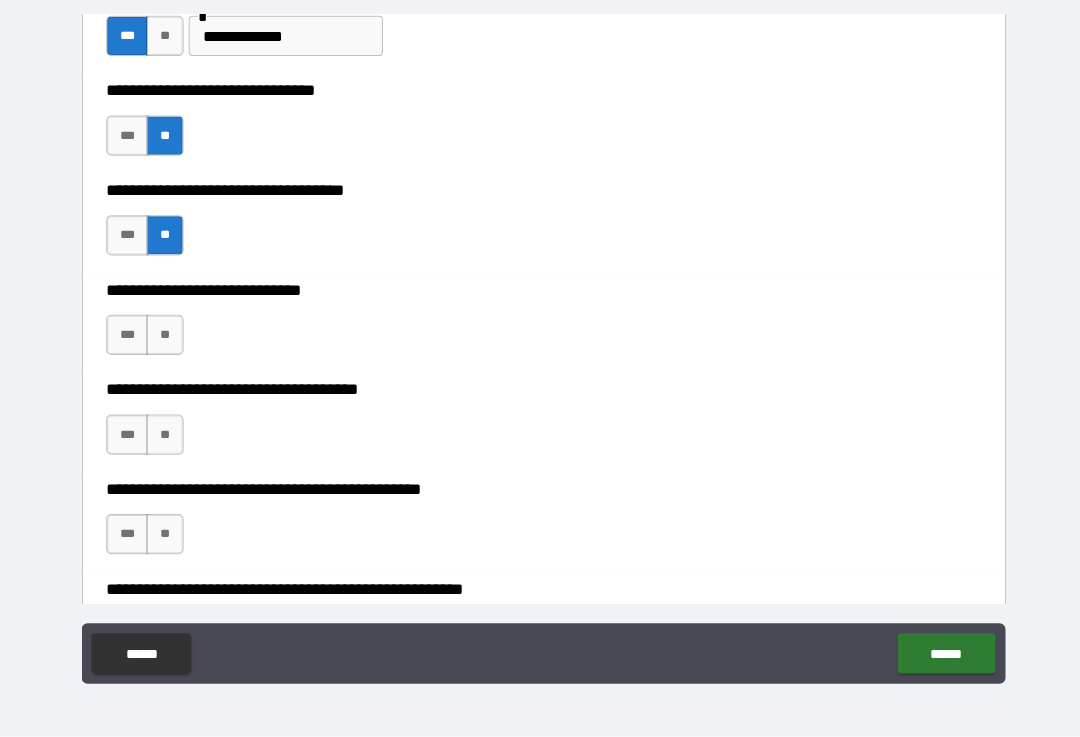 click on "**" at bounding box center [163, 338] 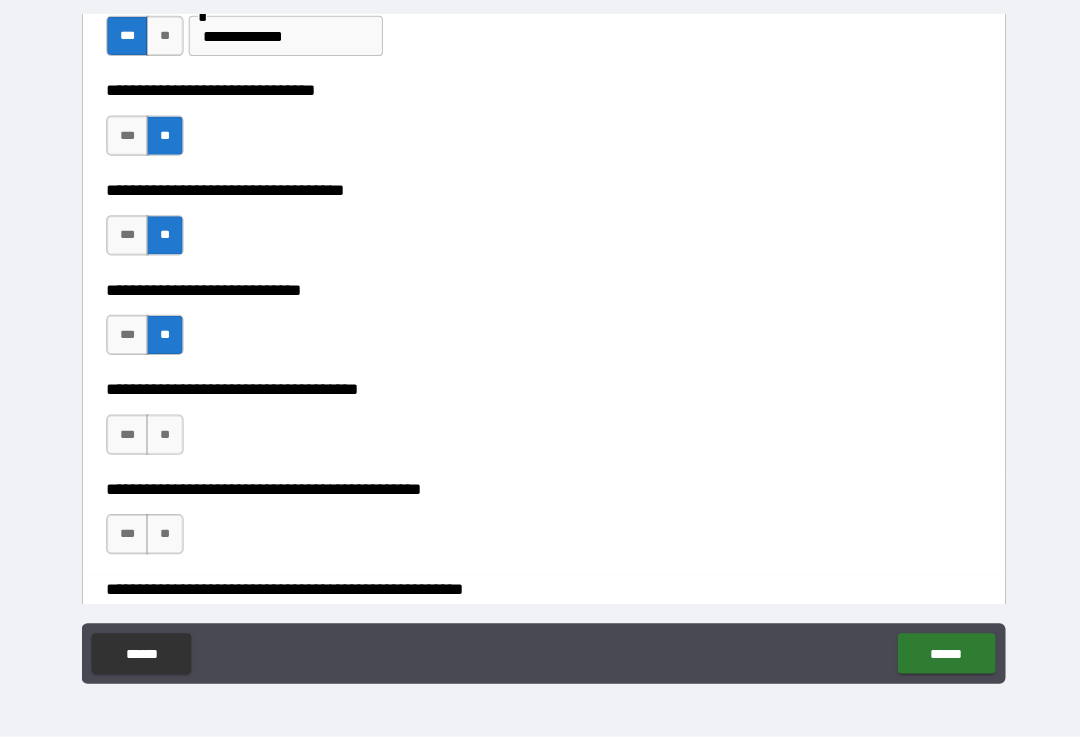 click on "**" at bounding box center (163, 437) 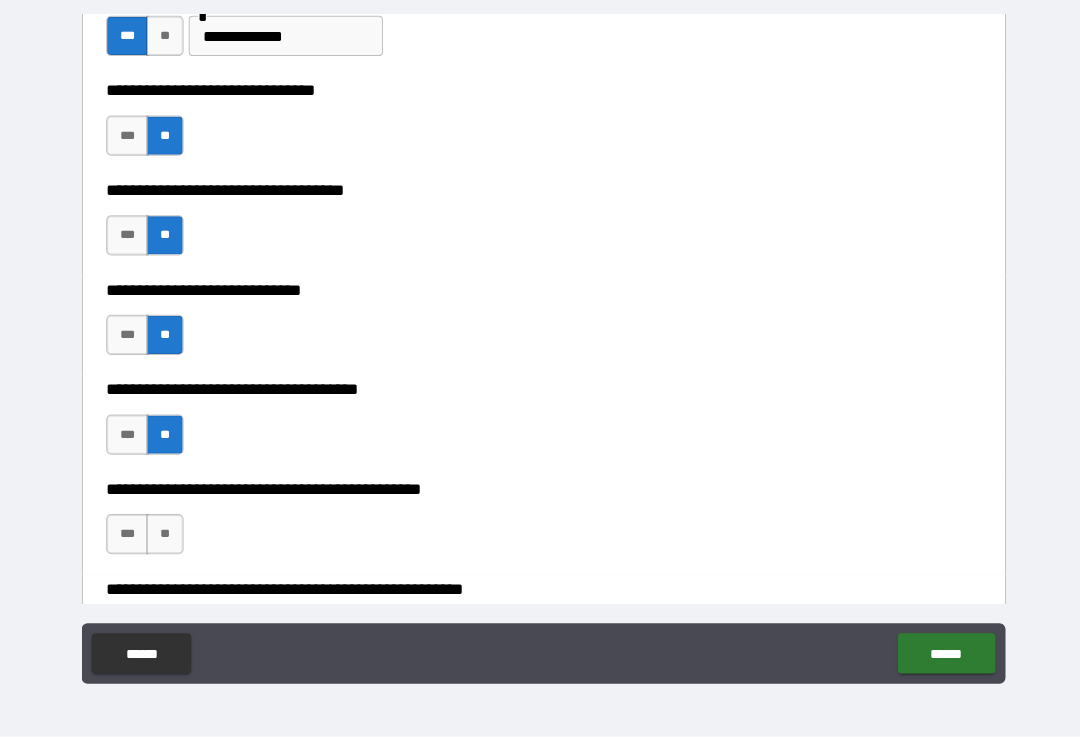 click on "**" at bounding box center (163, 536) 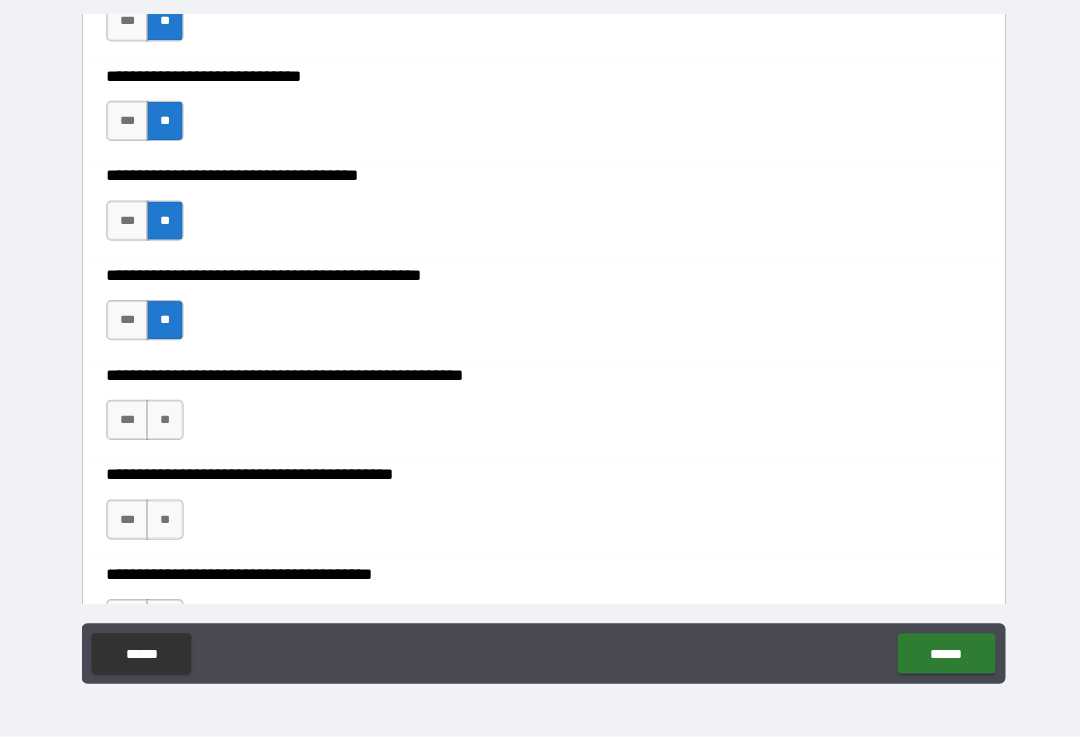 scroll, scrollTop: 7247, scrollLeft: 0, axis: vertical 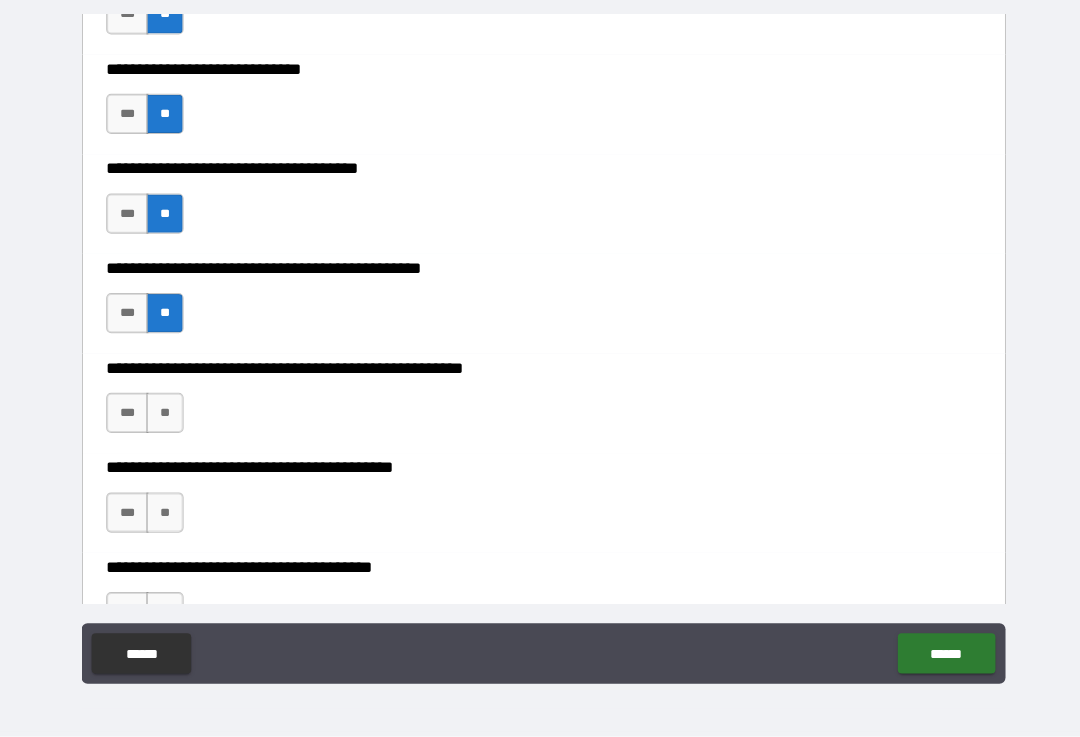 click on "***" at bounding box center [126, 415] 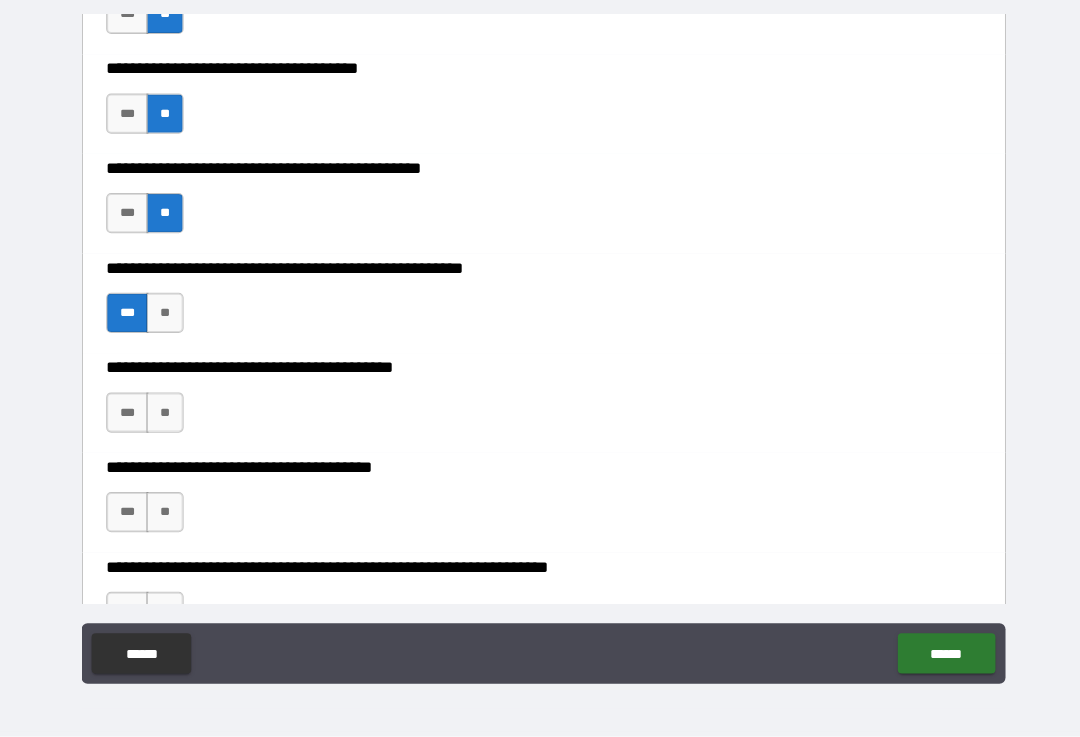 scroll, scrollTop: 7356, scrollLeft: 0, axis: vertical 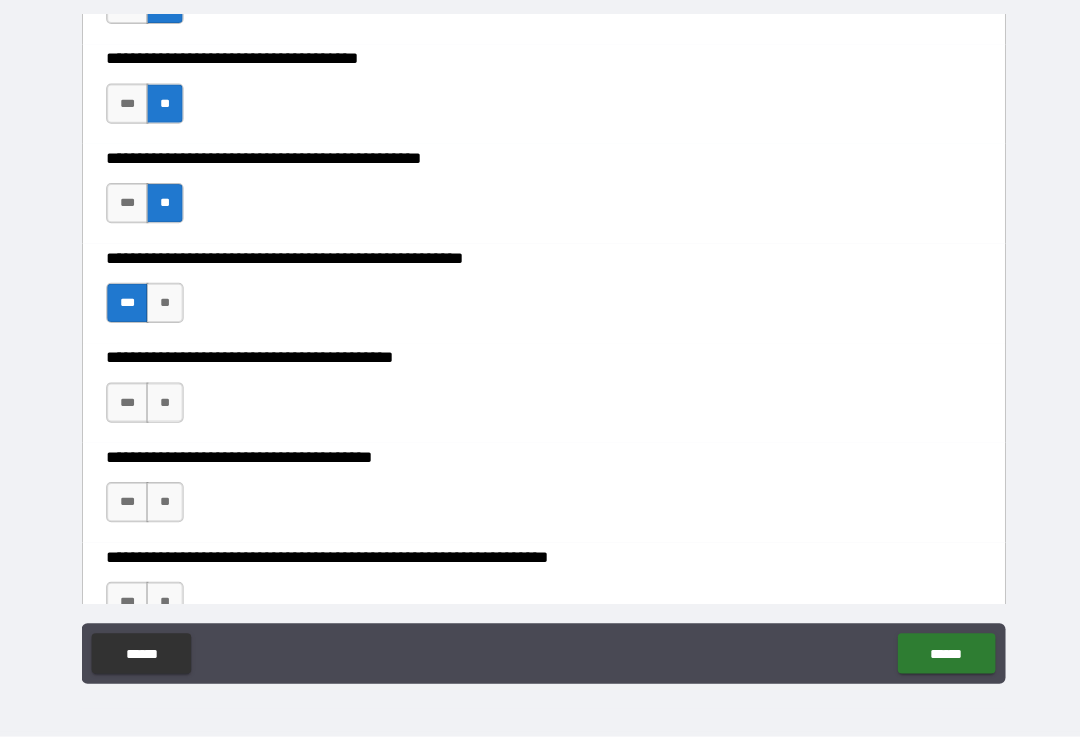 click on "***" at bounding box center [126, 405] 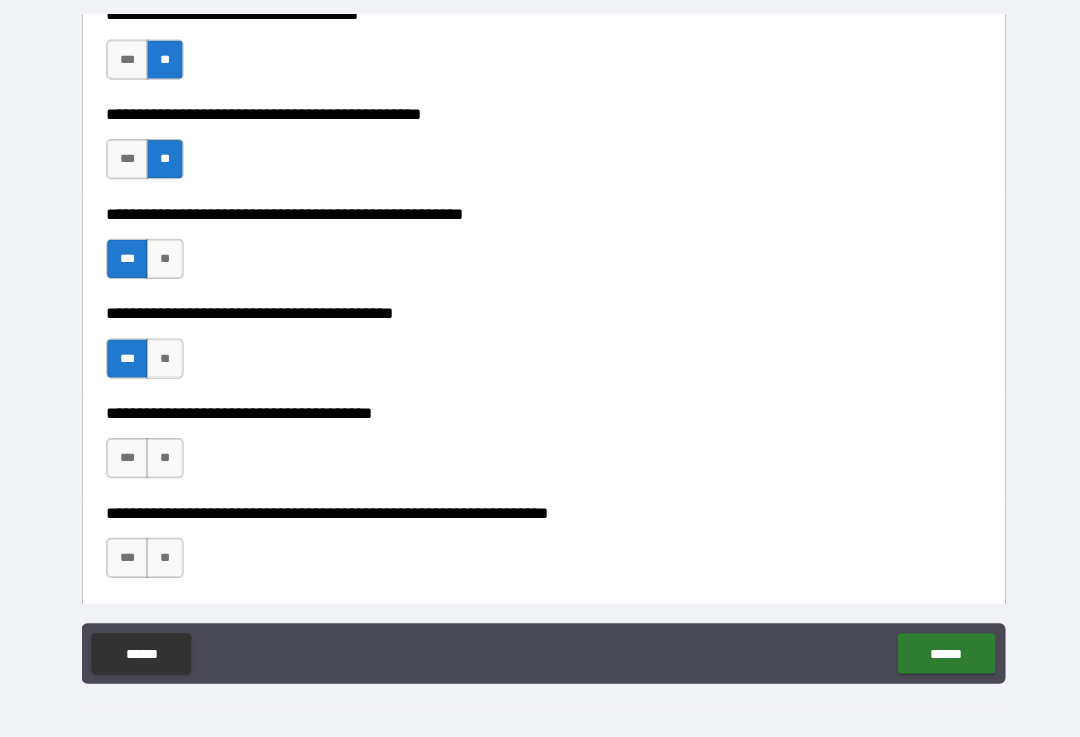 scroll, scrollTop: 7446, scrollLeft: 0, axis: vertical 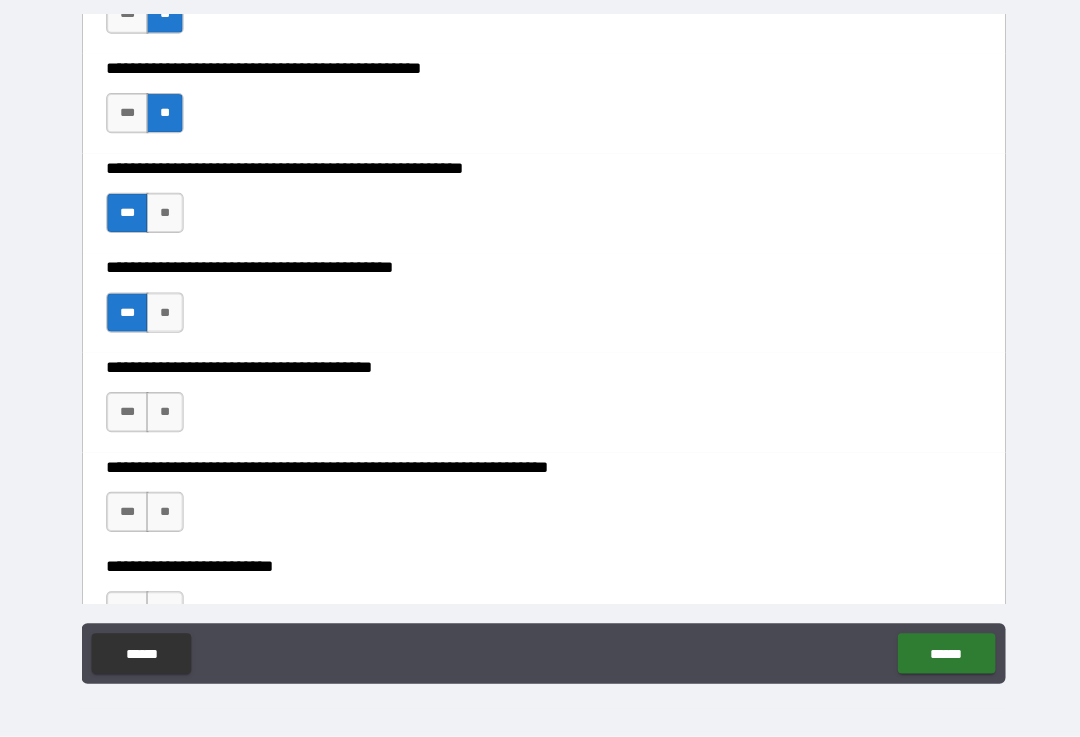 click on "**" at bounding box center (163, 414) 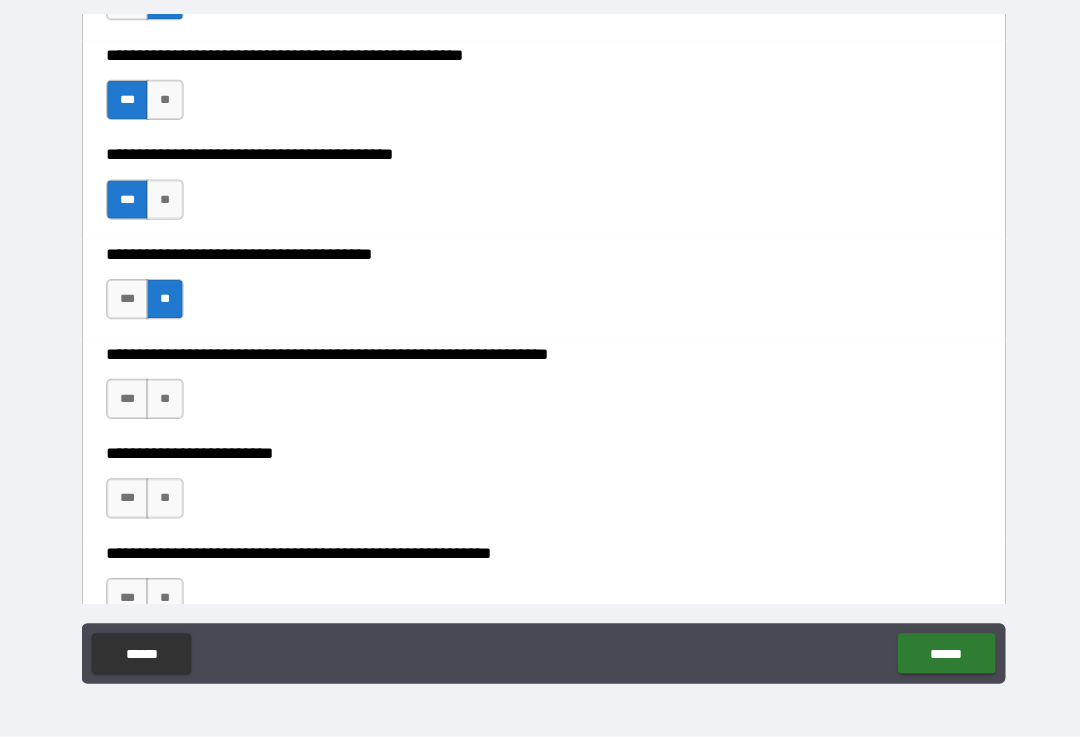 scroll, scrollTop: 7577, scrollLeft: 0, axis: vertical 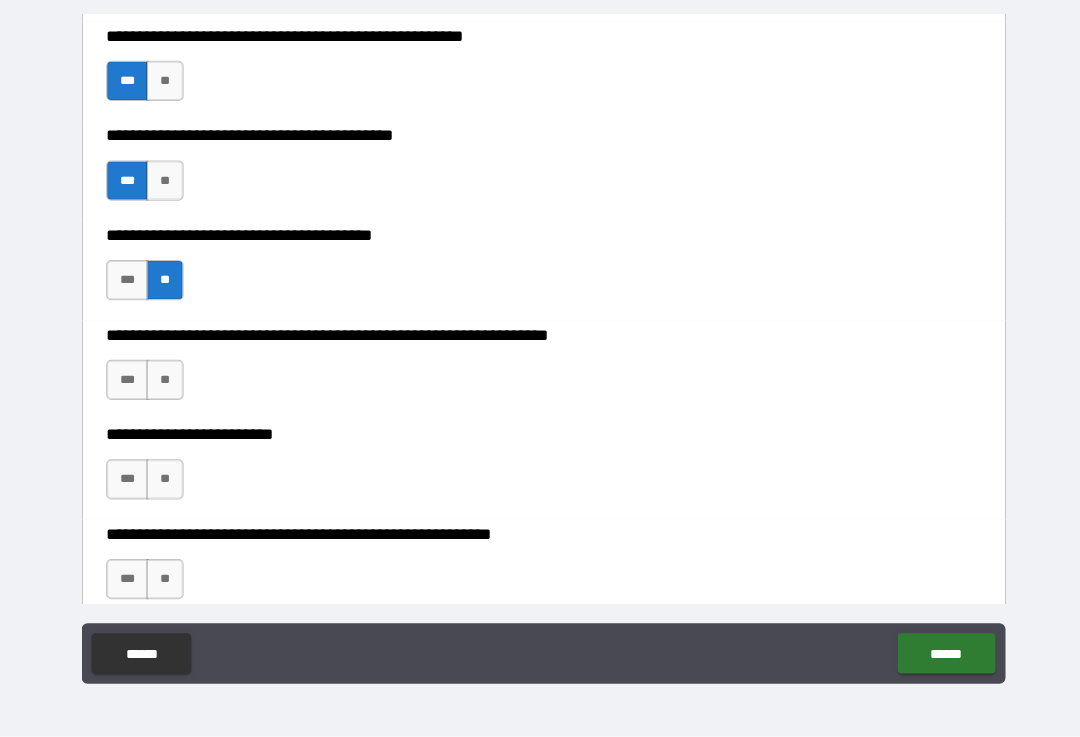 click on "**" at bounding box center (163, 382) 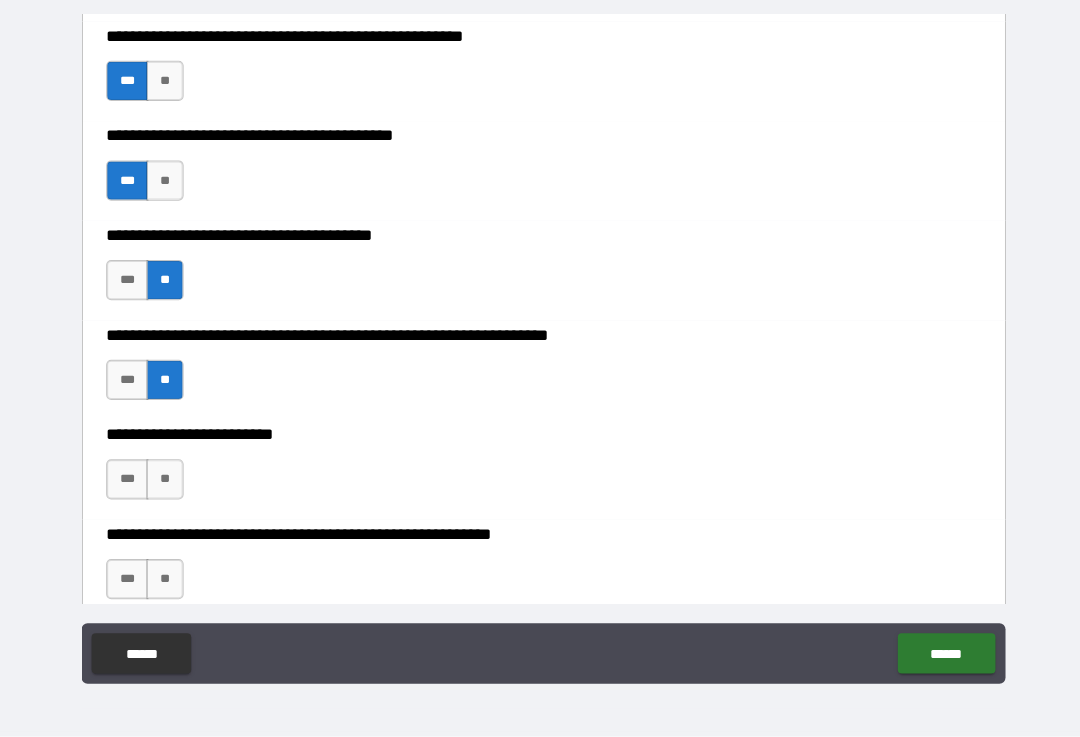 click on "***" at bounding box center (126, 481) 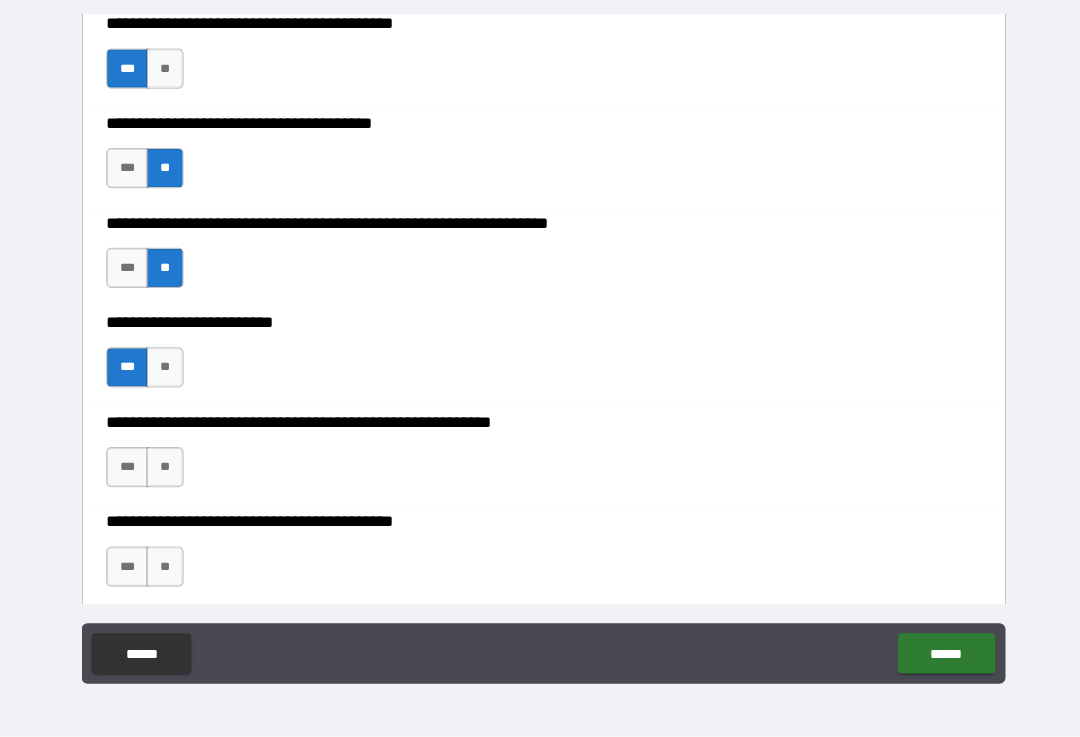 scroll, scrollTop: 7692, scrollLeft: 0, axis: vertical 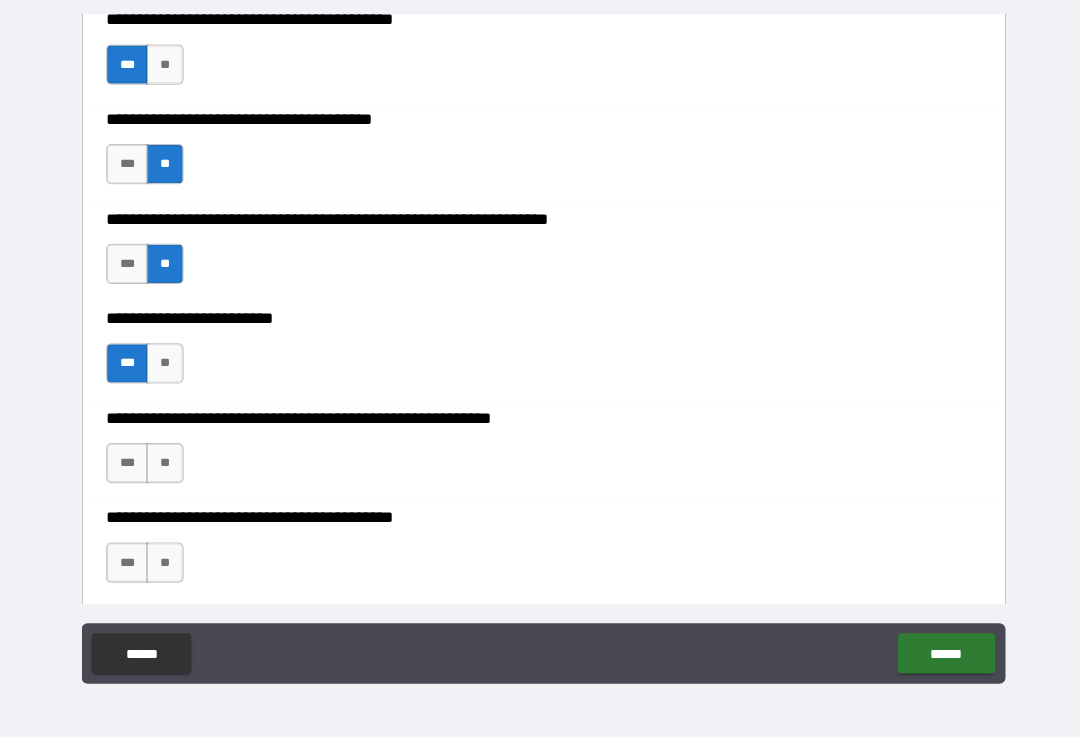 click on "**" at bounding box center (163, 465) 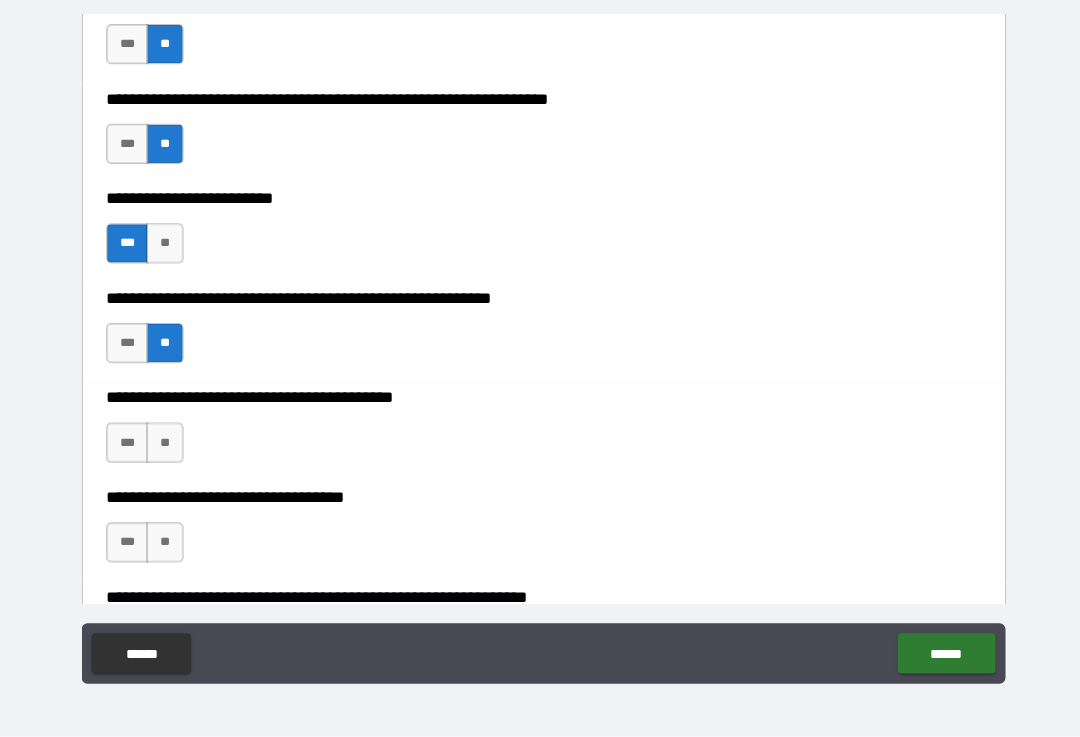 scroll, scrollTop: 7821, scrollLeft: 0, axis: vertical 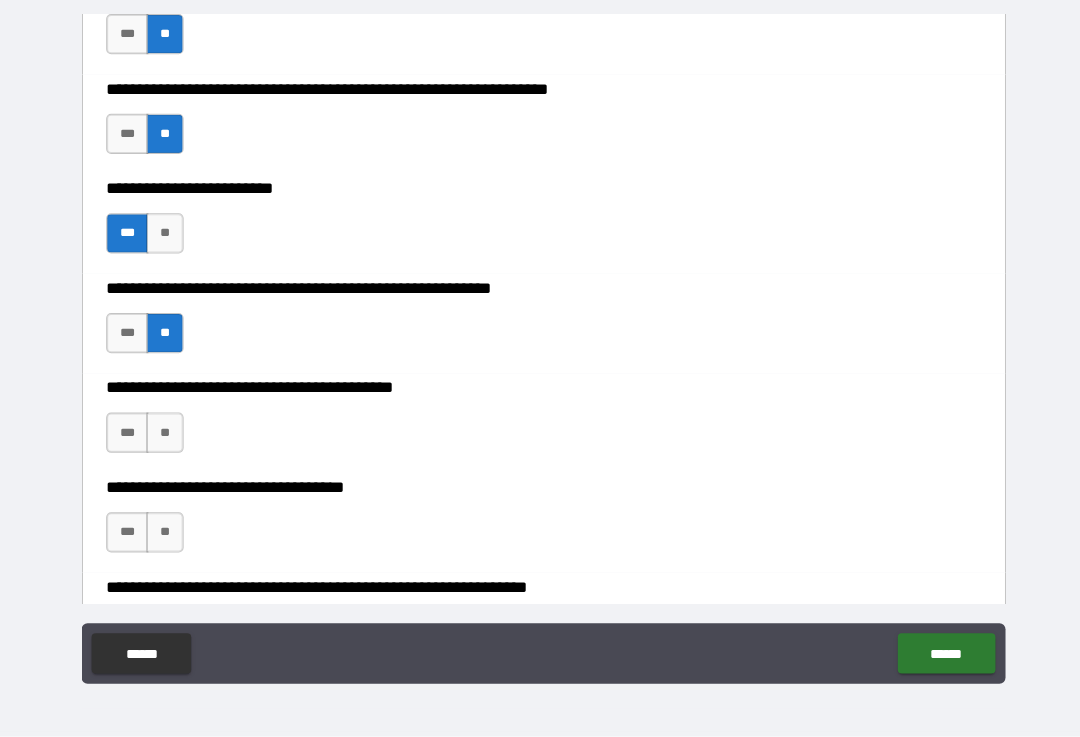 click on "**" at bounding box center [163, 435] 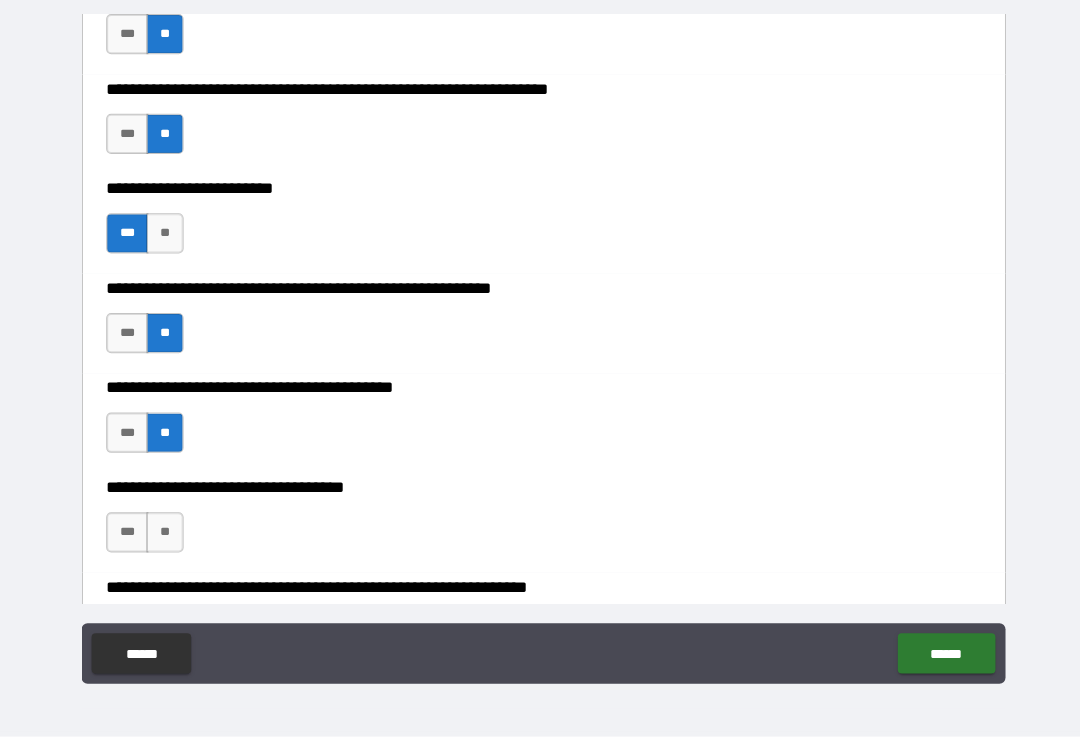 click on "***" at bounding box center [126, 534] 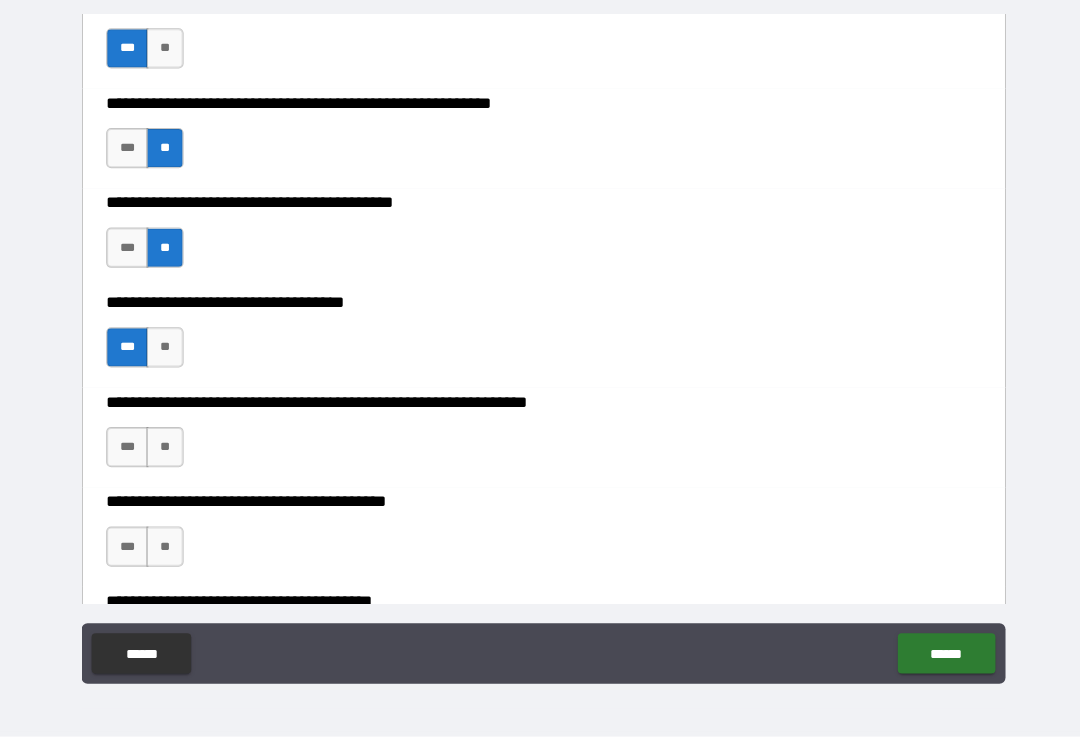 scroll, scrollTop: 8010, scrollLeft: 0, axis: vertical 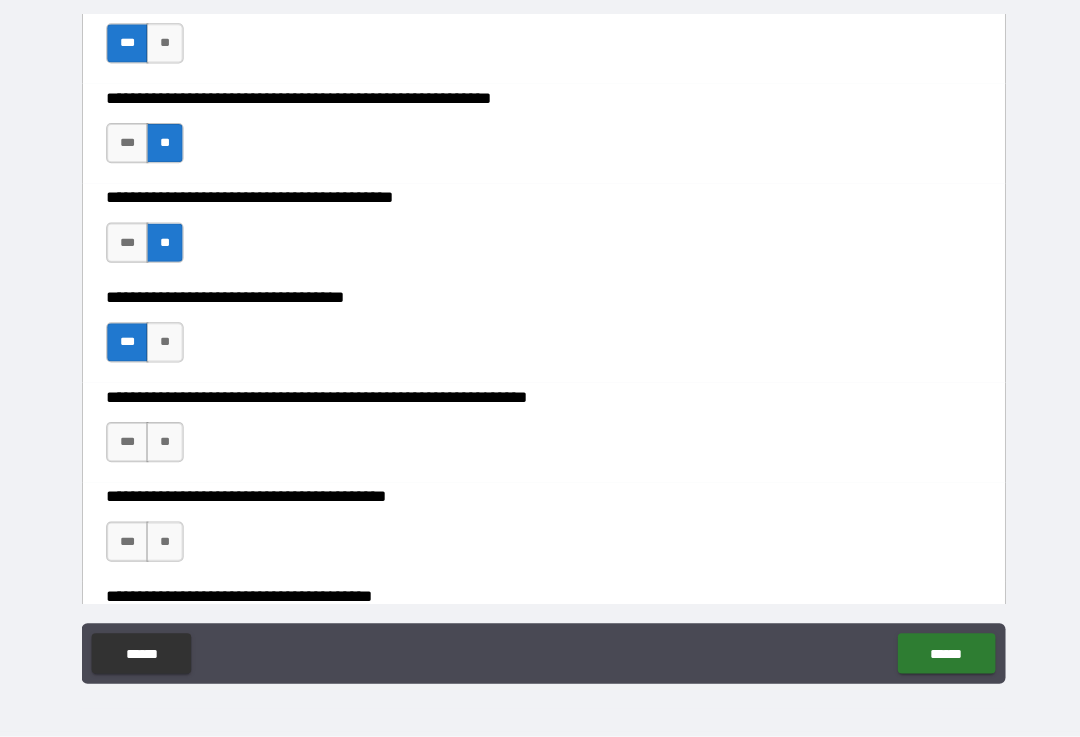 click on "**" at bounding box center [163, 444] 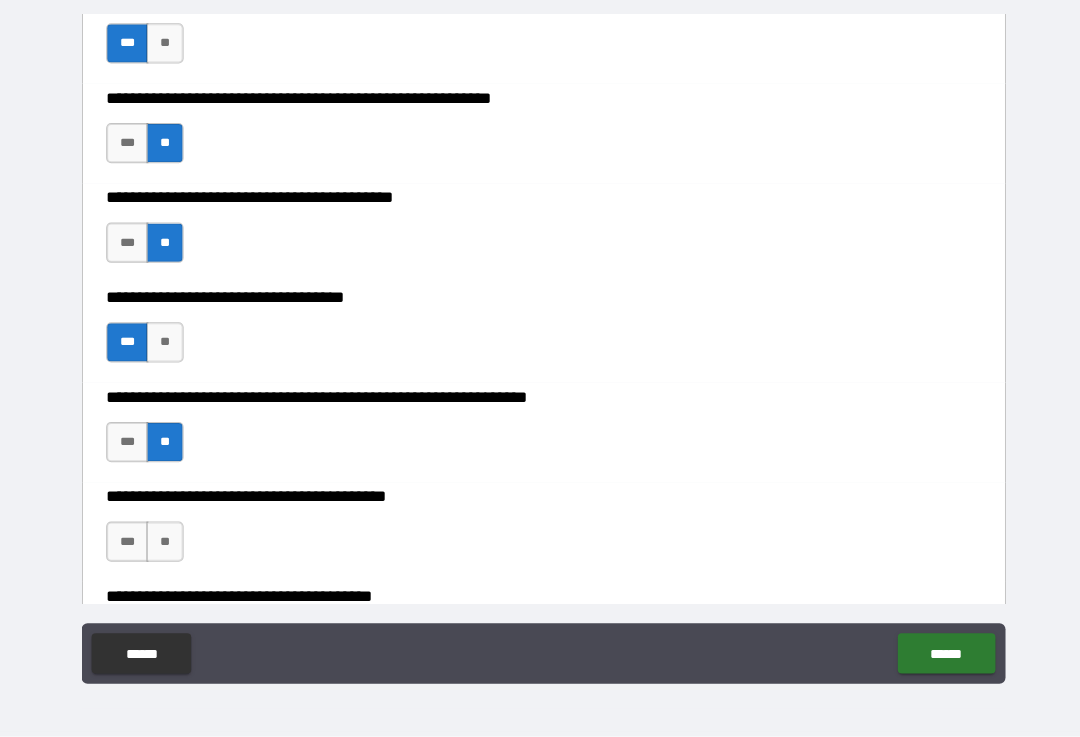 click on "**" at bounding box center (163, 543) 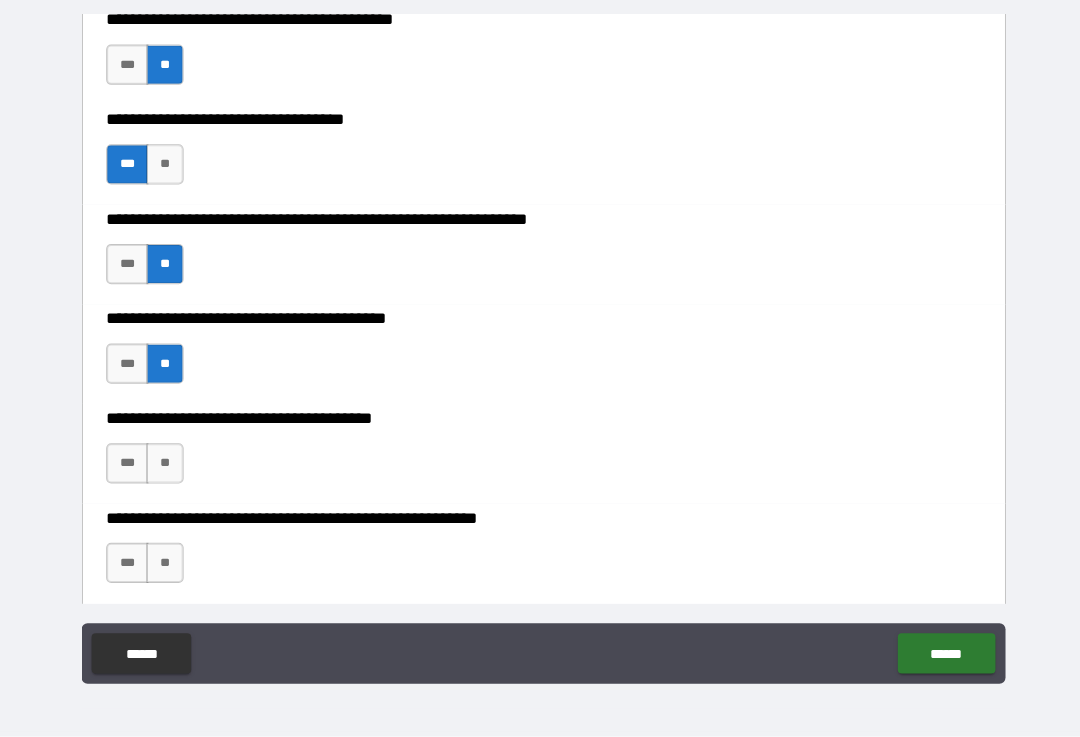 scroll, scrollTop: 8189, scrollLeft: 0, axis: vertical 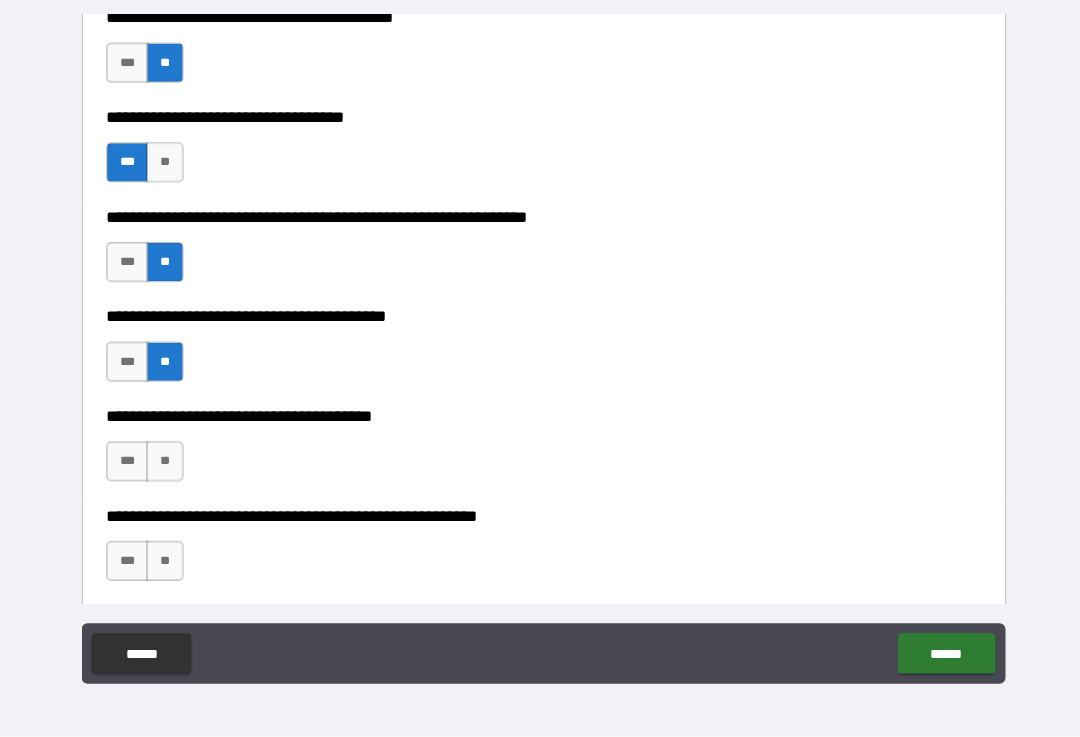 click on "***" at bounding box center (126, 463) 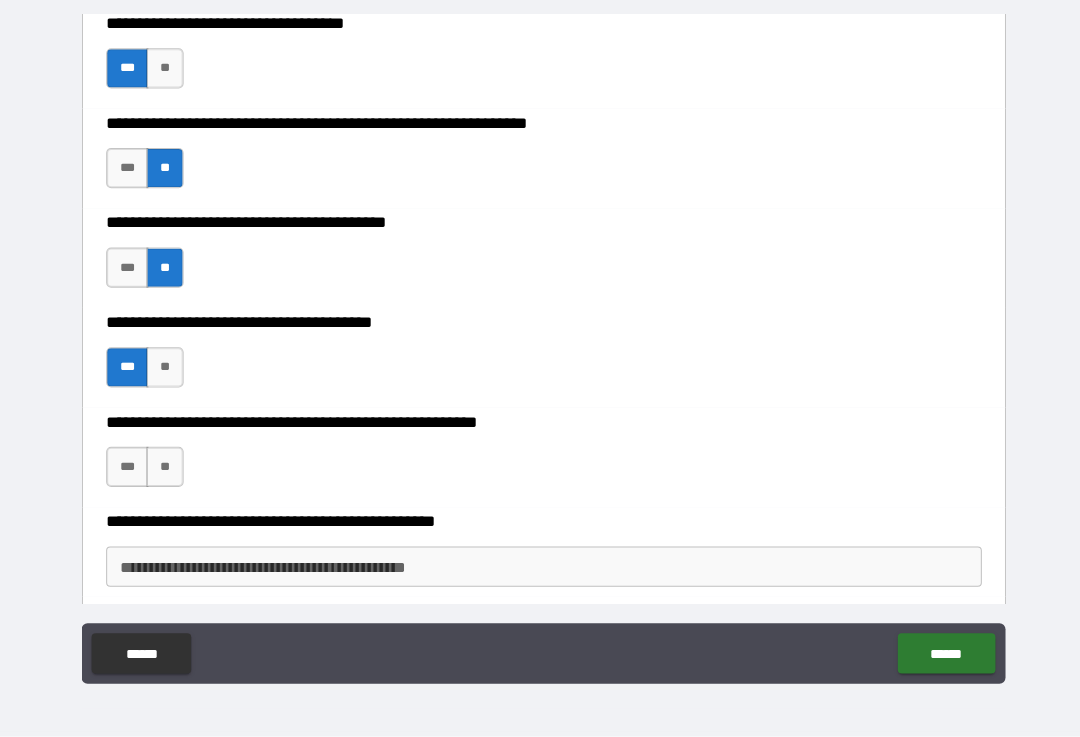 scroll, scrollTop: 8295, scrollLeft: 0, axis: vertical 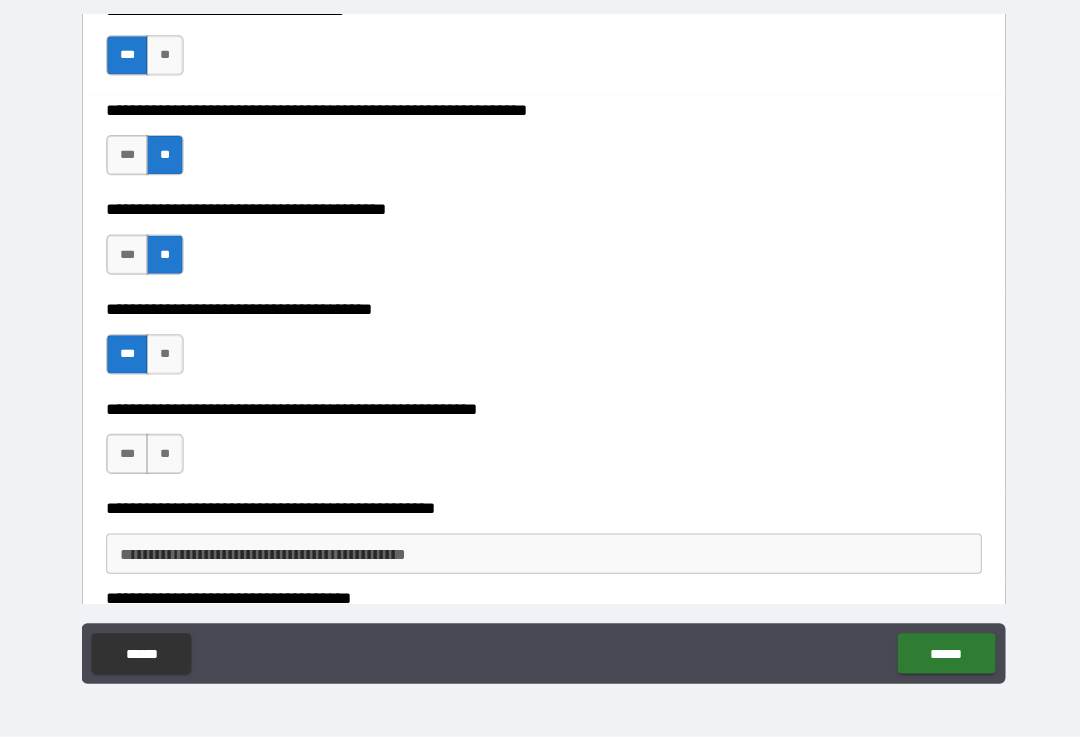 click on "***" at bounding box center [126, 456] 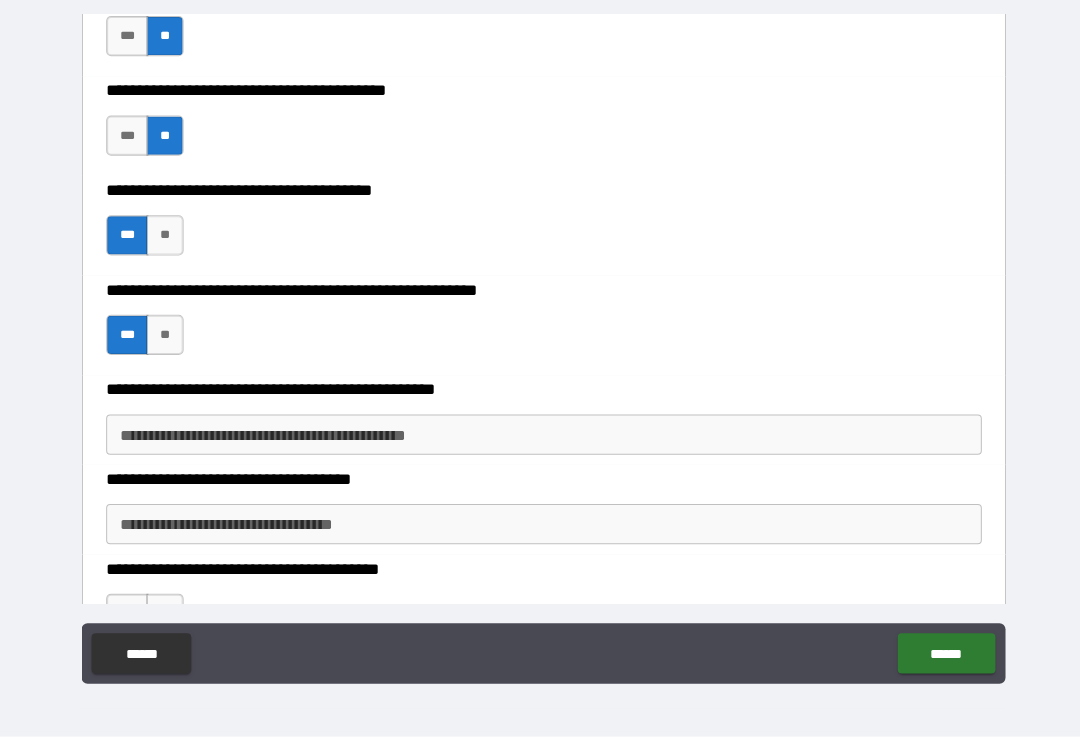 scroll, scrollTop: 8414, scrollLeft: 0, axis: vertical 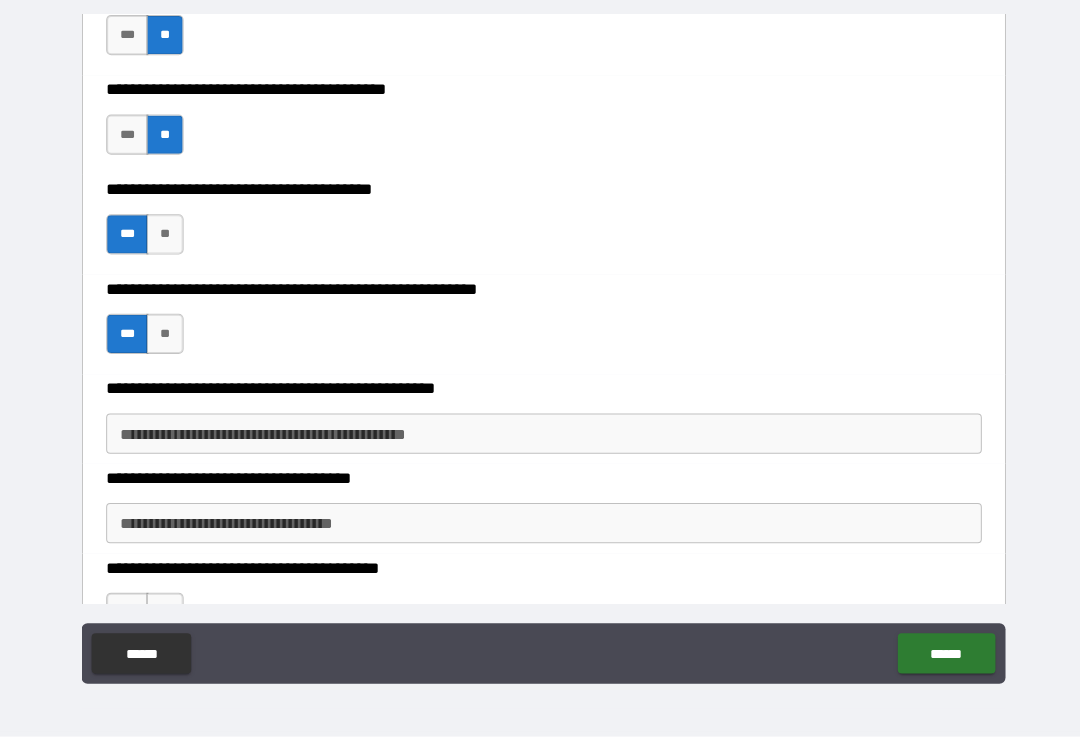 click on "**********" at bounding box center [540, 436] 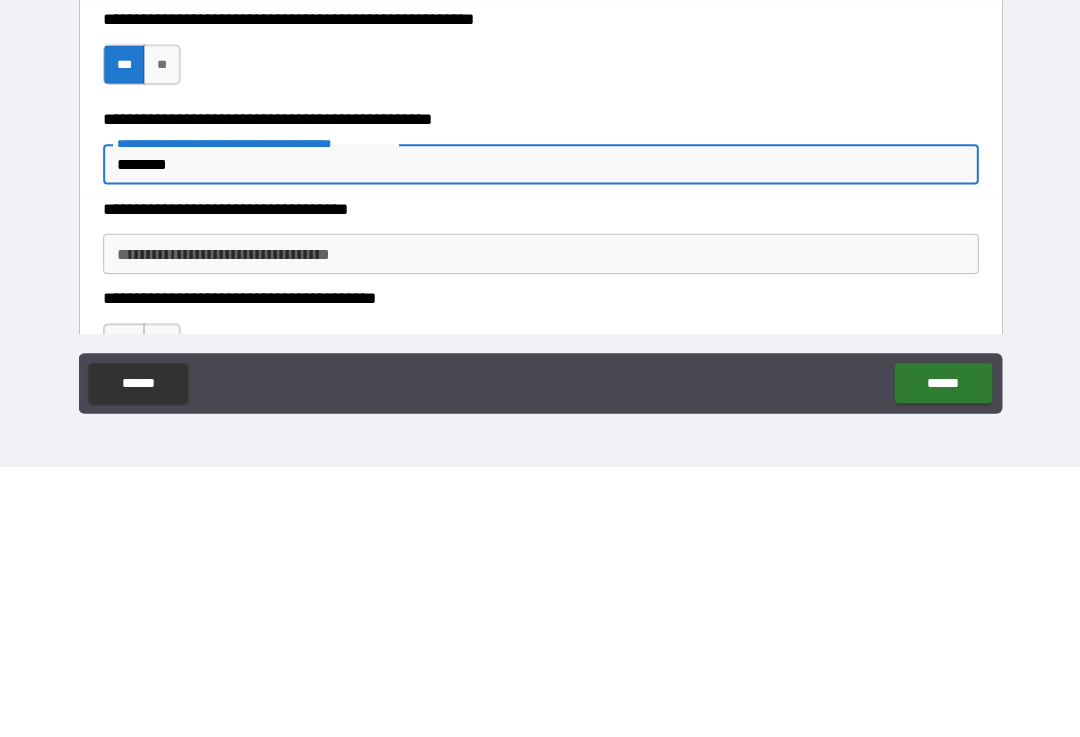 type on "********" 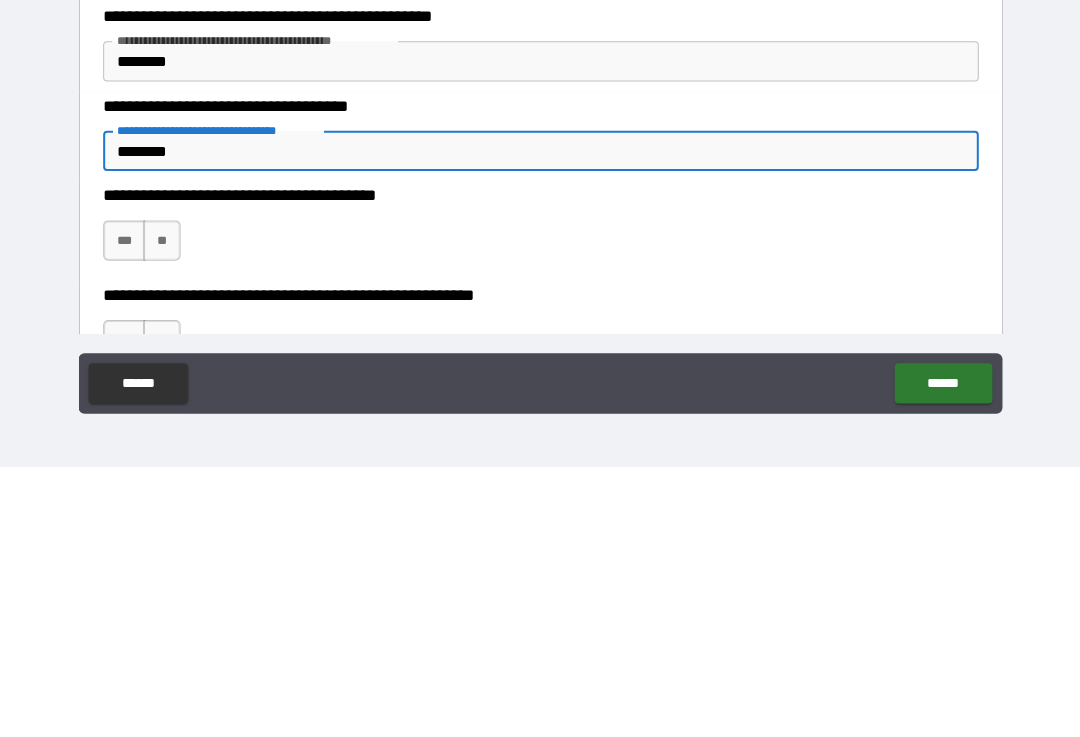 scroll, scrollTop: 8519, scrollLeft: 0, axis: vertical 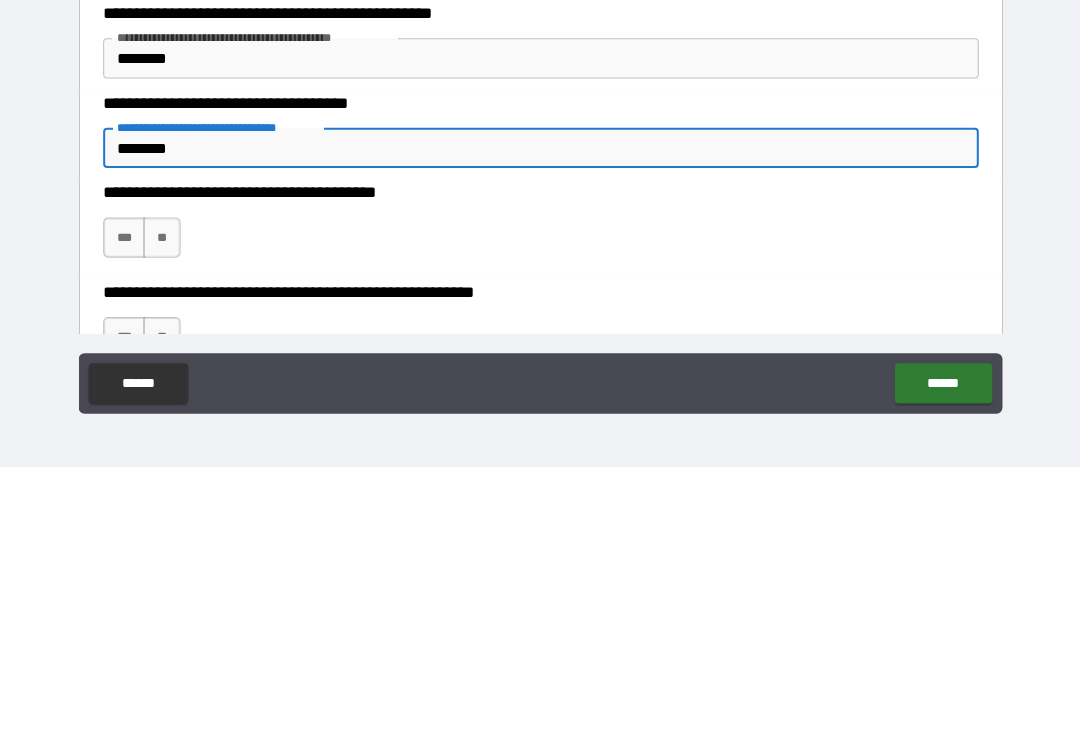 type on "********" 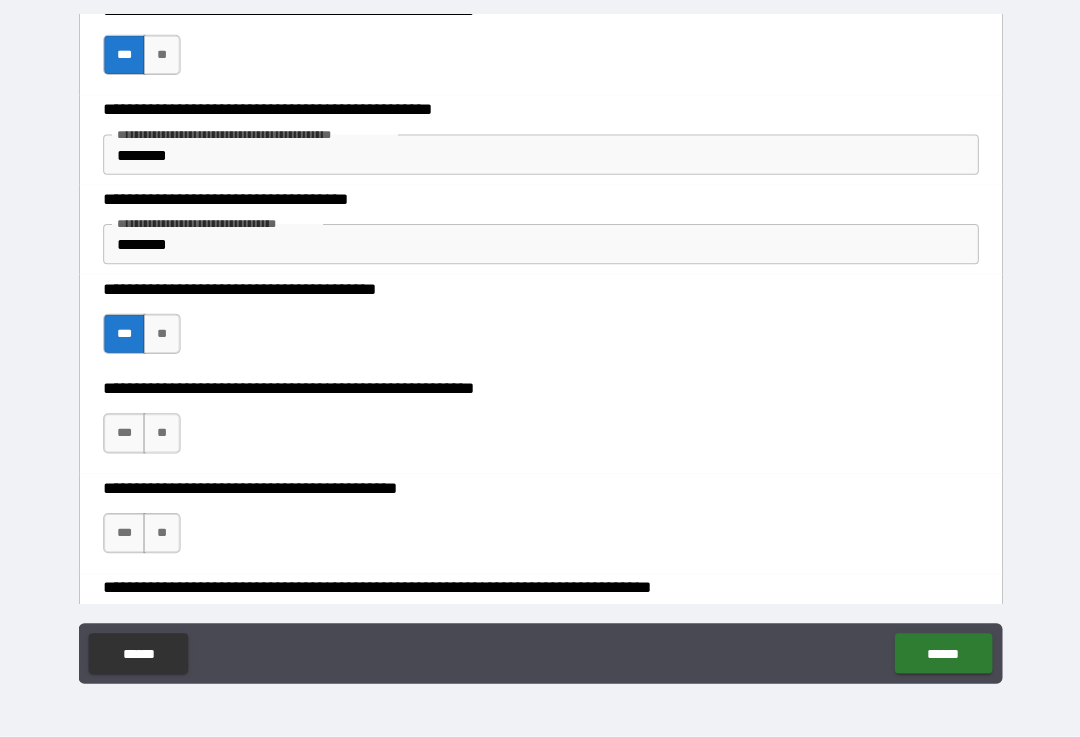 scroll, scrollTop: 8697, scrollLeft: 0, axis: vertical 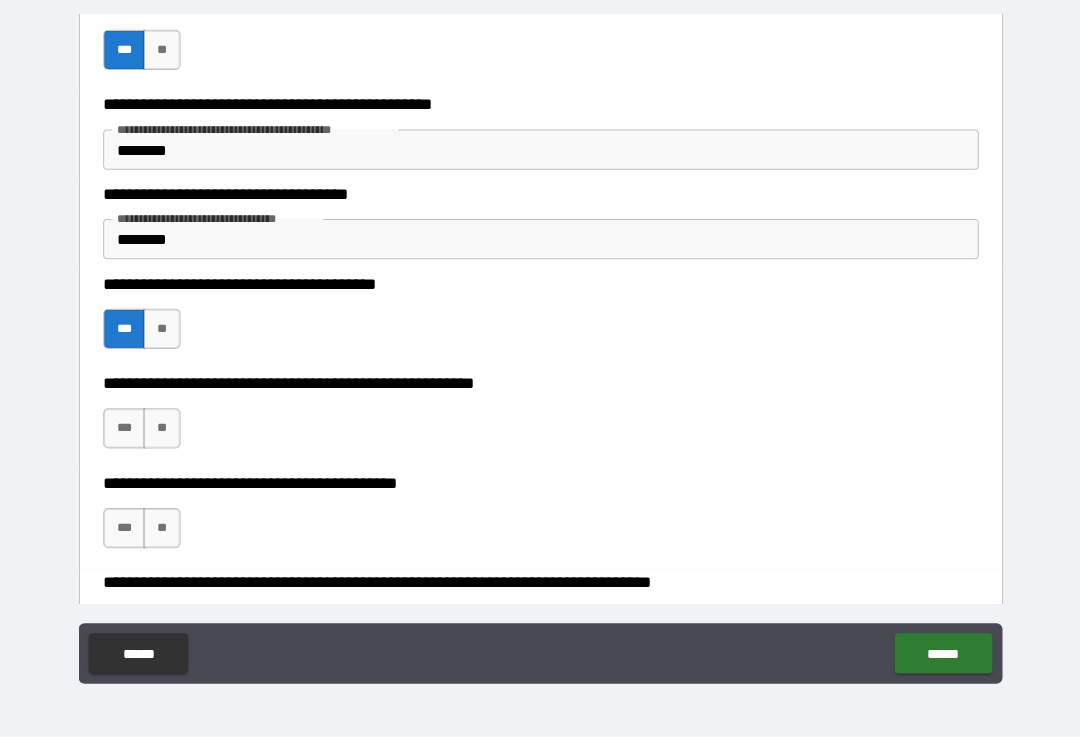 click on "***" at bounding box center [126, 430] 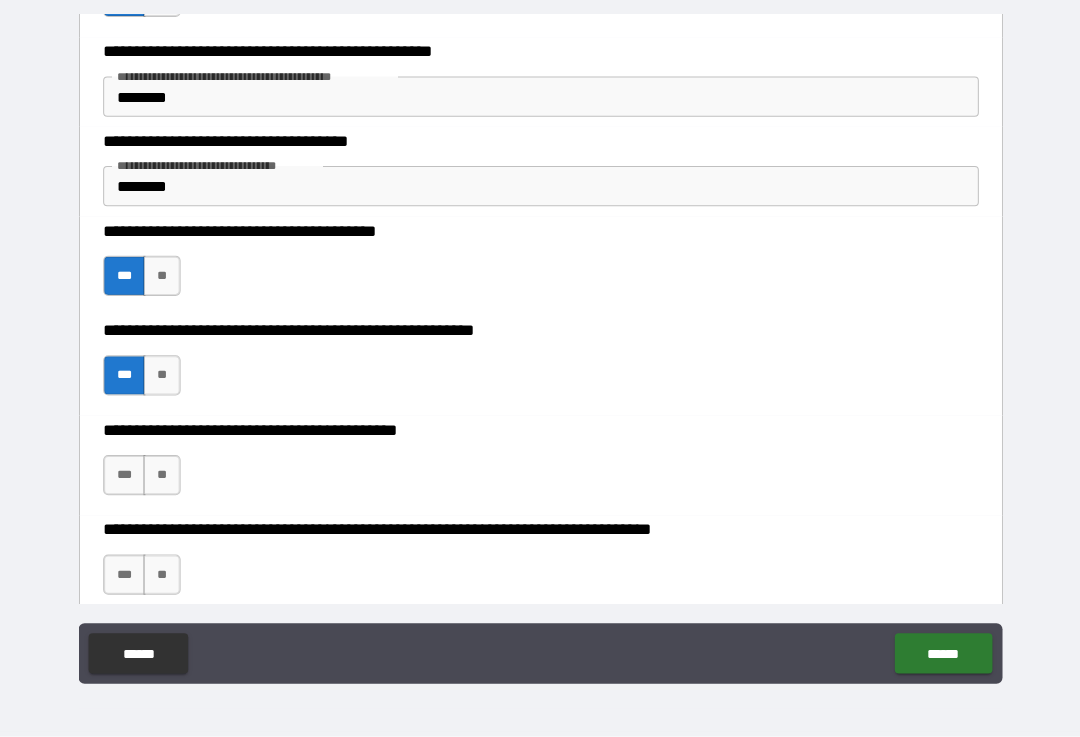 scroll, scrollTop: 8753, scrollLeft: 0, axis: vertical 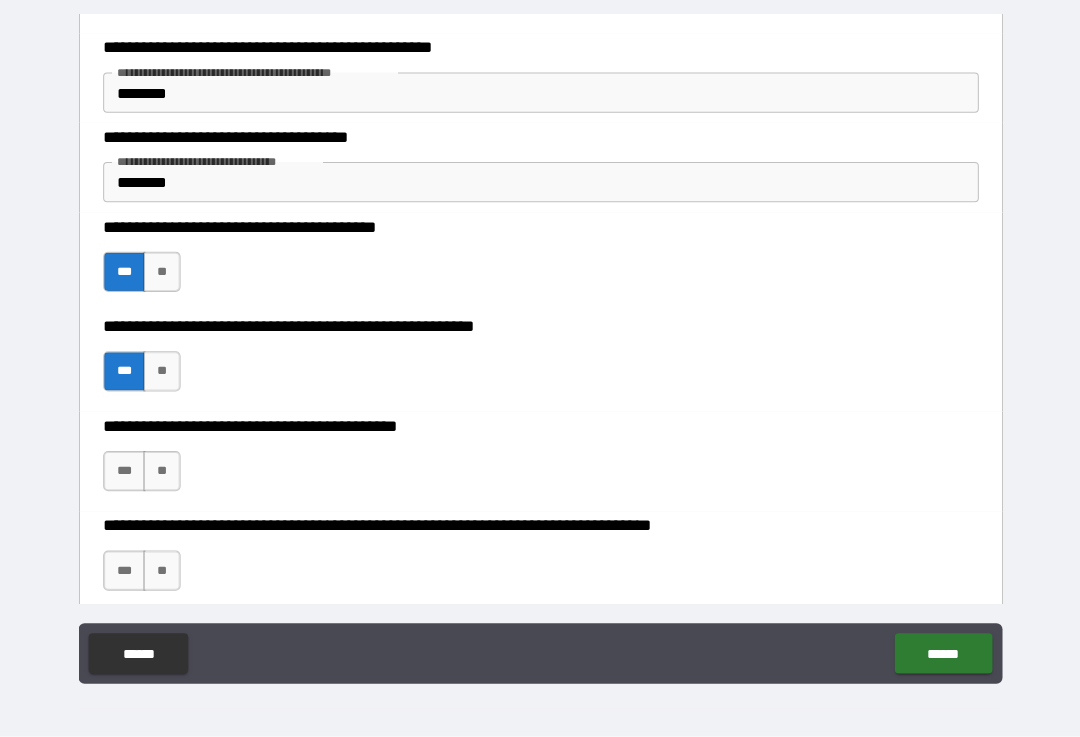 click on "***" at bounding box center (126, 473) 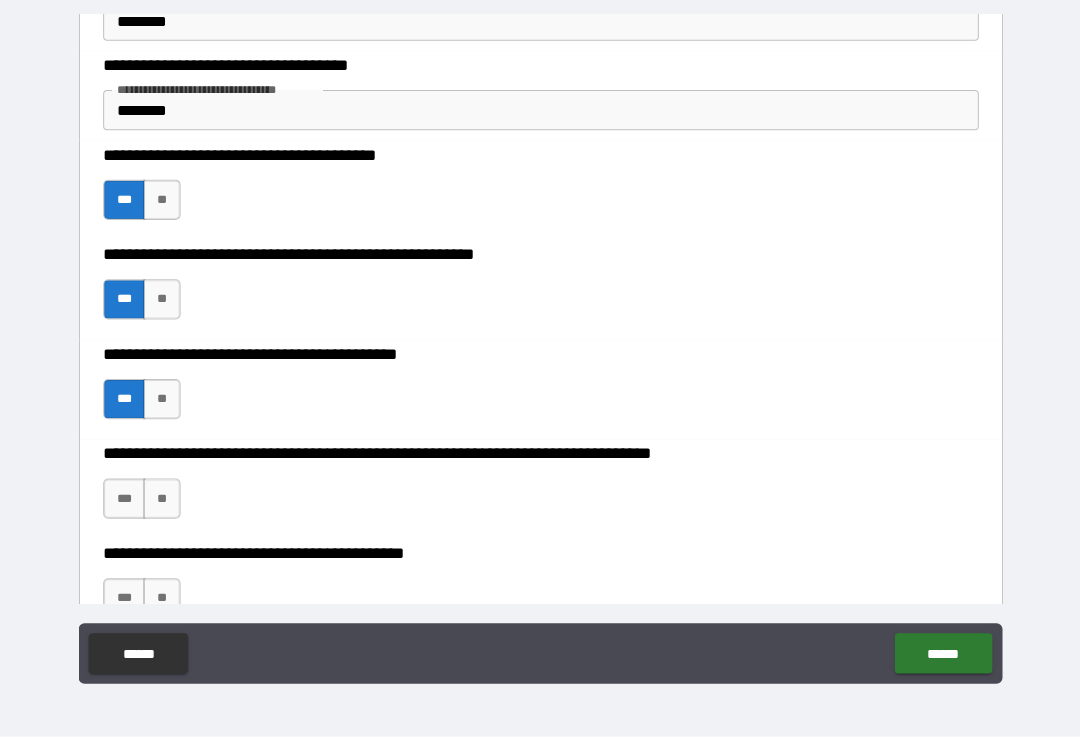 scroll, scrollTop: 8836, scrollLeft: 0, axis: vertical 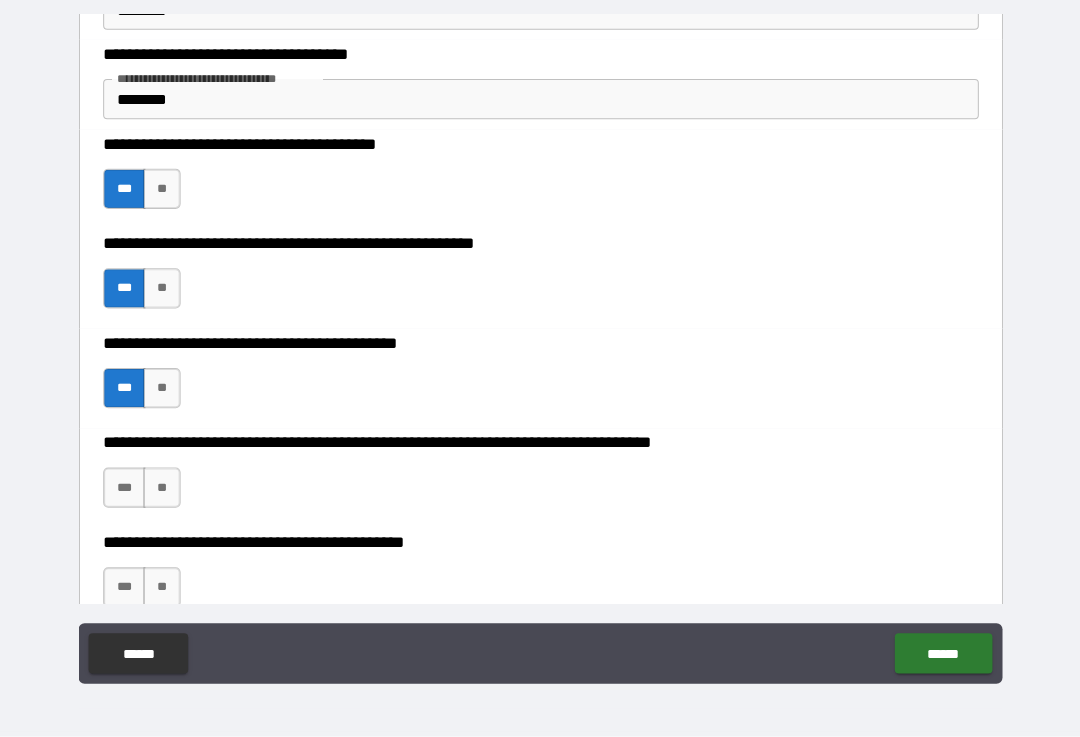 click on "**" at bounding box center (163, 489) 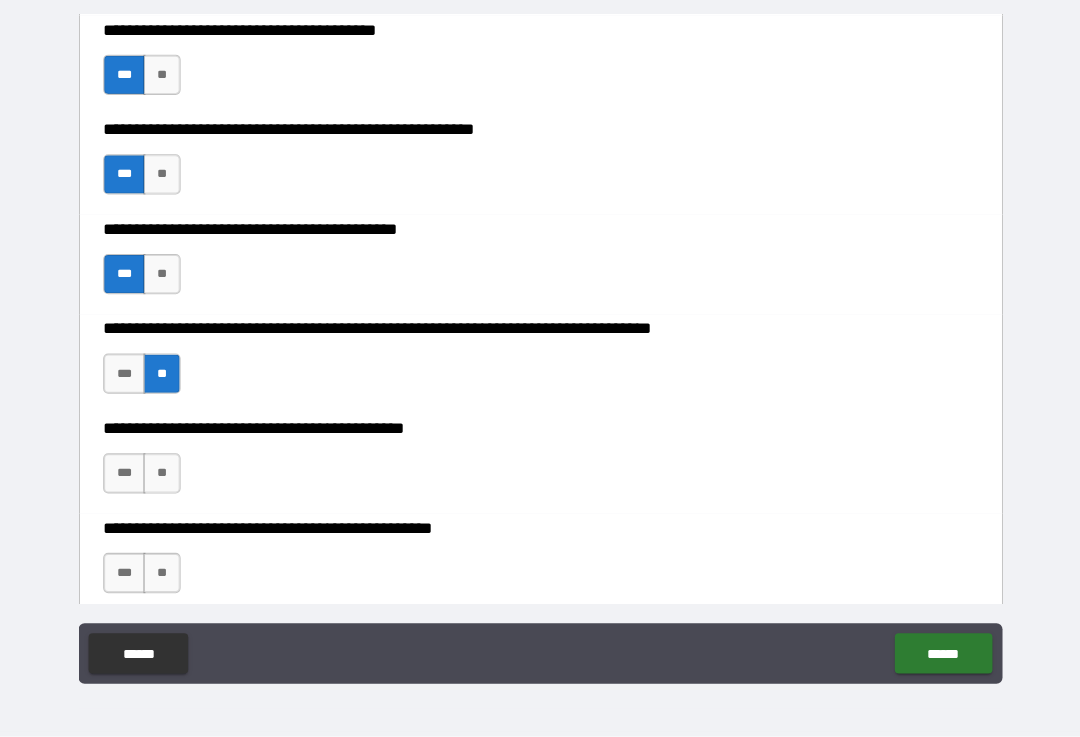 scroll, scrollTop: 8968, scrollLeft: 0, axis: vertical 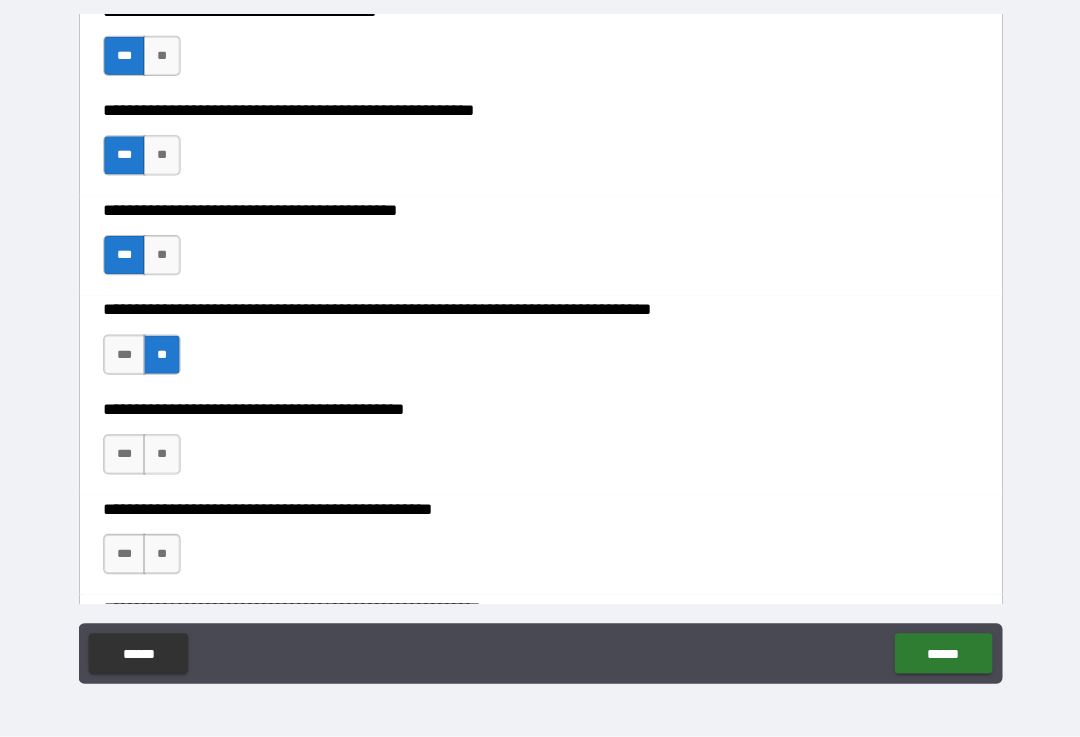 click on "***" at bounding box center [126, 456] 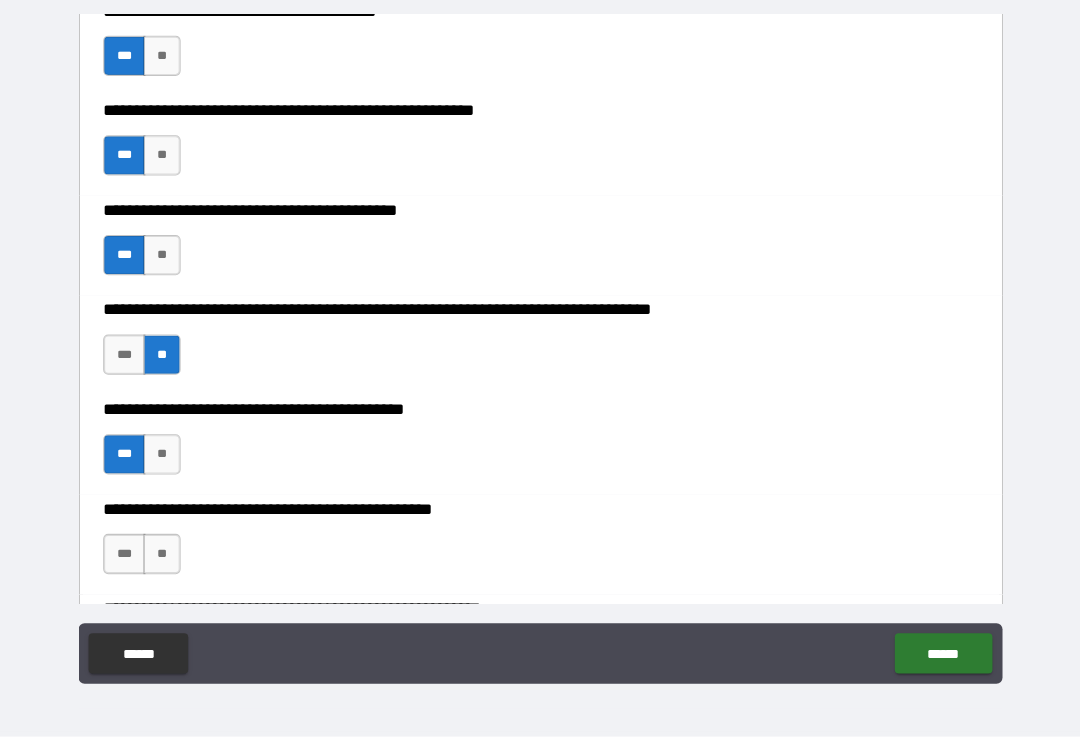 click on "**" at bounding box center (163, 456) 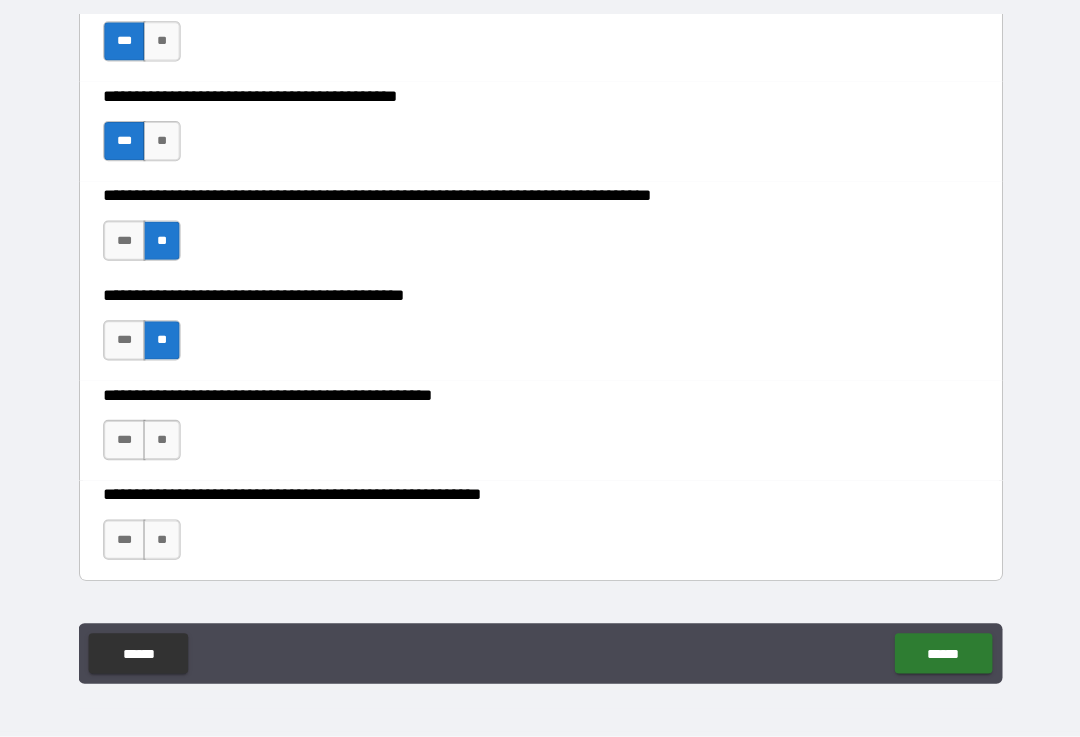 scroll, scrollTop: 9082, scrollLeft: 0, axis: vertical 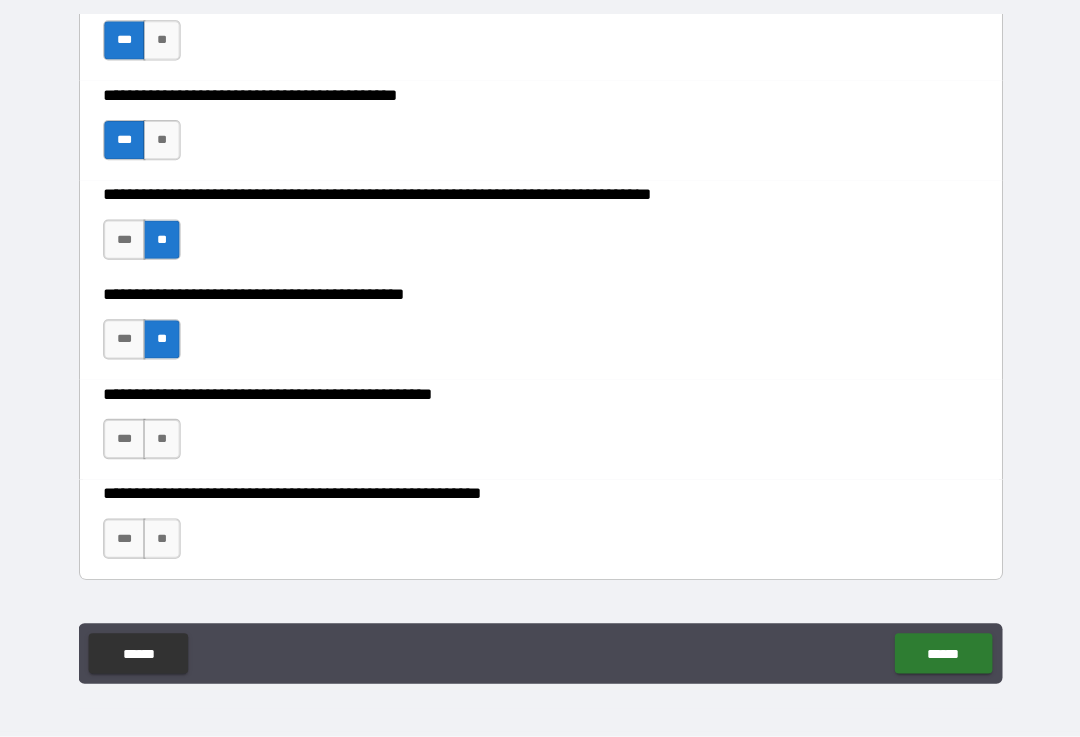 click on "**" at bounding box center [163, 441] 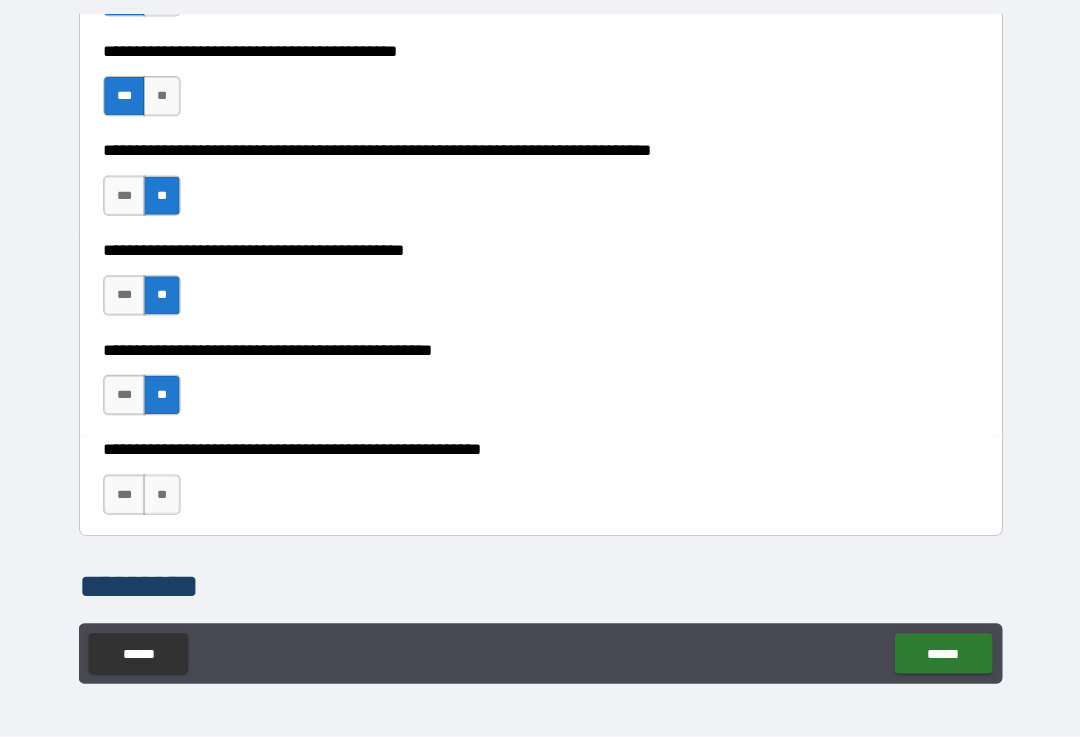 scroll, scrollTop: 9160, scrollLeft: 0, axis: vertical 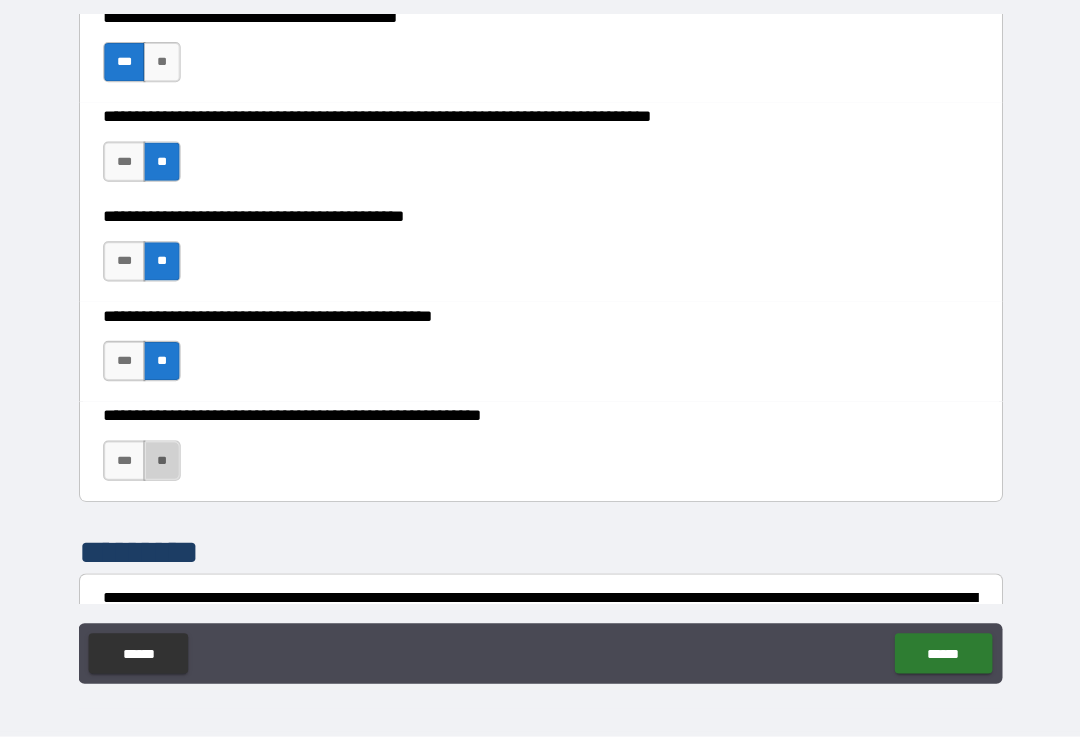 click on "**" at bounding box center (163, 462) 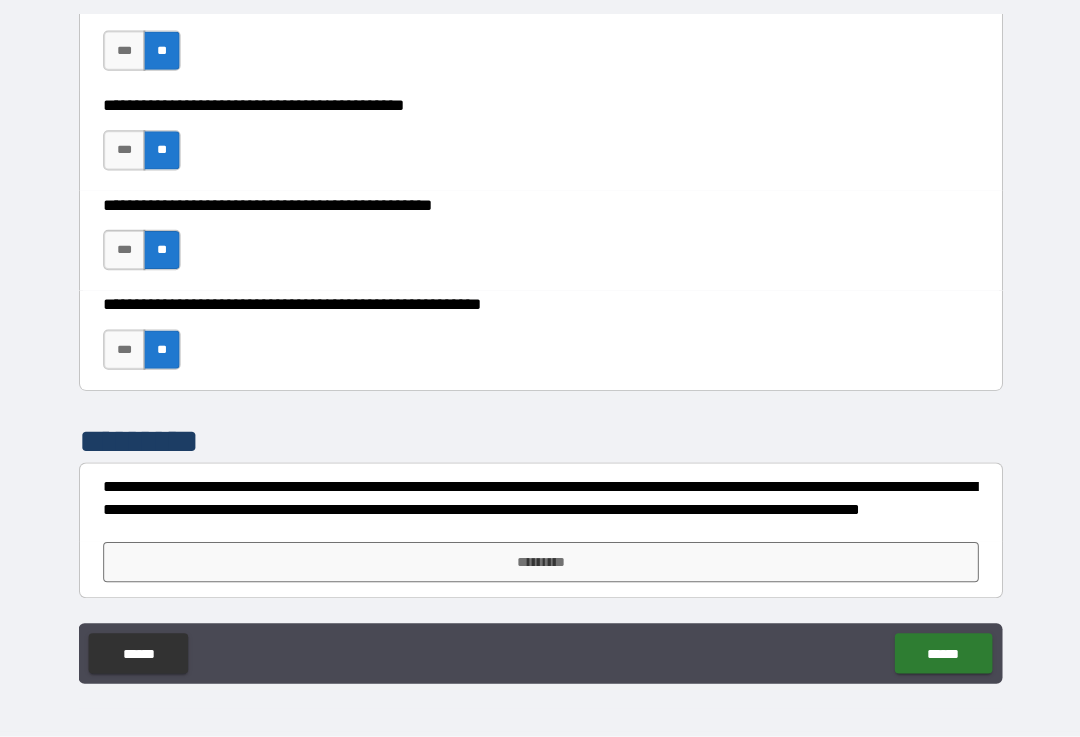 scroll, scrollTop: 9270, scrollLeft: 0, axis: vertical 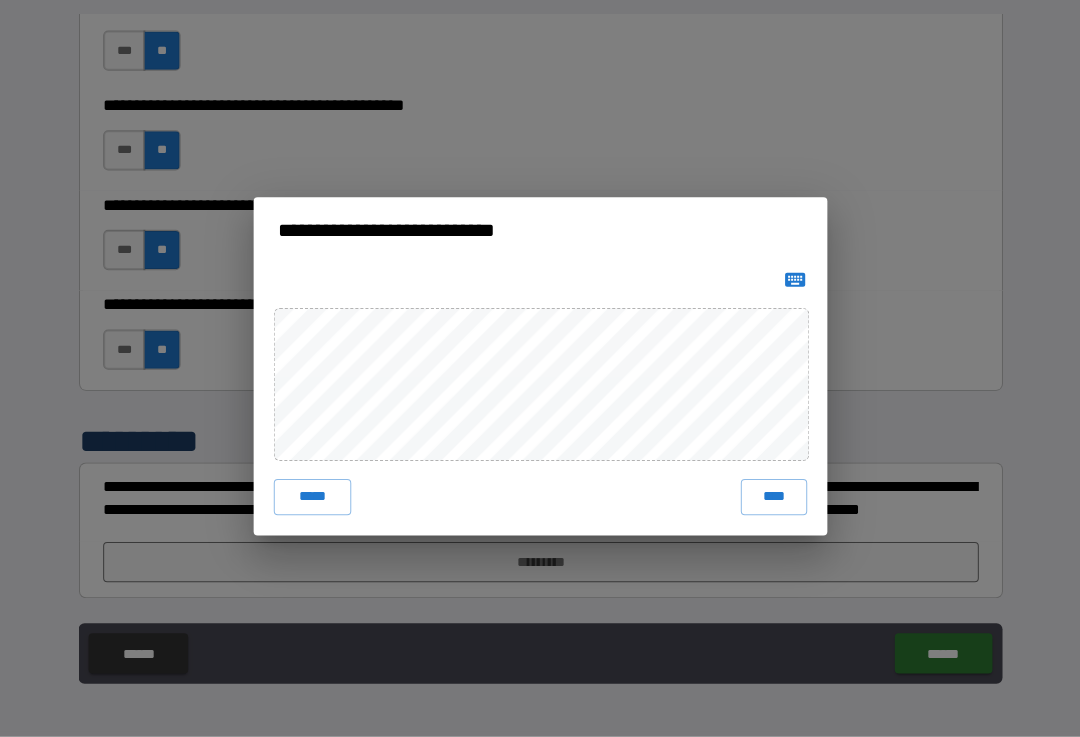click on "****" at bounding box center (772, 499) 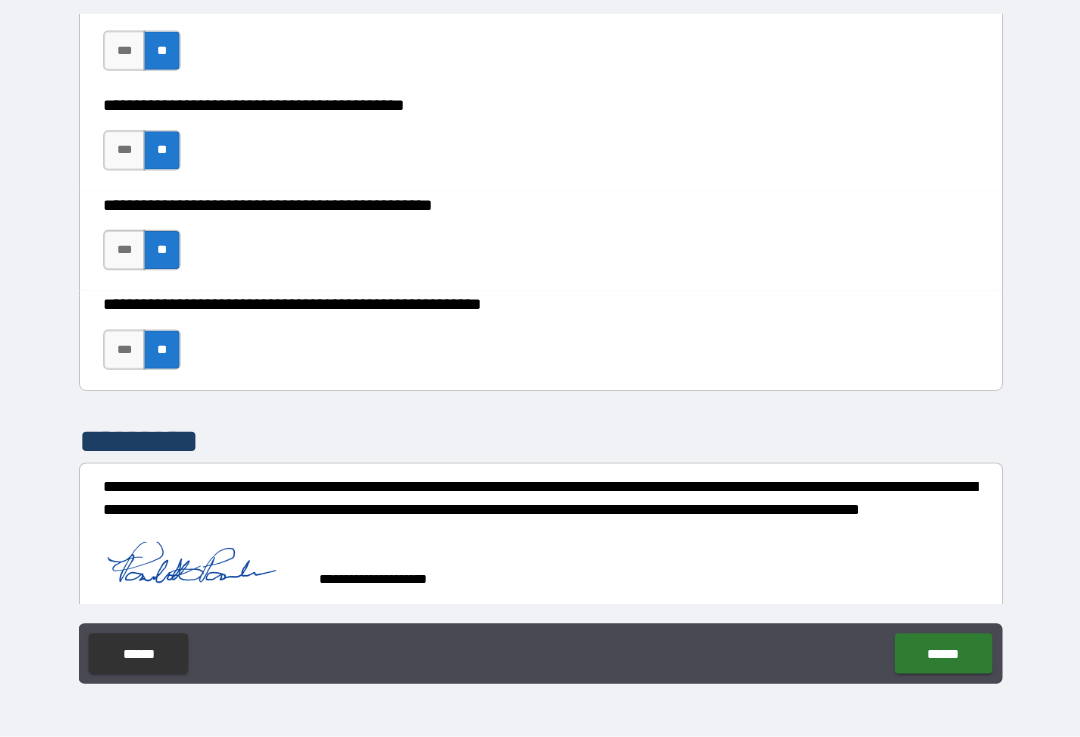 scroll, scrollTop: 9260, scrollLeft: 0, axis: vertical 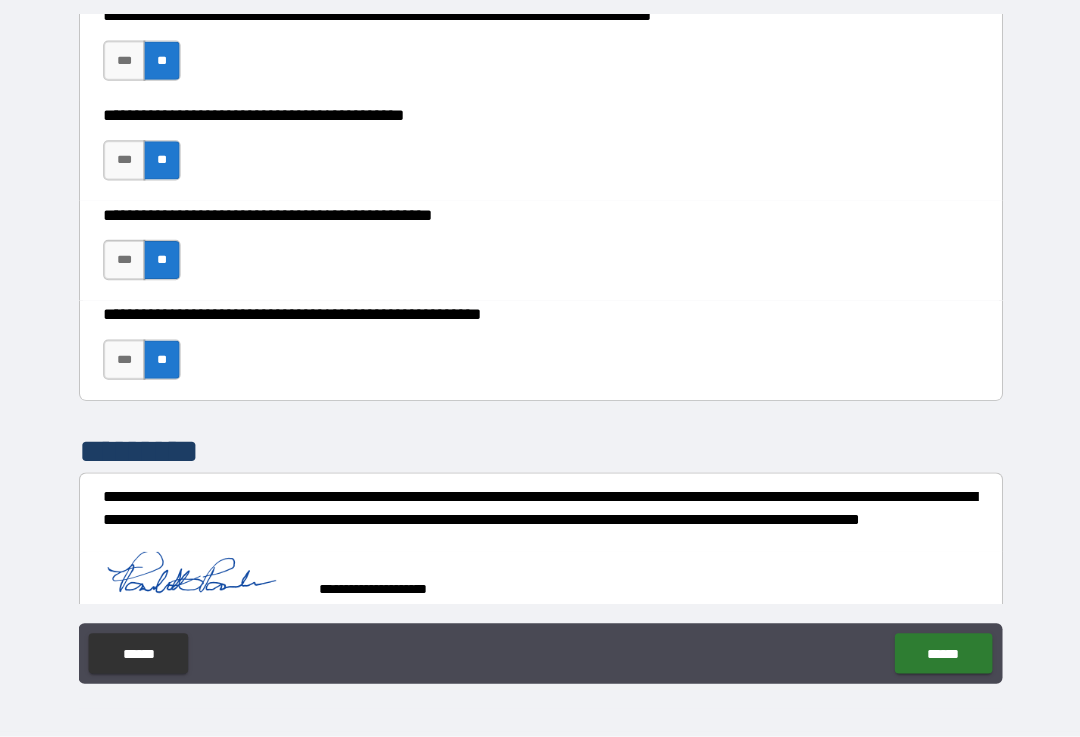 click on "******" at bounding box center [940, 654] 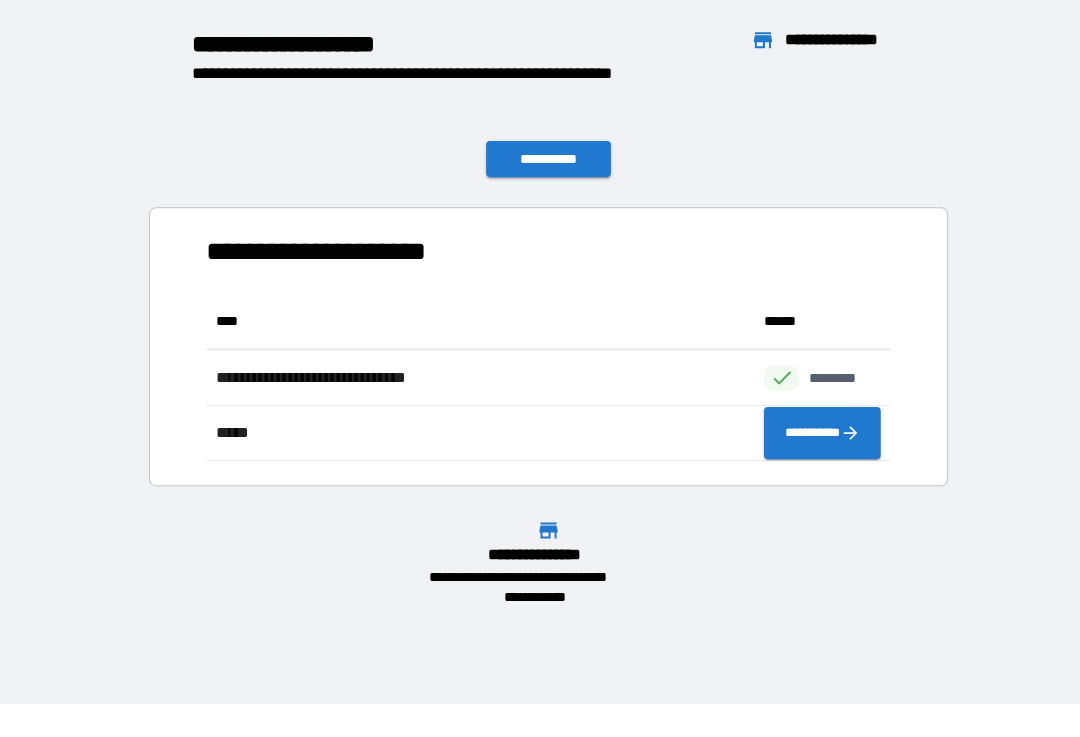 scroll, scrollTop: 1, scrollLeft: 1, axis: both 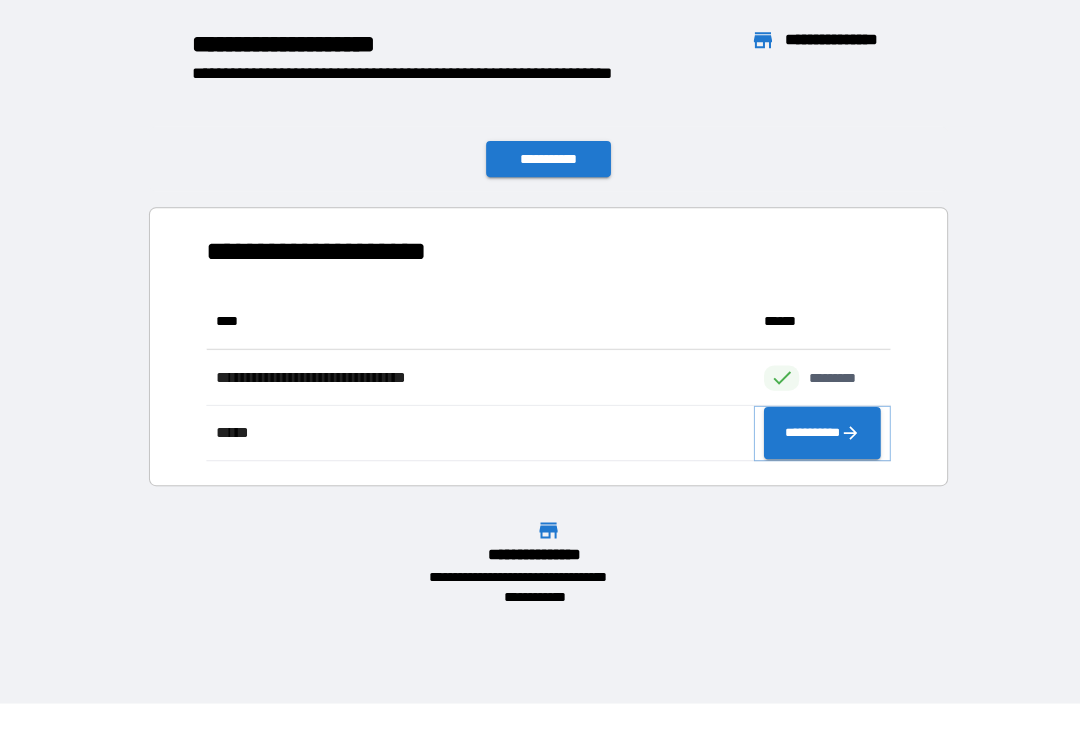 click on "**********" at bounding box center [820, 435] 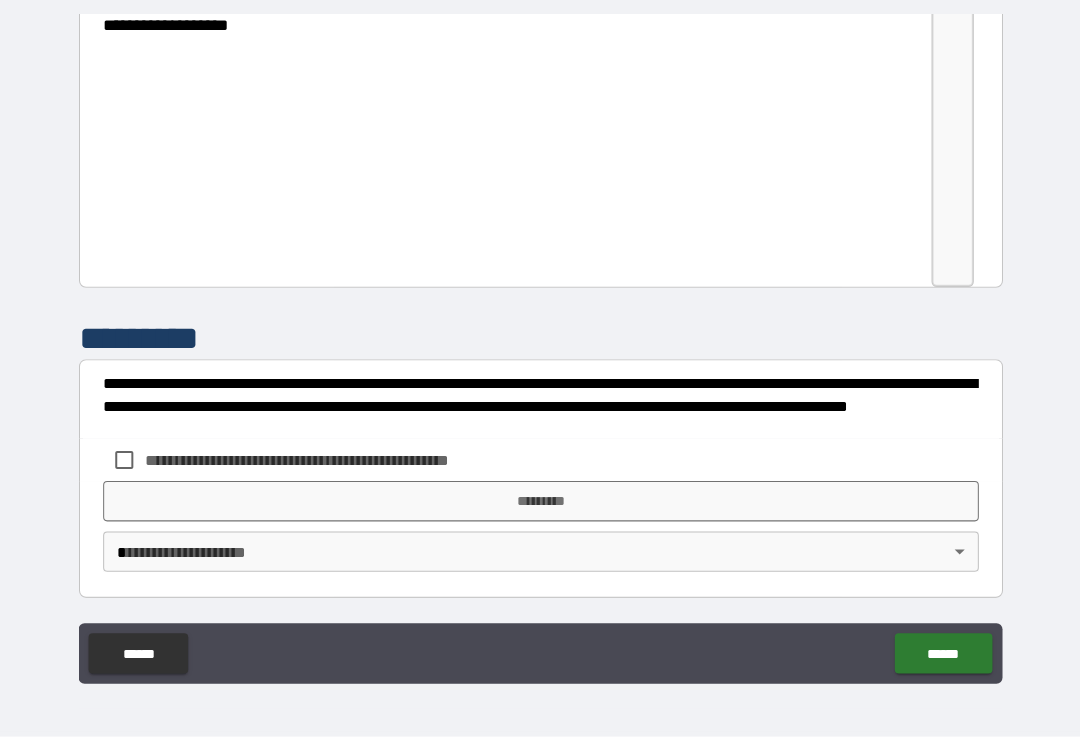 scroll, scrollTop: 3233, scrollLeft: 0, axis: vertical 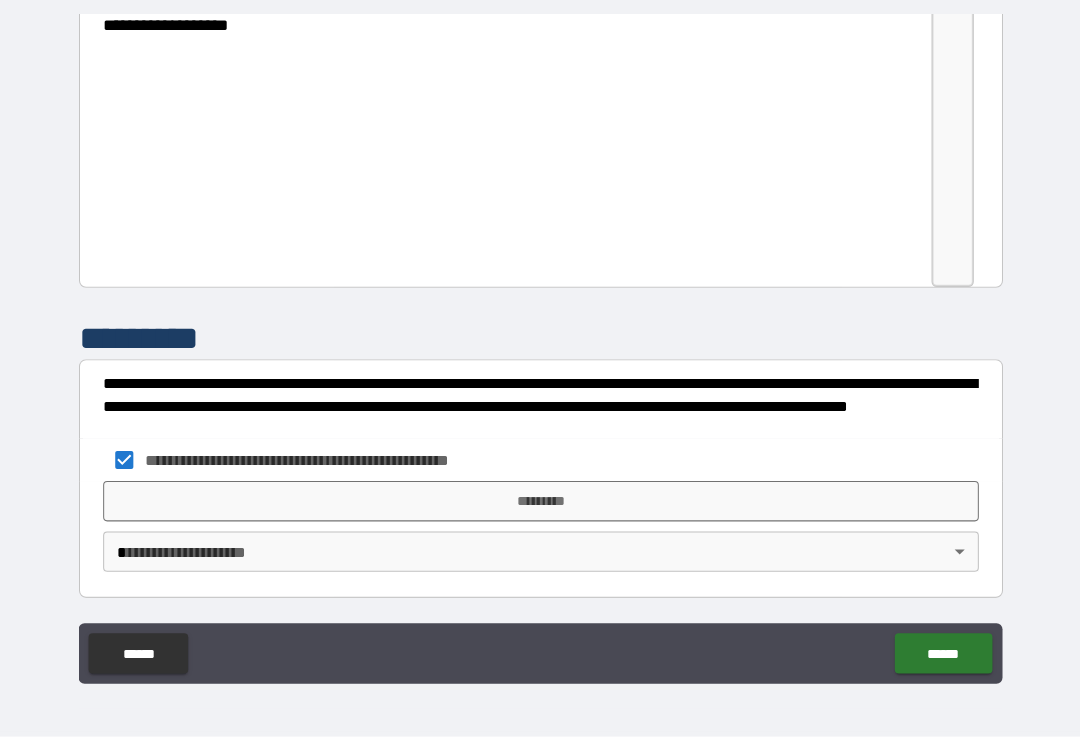 click on "*********" at bounding box center [540, 503] 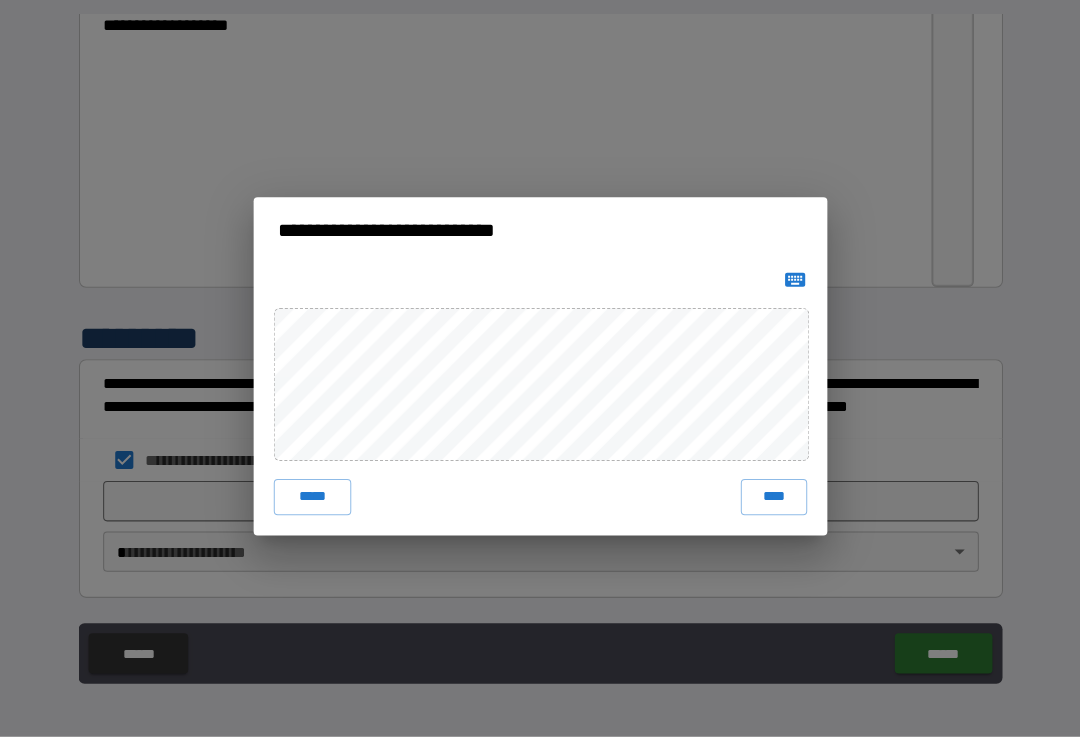 click on "****" at bounding box center (772, 499) 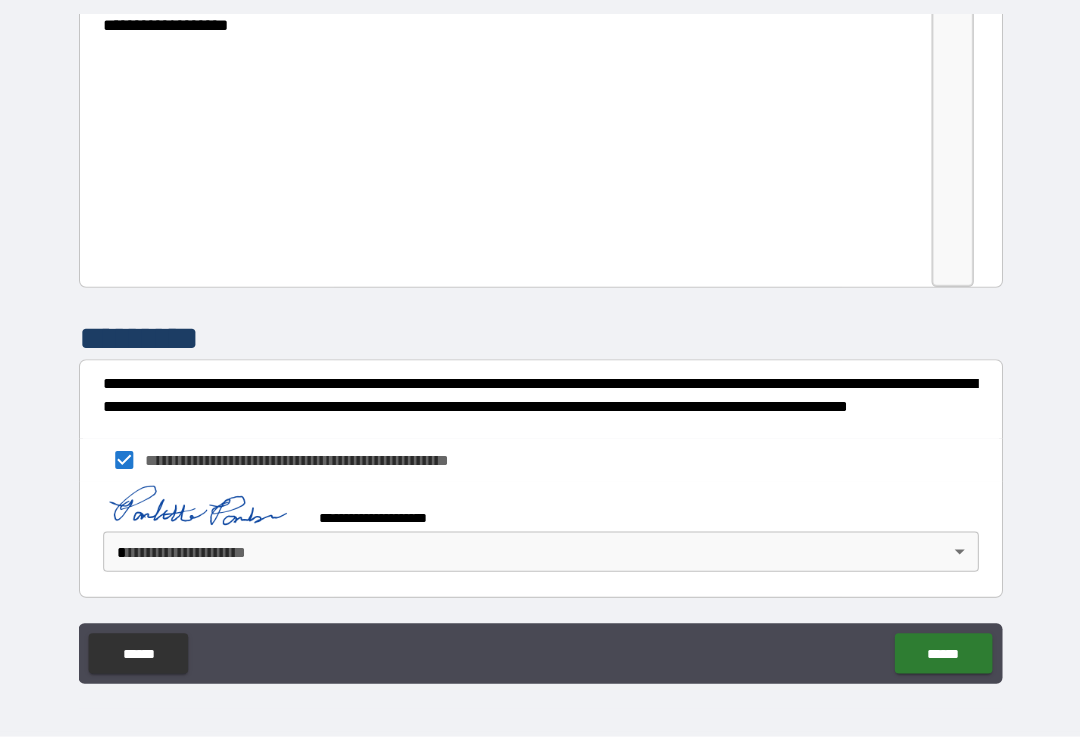 scroll, scrollTop: 3223, scrollLeft: 0, axis: vertical 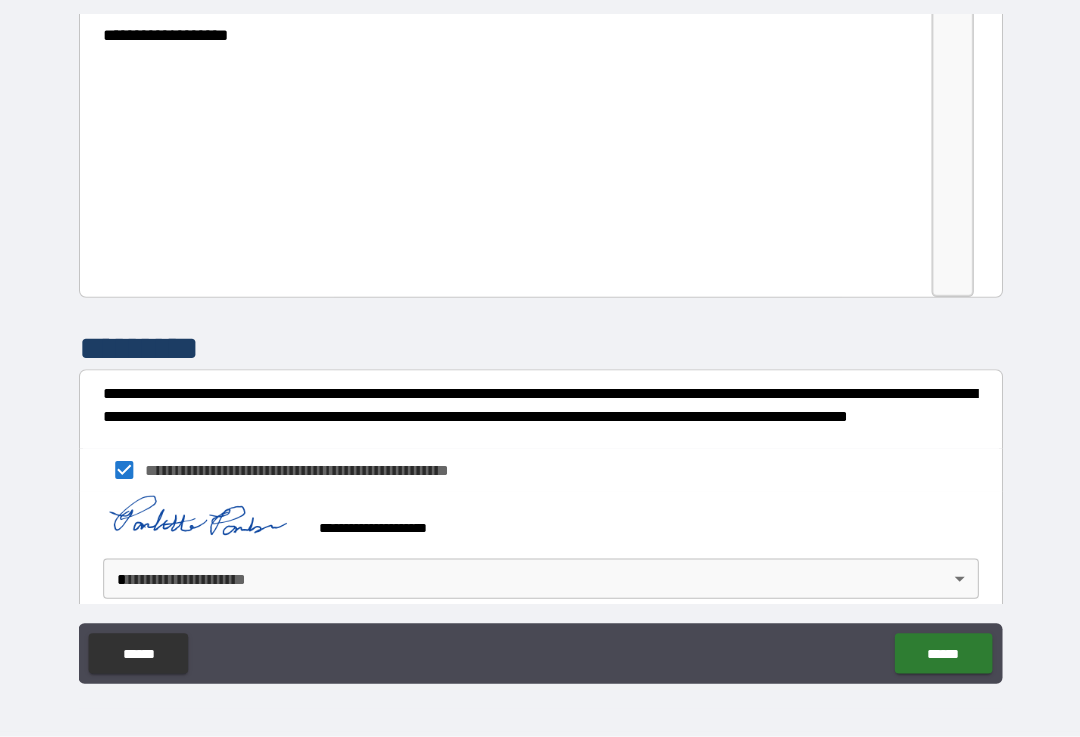 click on "**********" at bounding box center [540, 352] 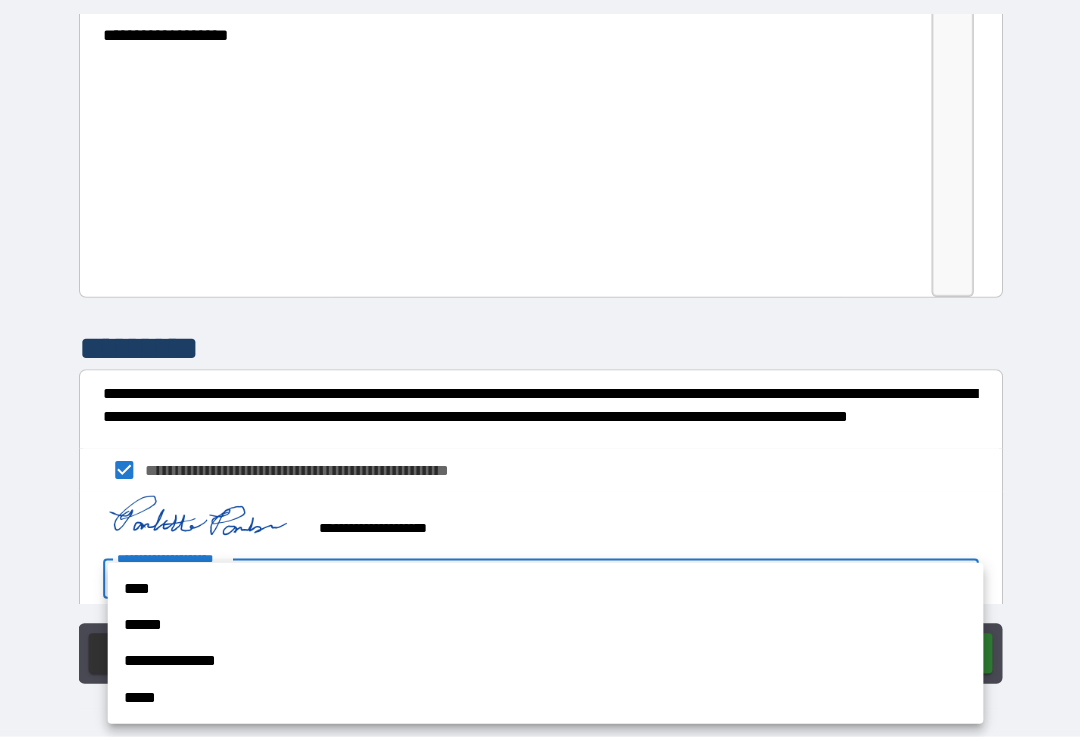 click on "****" at bounding box center (545, 590) 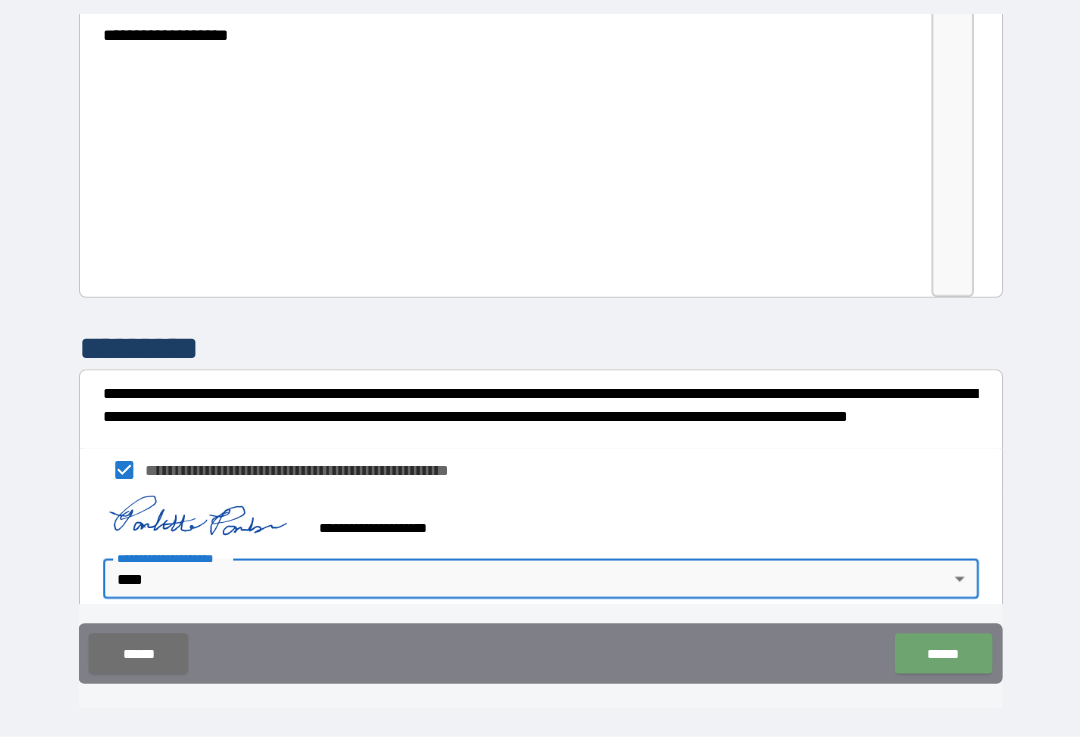 click on "******" at bounding box center [940, 654] 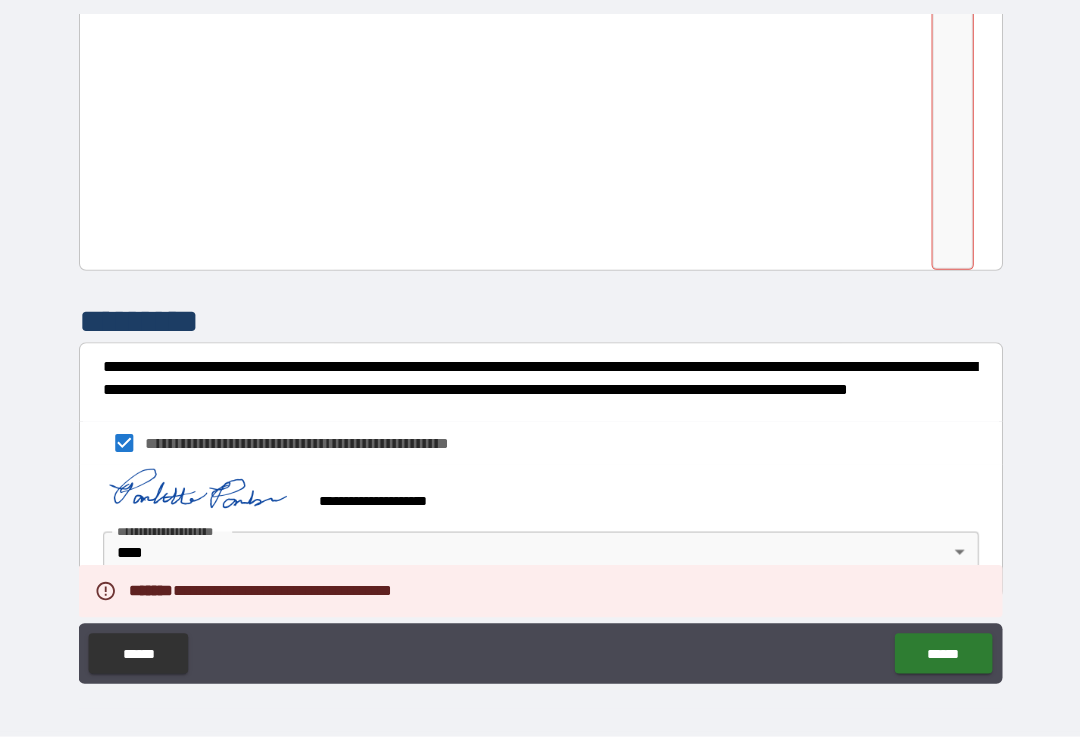 scroll, scrollTop: 3250, scrollLeft: 0, axis: vertical 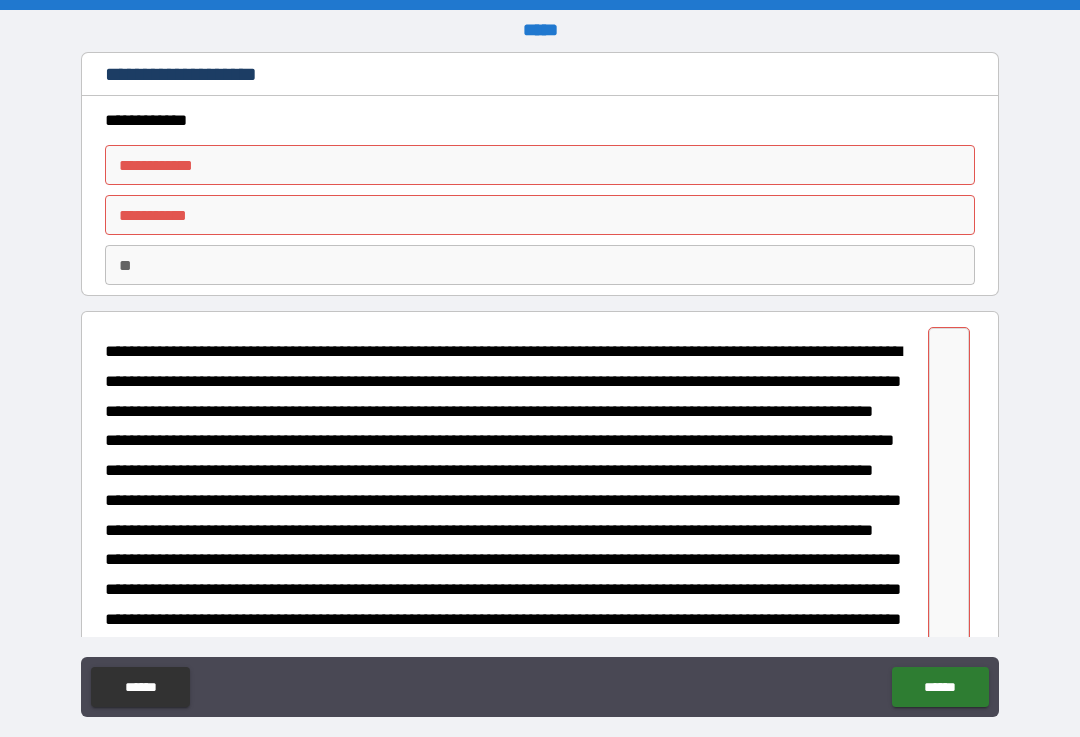 click on "**********" at bounding box center [540, 165] 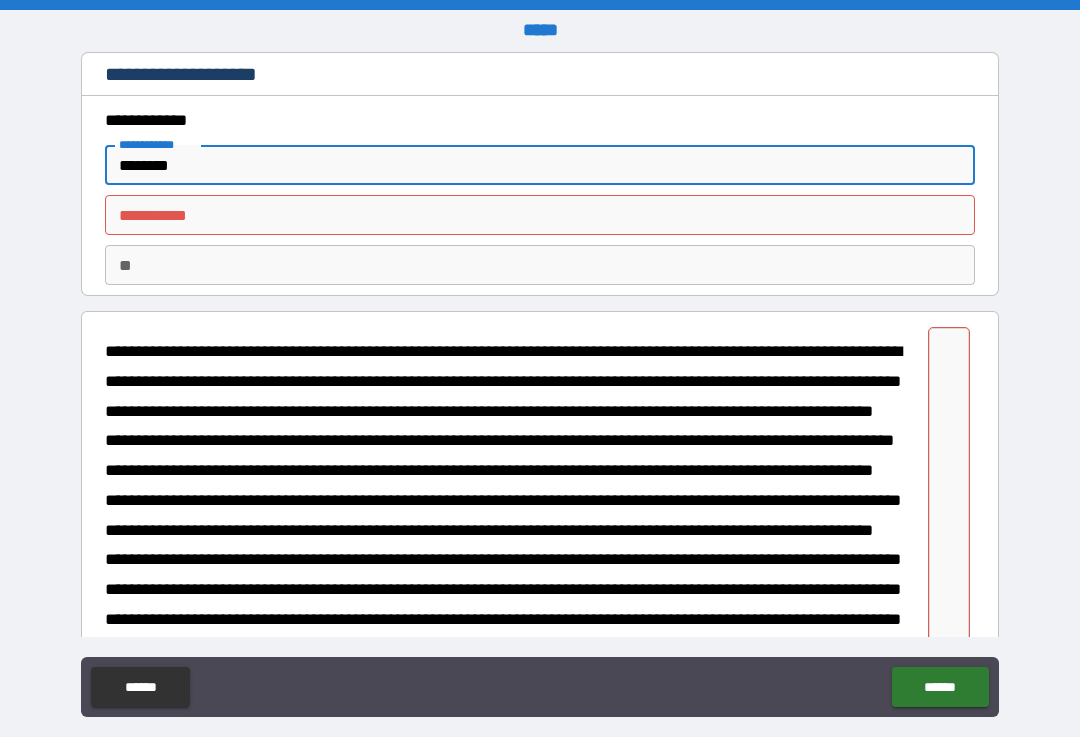 type on "********" 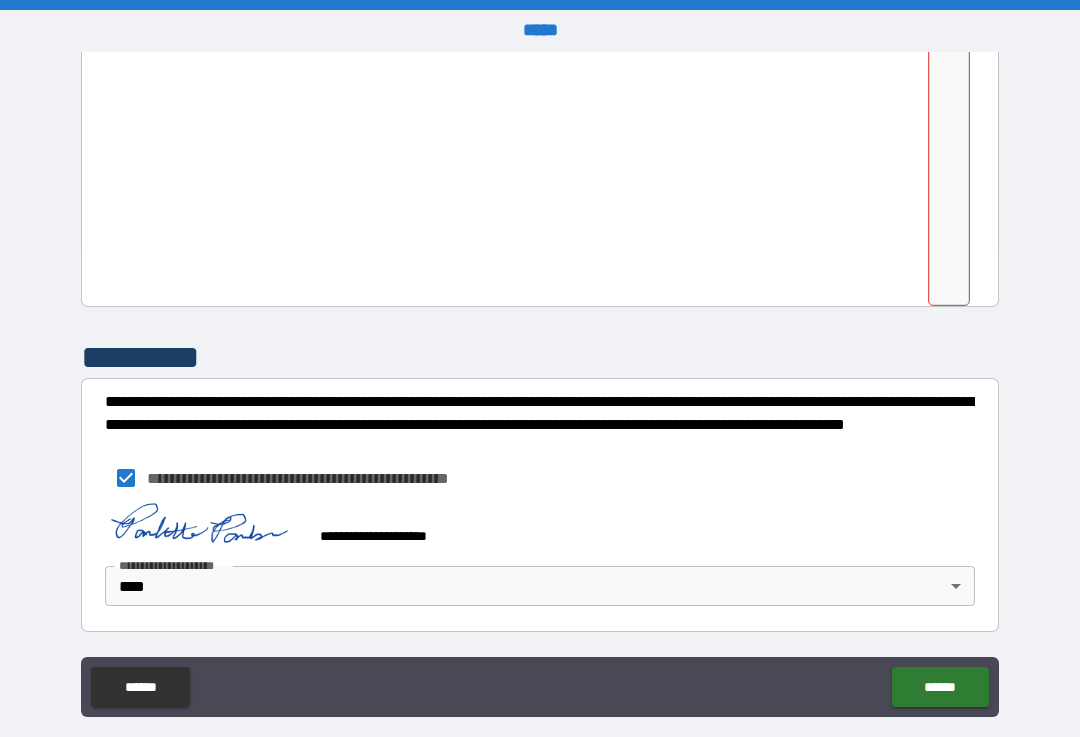 scroll, scrollTop: 3250, scrollLeft: 0, axis: vertical 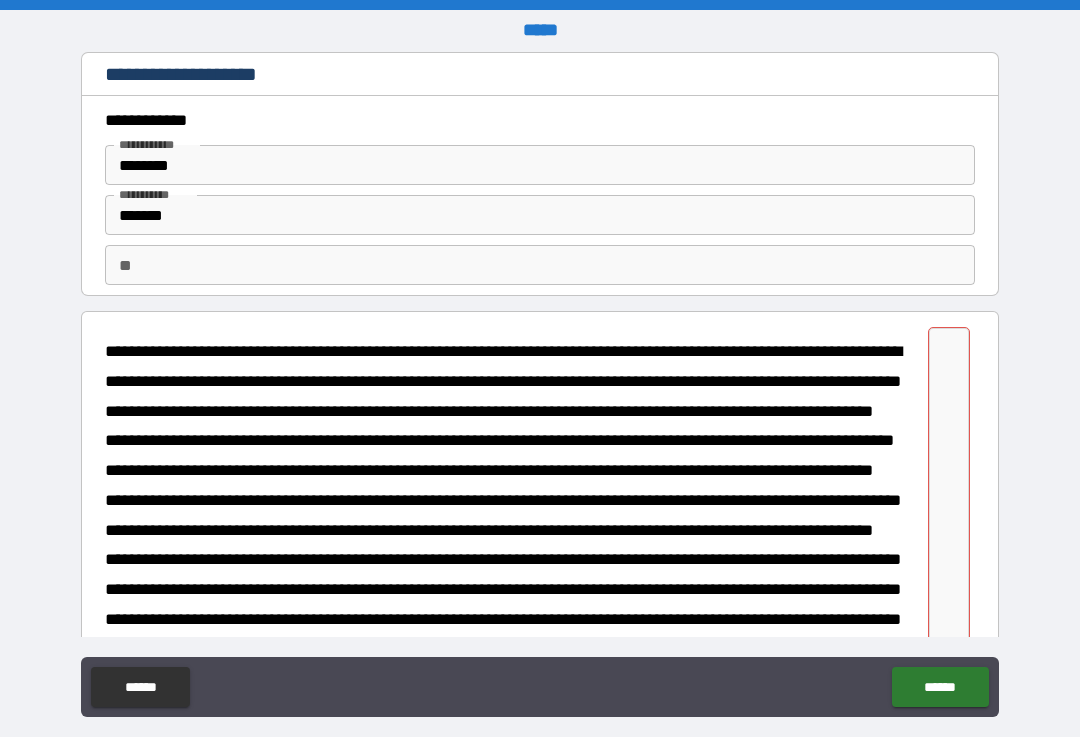 click on "**" at bounding box center (540, 265) 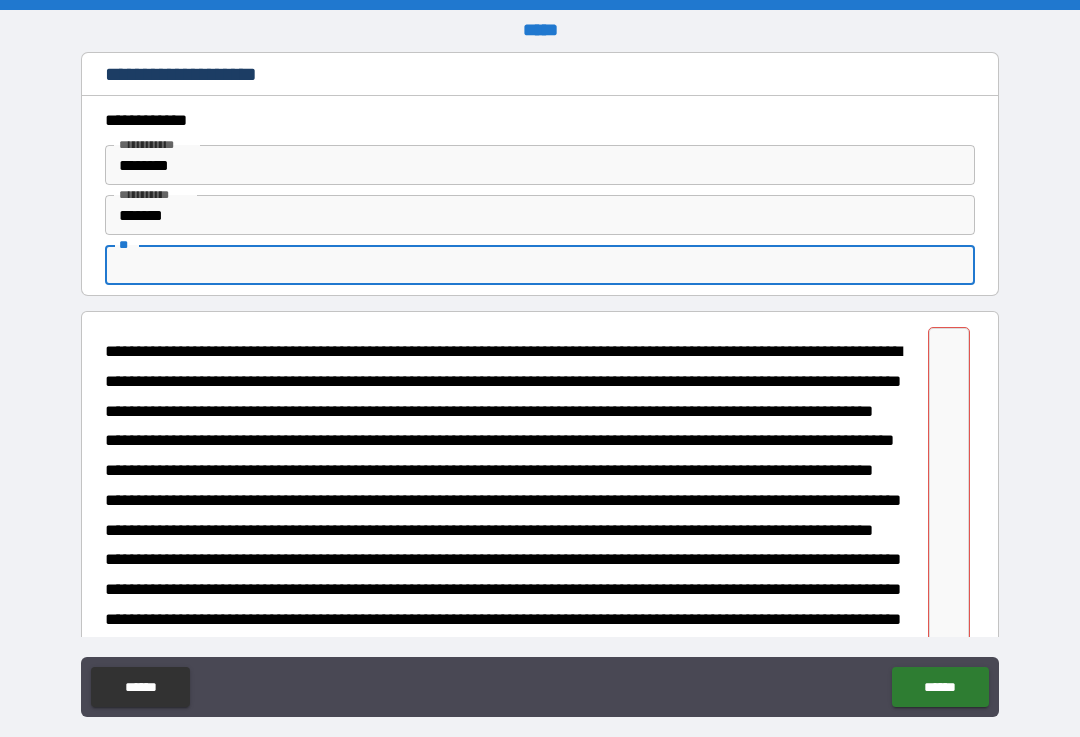 click on "********" at bounding box center (540, 165) 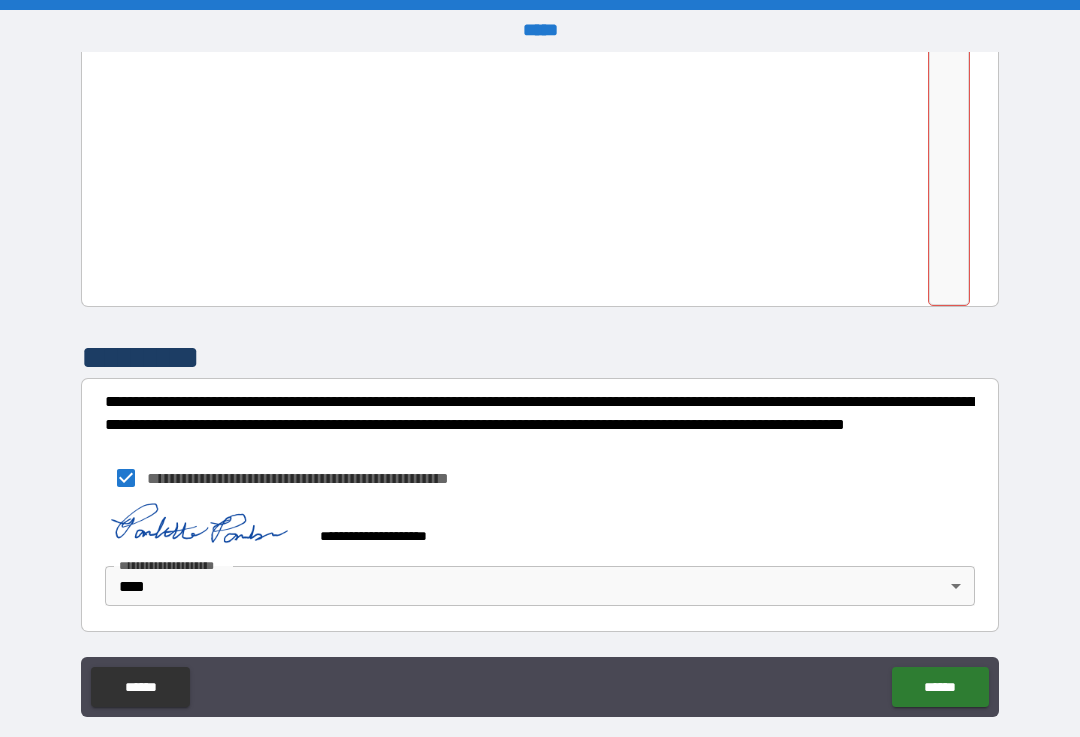 scroll, scrollTop: 3250, scrollLeft: 0, axis: vertical 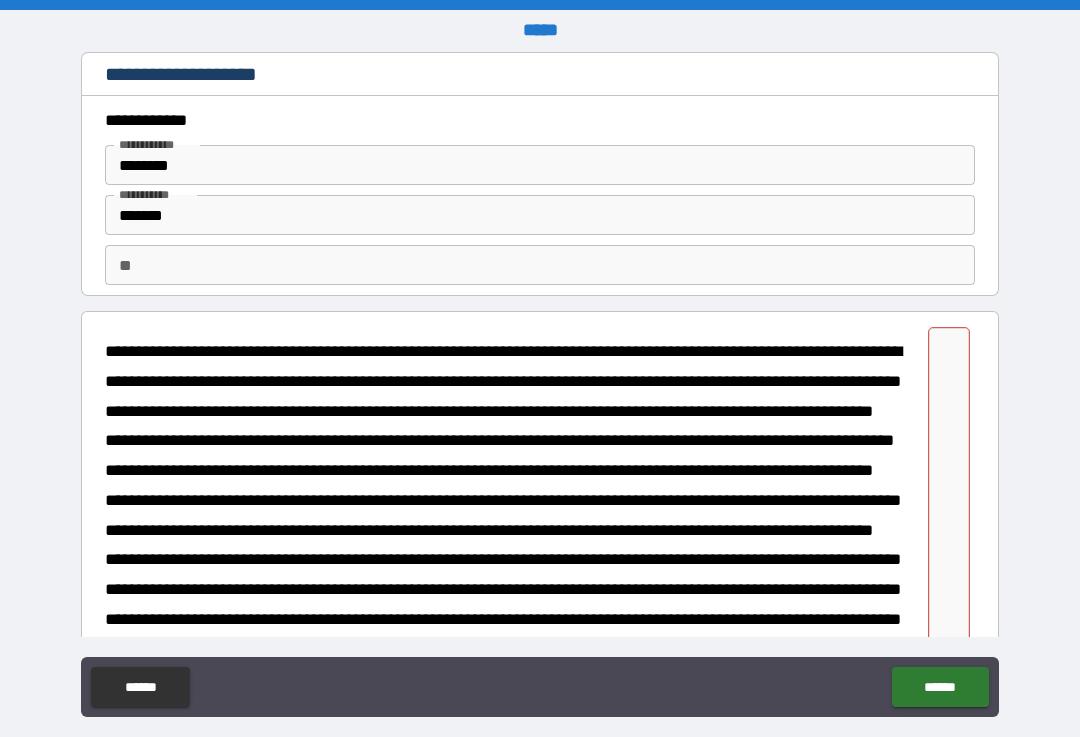 click on "**" at bounding box center [540, 265] 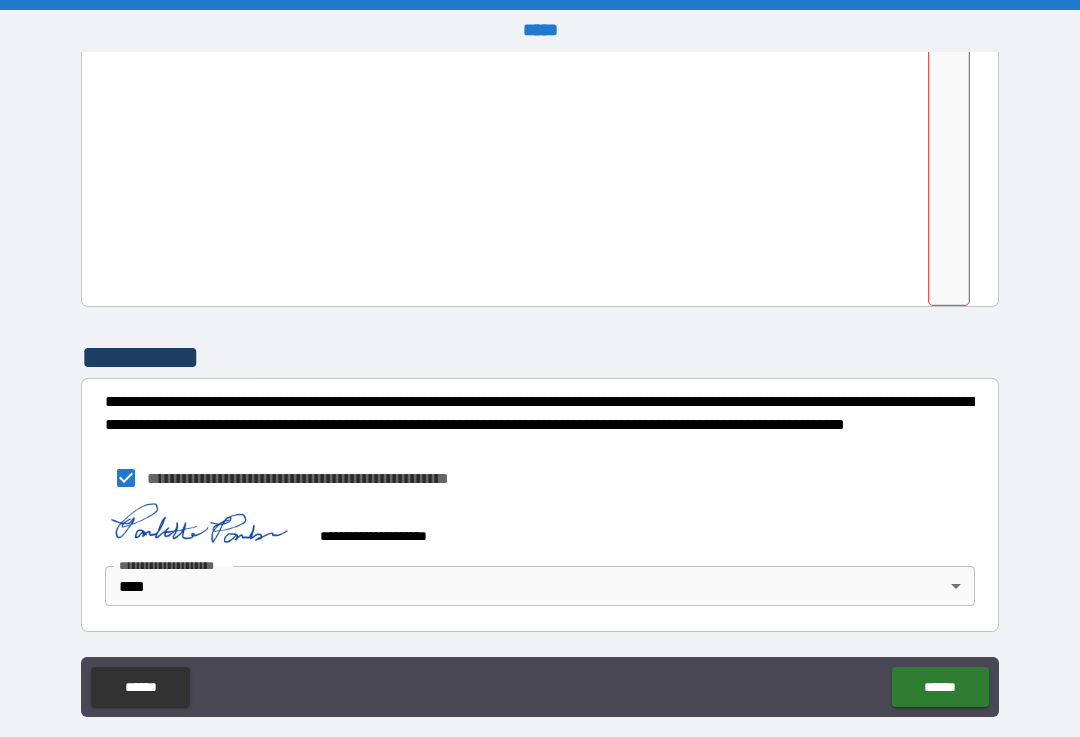 scroll, scrollTop: 3250, scrollLeft: 0, axis: vertical 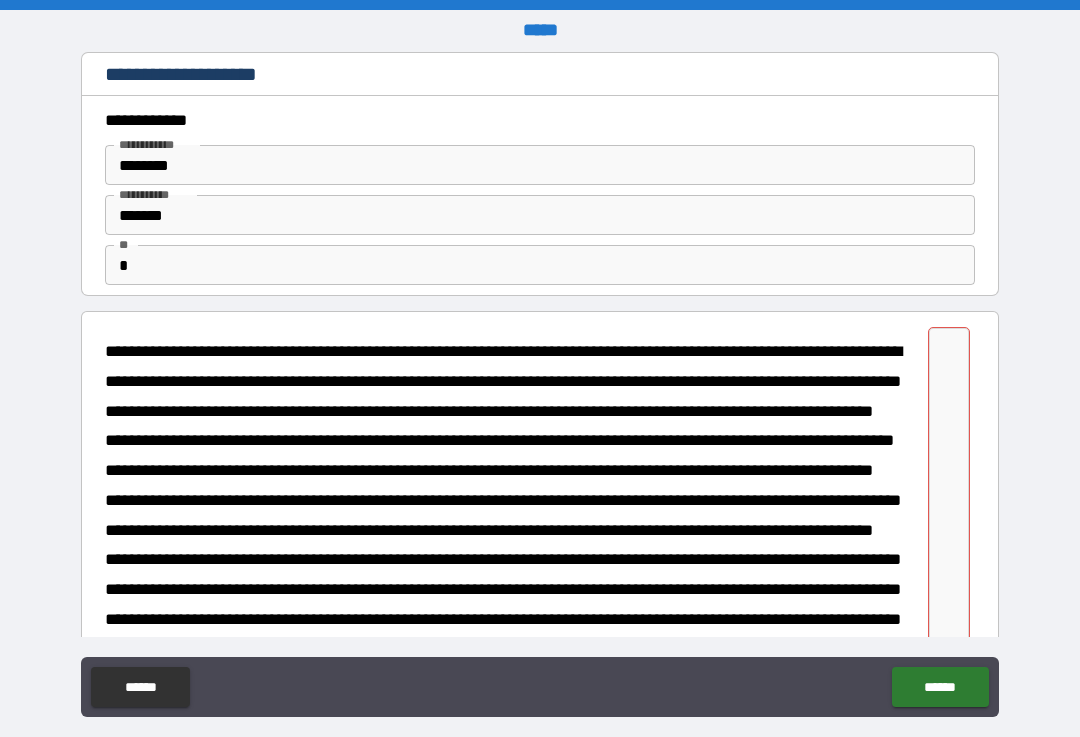 click at bounding box center [949, 1941] 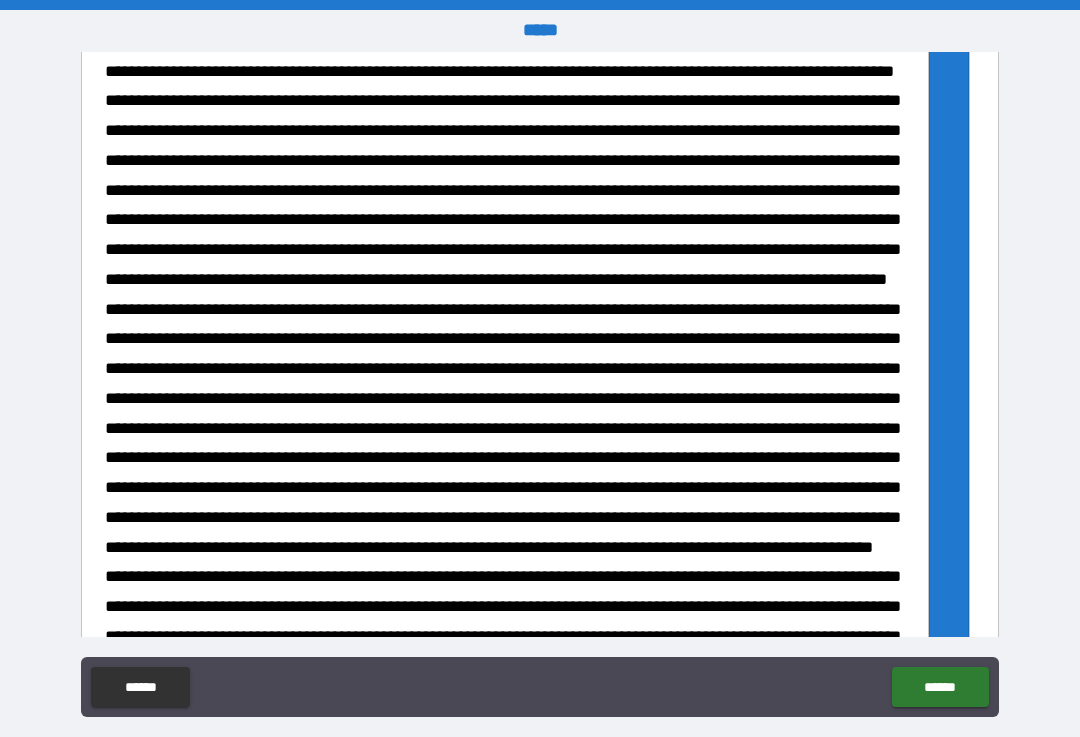 scroll, scrollTop: 0, scrollLeft: 0, axis: both 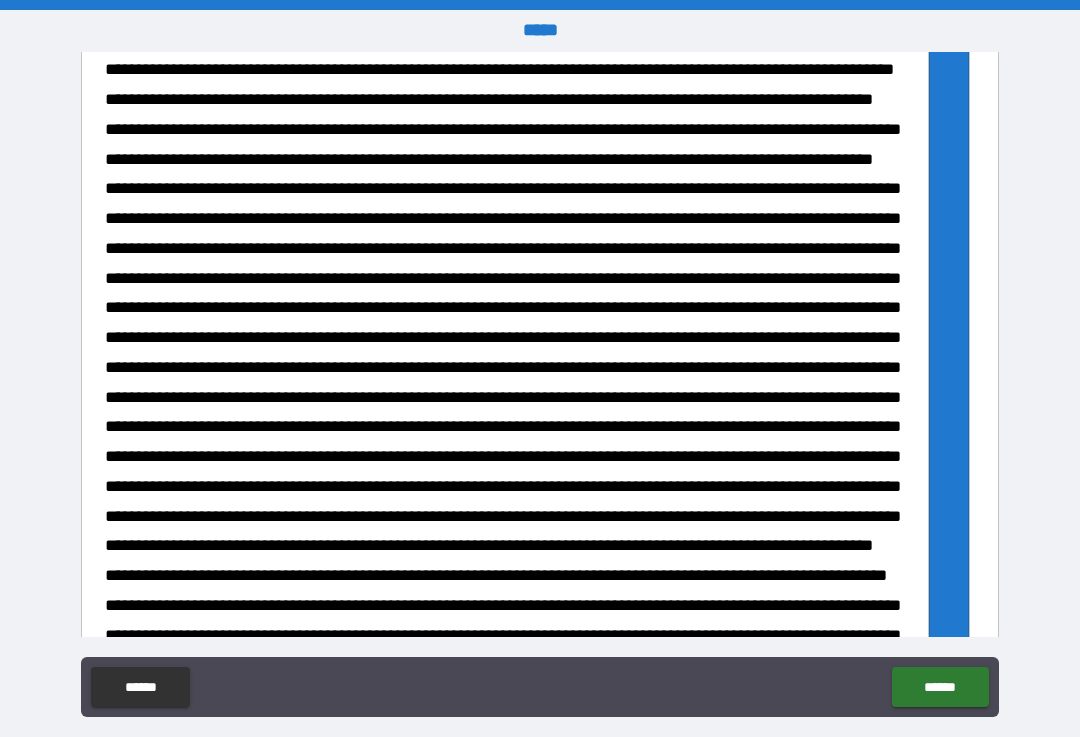 click on "******" at bounding box center (940, 687) 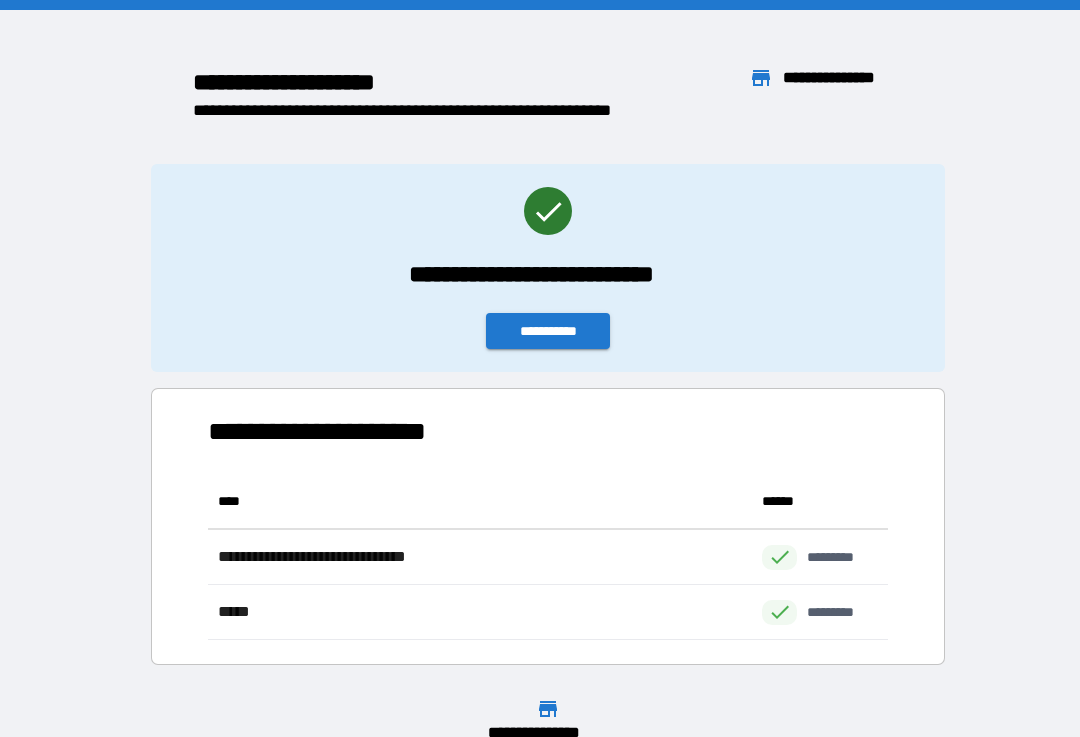 scroll, scrollTop: 1, scrollLeft: 1, axis: both 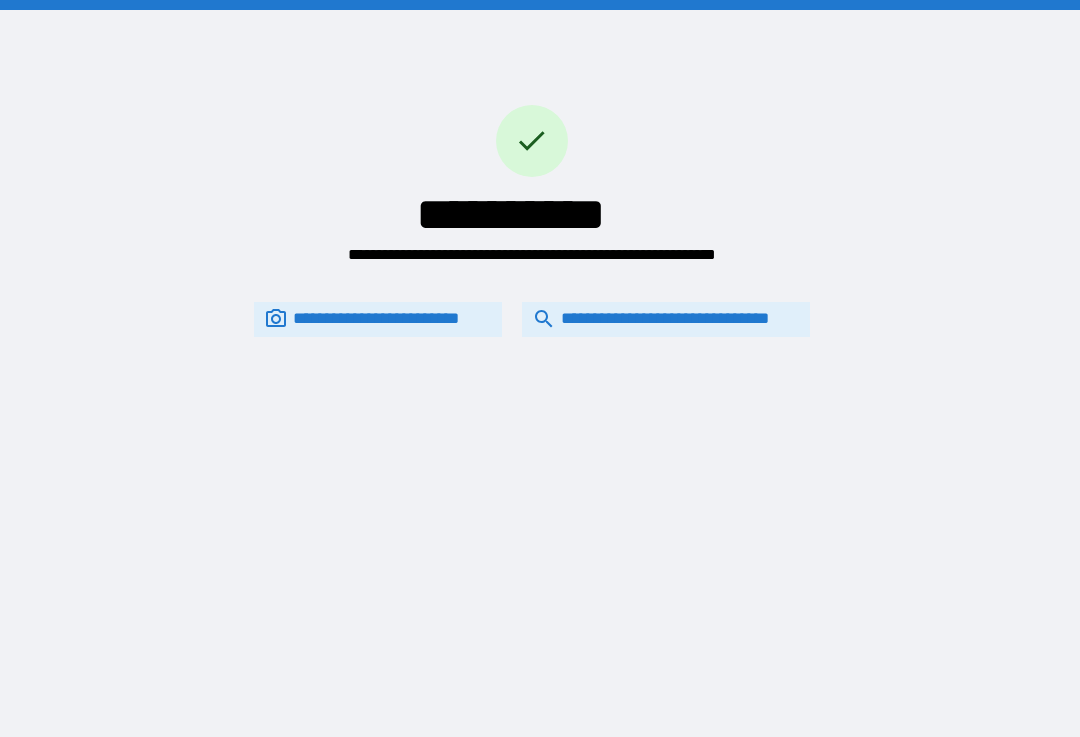 click on "**********" at bounding box center (666, 319) 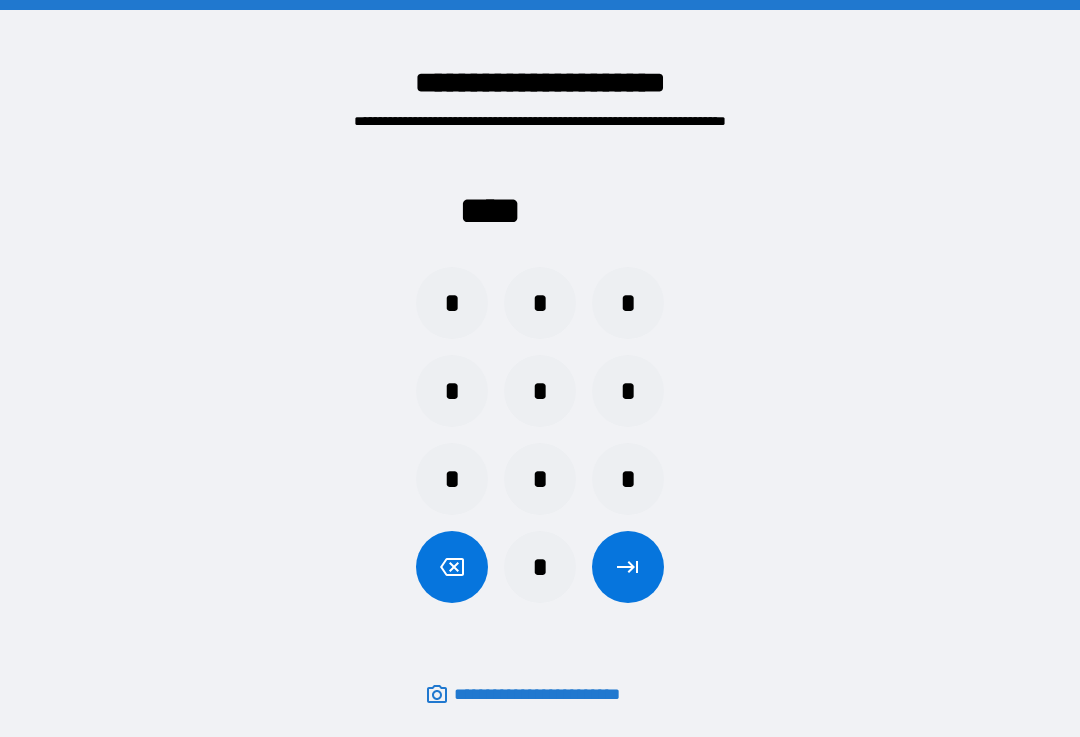 click on "*" at bounding box center [452, 391] 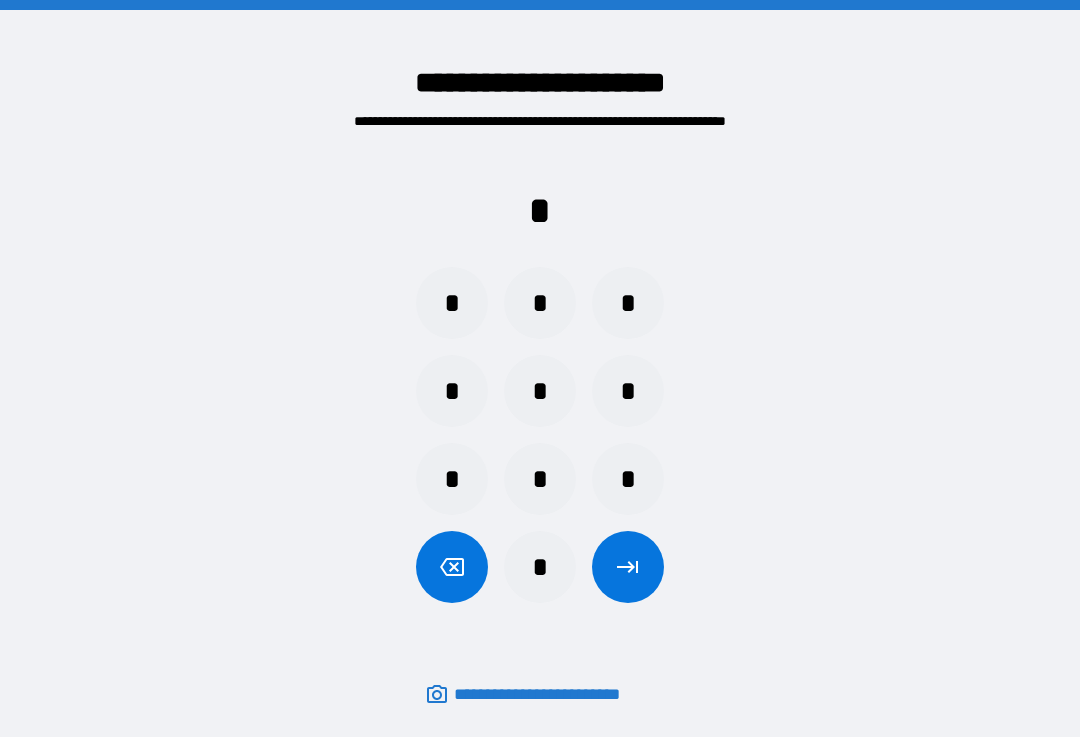 click on "*" at bounding box center [452, 303] 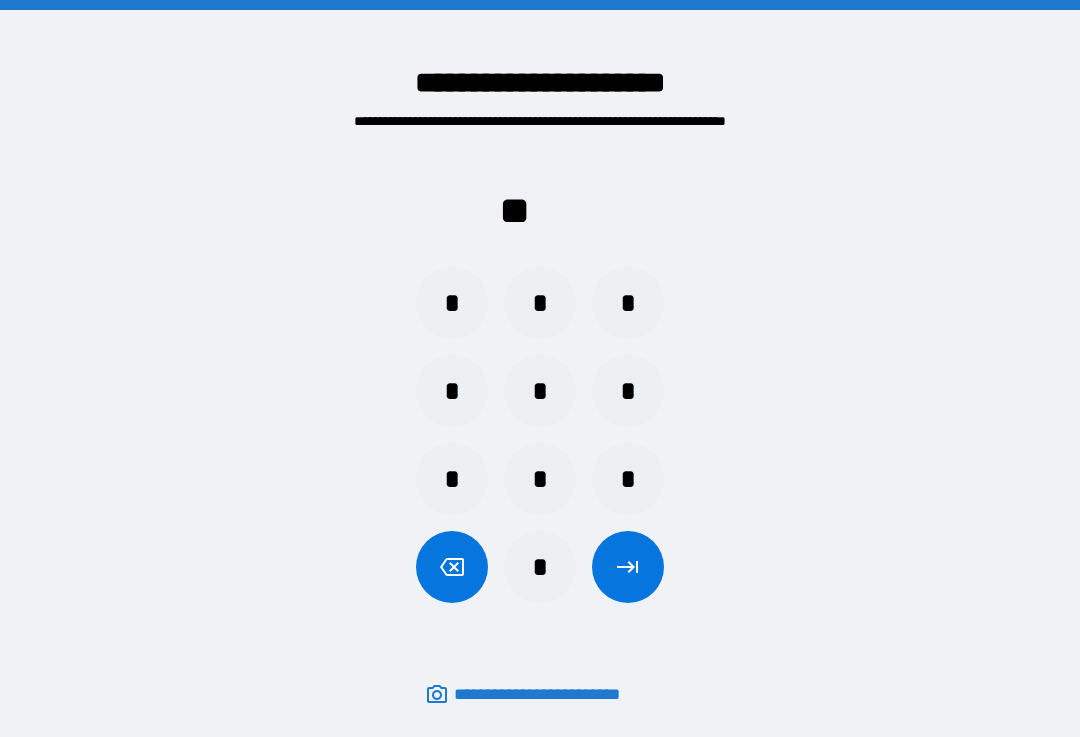 click on "*" at bounding box center (452, 391) 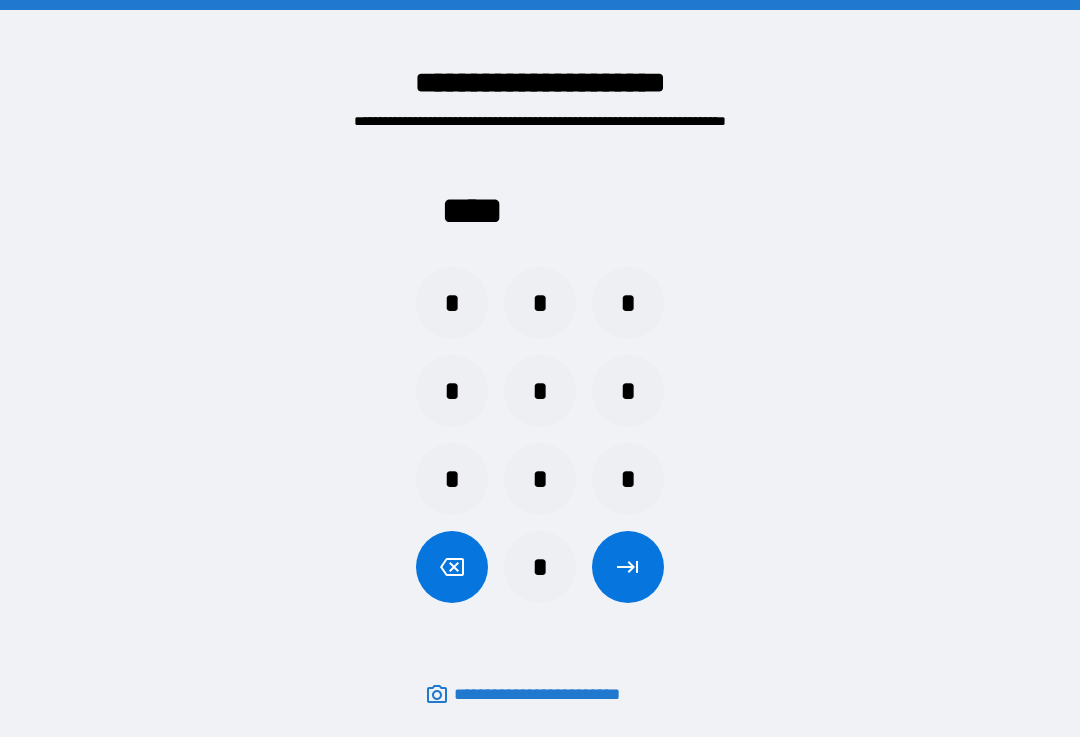 click 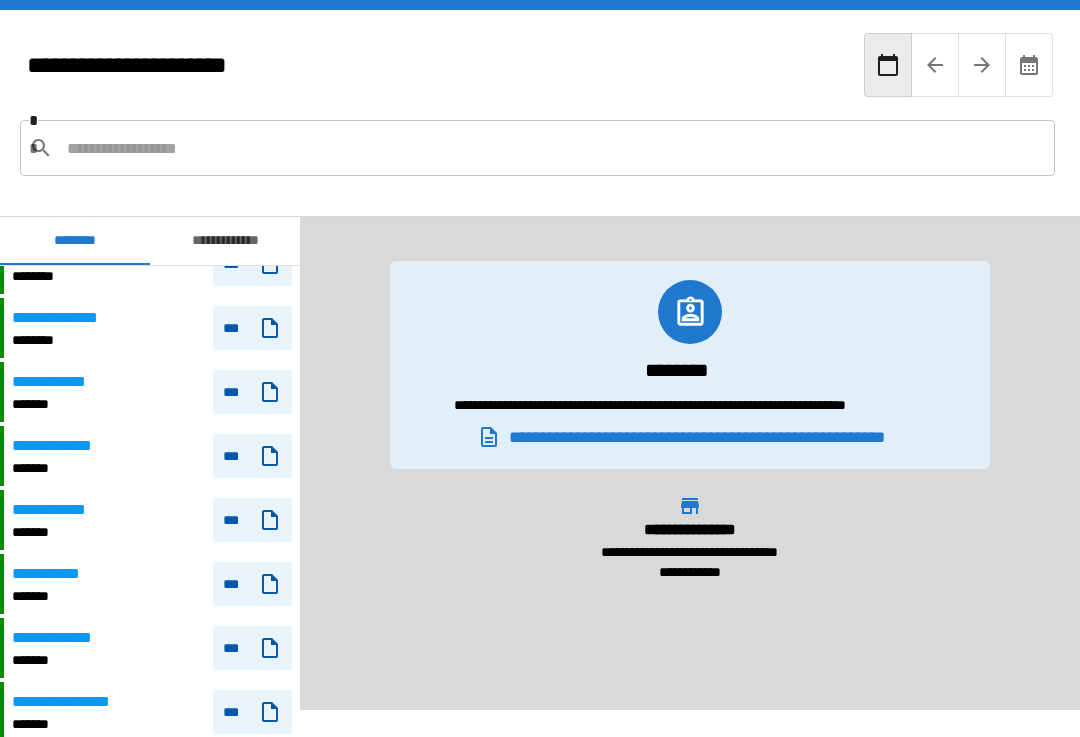 scroll, scrollTop: 572, scrollLeft: 0, axis: vertical 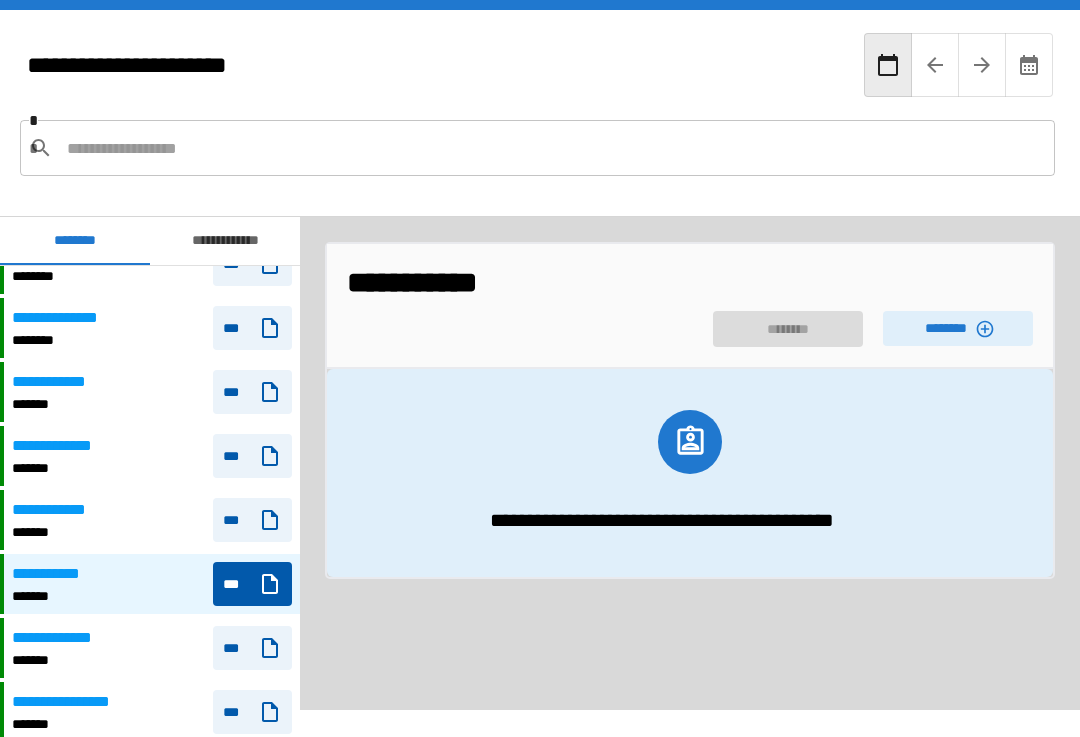 click on "********" at bounding box center [958, 328] 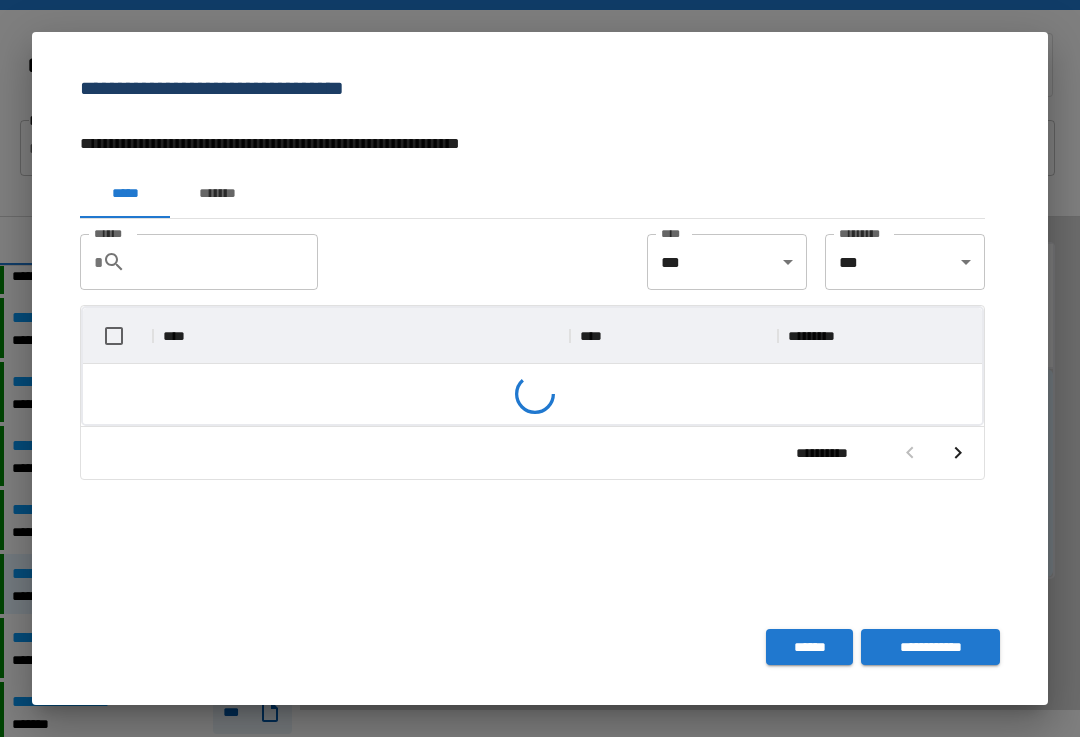 scroll, scrollTop: 1, scrollLeft: 1, axis: both 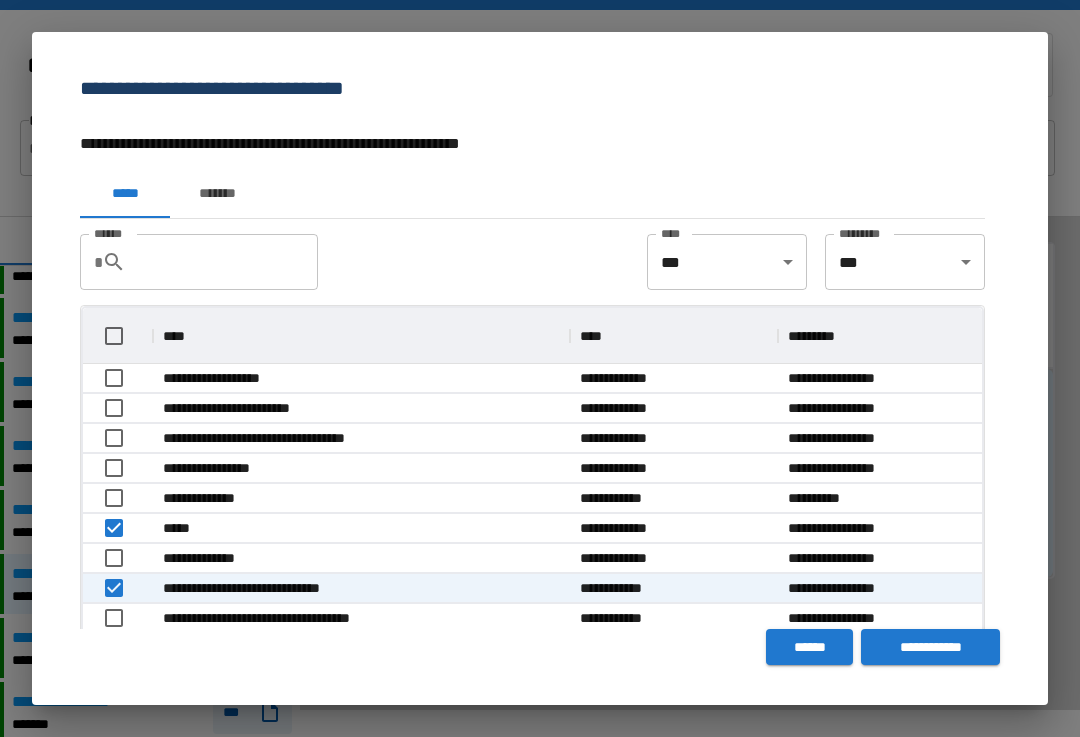 click on "******" at bounding box center (809, 647) 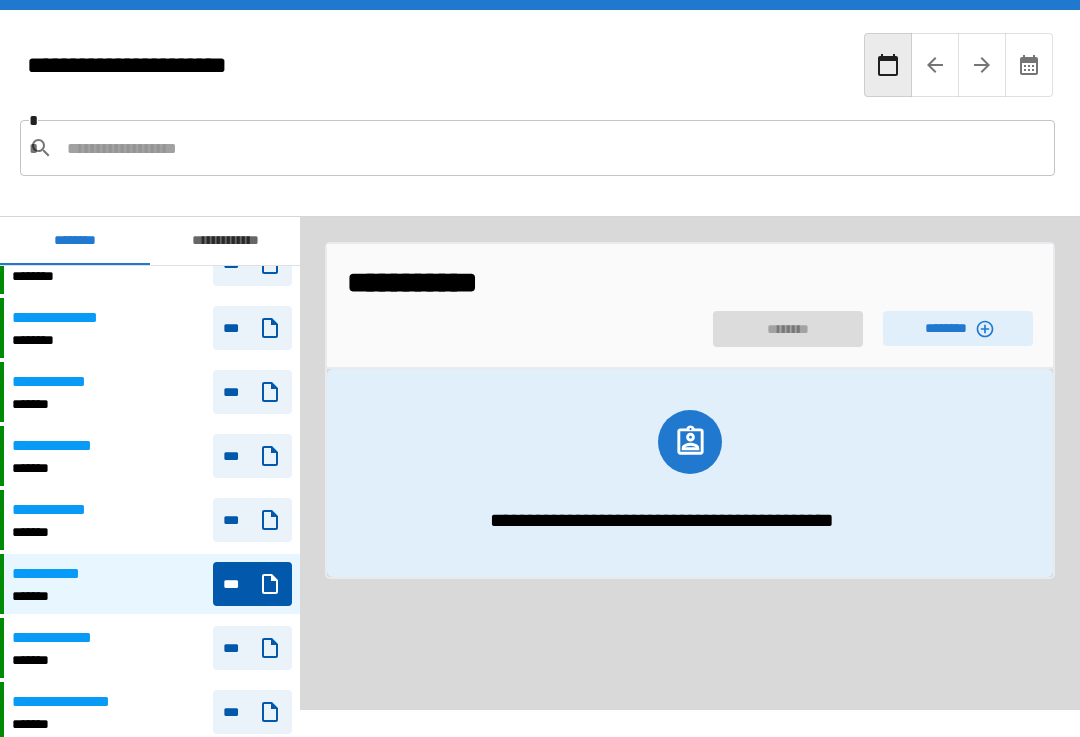 click on "********" at bounding box center (958, 328) 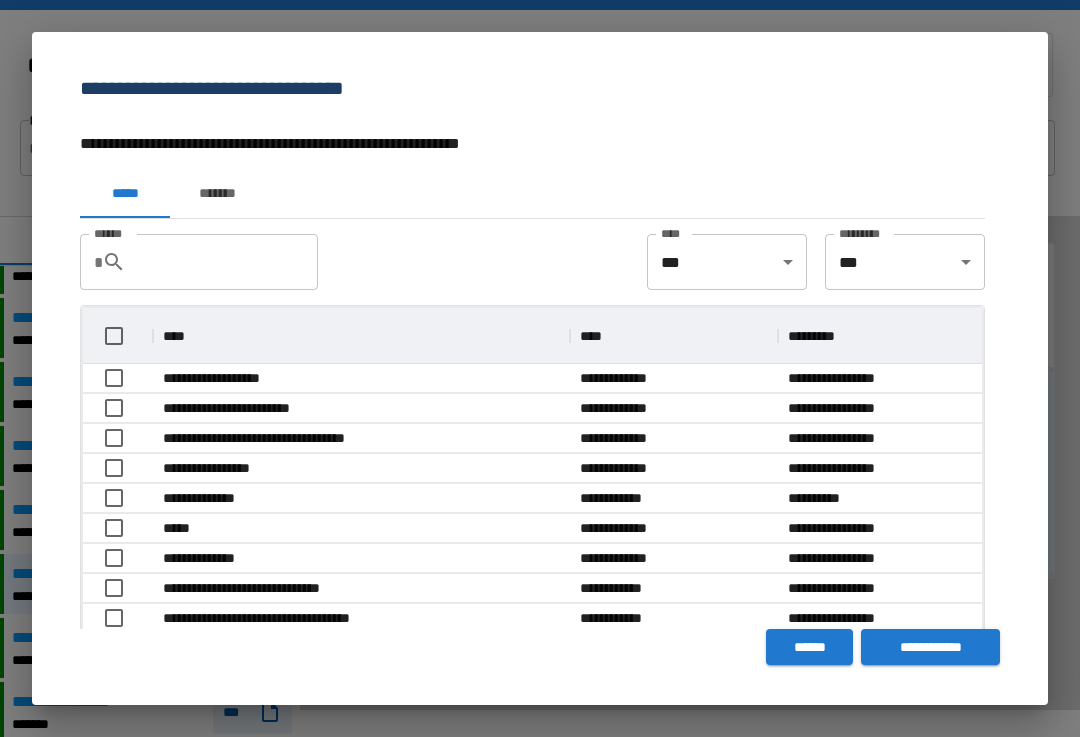 scroll, scrollTop: 1, scrollLeft: 1, axis: both 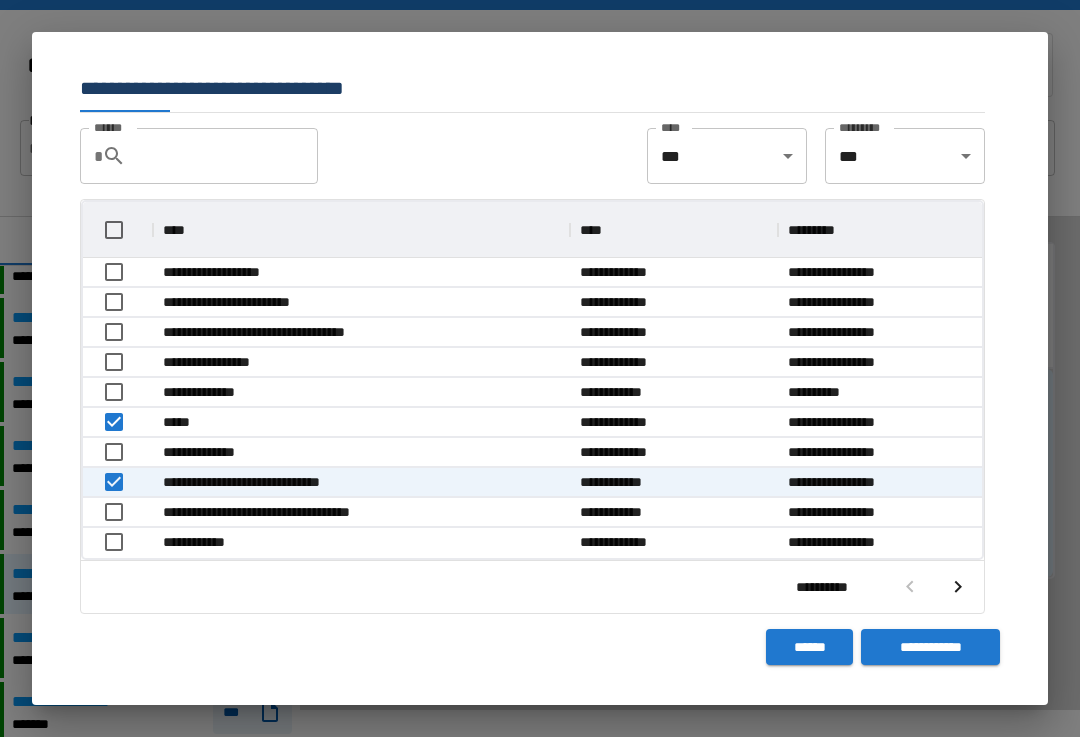 click on "**********" at bounding box center (930, 647) 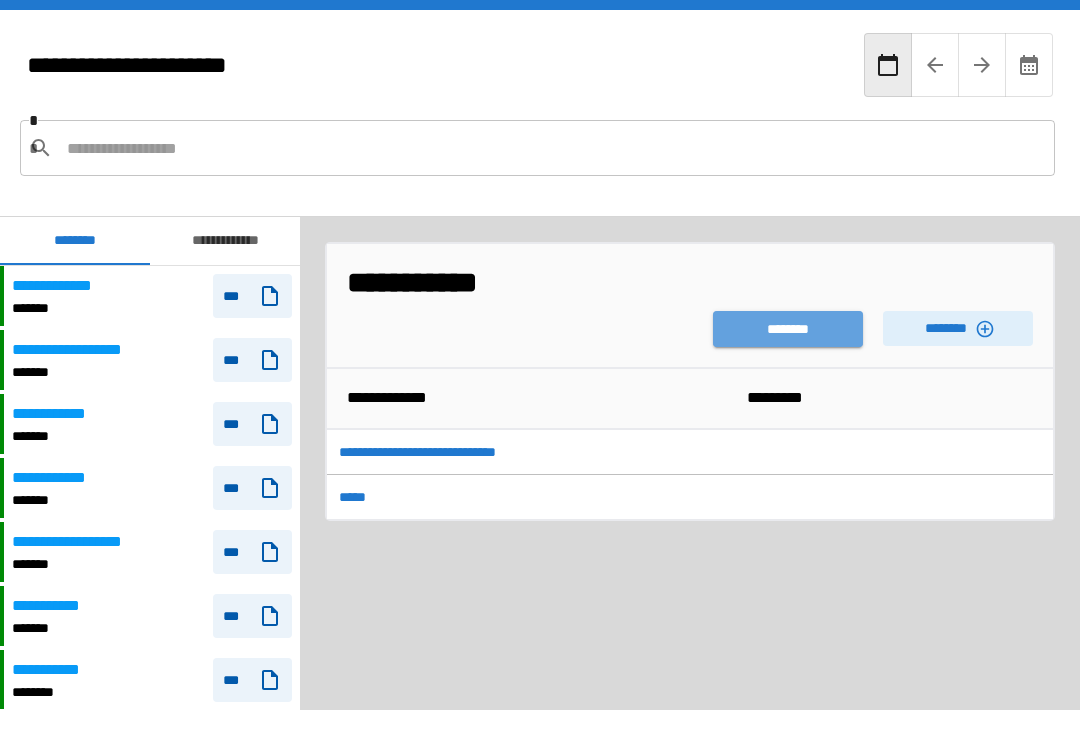 click on "********" at bounding box center (788, 329) 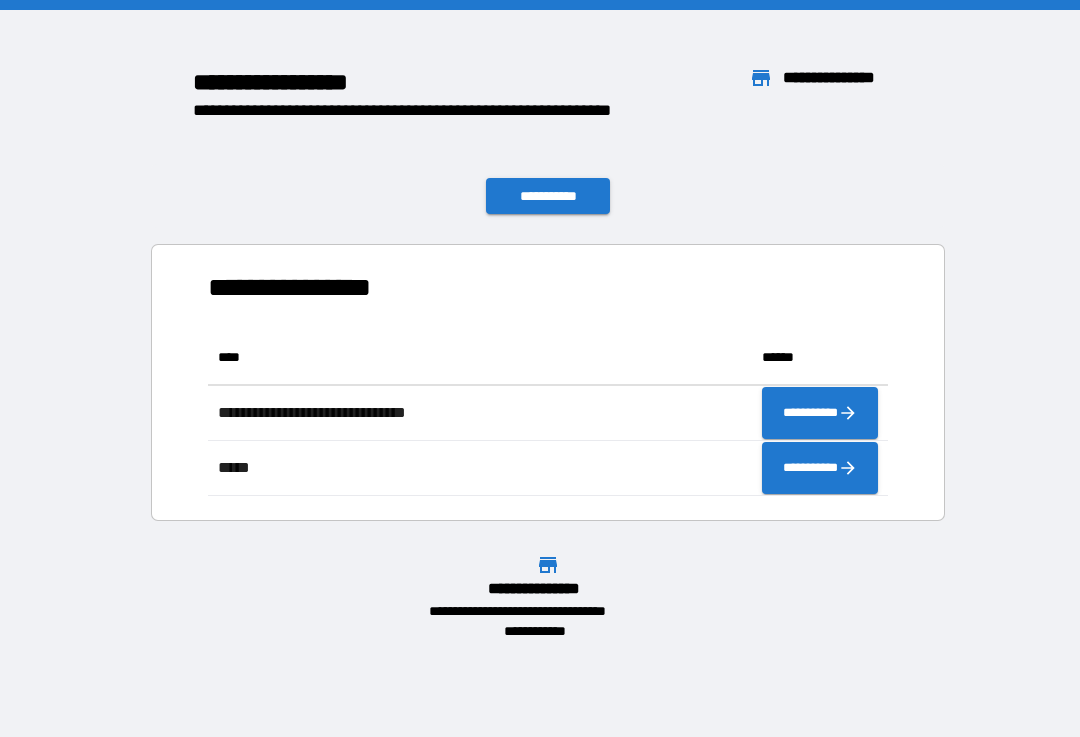 scroll, scrollTop: 1, scrollLeft: 1, axis: both 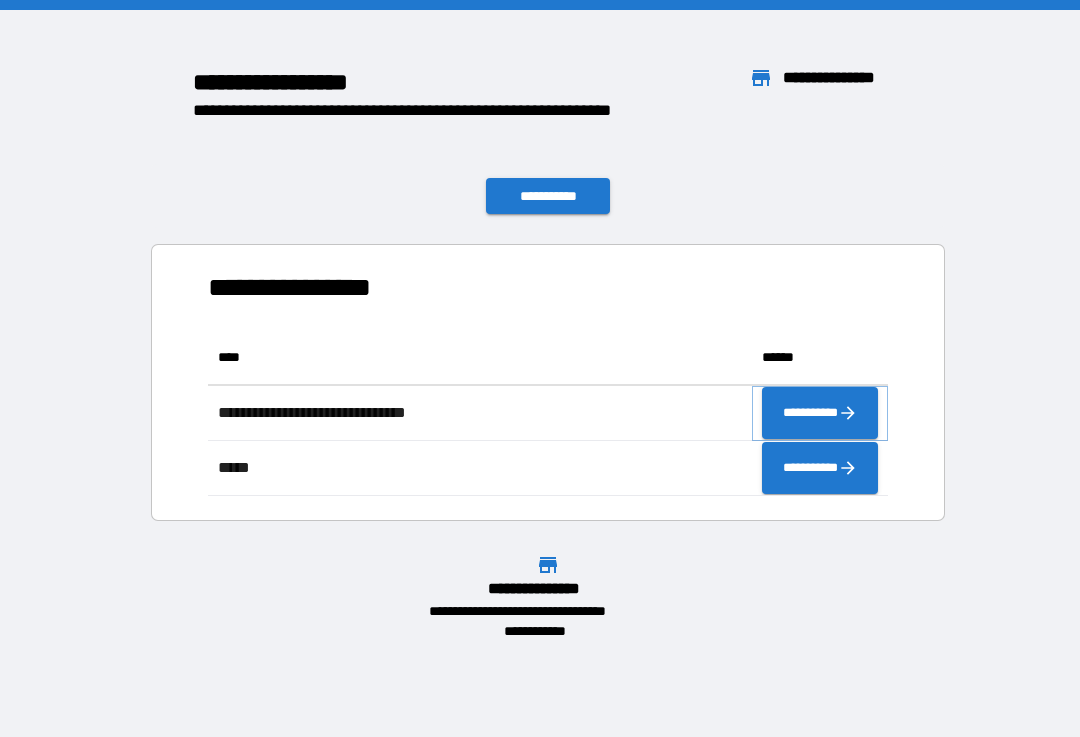click on "**********" at bounding box center (820, 413) 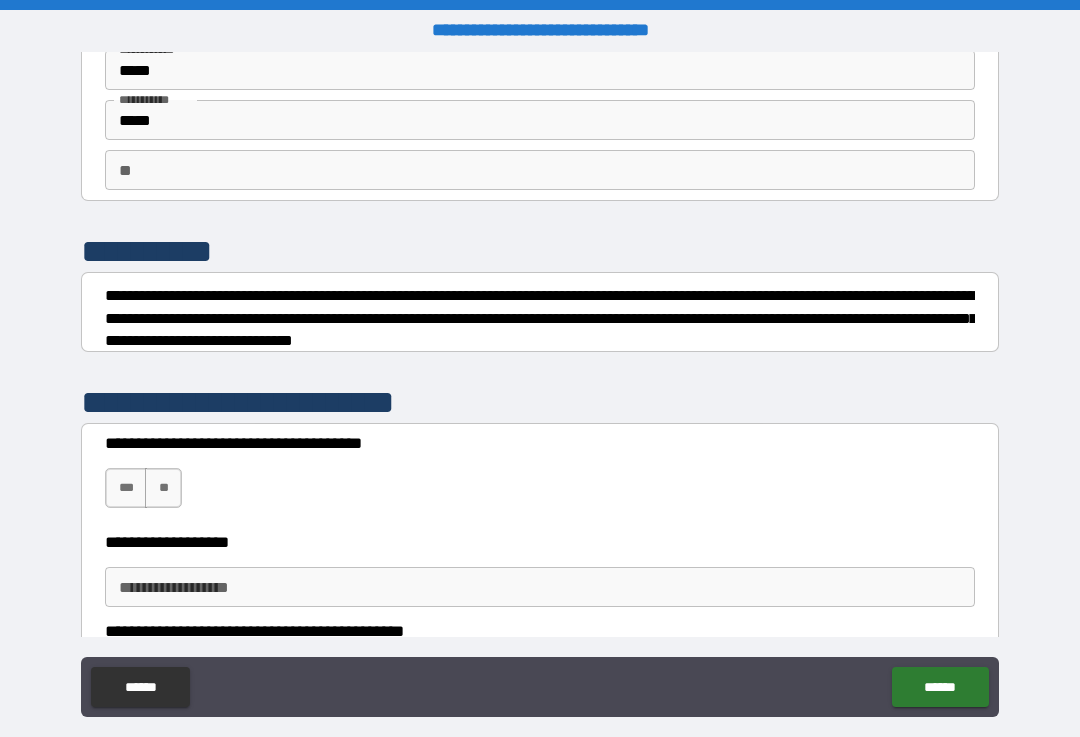 scroll, scrollTop: 98, scrollLeft: 0, axis: vertical 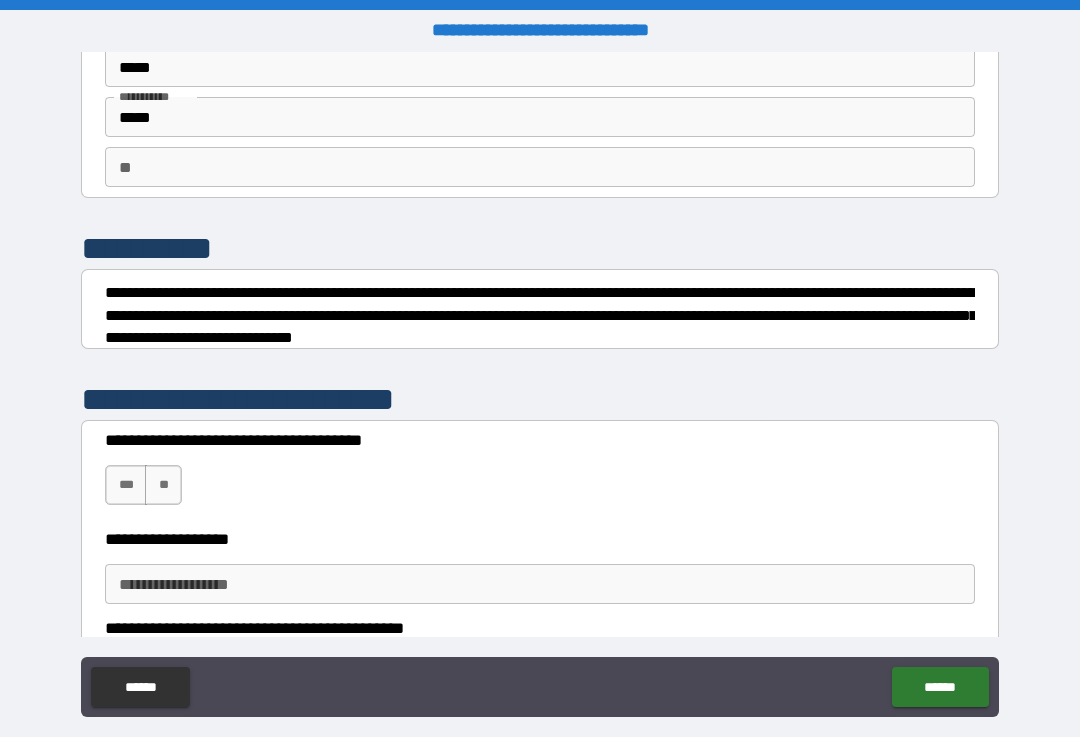 click on "**" at bounding box center (163, 485) 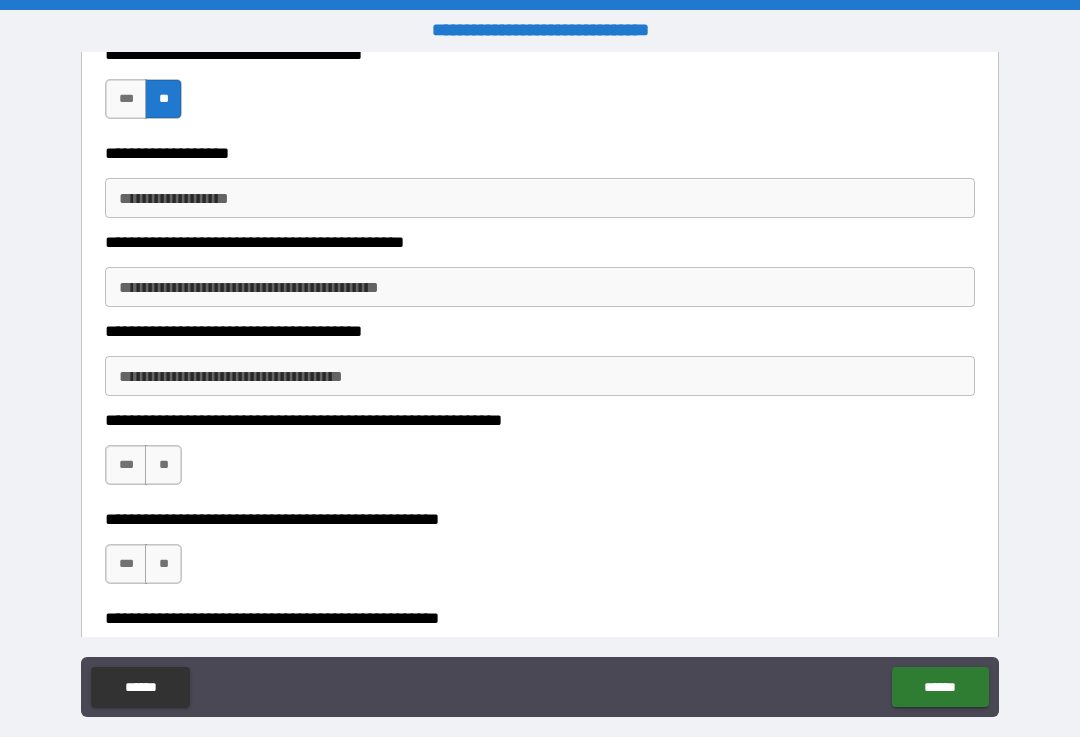 scroll, scrollTop: 500, scrollLeft: 0, axis: vertical 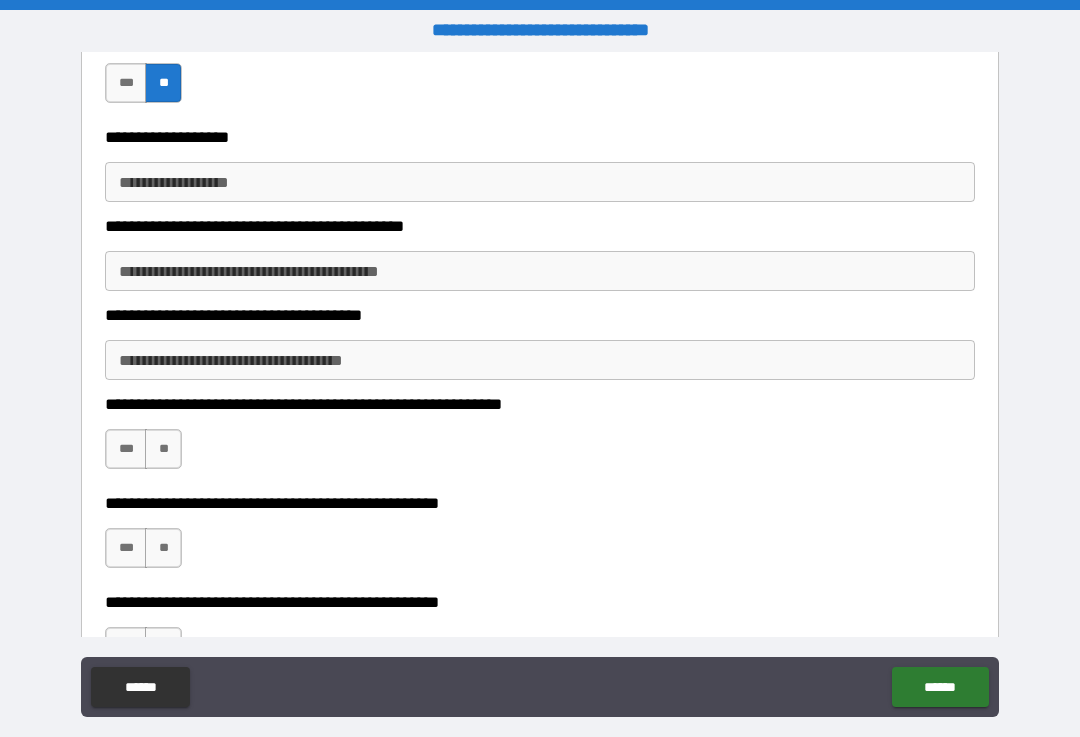 click on "**" at bounding box center (163, 449) 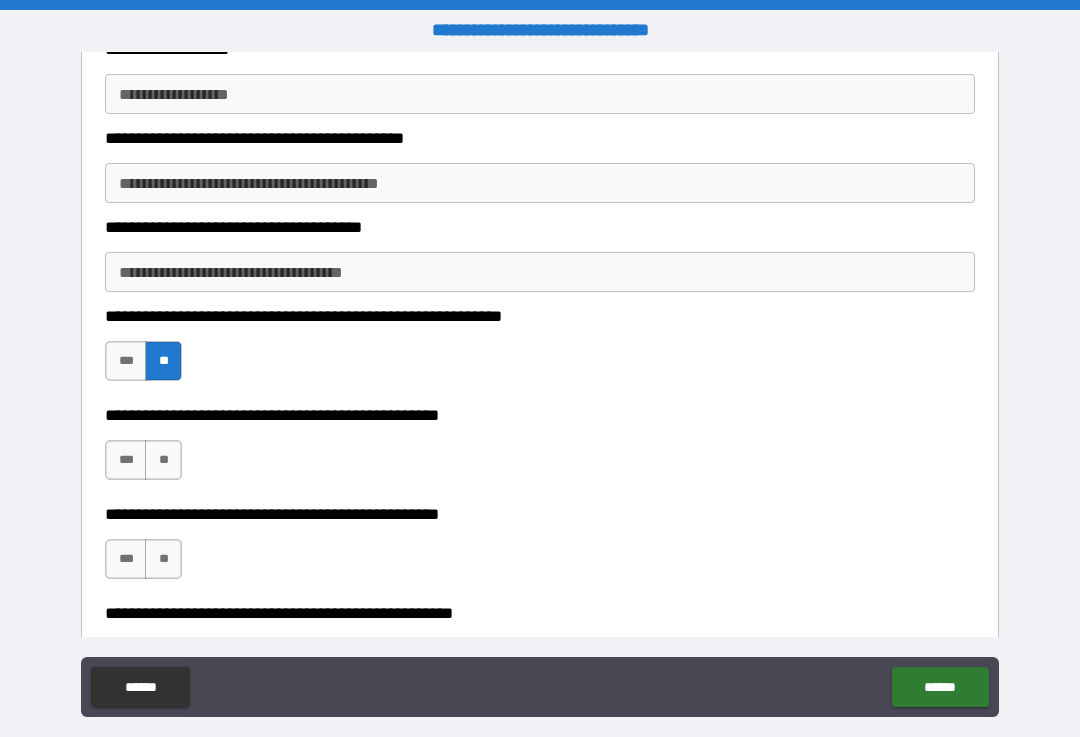 scroll, scrollTop: 590, scrollLeft: 0, axis: vertical 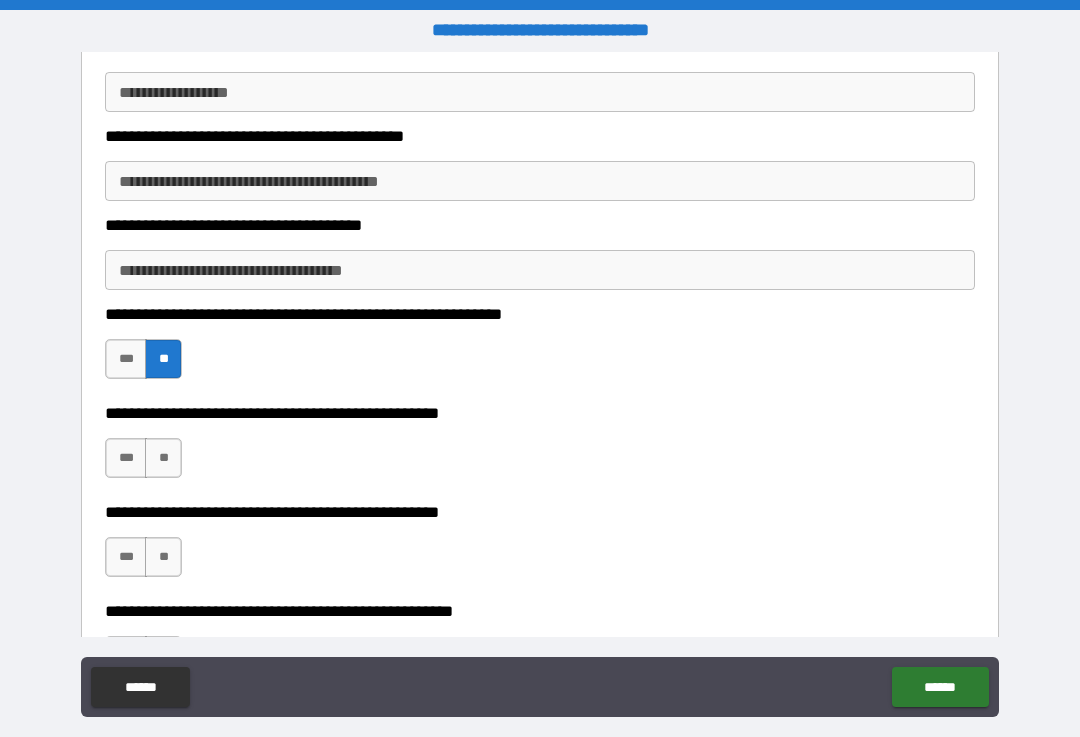 click on "**" at bounding box center (163, 458) 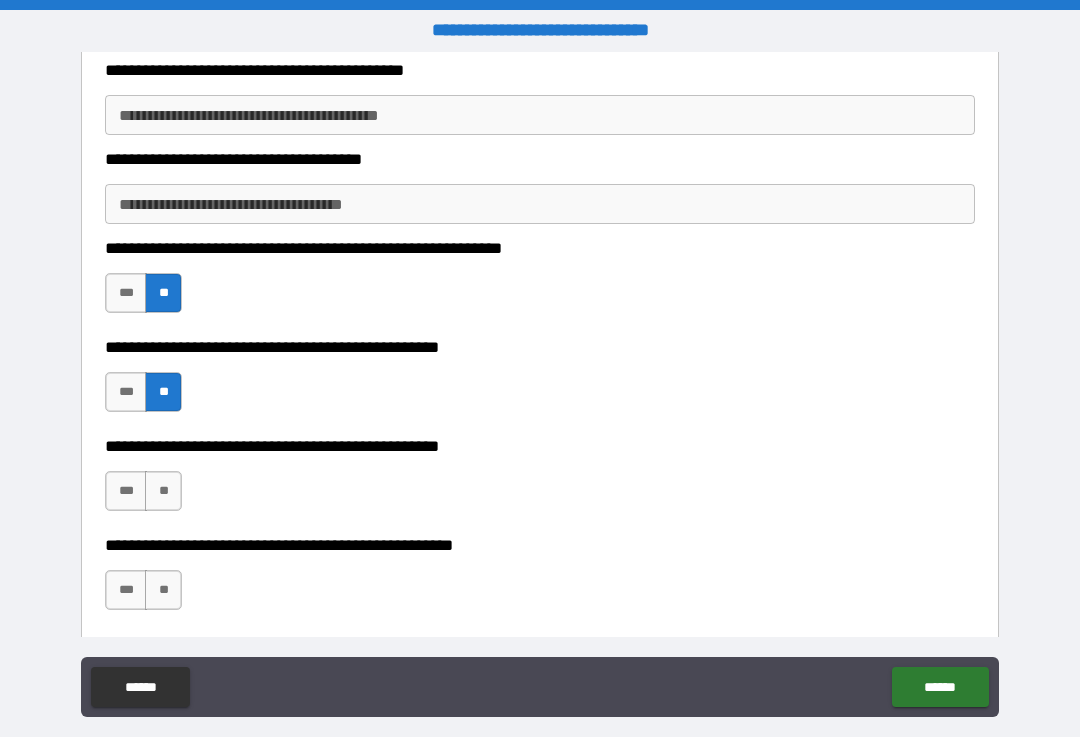 click on "**" at bounding box center (163, 491) 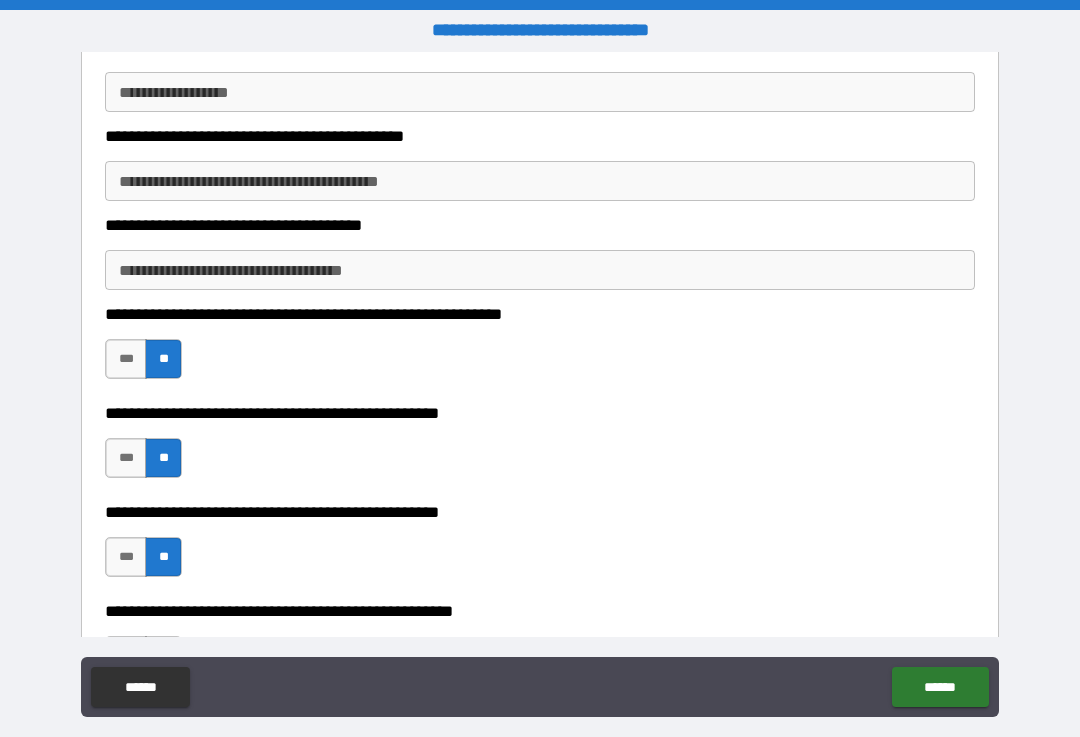 scroll, scrollTop: 568, scrollLeft: 0, axis: vertical 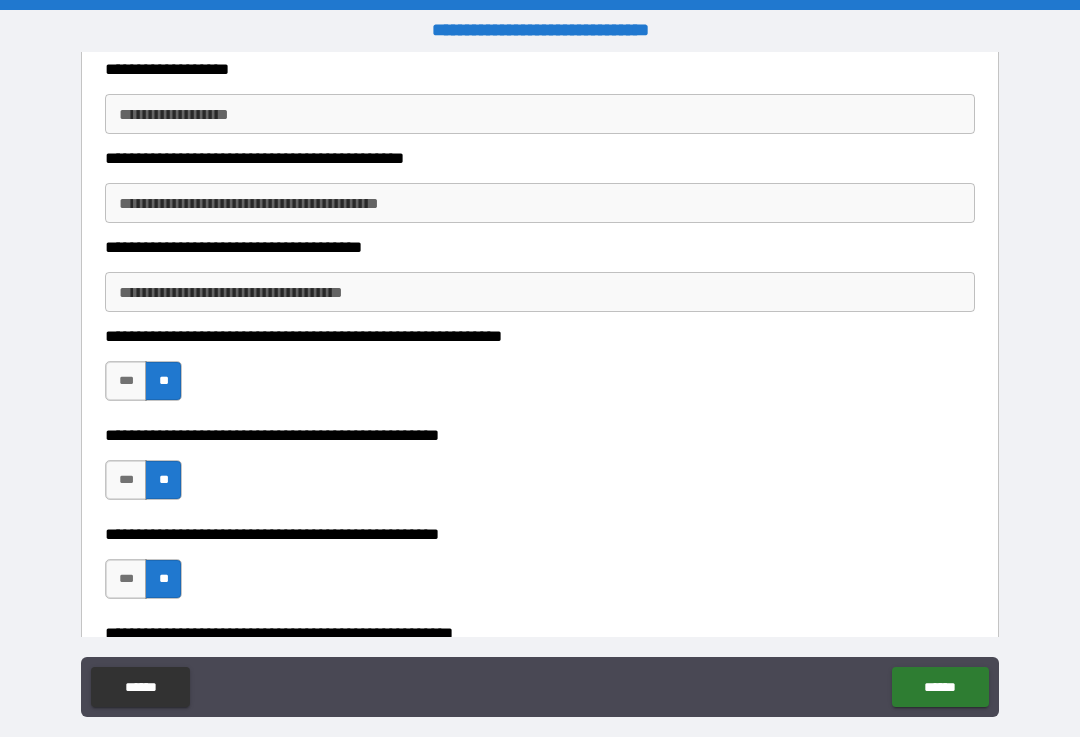 click on "**********" at bounding box center (540, 292) 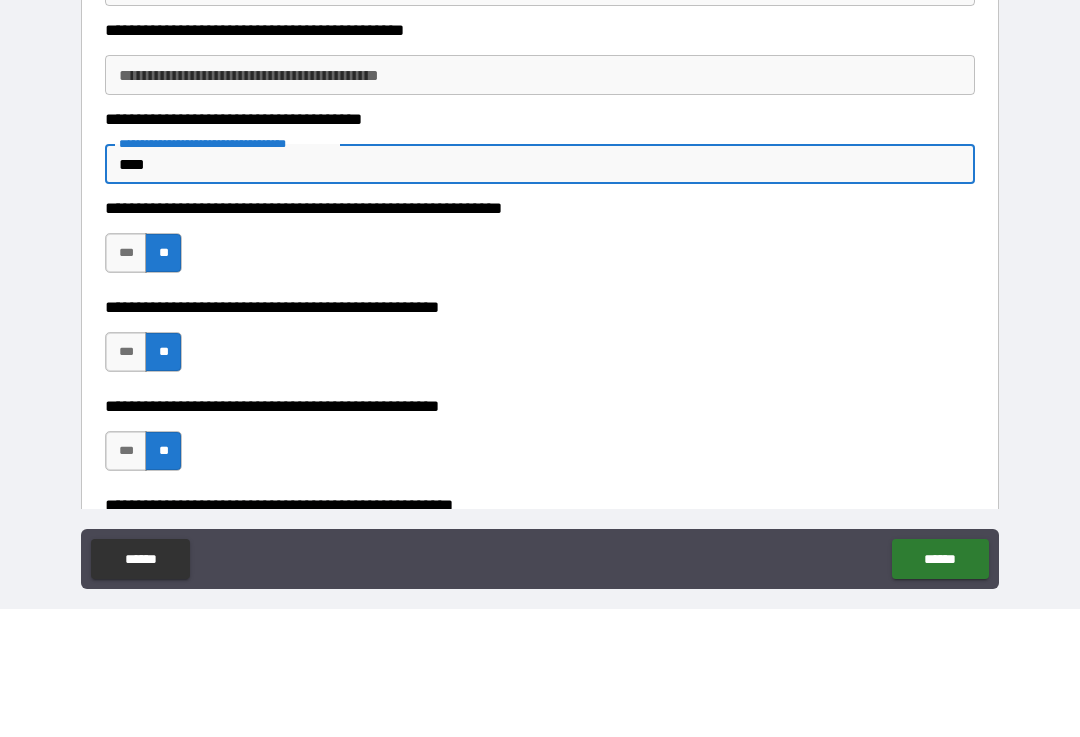 type on "****" 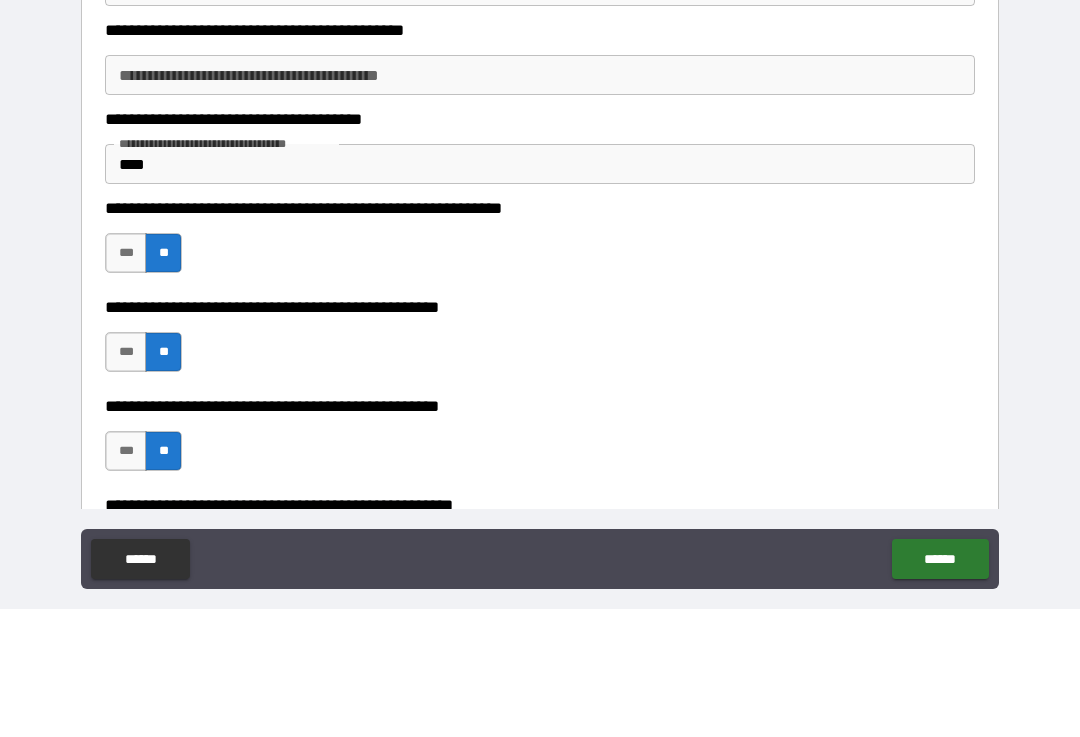 scroll, scrollTop: 33, scrollLeft: 0, axis: vertical 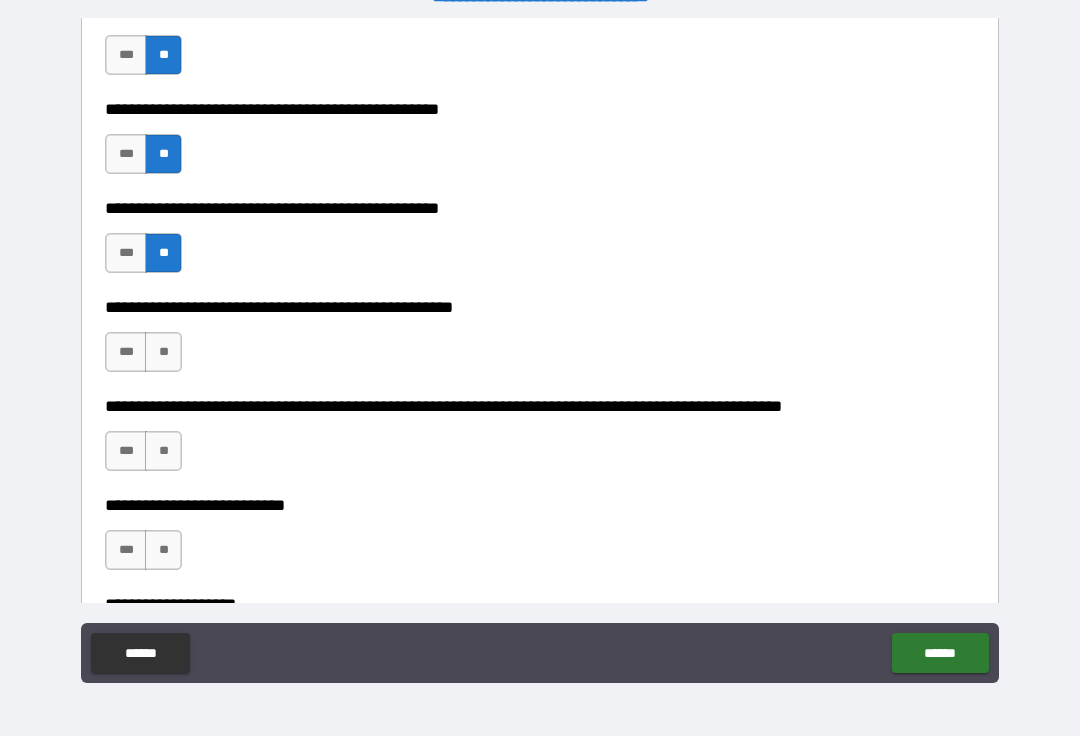 click on "**" at bounding box center (163, 353) 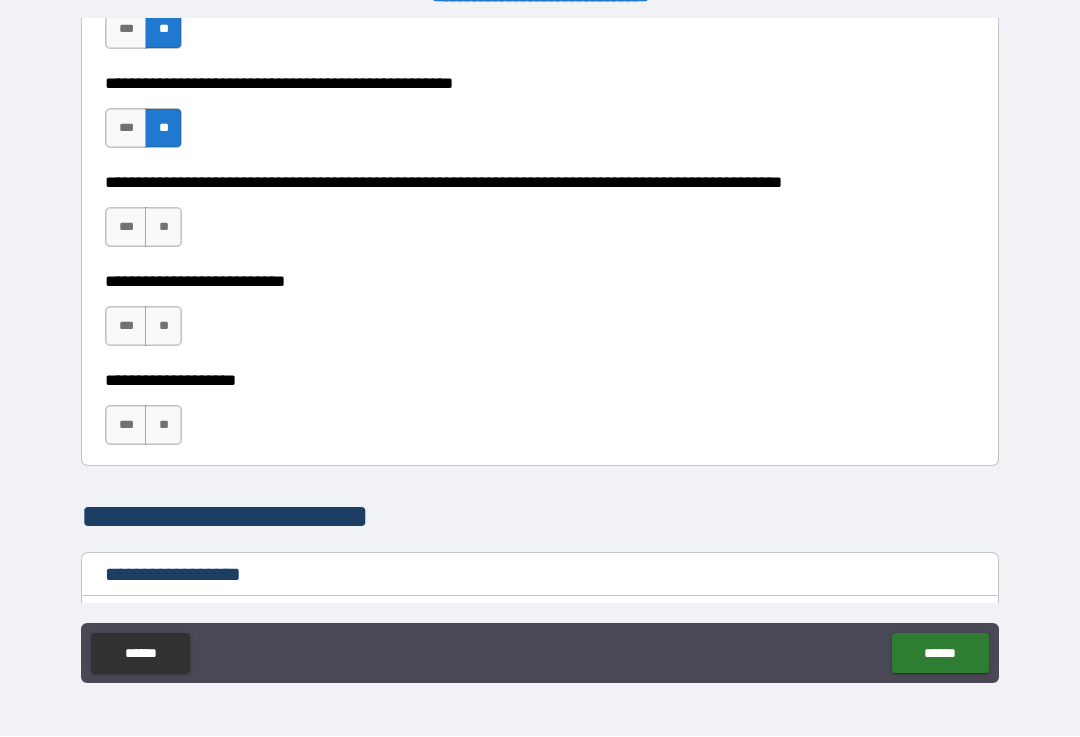 scroll, scrollTop: 1088, scrollLeft: 0, axis: vertical 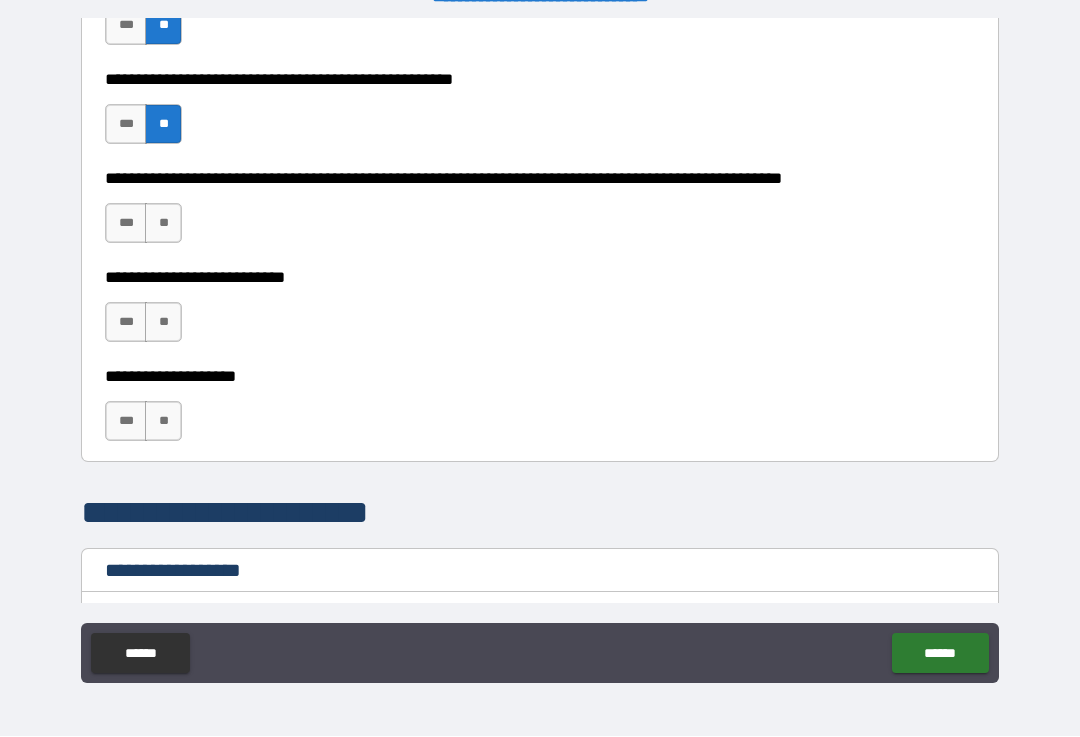 click on "**" at bounding box center (163, 224) 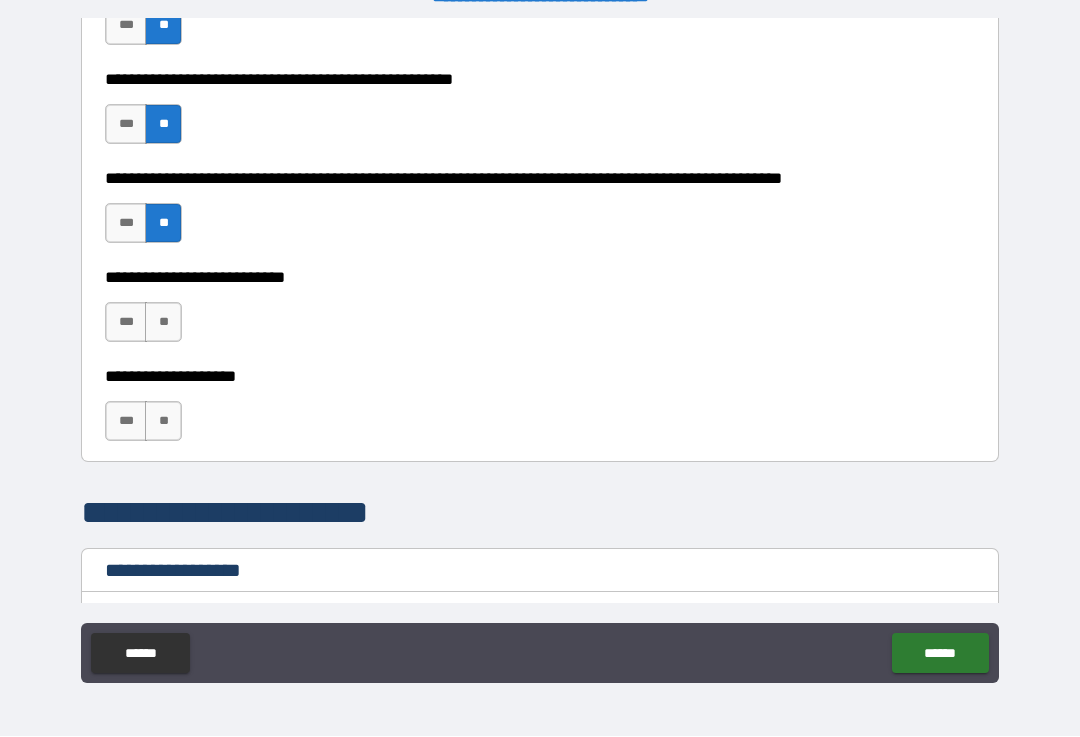 click on "**" at bounding box center (163, 323) 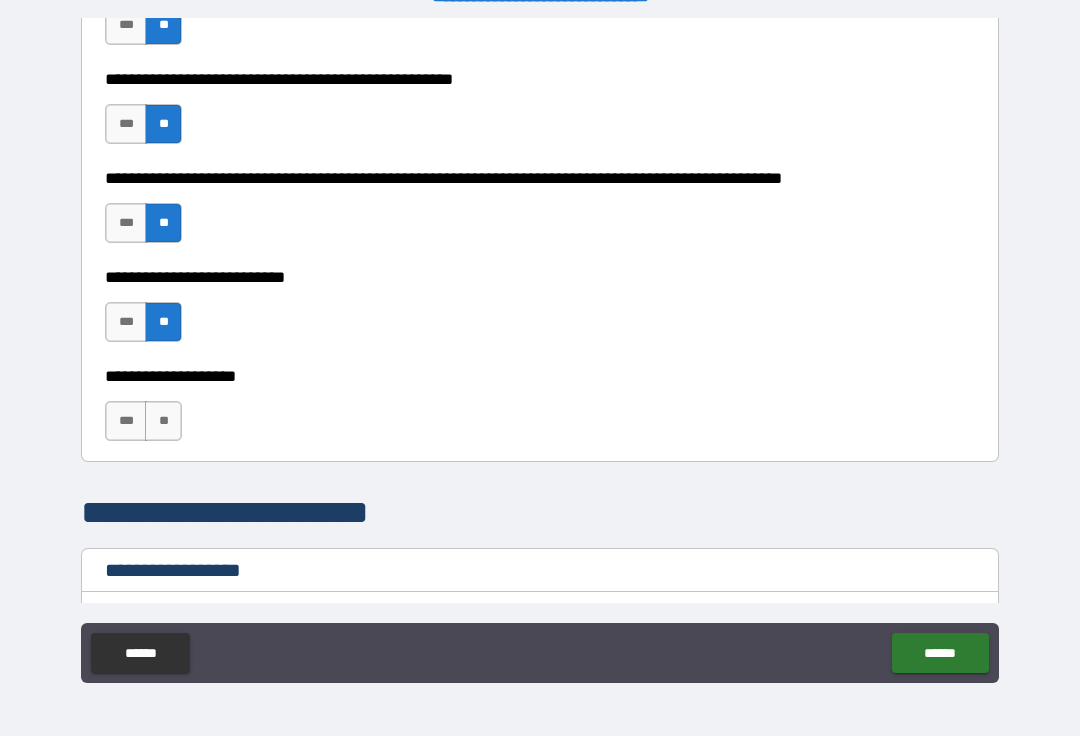 click on "**" at bounding box center (163, 422) 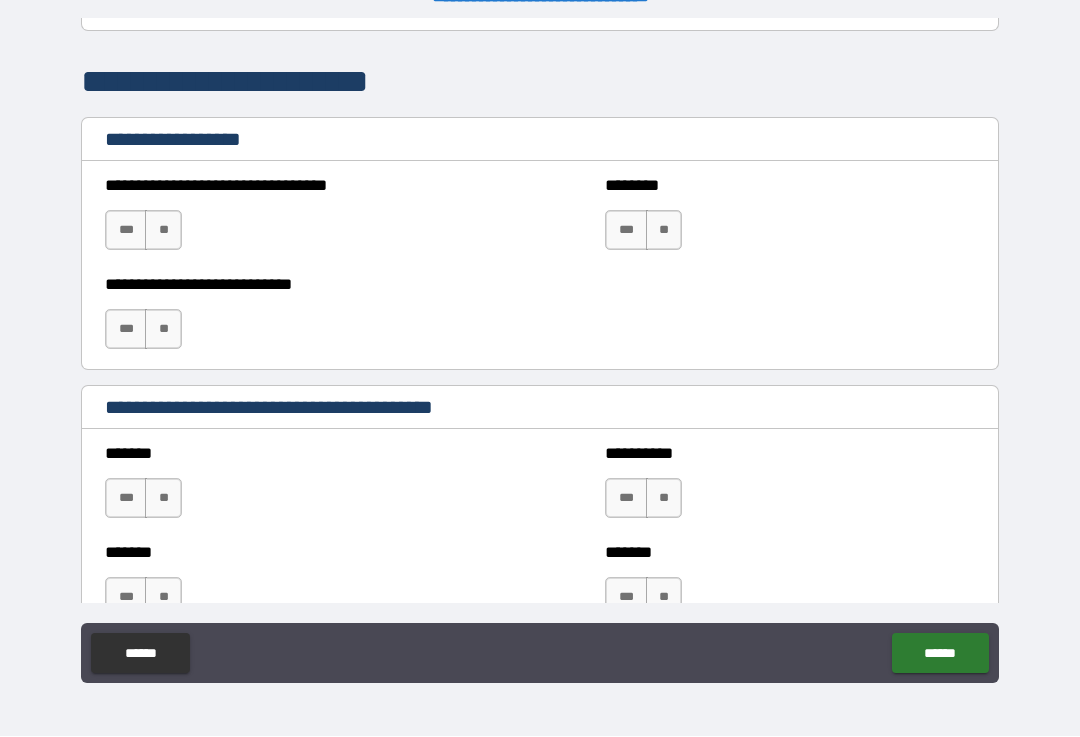 scroll, scrollTop: 1538, scrollLeft: 0, axis: vertical 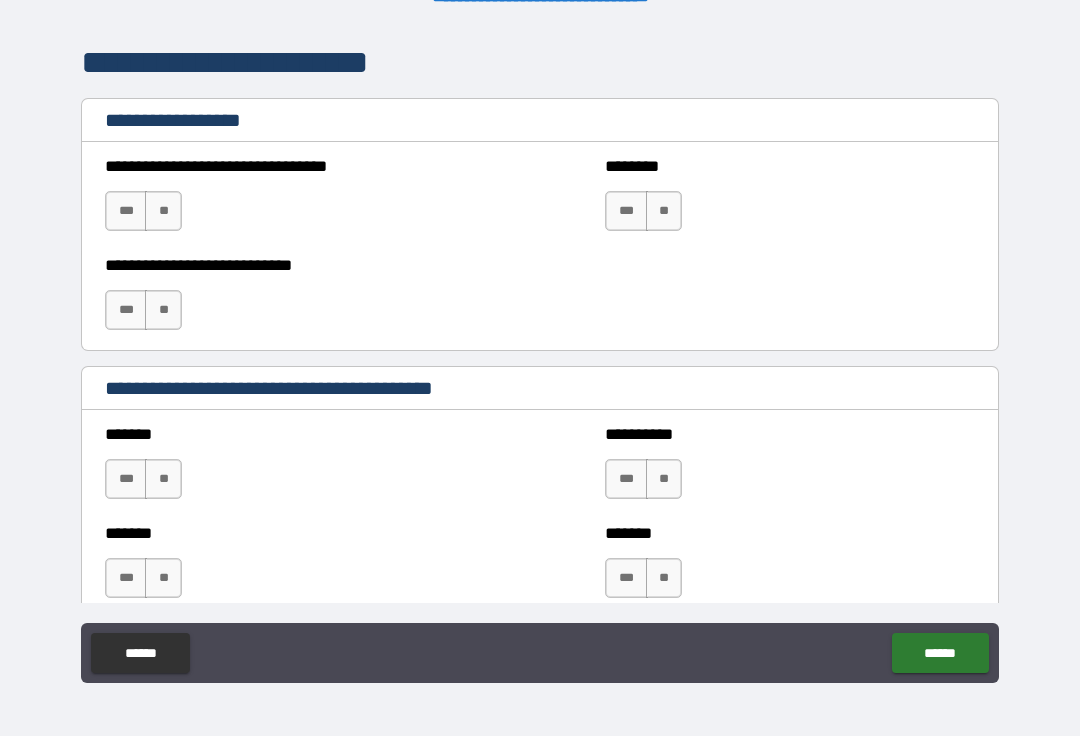 click on "**" at bounding box center (163, 480) 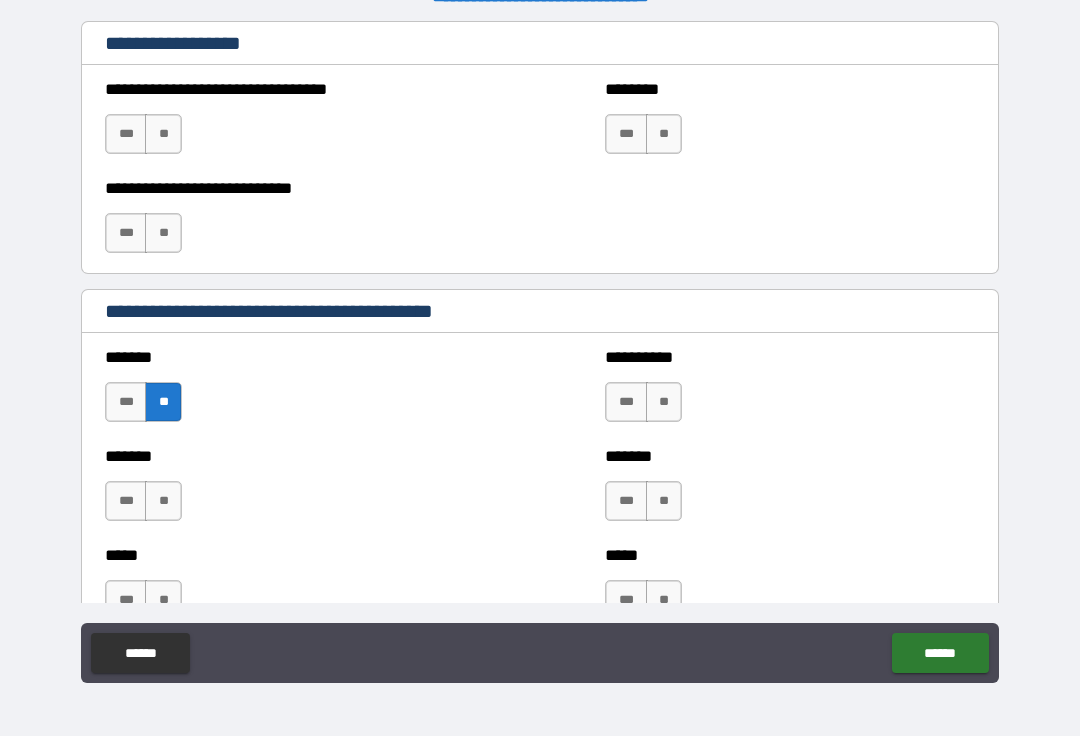 scroll, scrollTop: 1616, scrollLeft: 0, axis: vertical 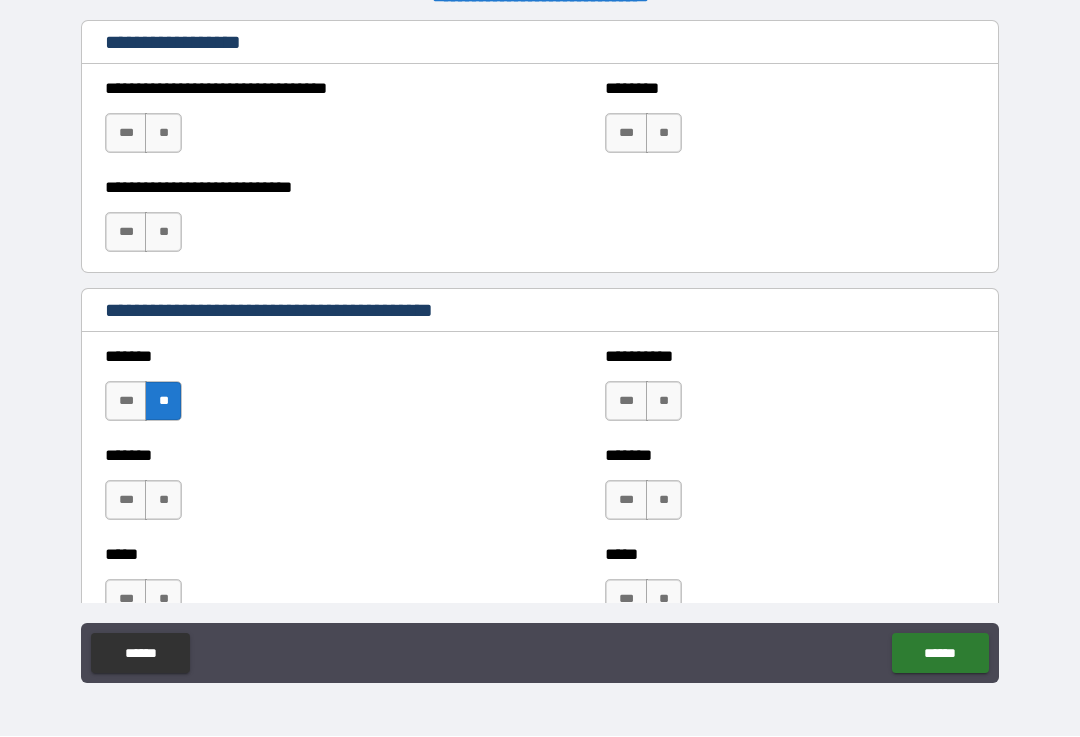 click on "**" at bounding box center (664, 402) 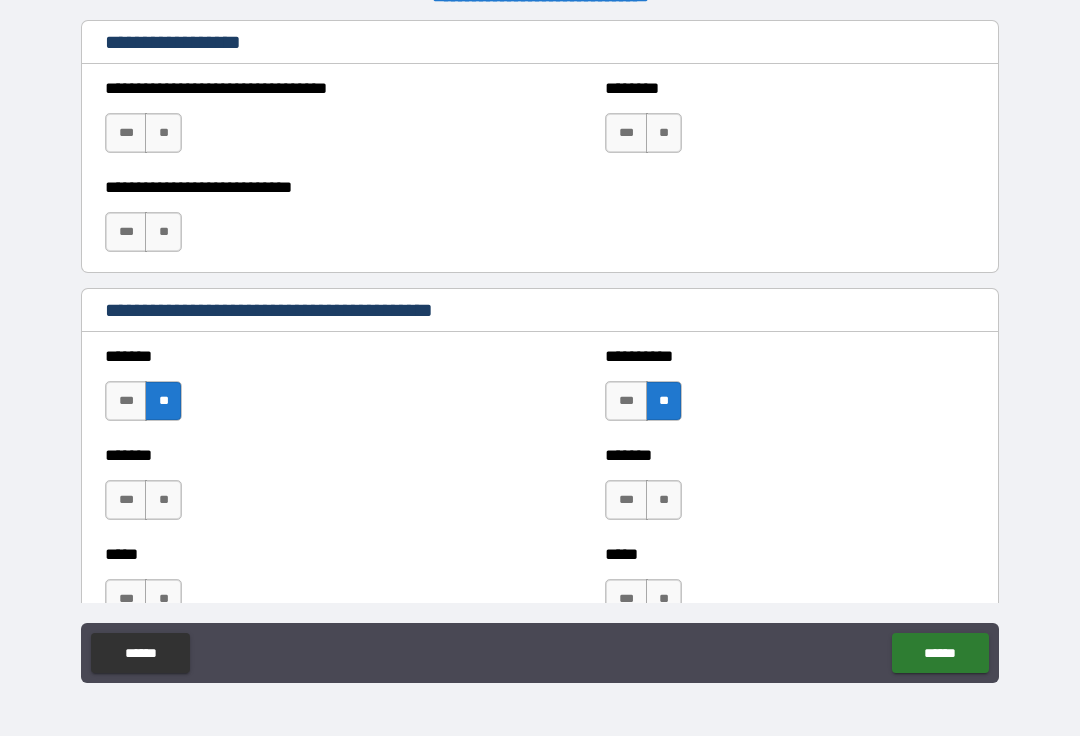 click on "**" at bounding box center [664, 501] 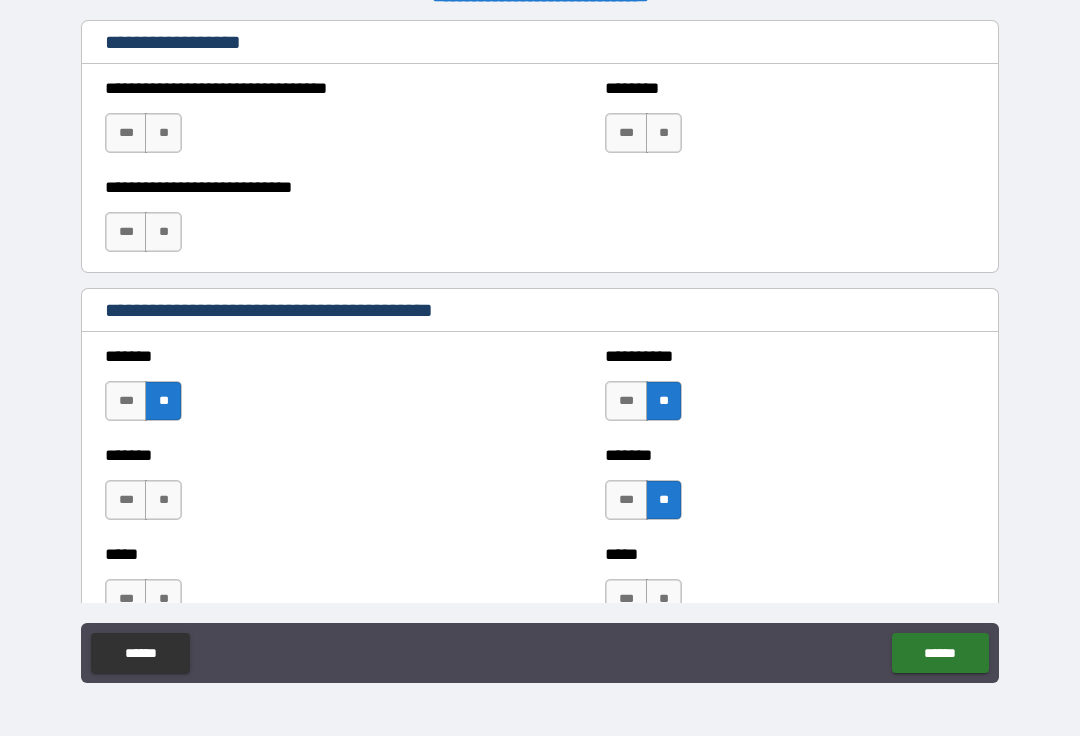 click on "**" at bounding box center (163, 501) 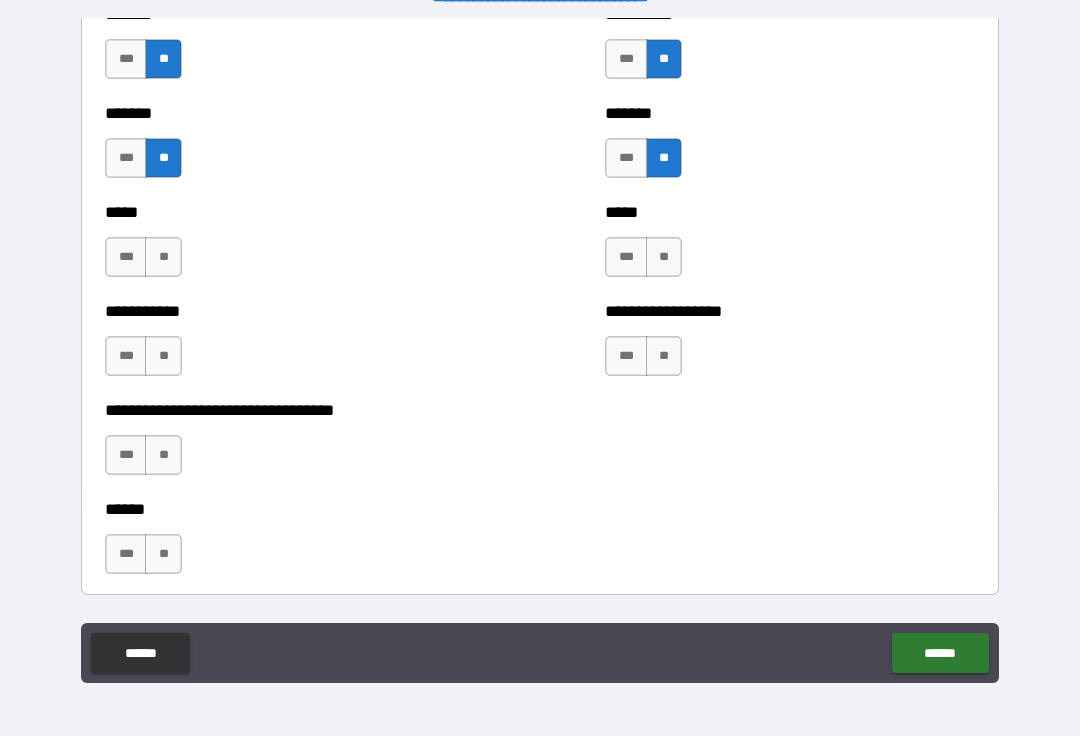 scroll, scrollTop: 1961, scrollLeft: 0, axis: vertical 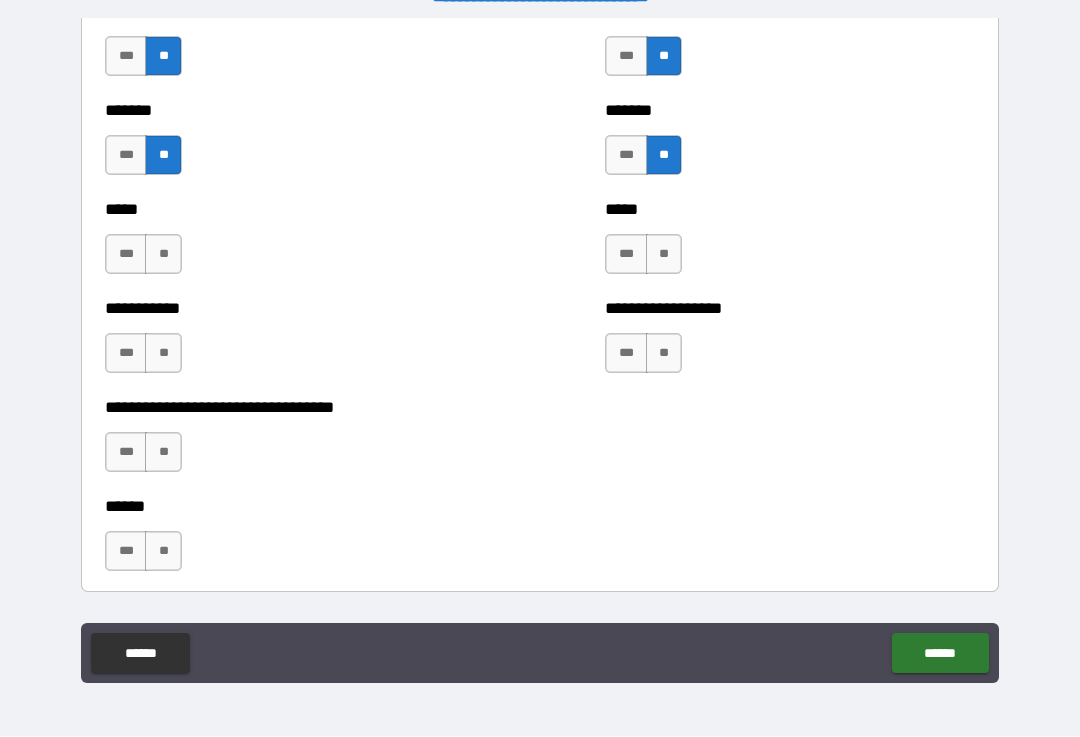 click on "**" at bounding box center (163, 255) 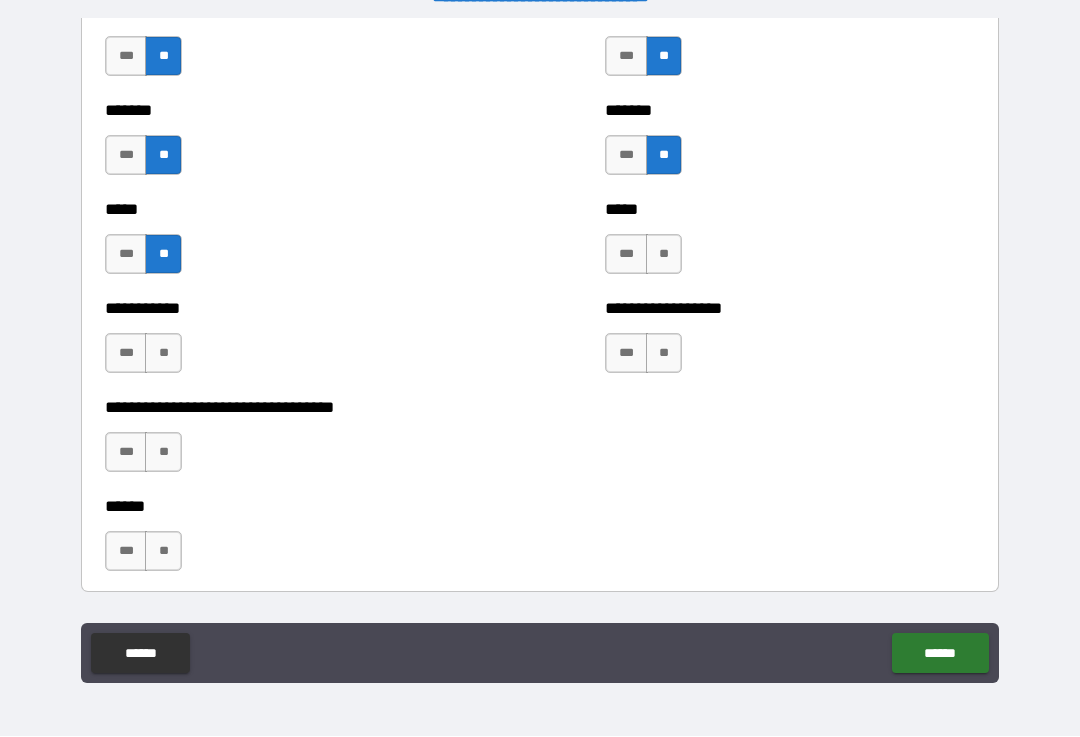 click on "**" at bounding box center [664, 255] 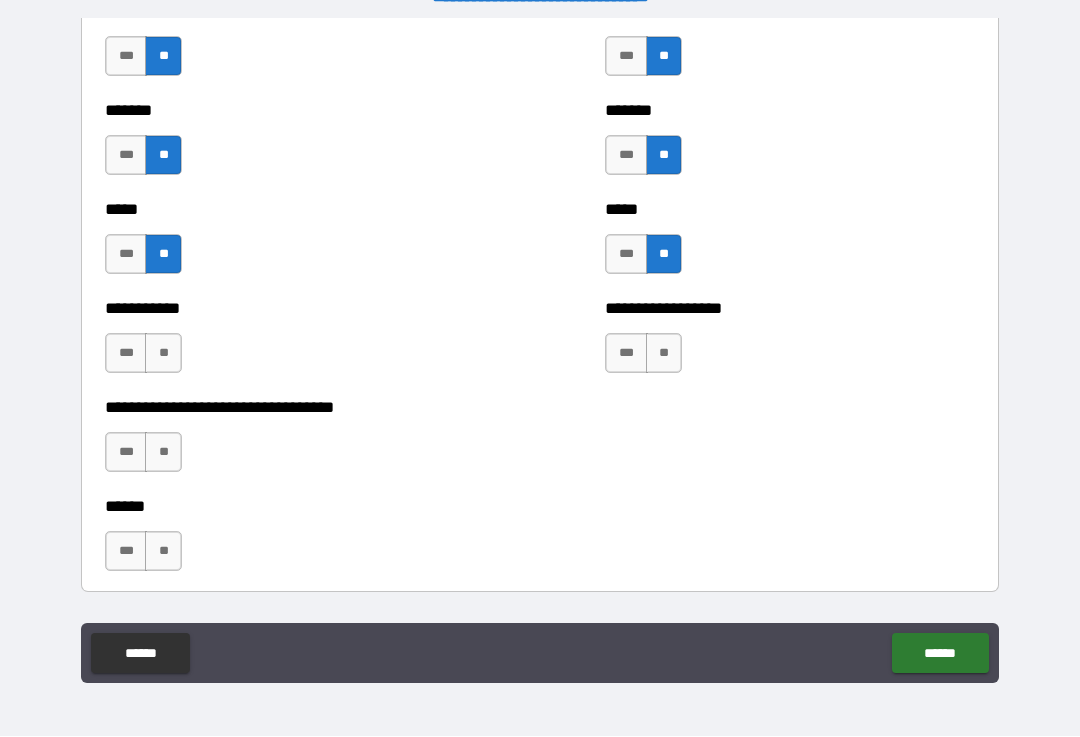 click on "**" at bounding box center [664, 354] 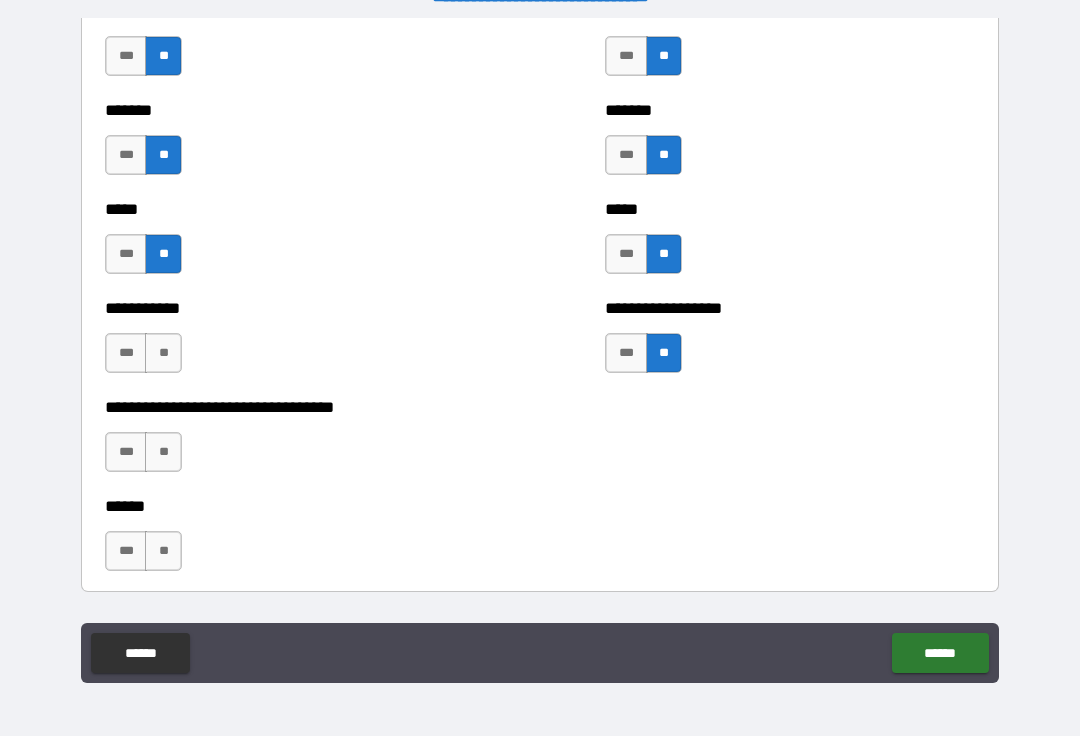 click on "**" at bounding box center (163, 354) 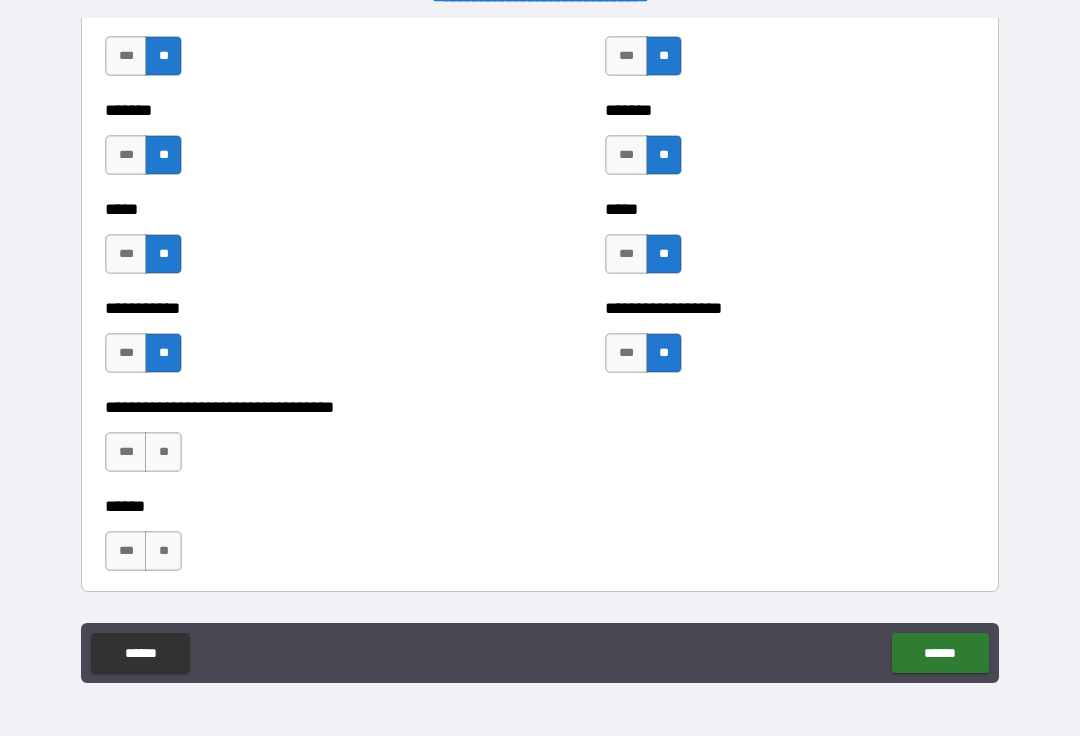 click on "**" at bounding box center [163, 453] 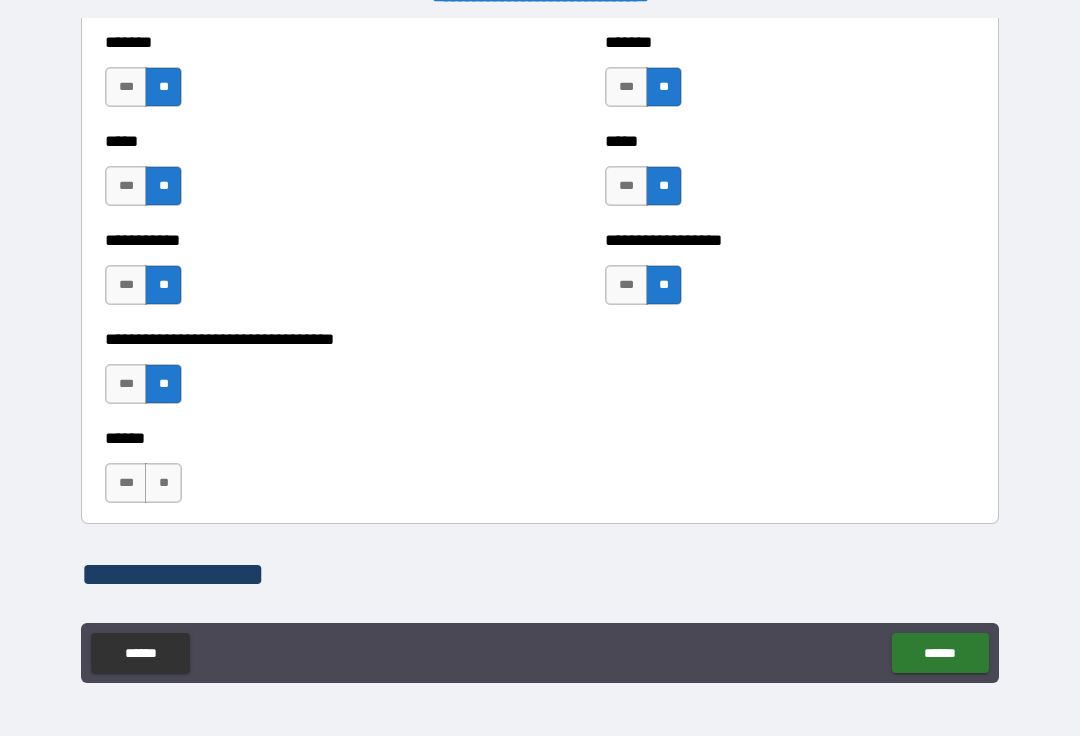 scroll, scrollTop: 2039, scrollLeft: 0, axis: vertical 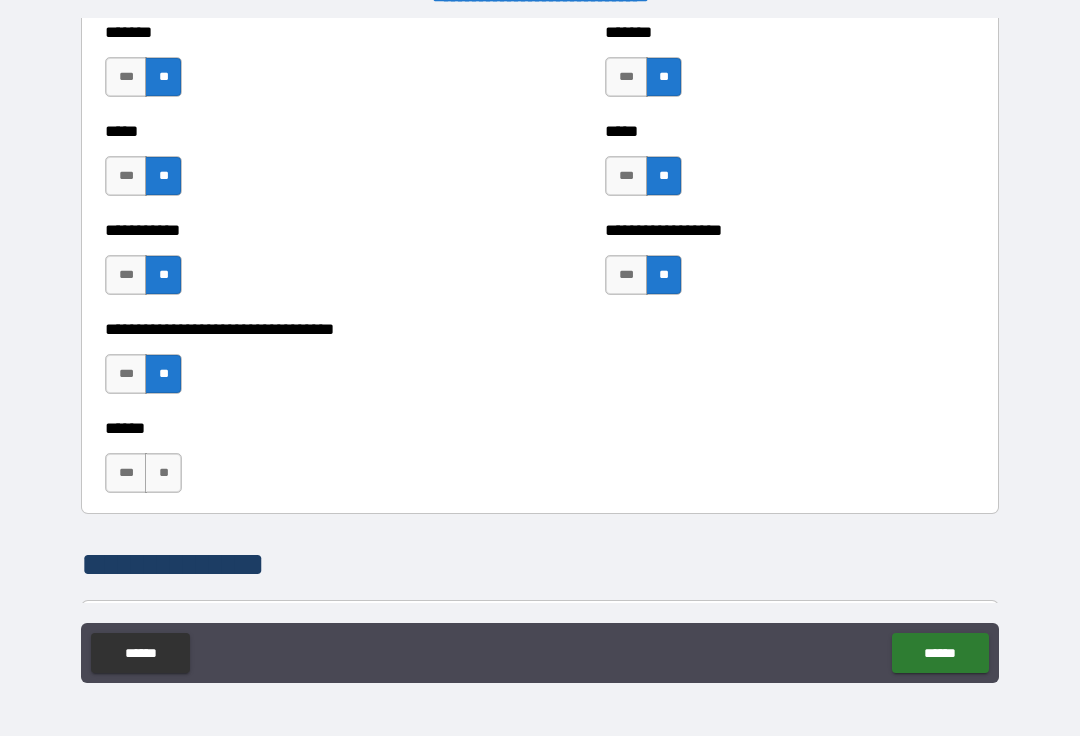 click on "**" at bounding box center [163, 474] 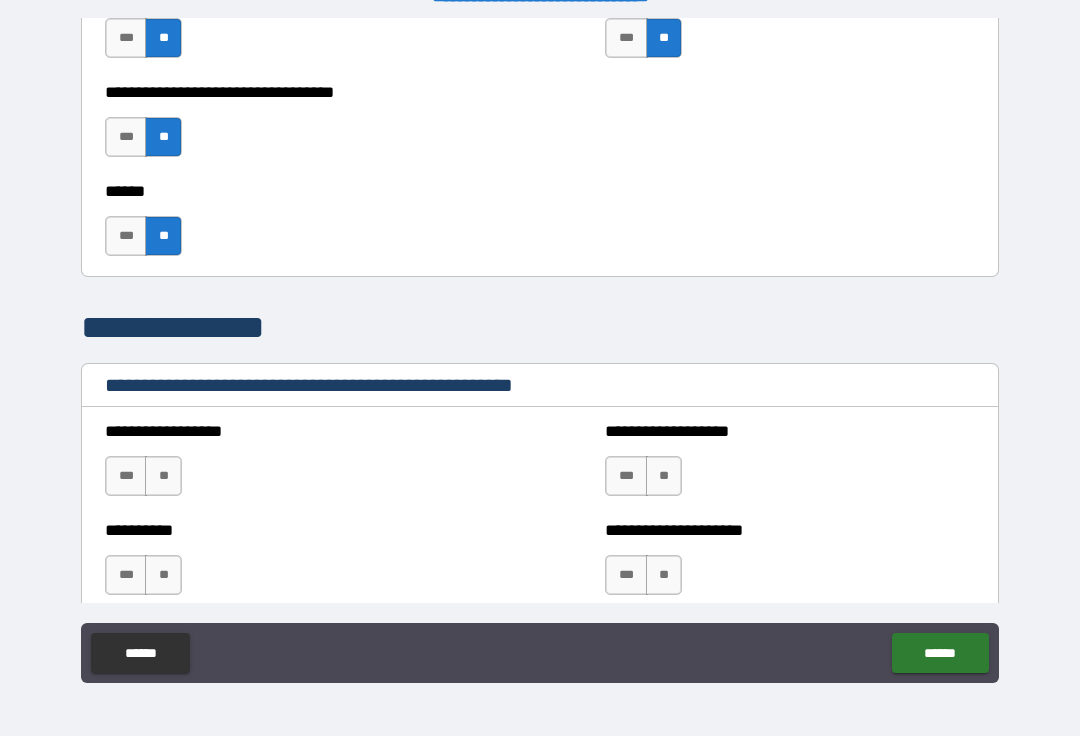 click on "**" at bounding box center [163, 477] 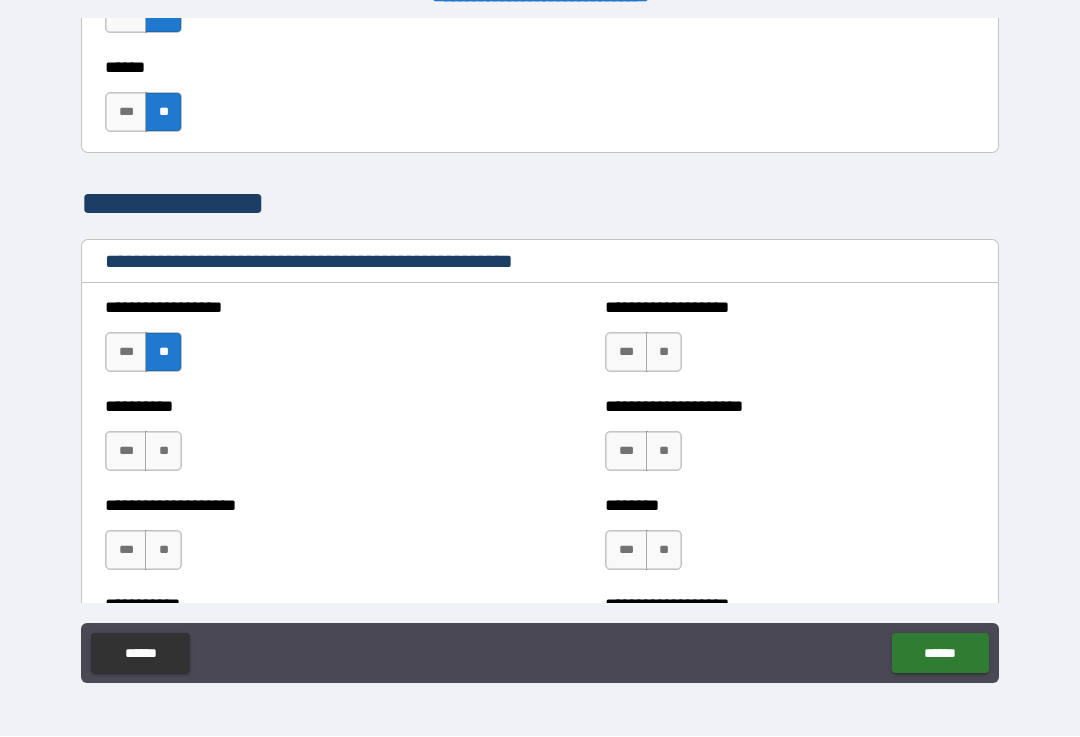 click on "**" at bounding box center [163, 452] 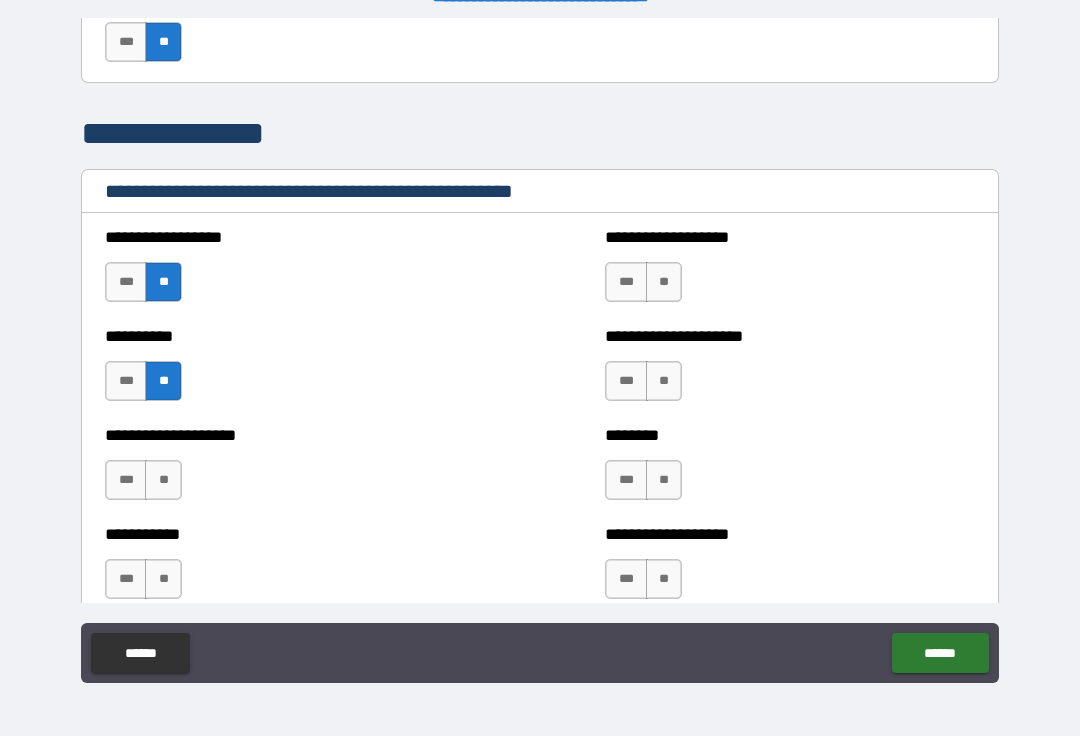 scroll, scrollTop: 2514, scrollLeft: 0, axis: vertical 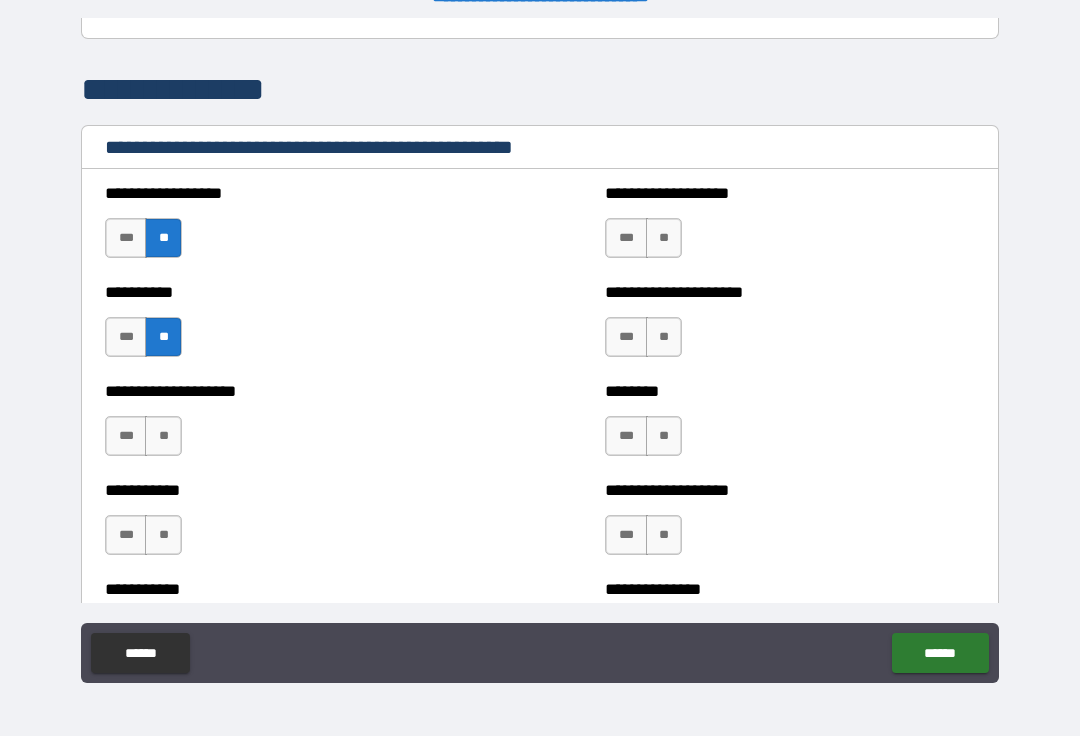 click on "**" at bounding box center (163, 437) 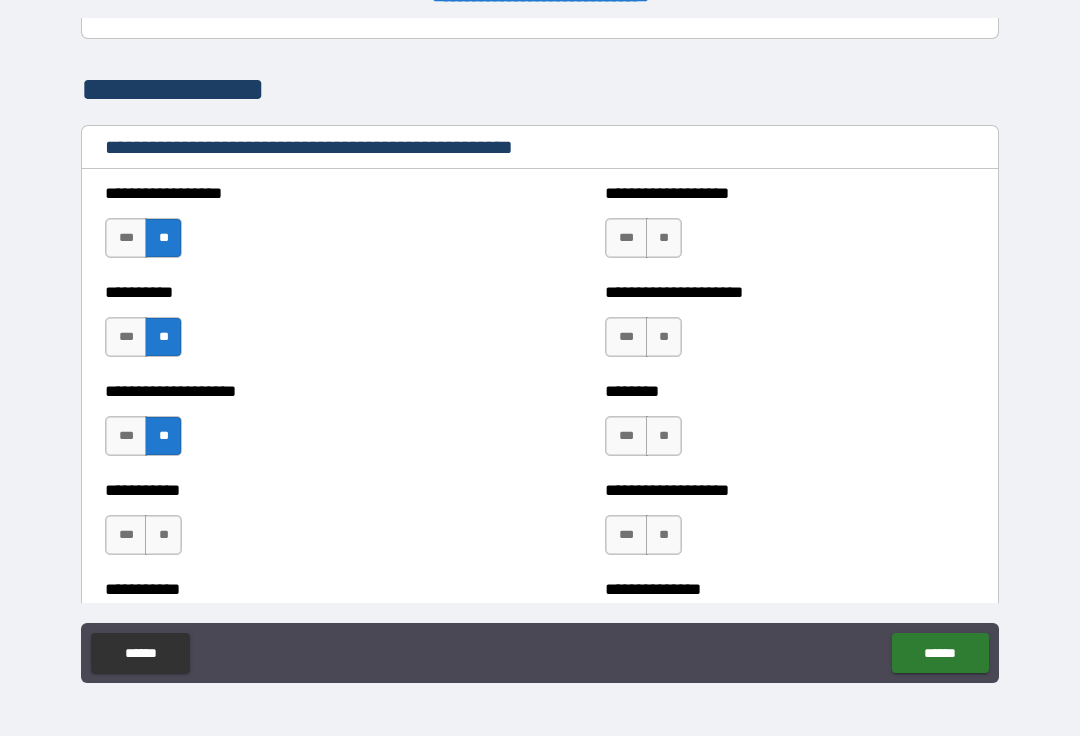 click on "**" at bounding box center [163, 536] 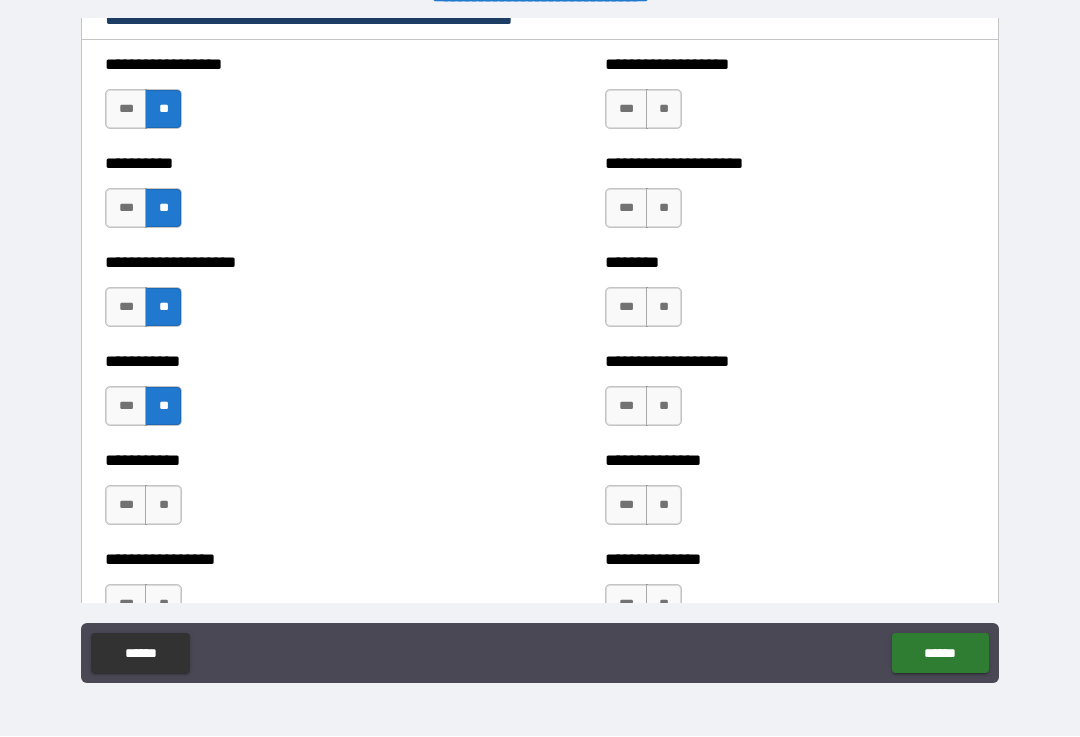 click on "**" at bounding box center [163, 506] 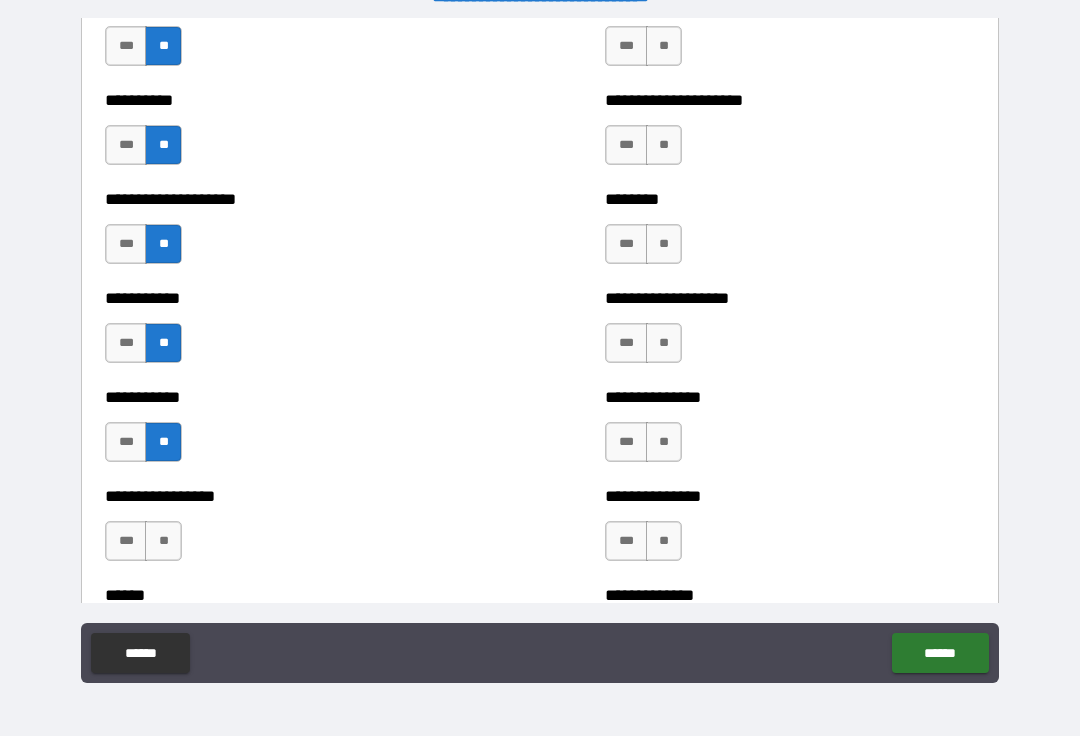 scroll, scrollTop: 2735, scrollLeft: 0, axis: vertical 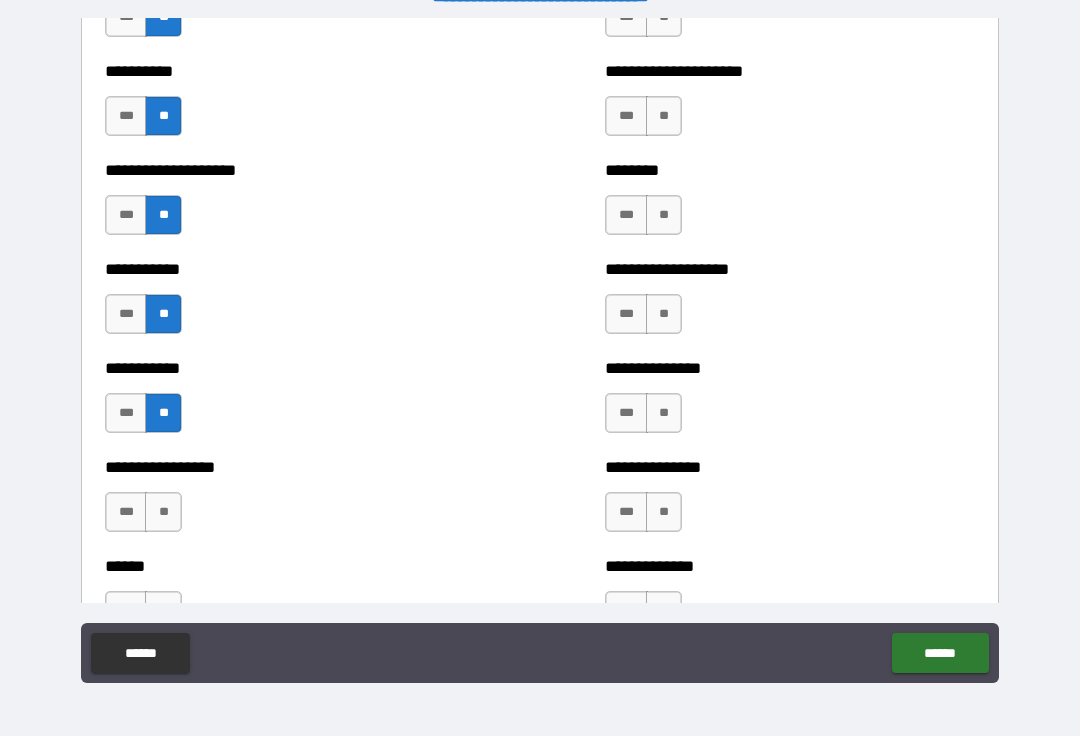 click on "**" at bounding box center [163, 513] 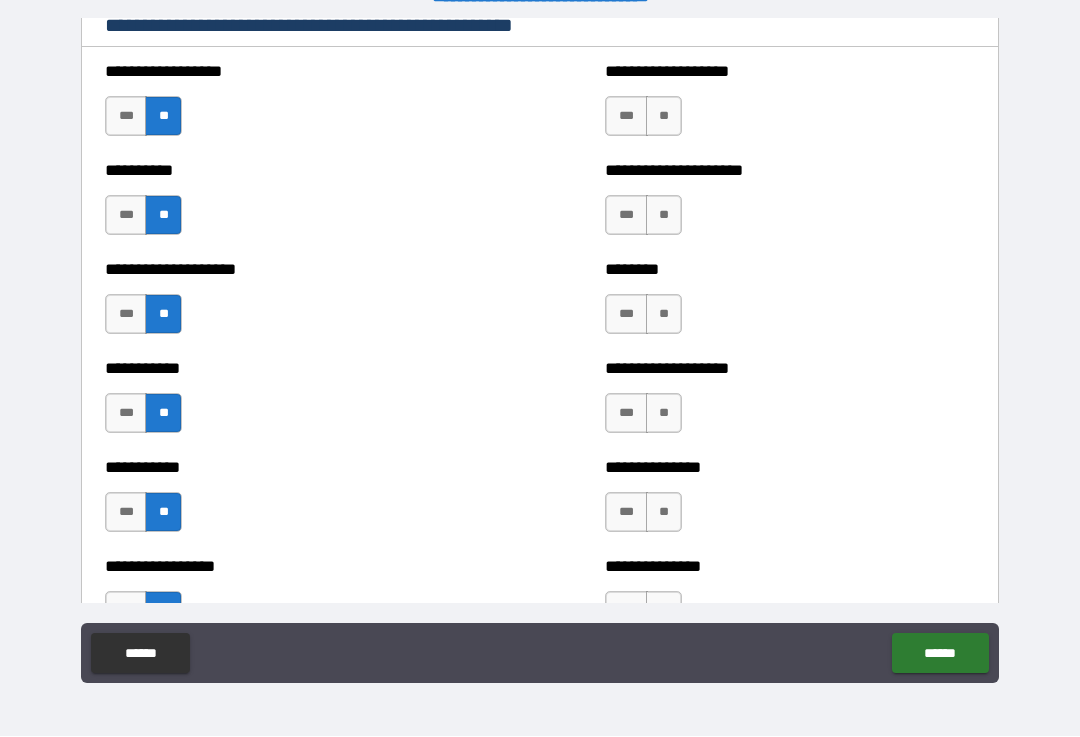 scroll, scrollTop: 2614, scrollLeft: 0, axis: vertical 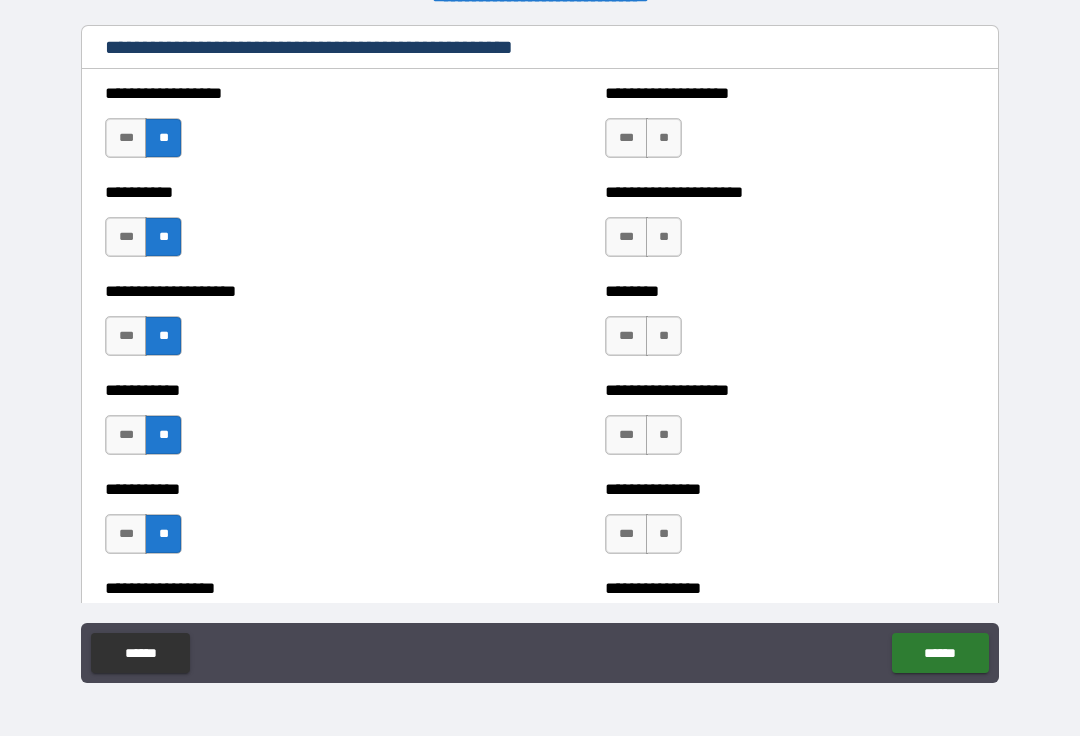 click on "**" at bounding box center (664, 139) 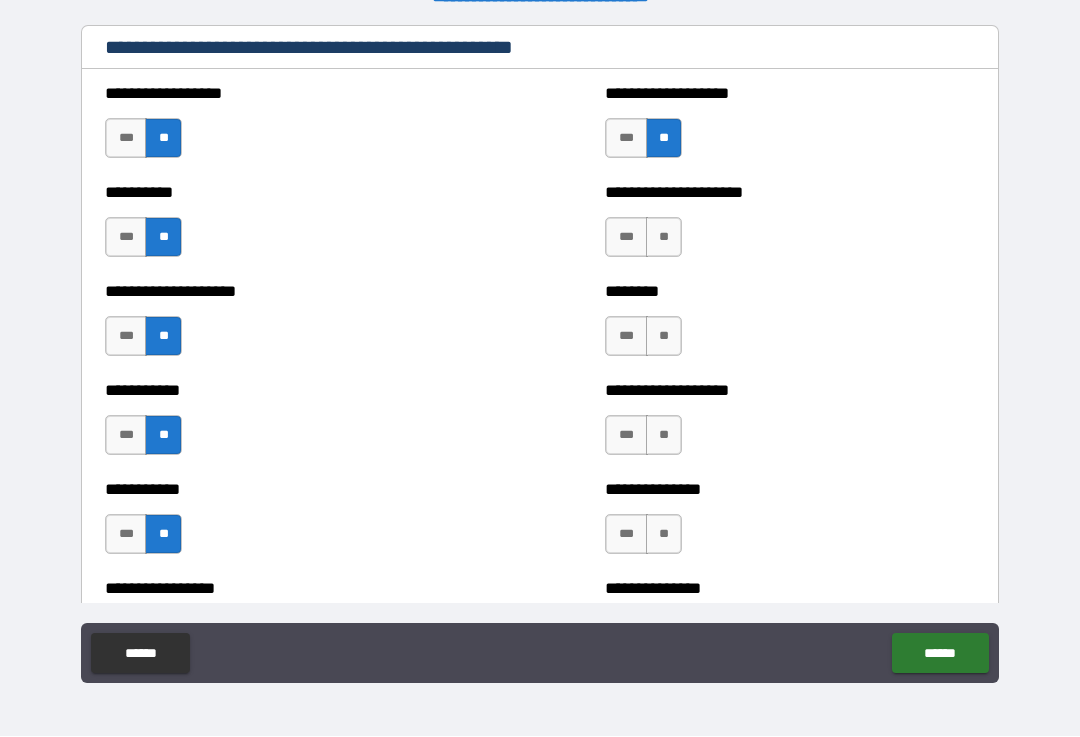 click on "**" at bounding box center (664, 238) 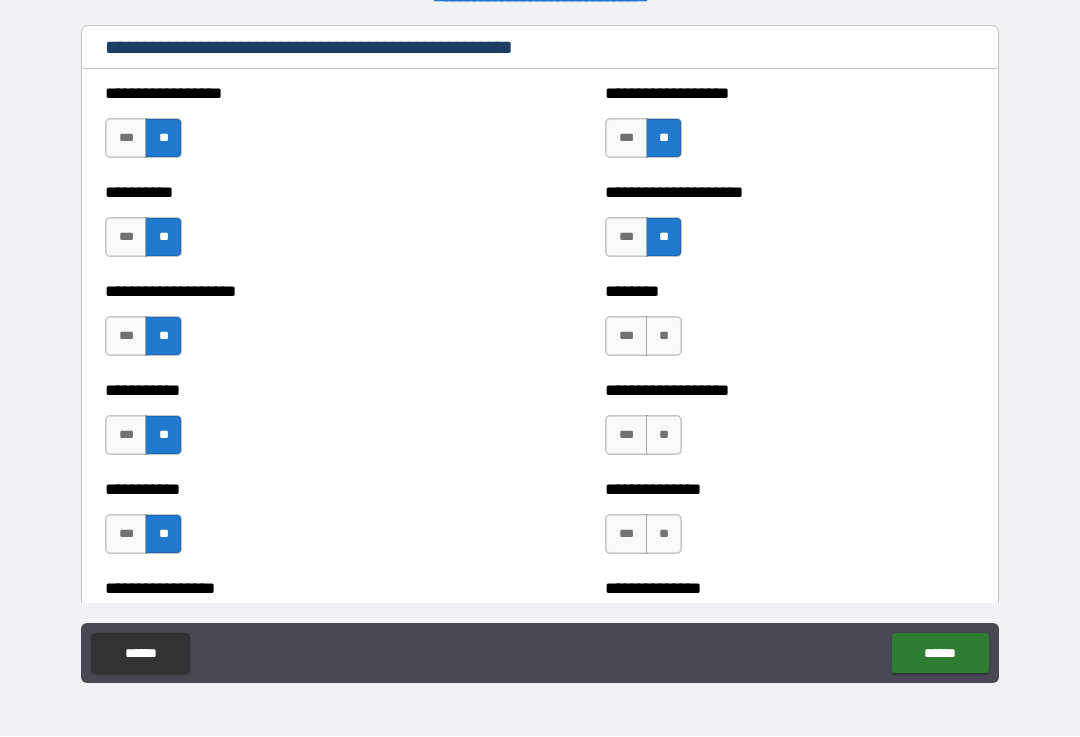 click on "**" at bounding box center [664, 337] 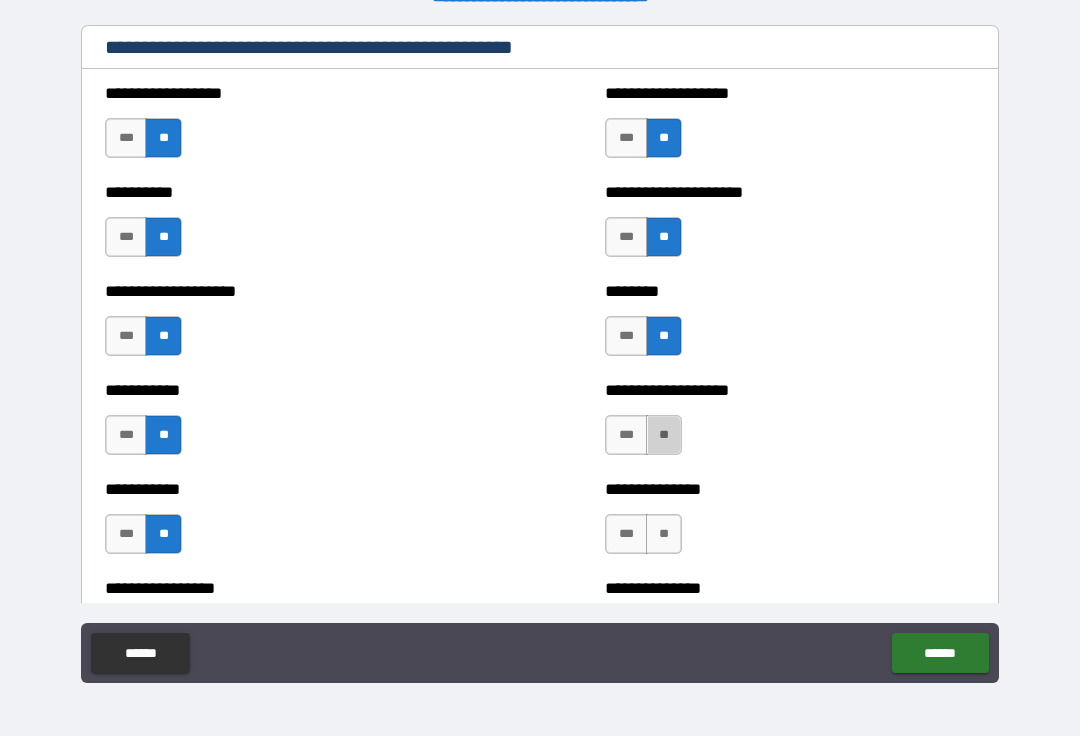 click on "**" at bounding box center (664, 535) 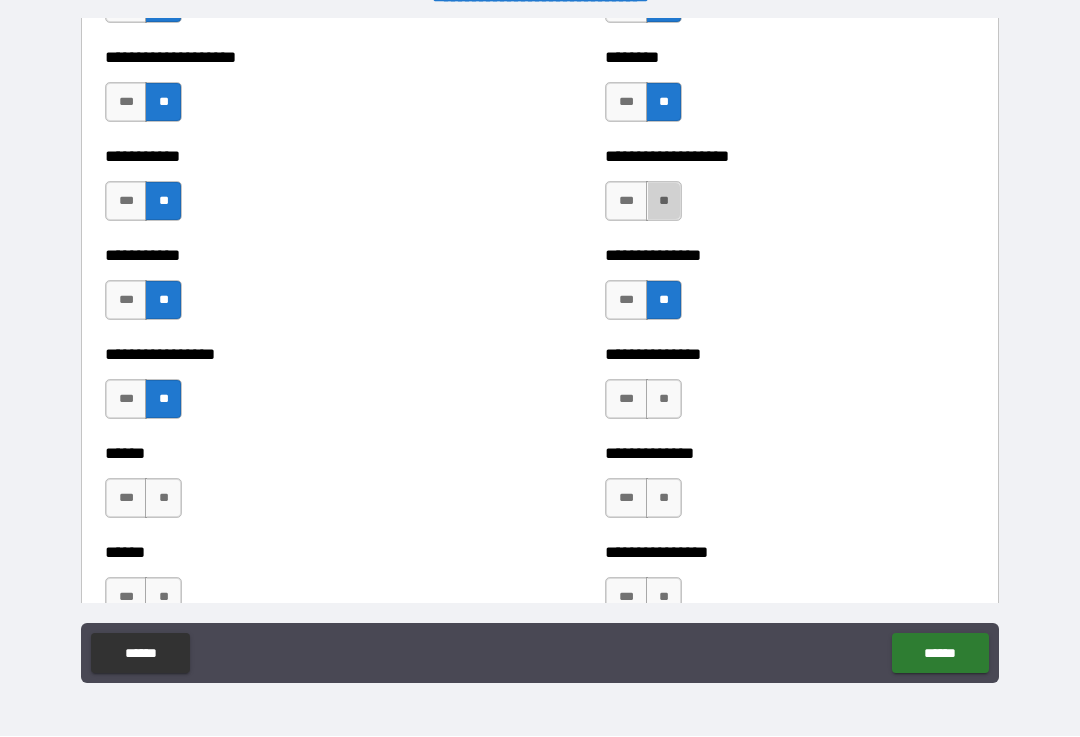scroll, scrollTop: 2860, scrollLeft: 0, axis: vertical 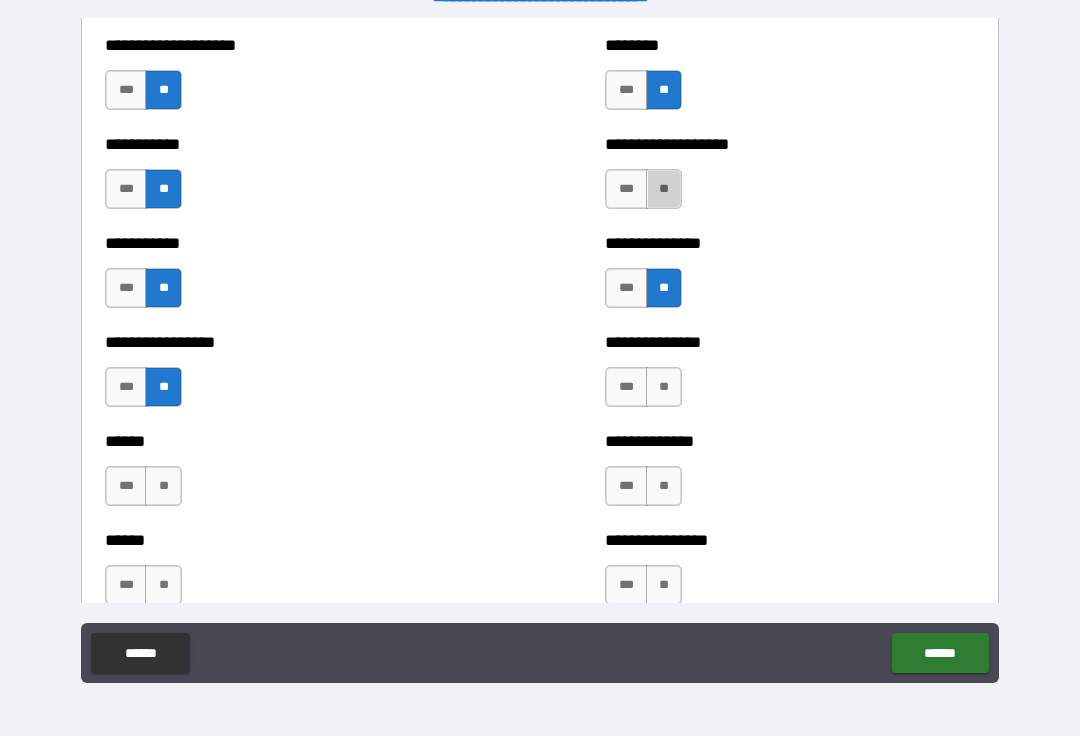 click on "**" at bounding box center (664, 388) 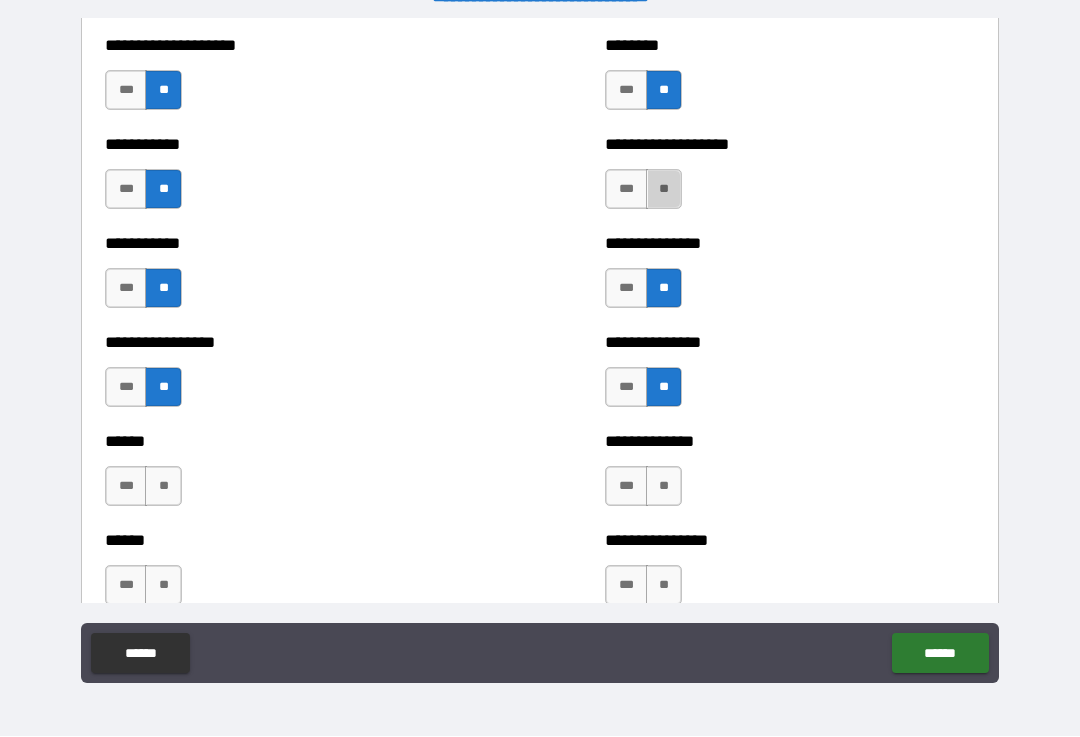 click on "**" at bounding box center (664, 487) 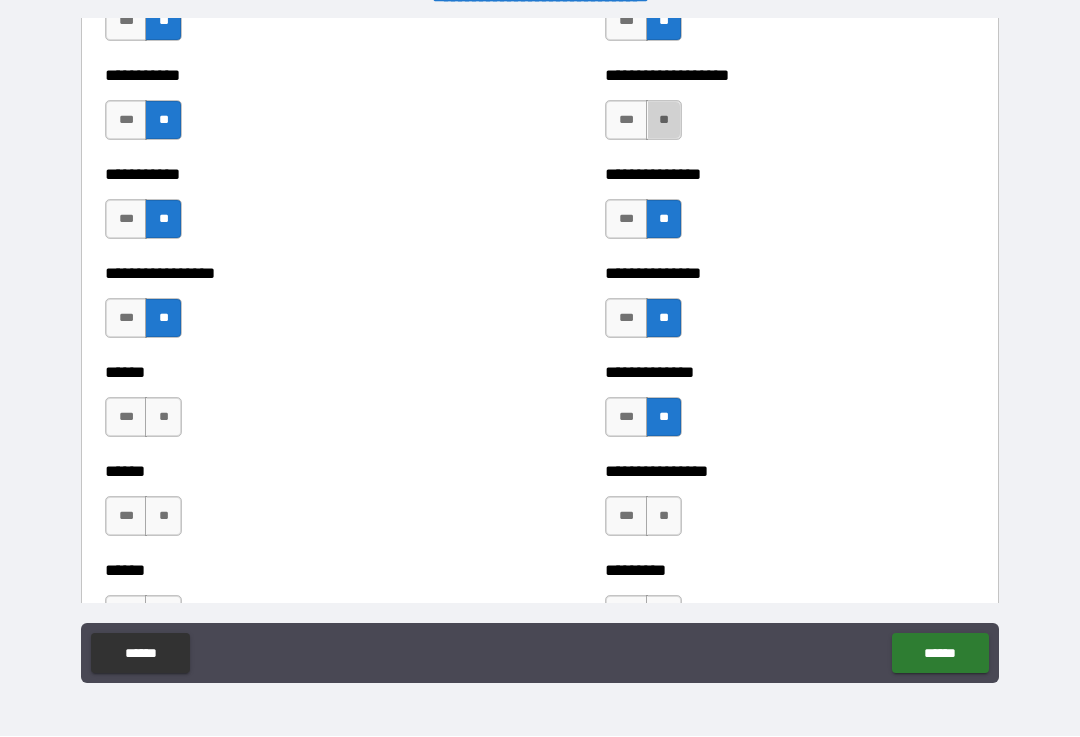 click on "**" at bounding box center (163, 418) 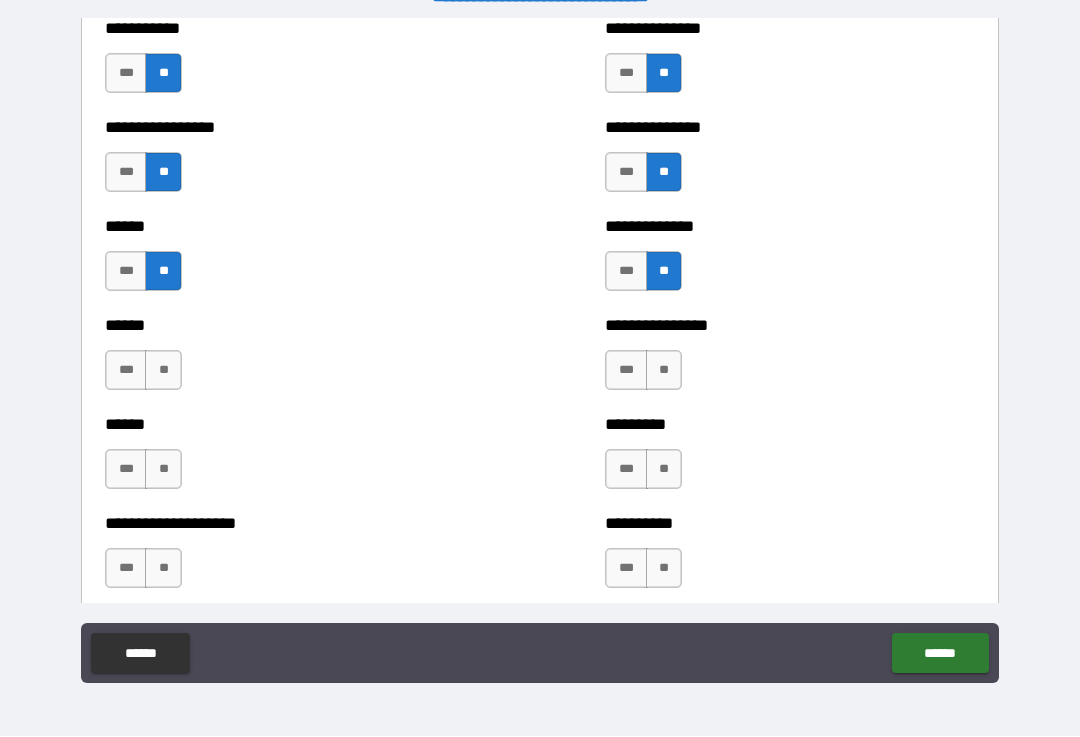 scroll, scrollTop: 3078, scrollLeft: 0, axis: vertical 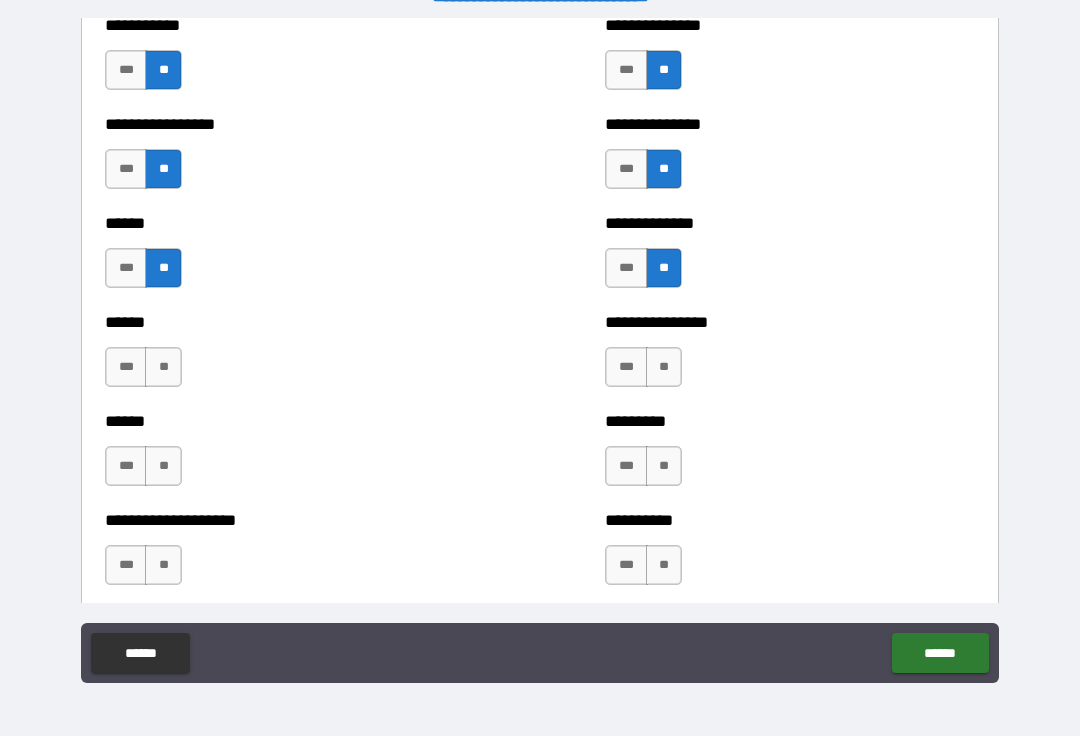 click on "**" at bounding box center (163, 368) 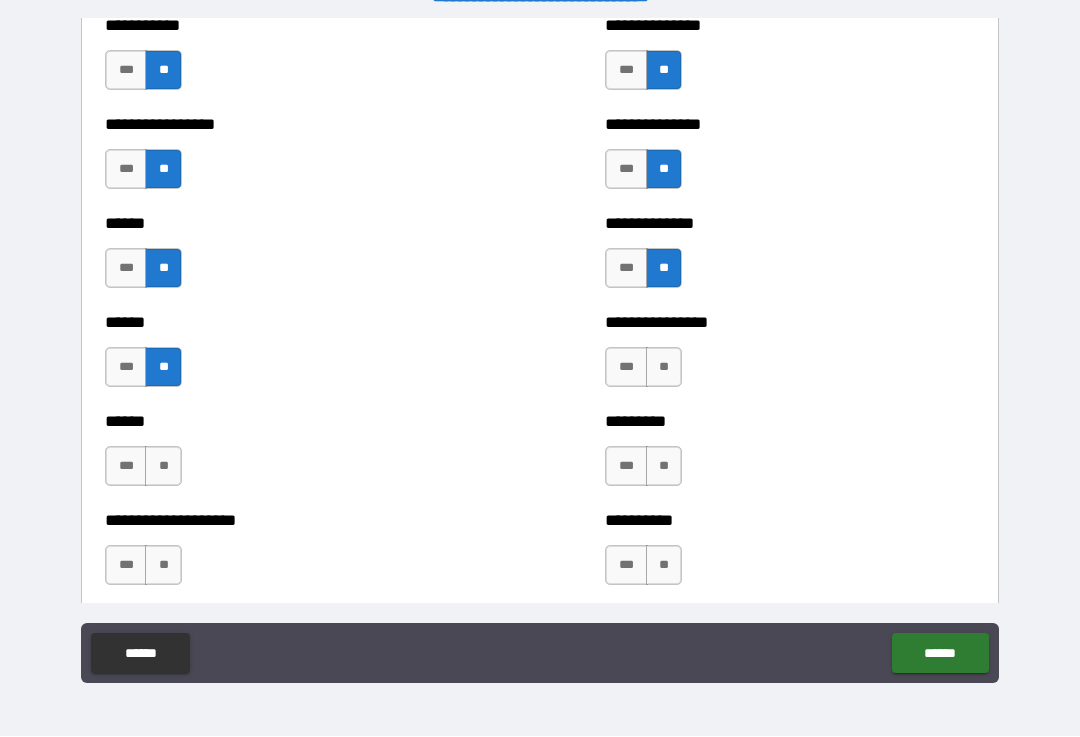 click on "**" at bounding box center [664, 368] 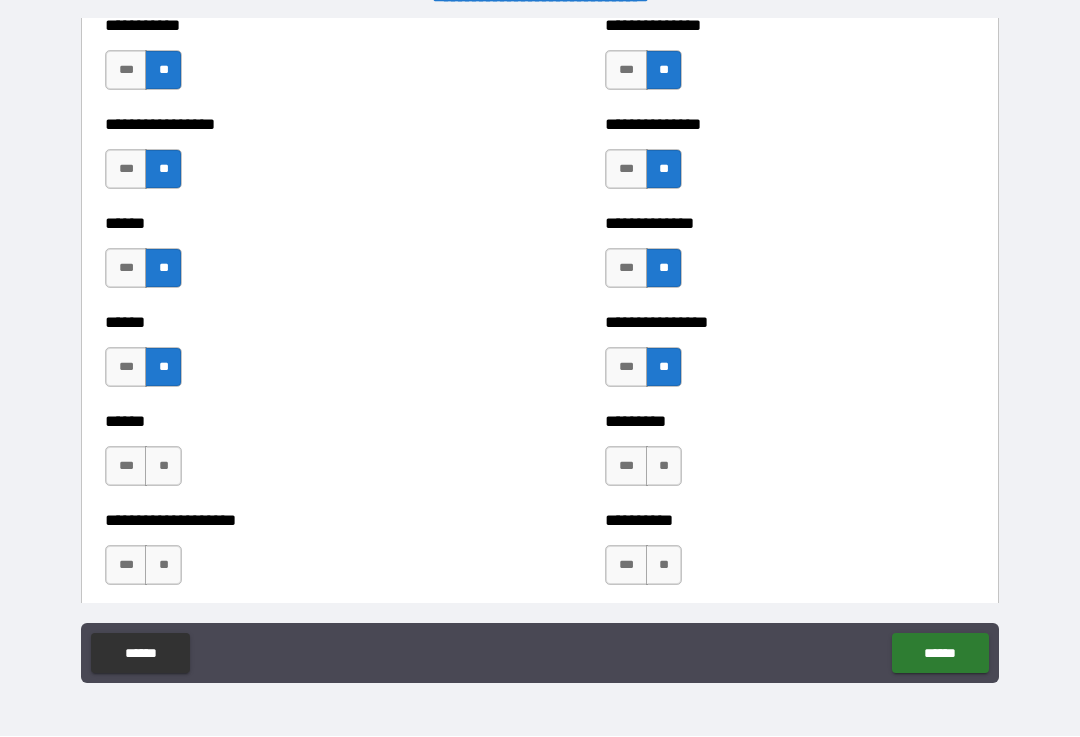 click on "**" at bounding box center [664, 467] 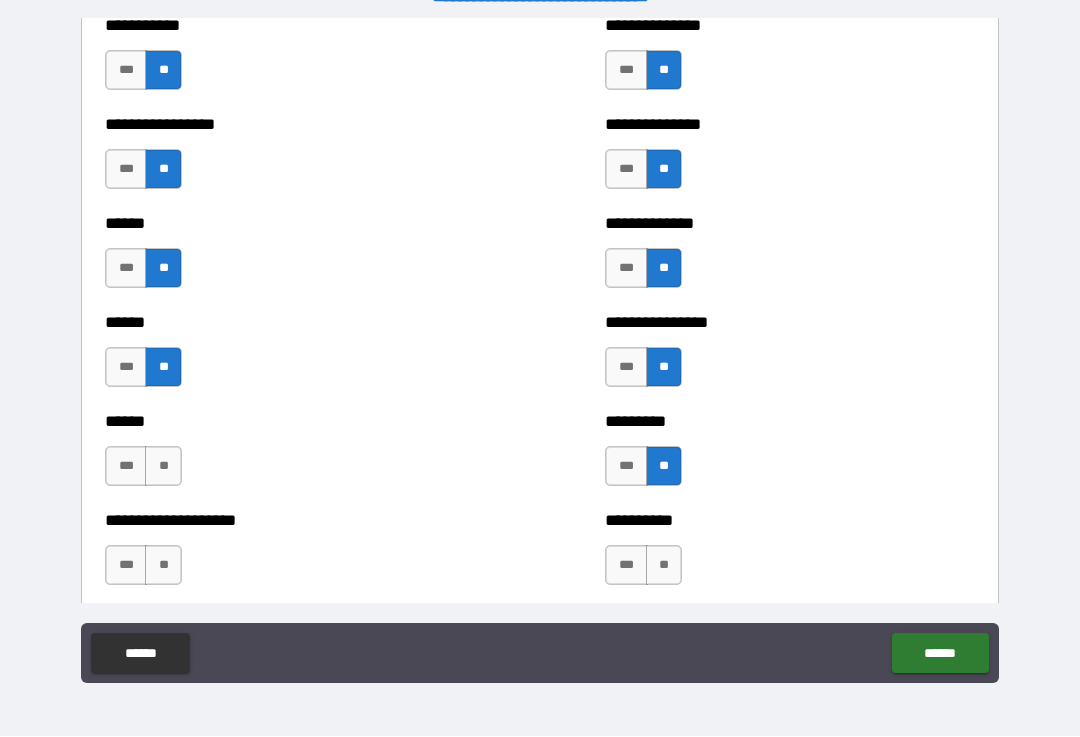click on "**" at bounding box center [163, 467] 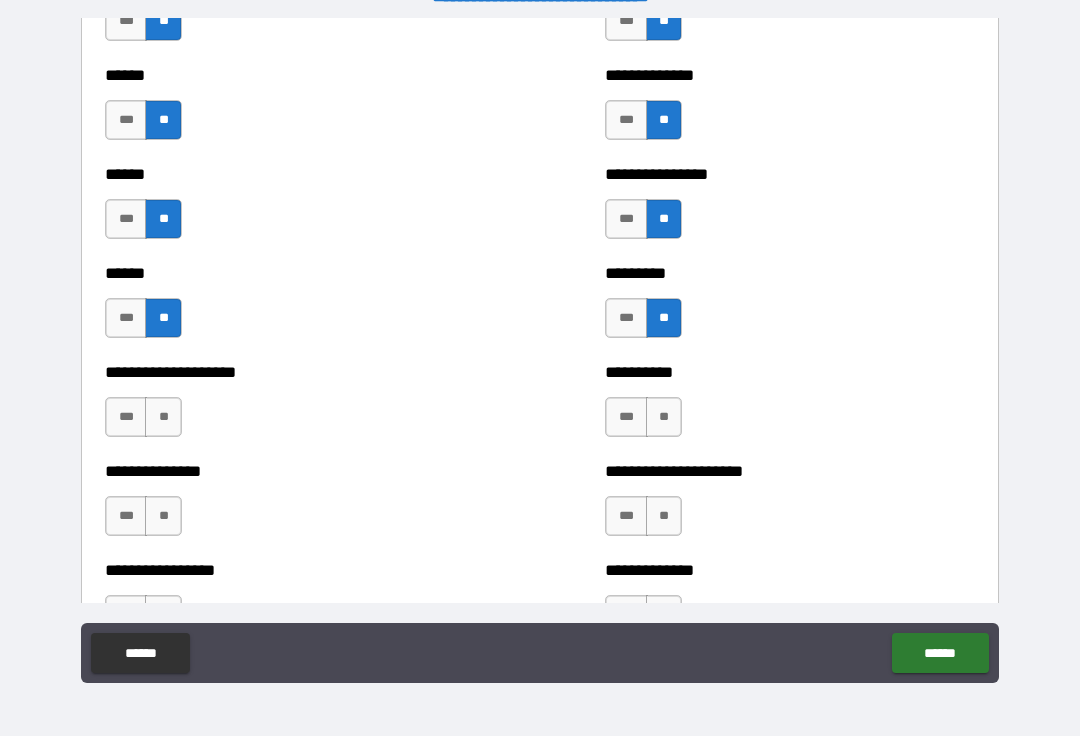 scroll, scrollTop: 3229, scrollLeft: 0, axis: vertical 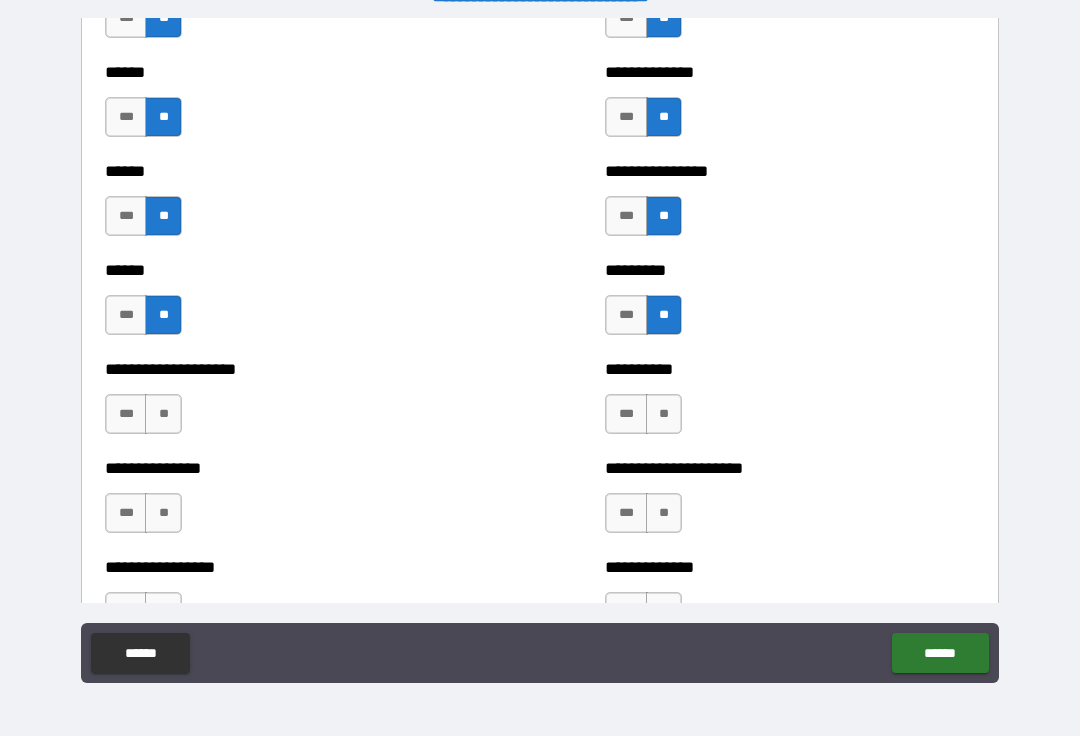 click on "**" at bounding box center [163, 415] 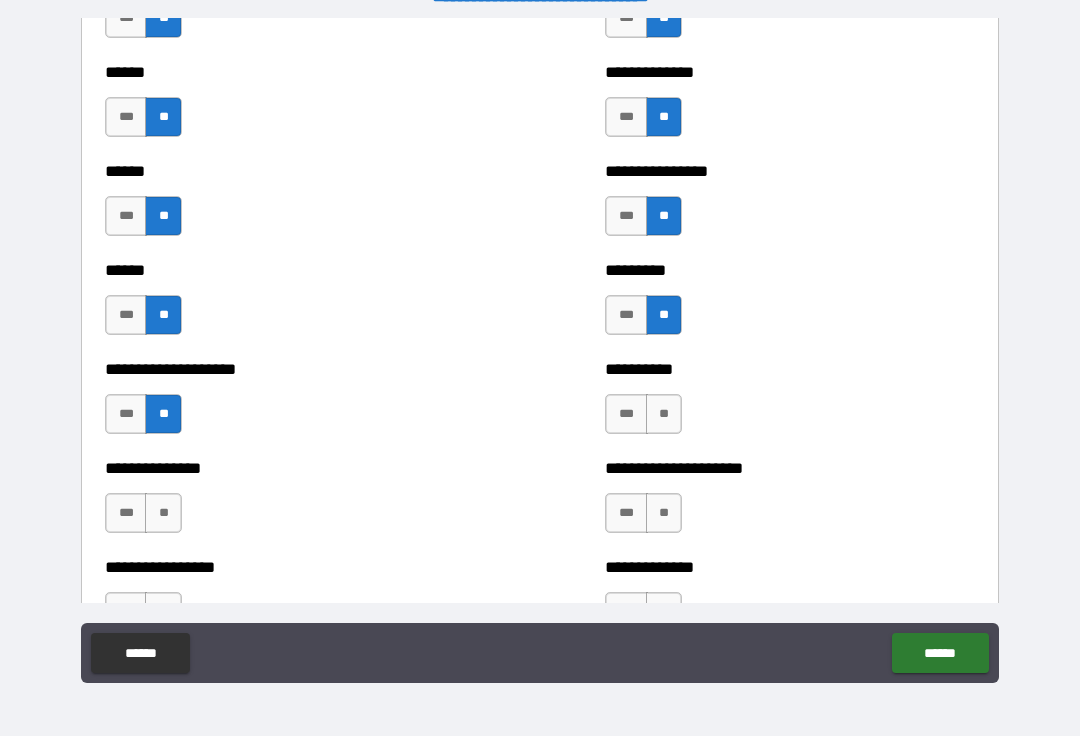 click on "**" at bounding box center [664, 415] 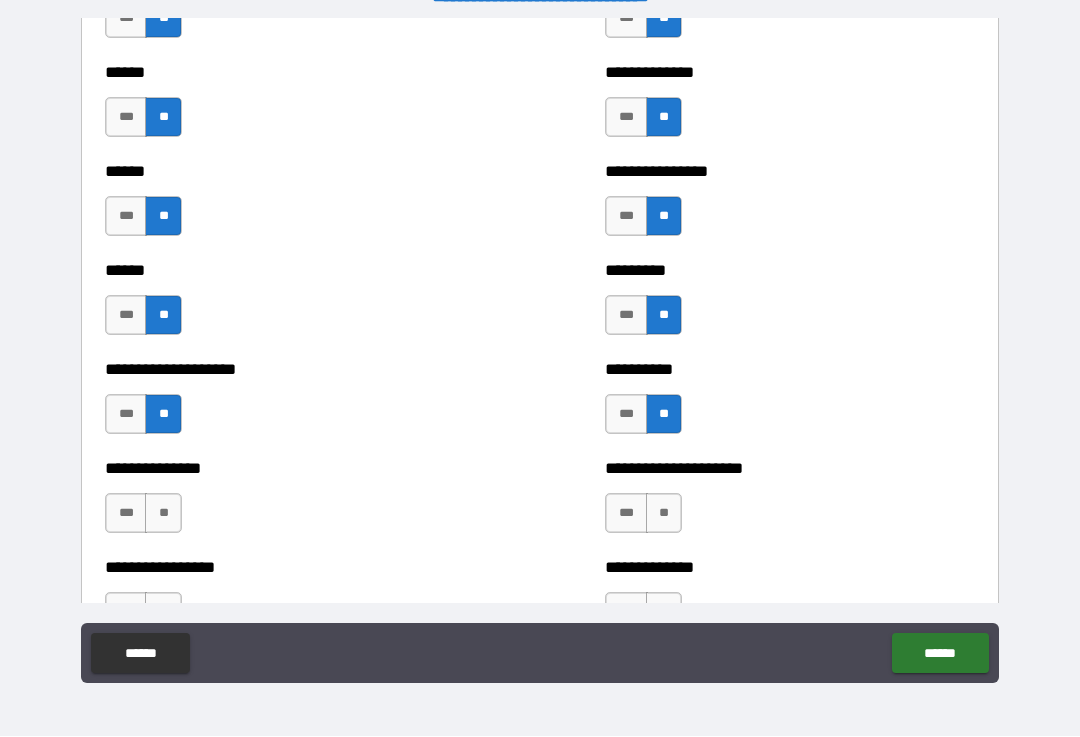 click on "**" at bounding box center [163, 514] 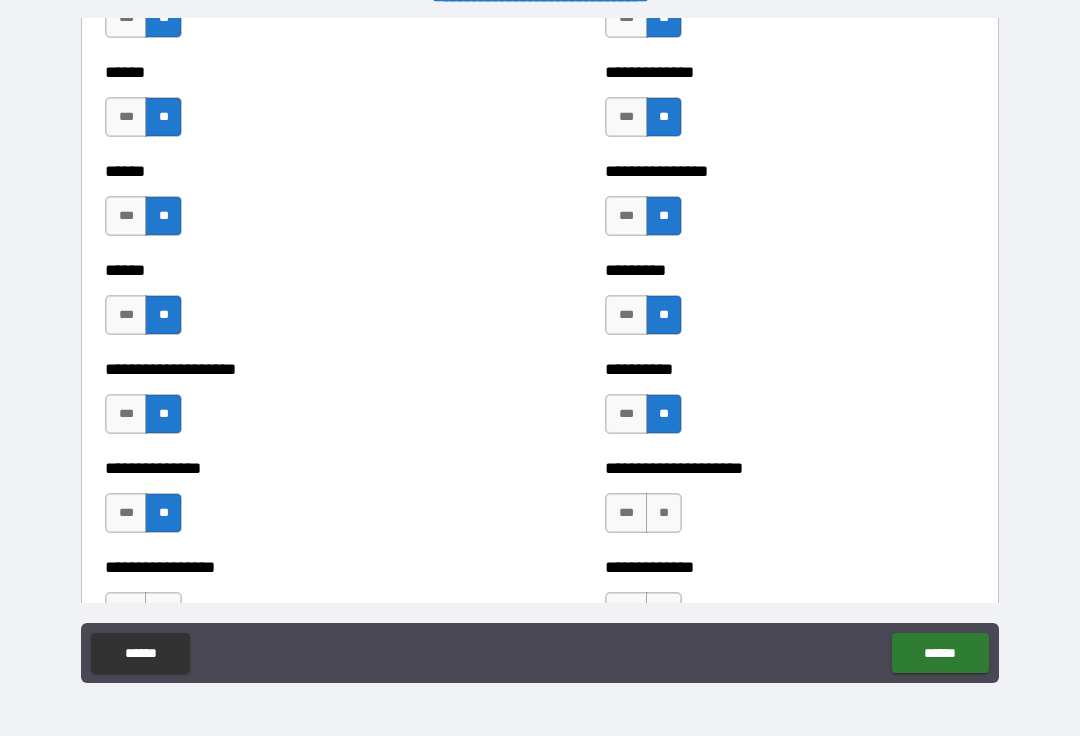 click on "**" at bounding box center [664, 514] 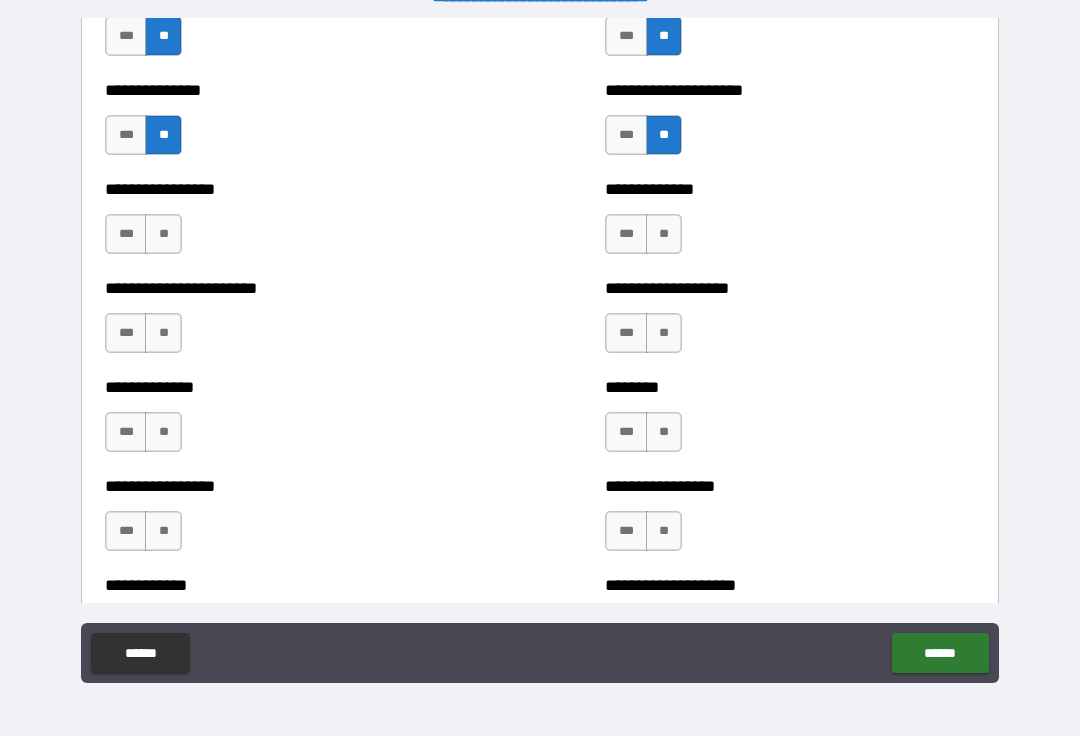 scroll, scrollTop: 3610, scrollLeft: 0, axis: vertical 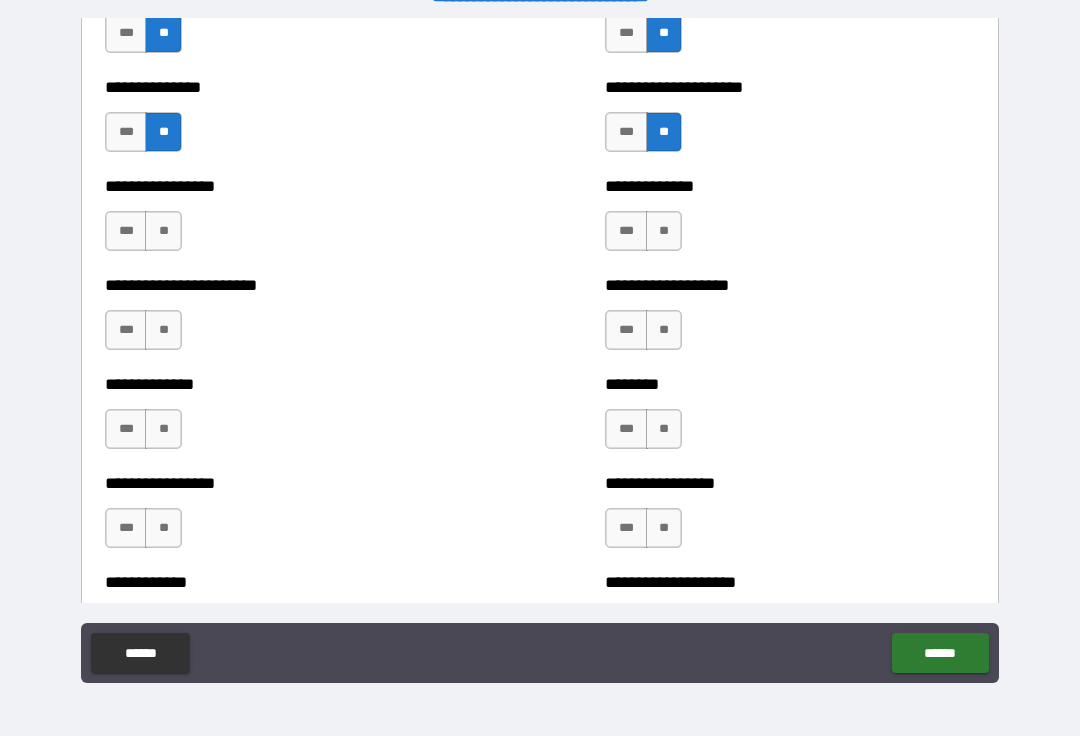 click on "**" at bounding box center [163, 232] 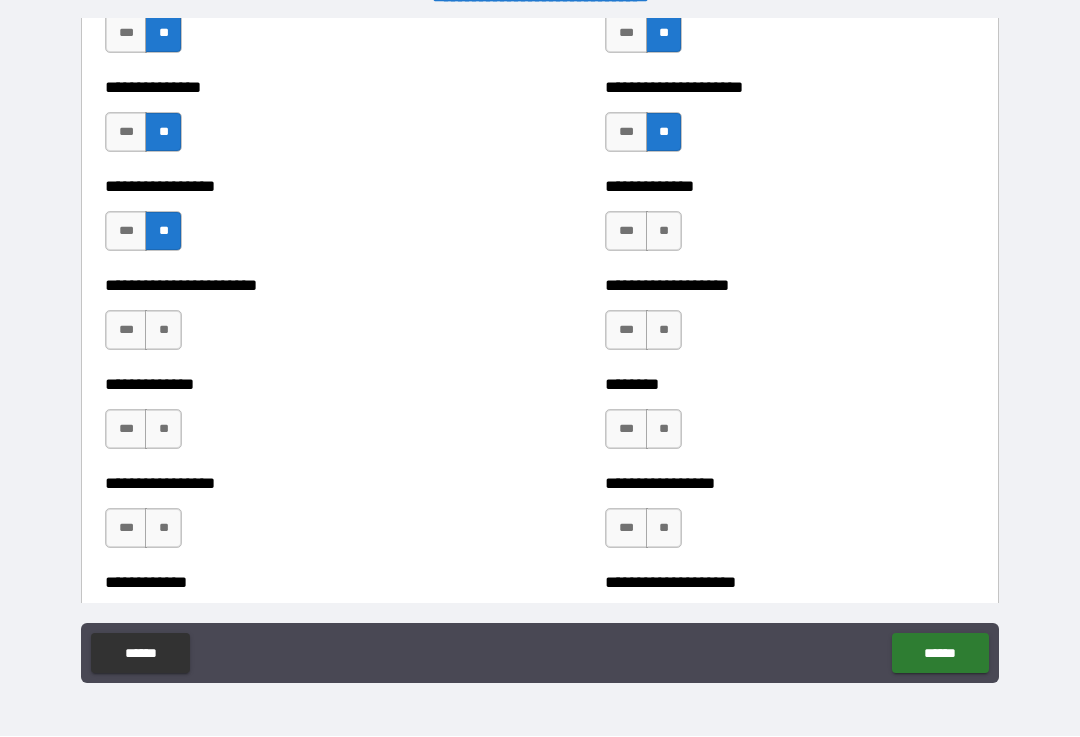 click on "**" at bounding box center (664, 232) 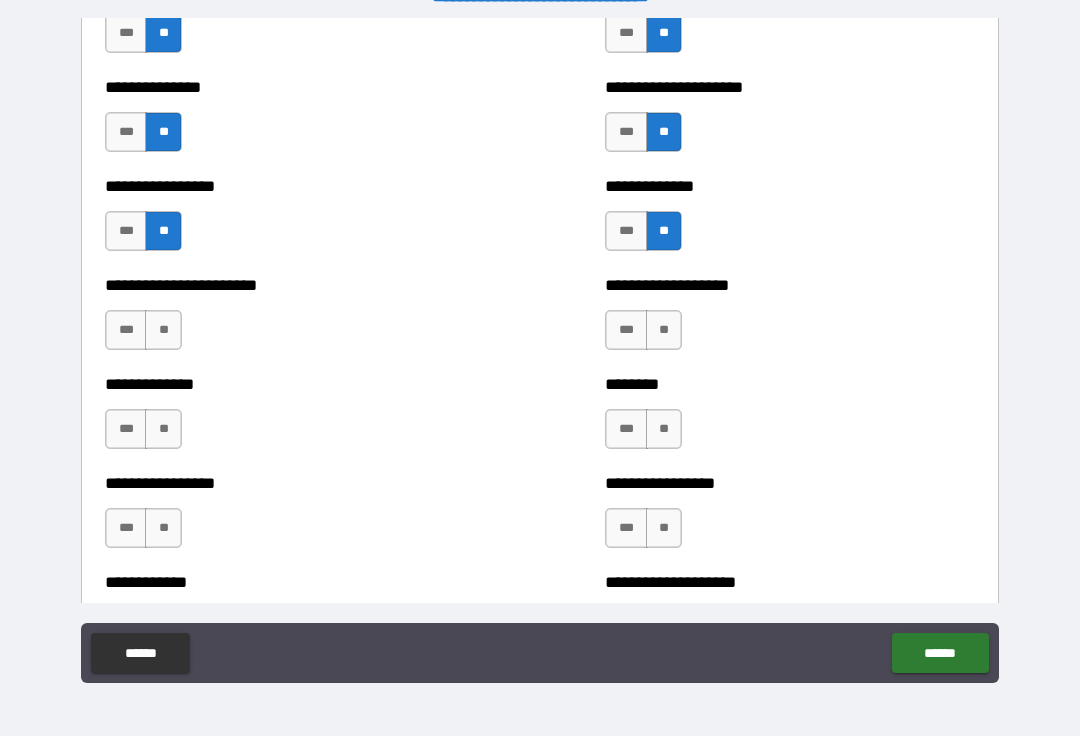 click on "**" at bounding box center [163, 331] 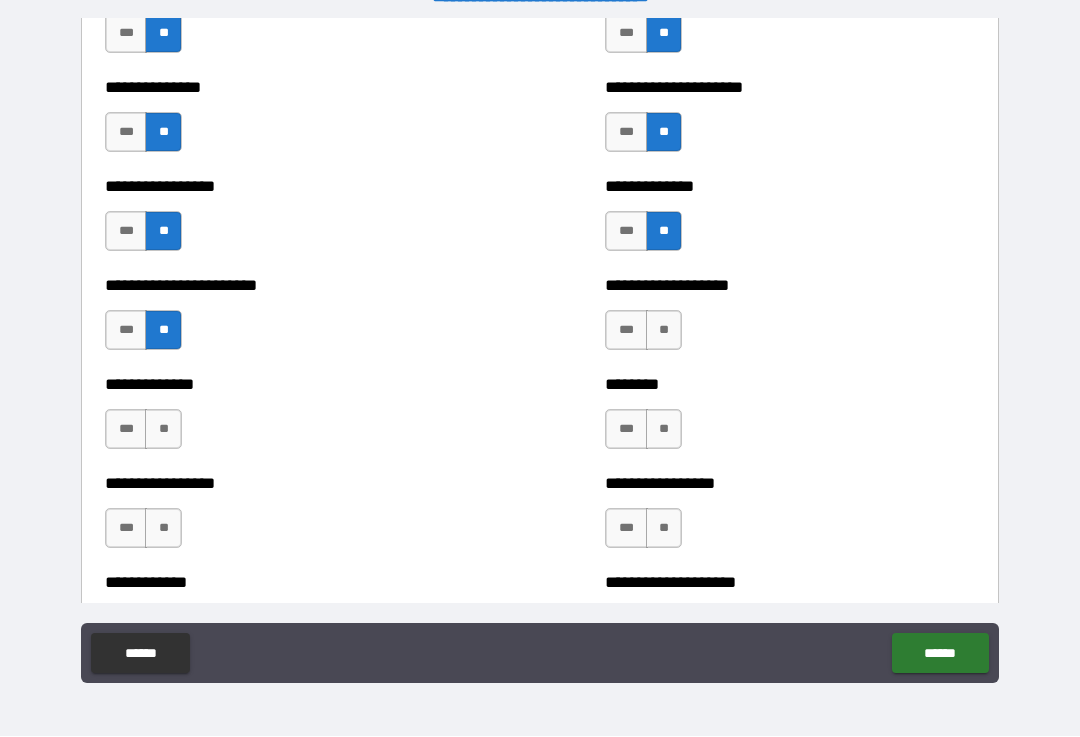 click on "**" at bounding box center (664, 331) 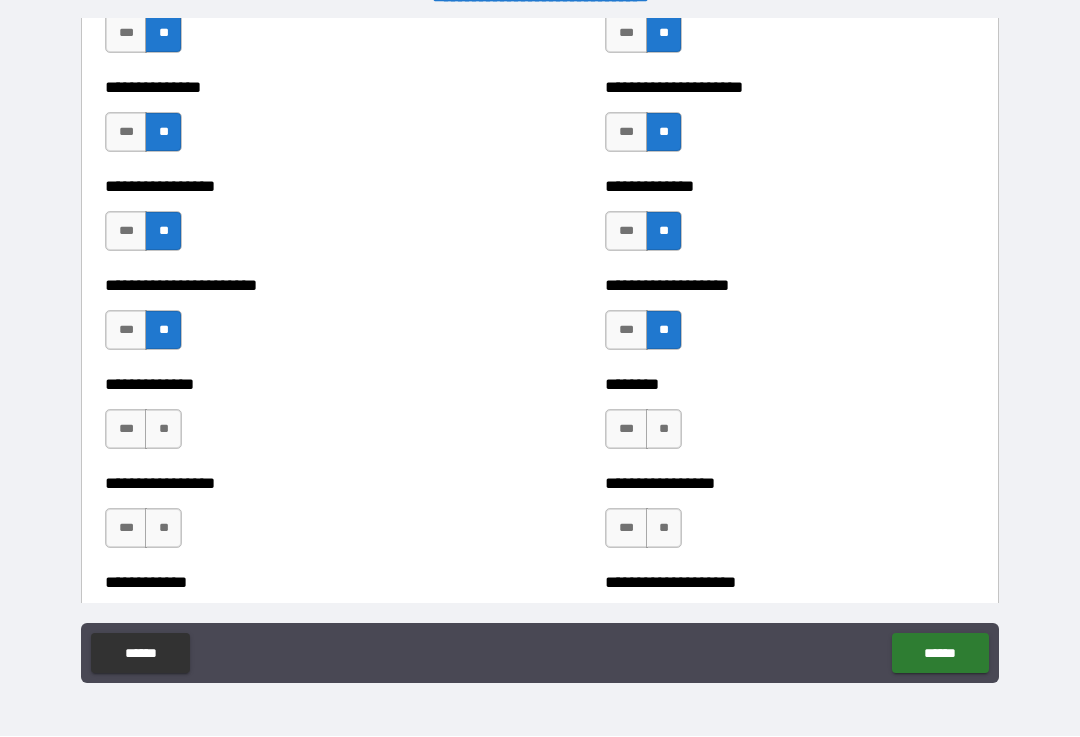 click on "**" at bounding box center [163, 430] 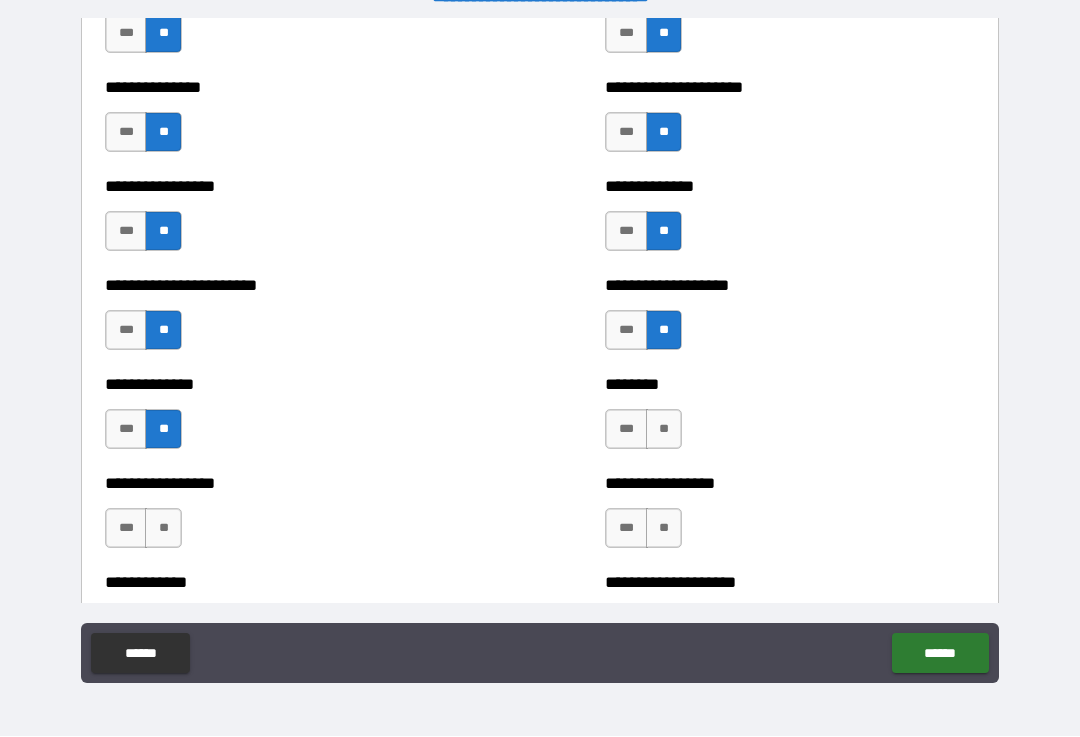 click on "**" at bounding box center [664, 430] 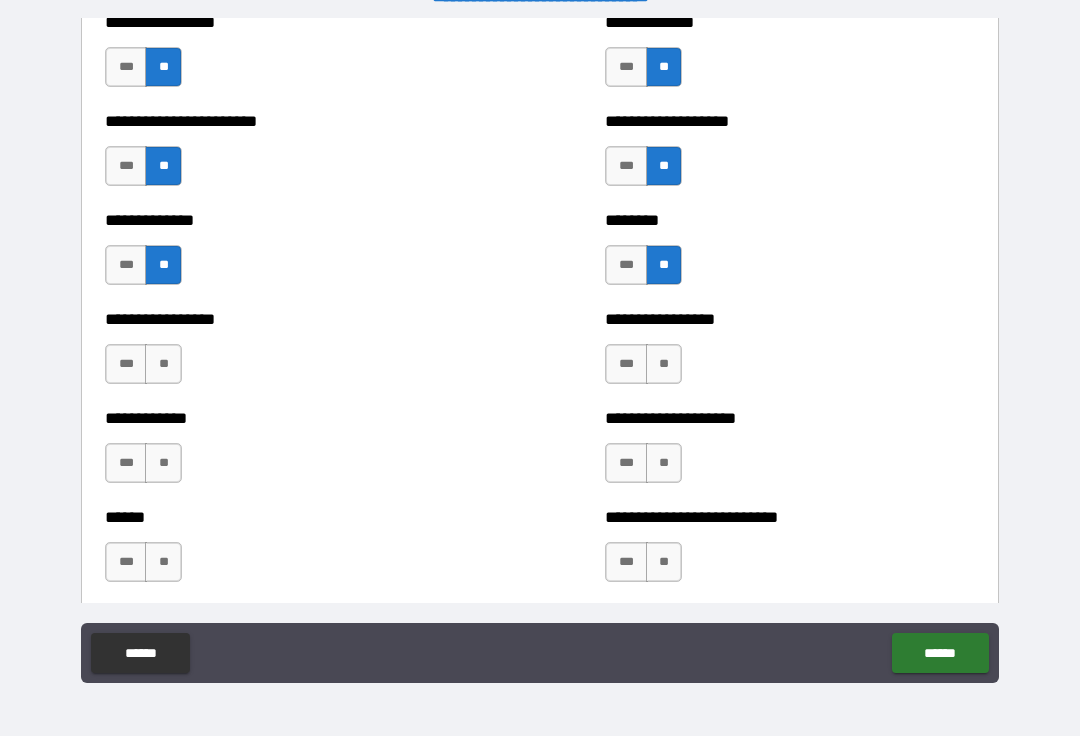 scroll, scrollTop: 3777, scrollLeft: 0, axis: vertical 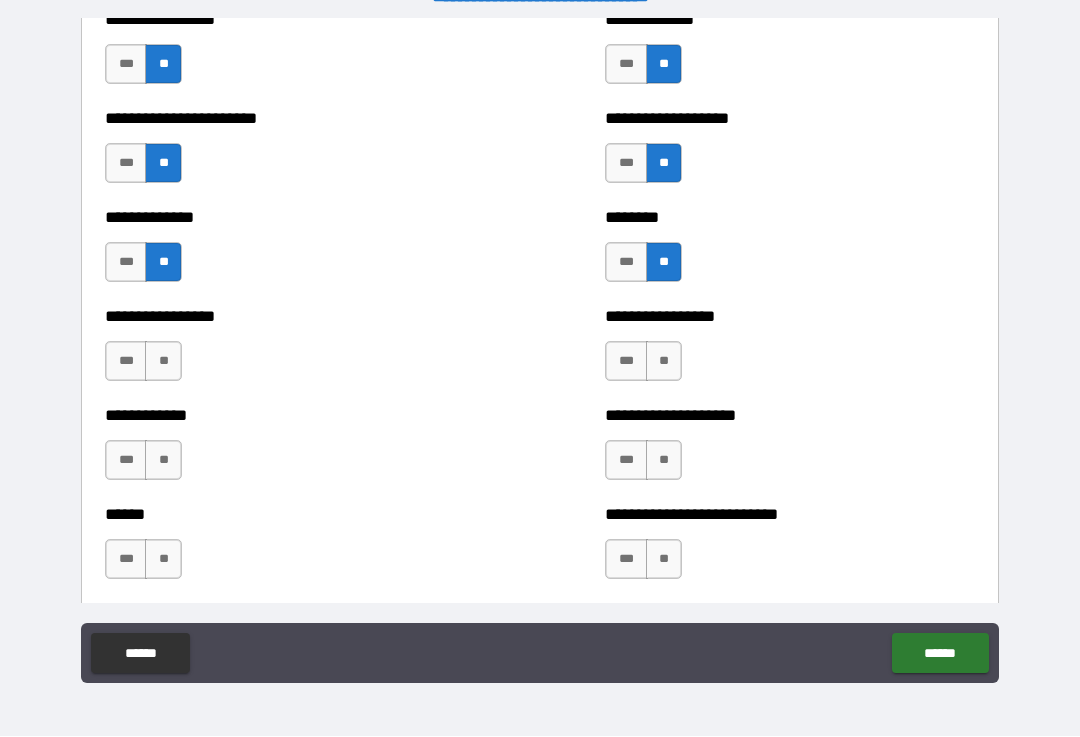 click on "**" at bounding box center [163, 362] 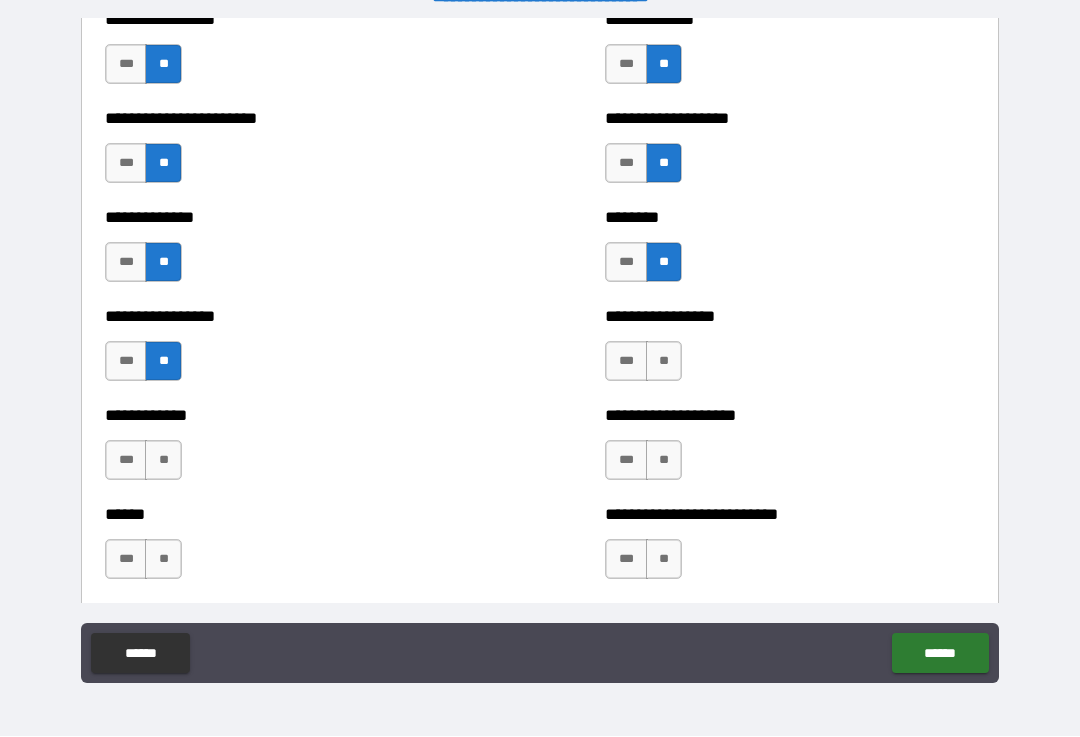 click on "**" at bounding box center (664, 362) 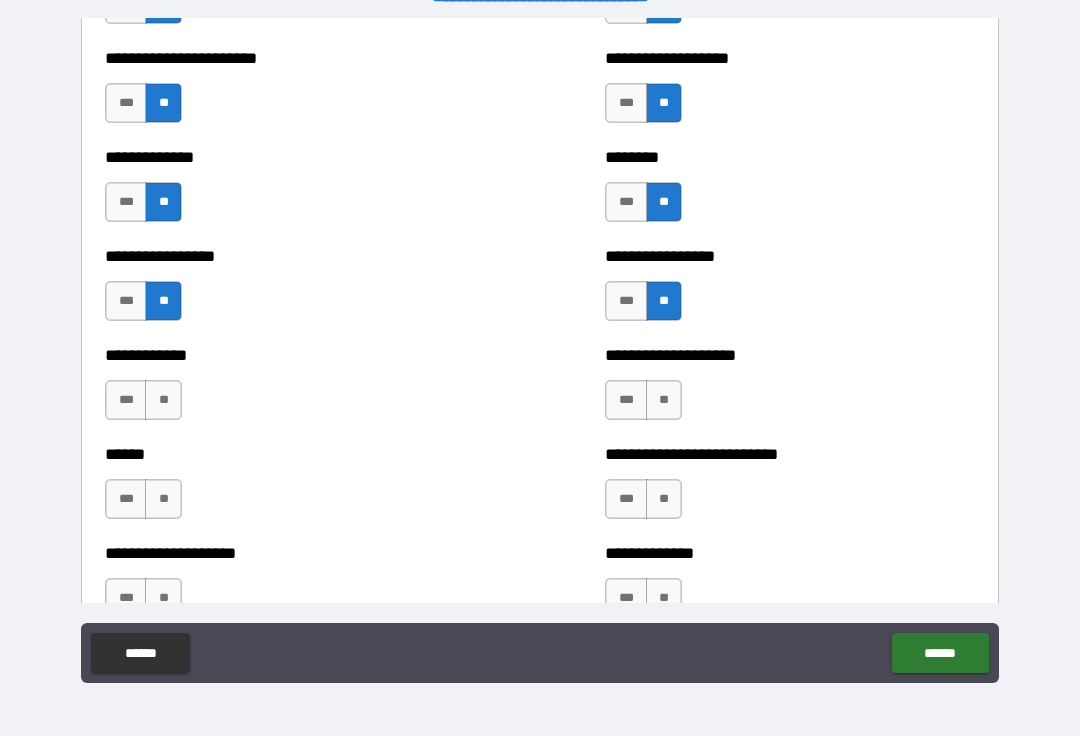 scroll, scrollTop: 3853, scrollLeft: 0, axis: vertical 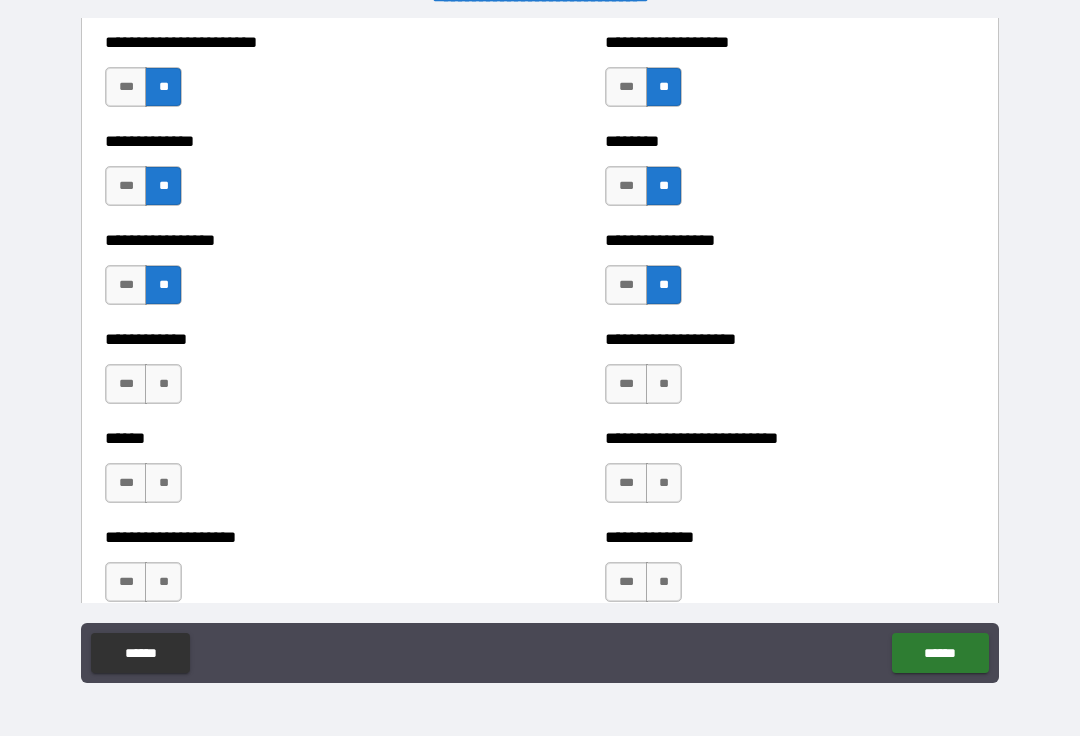 click on "**" at bounding box center (163, 385) 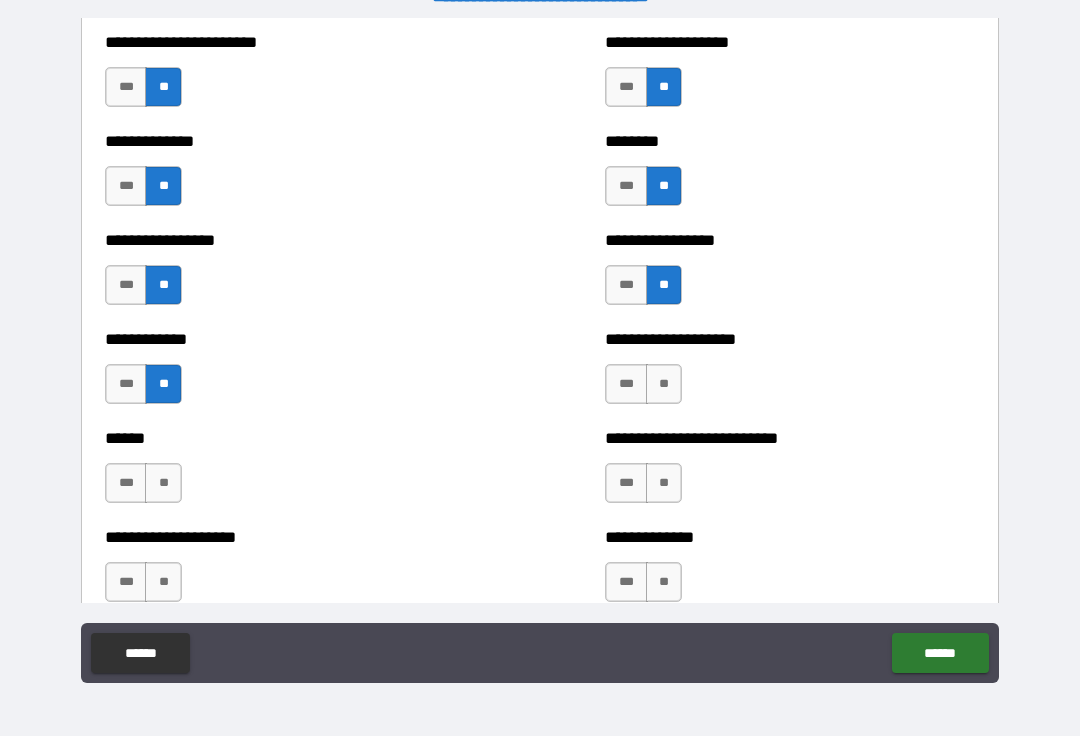 click on "**" at bounding box center (664, 385) 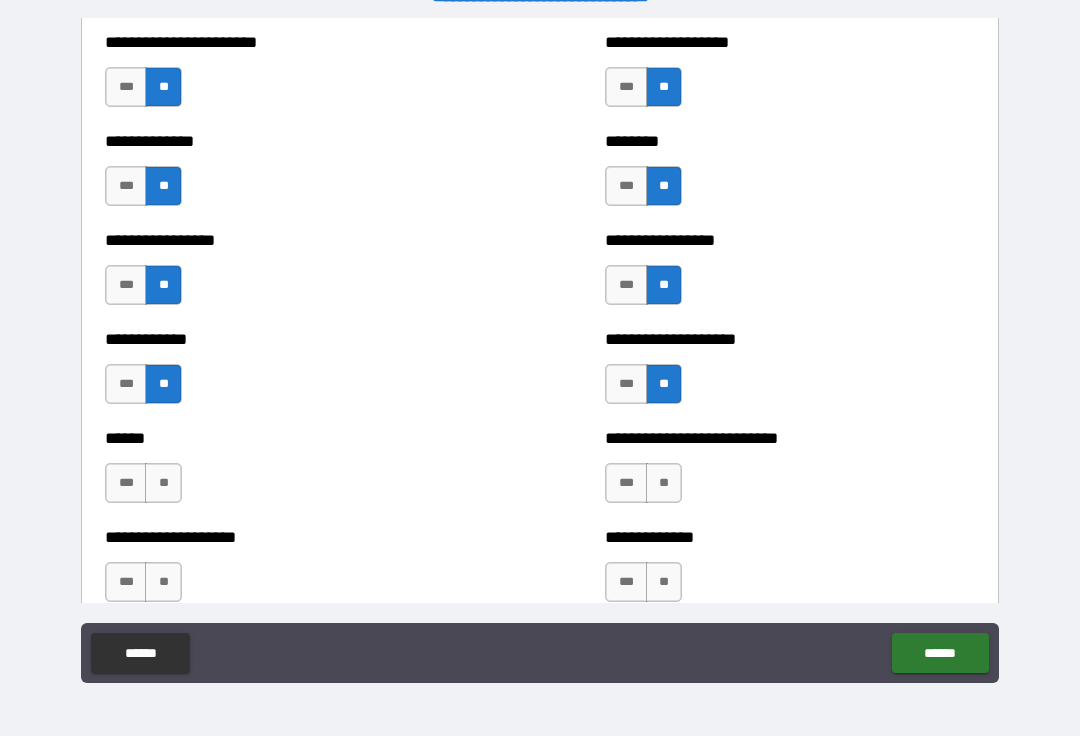 click on "**" at bounding box center [163, 484] 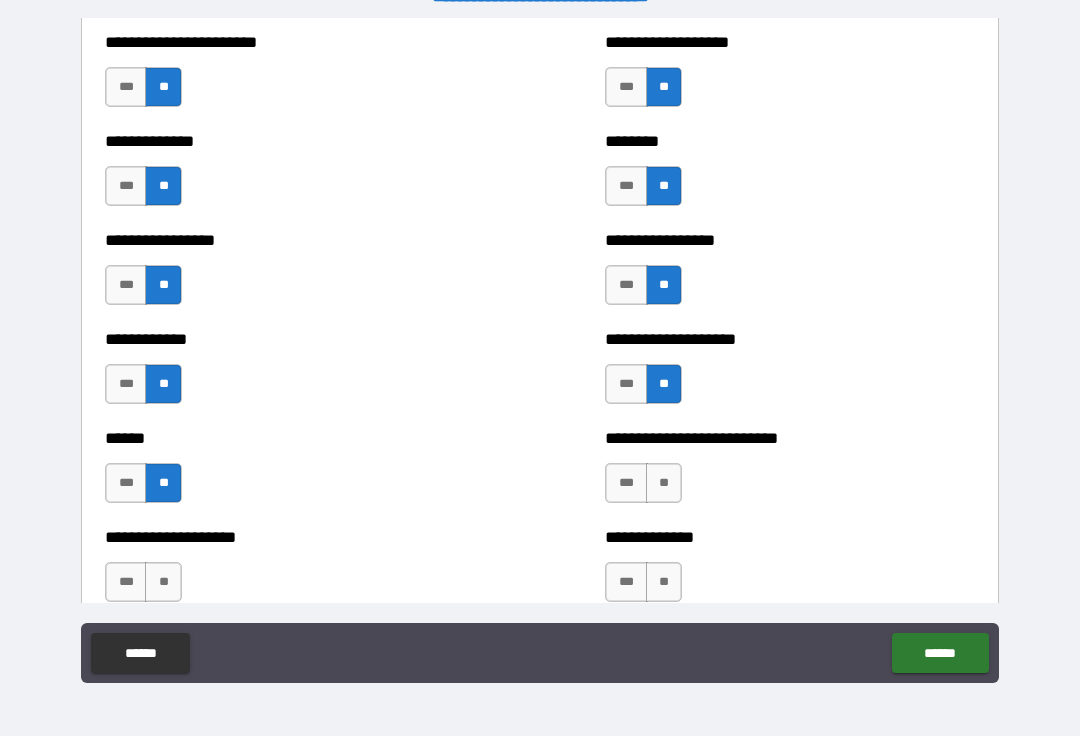 click on "**" at bounding box center [664, 484] 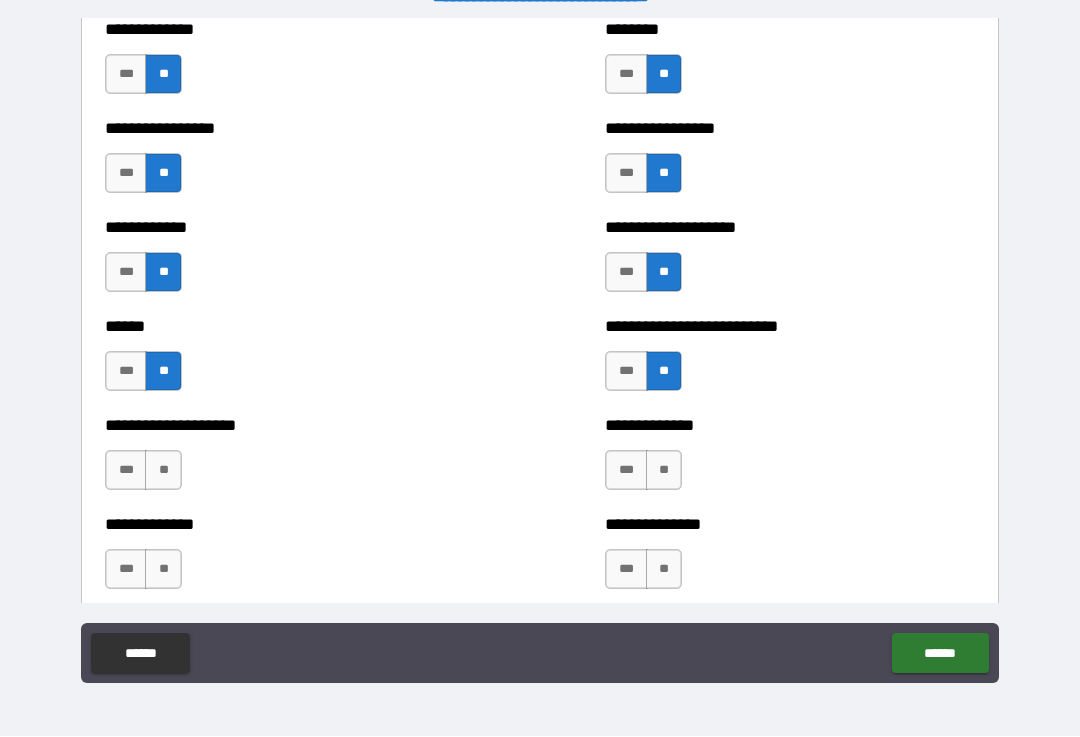 scroll, scrollTop: 3967, scrollLeft: 0, axis: vertical 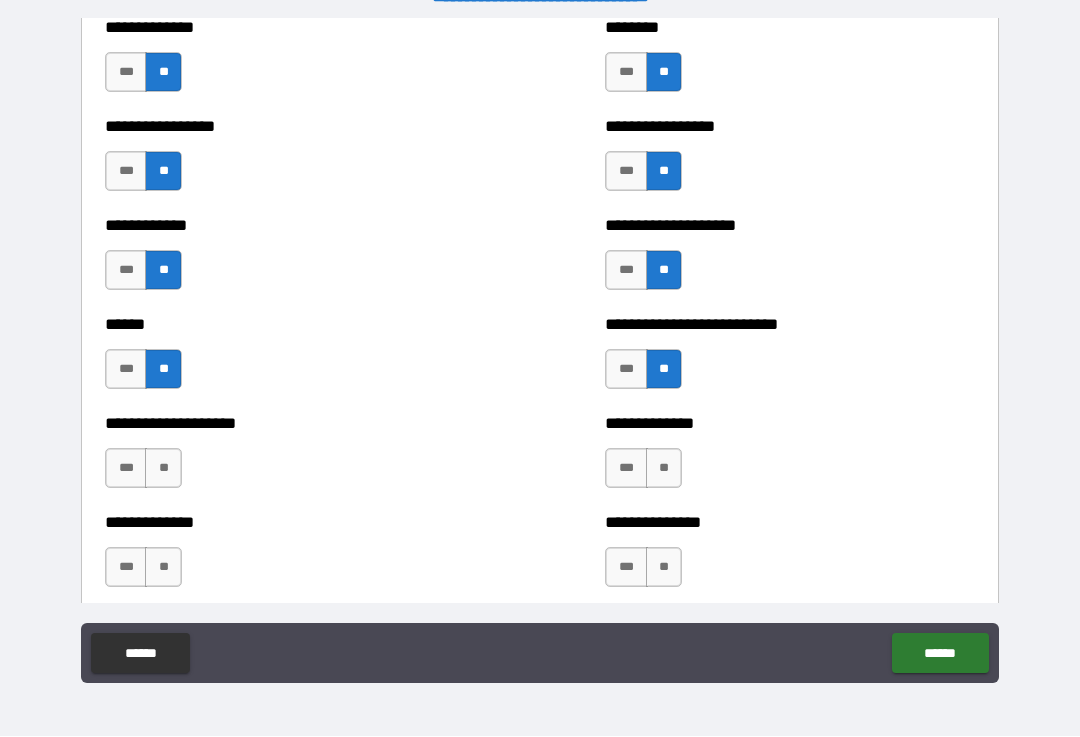 click on "**" at bounding box center (163, 469) 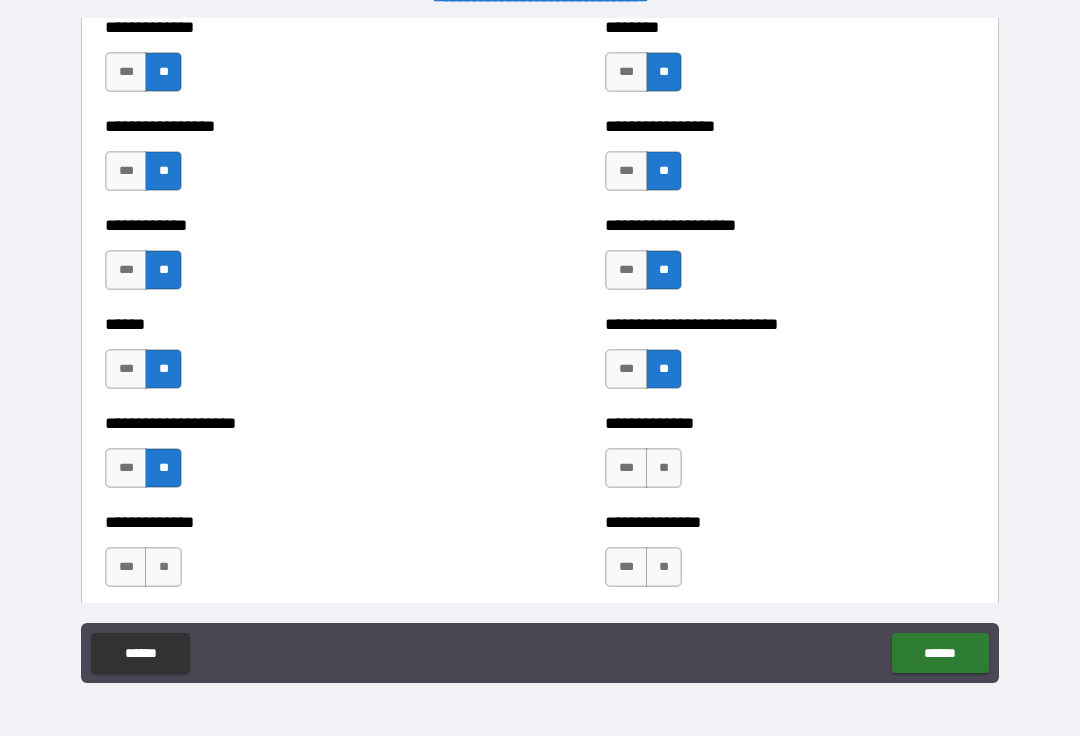 click on "**" at bounding box center (664, 469) 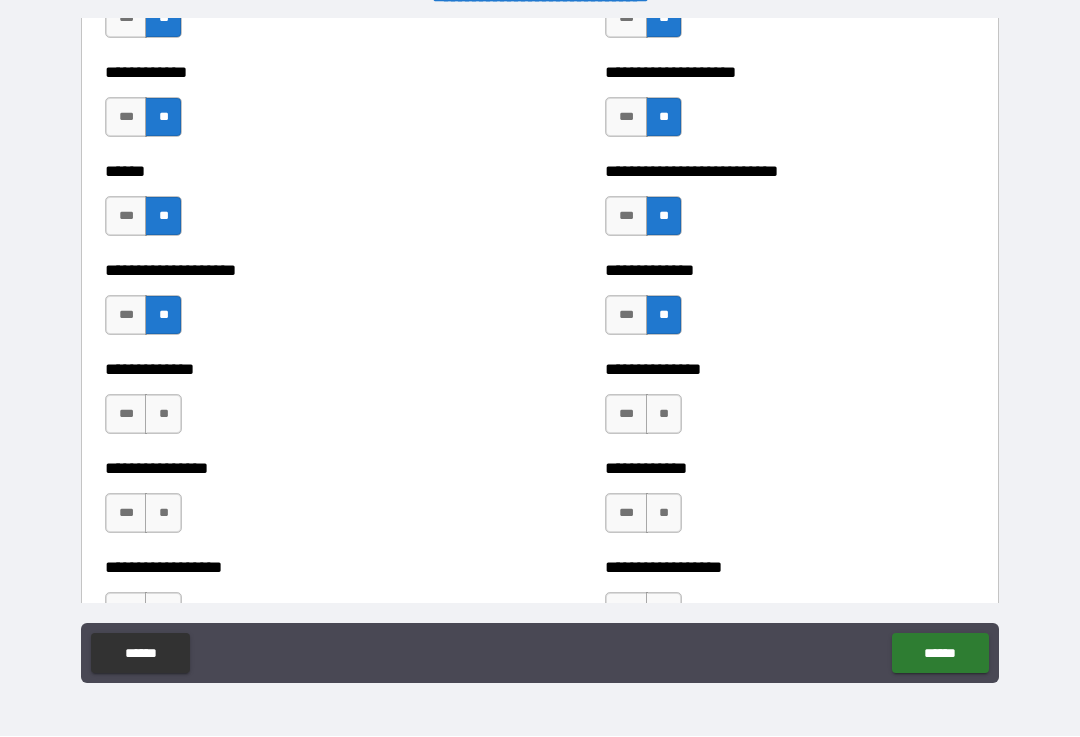 scroll, scrollTop: 4122, scrollLeft: 0, axis: vertical 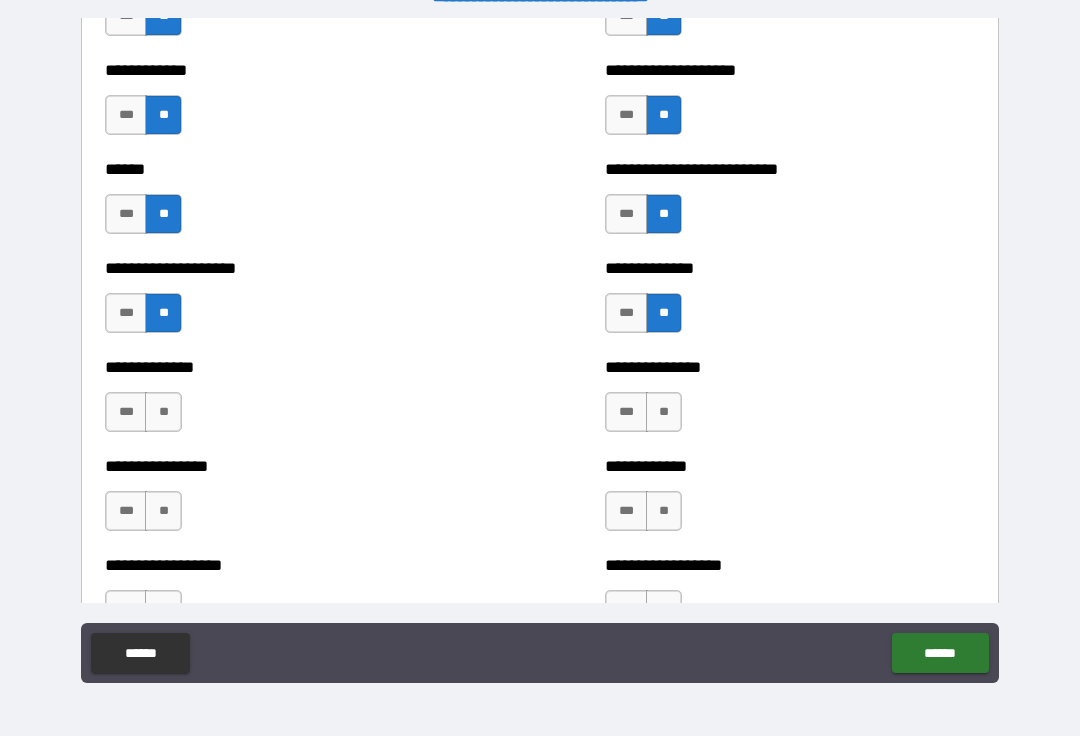 click on "**" at bounding box center (163, 413) 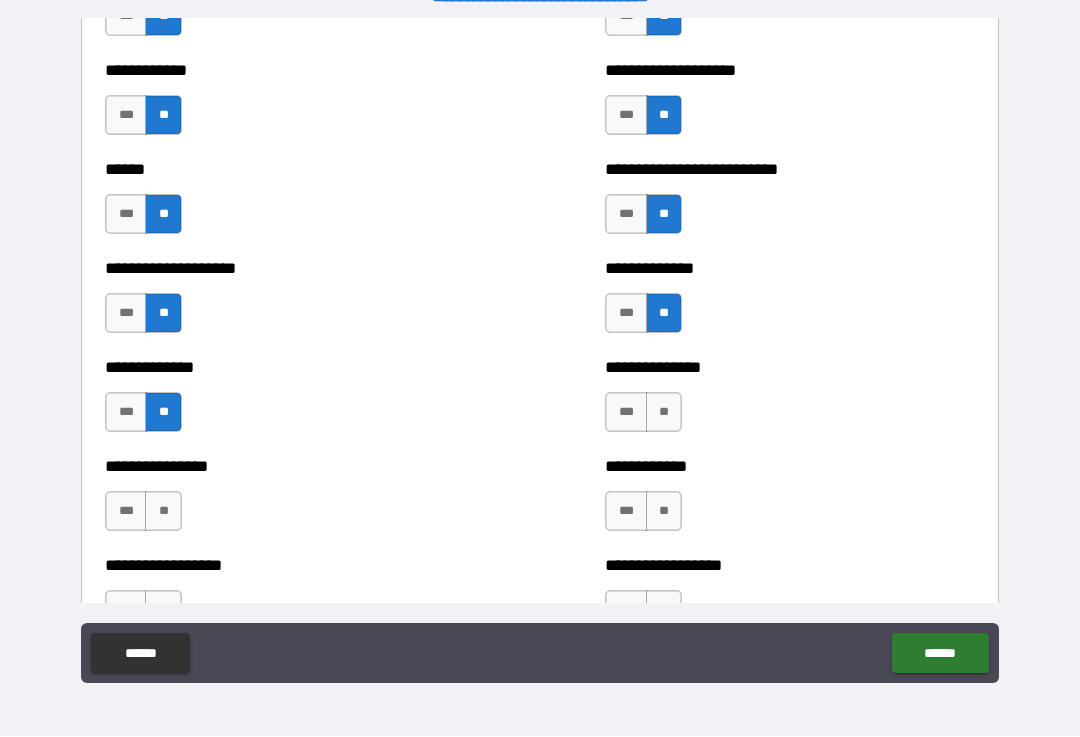 click on "**" at bounding box center (664, 413) 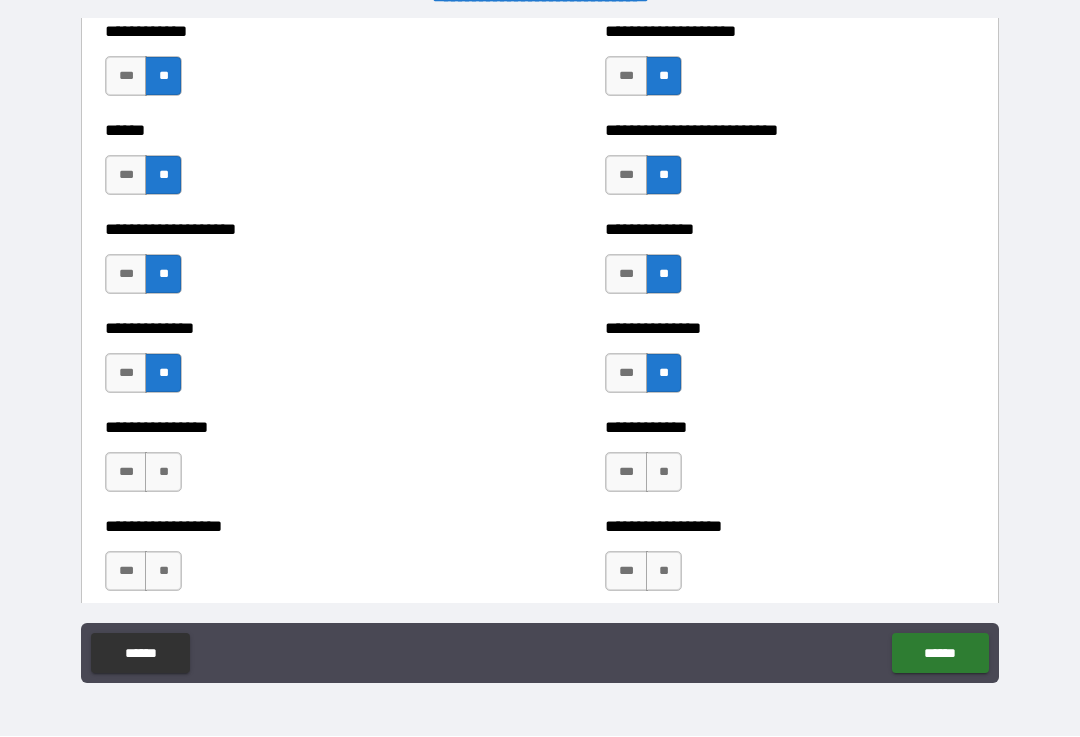 scroll, scrollTop: 4179, scrollLeft: 0, axis: vertical 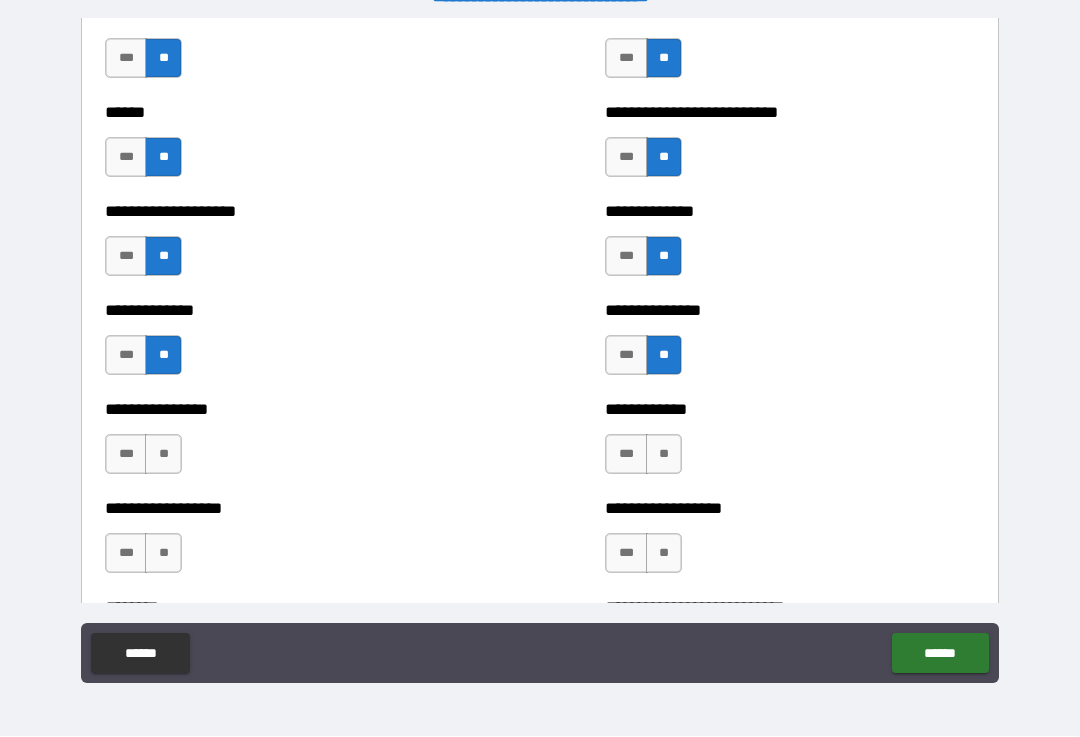 click on "**" at bounding box center (163, 455) 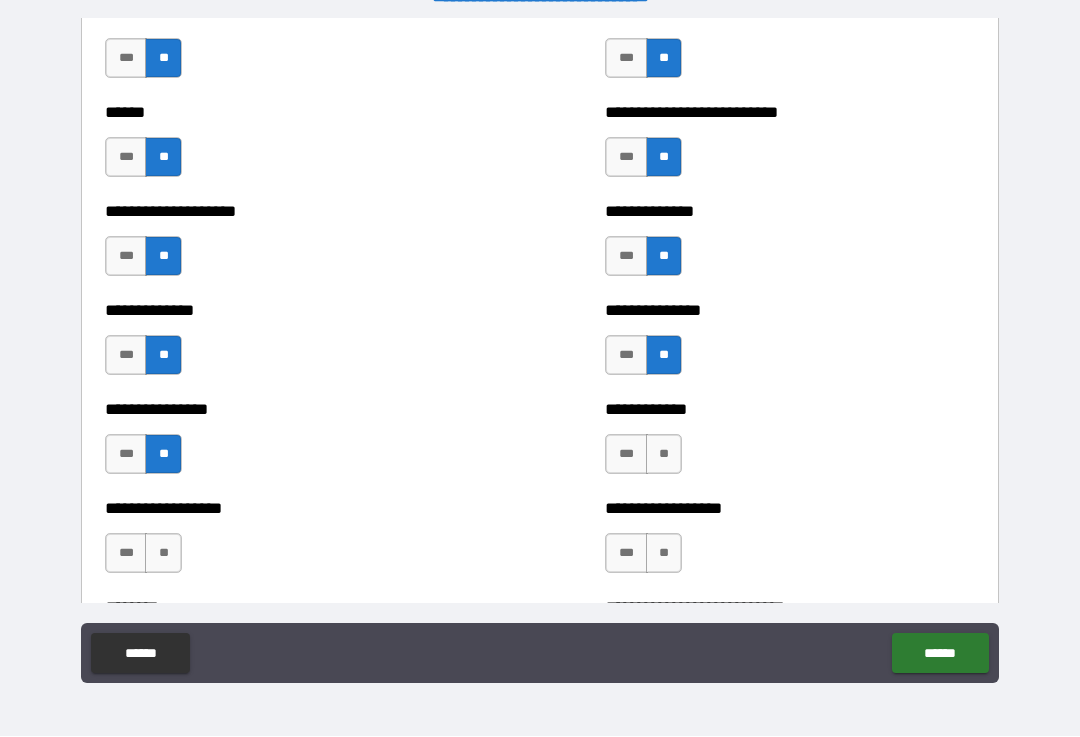 click on "**" at bounding box center (664, 455) 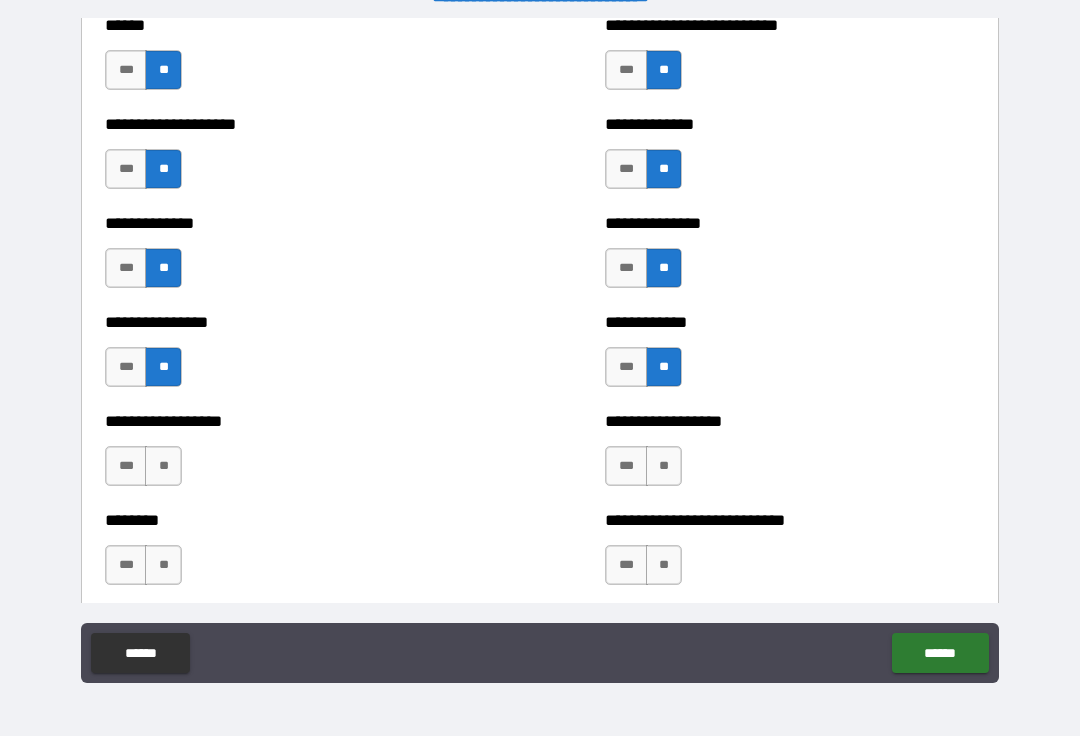 scroll, scrollTop: 4344, scrollLeft: 0, axis: vertical 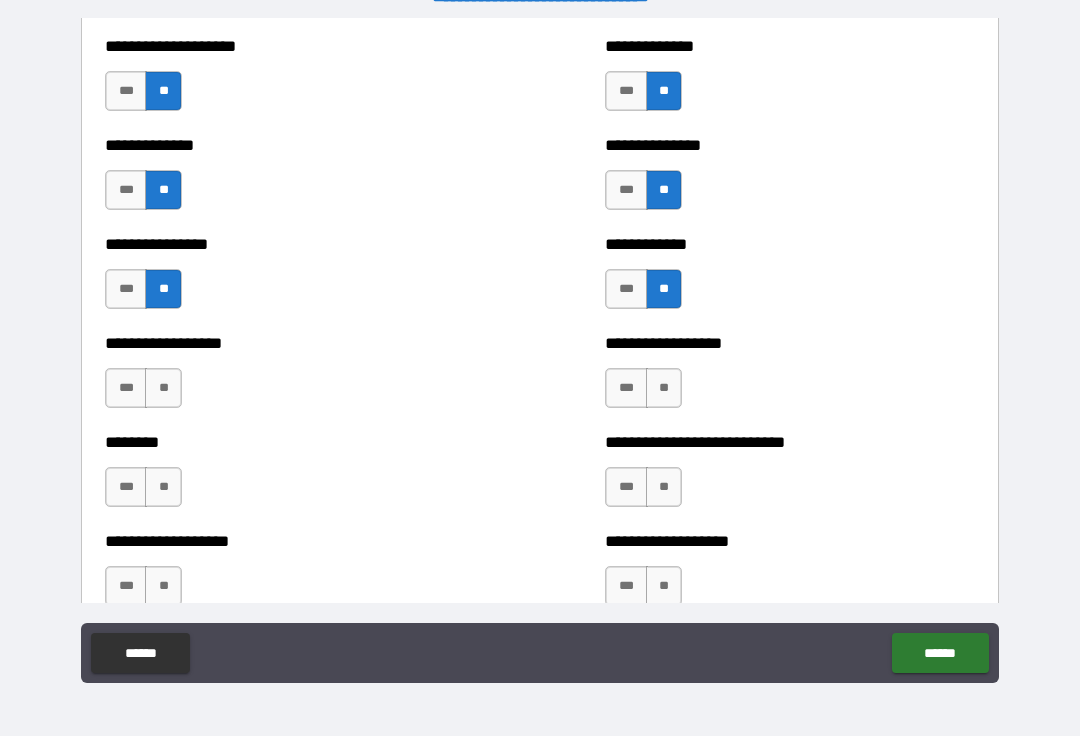 click on "**" at bounding box center (163, 389) 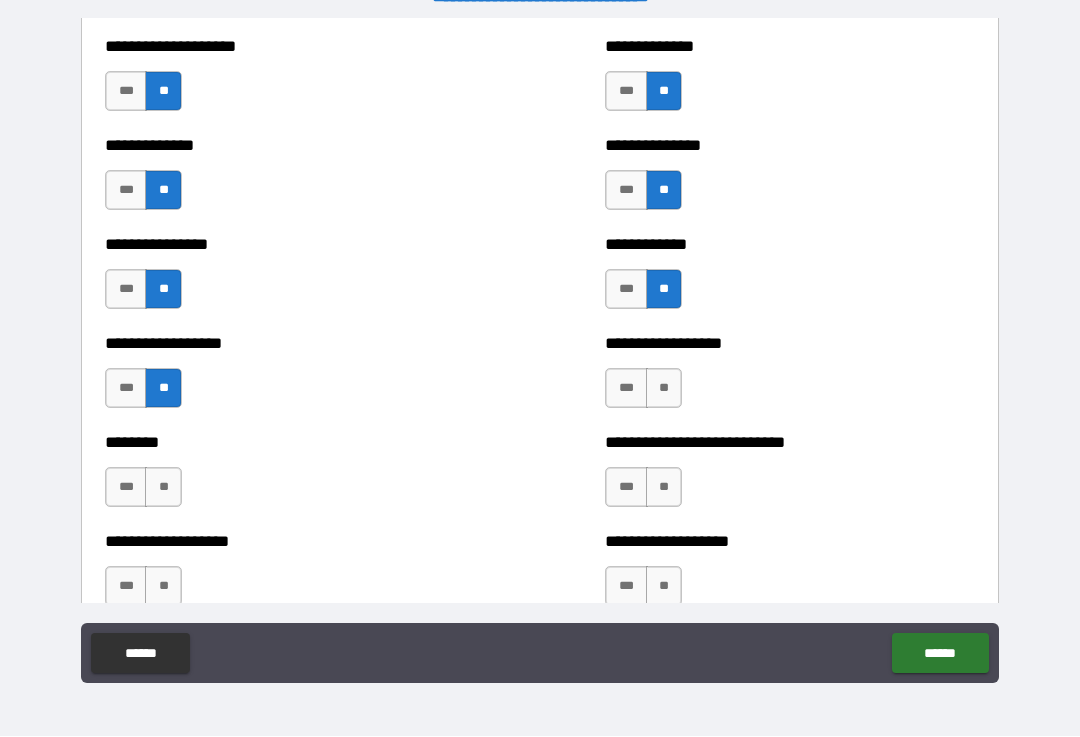 click on "**" at bounding box center [664, 389] 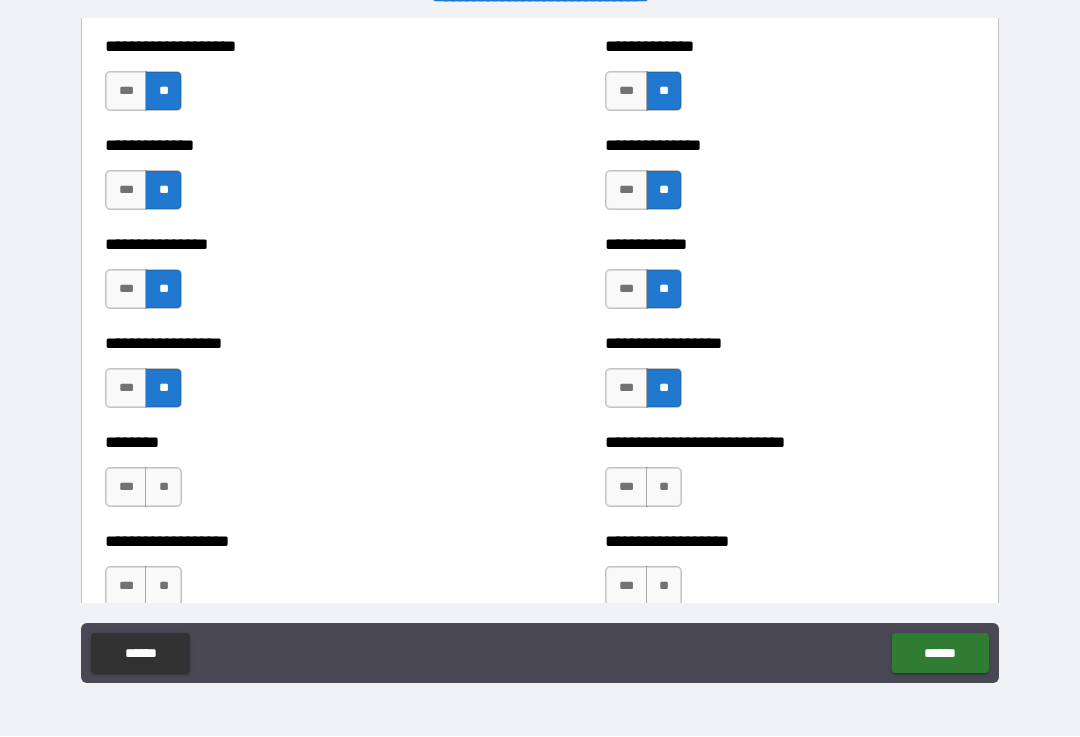click on "**" at bounding box center (163, 488) 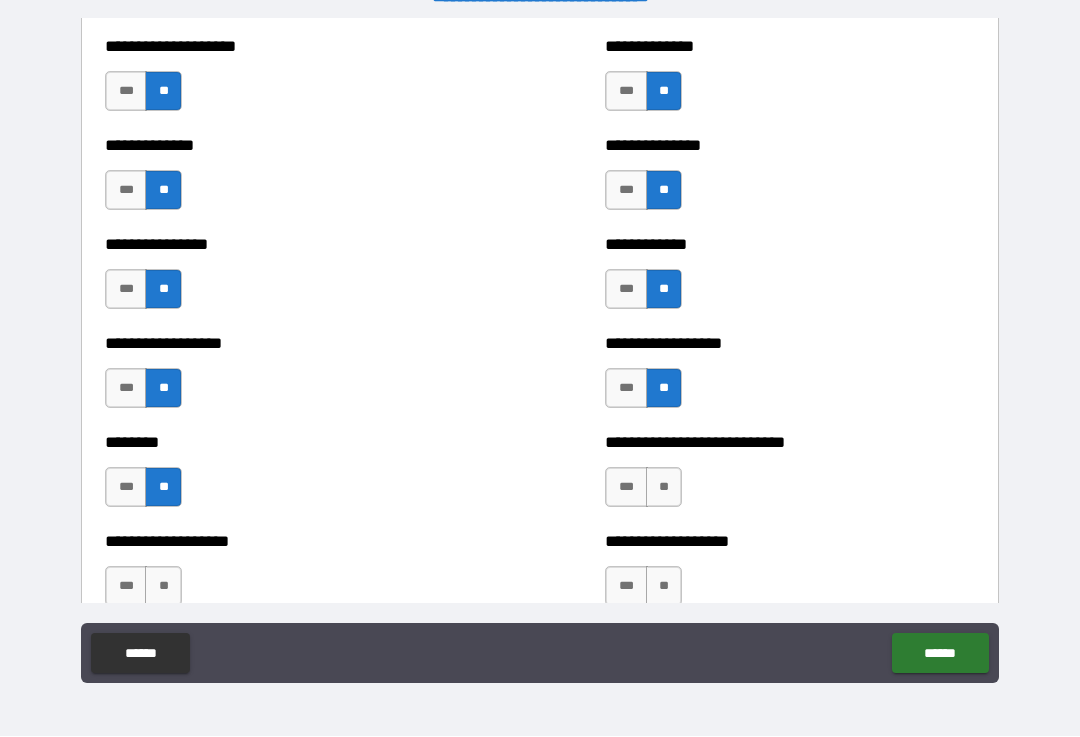 click on "**" at bounding box center [664, 488] 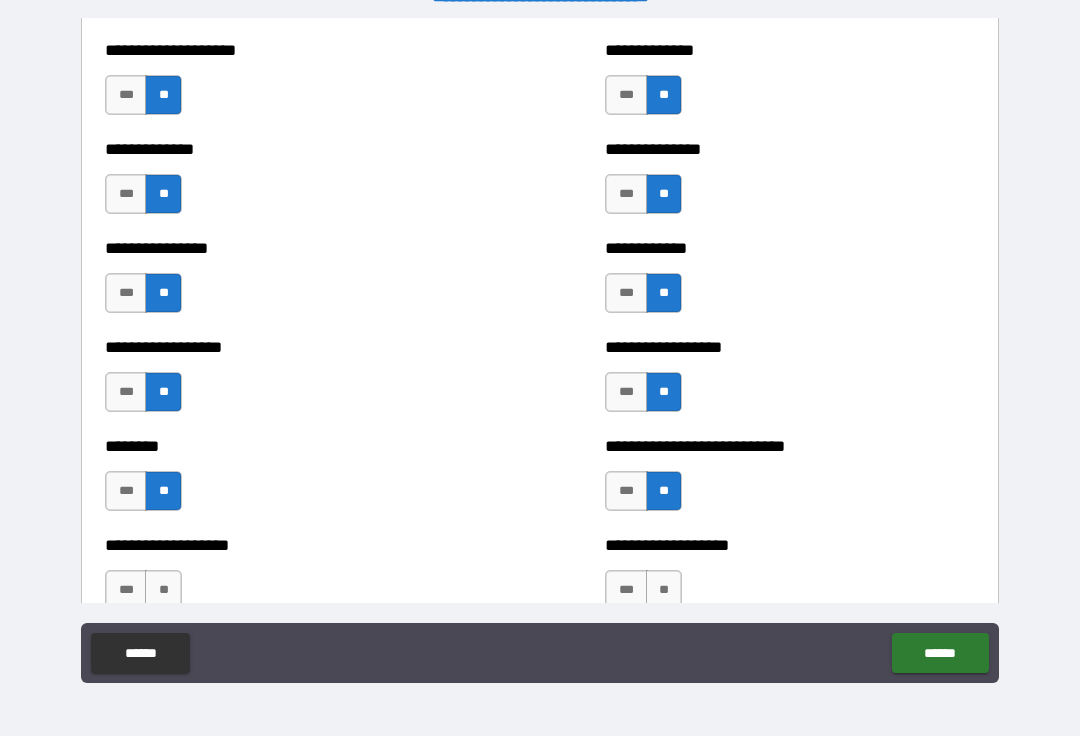 scroll, scrollTop: 4386, scrollLeft: 0, axis: vertical 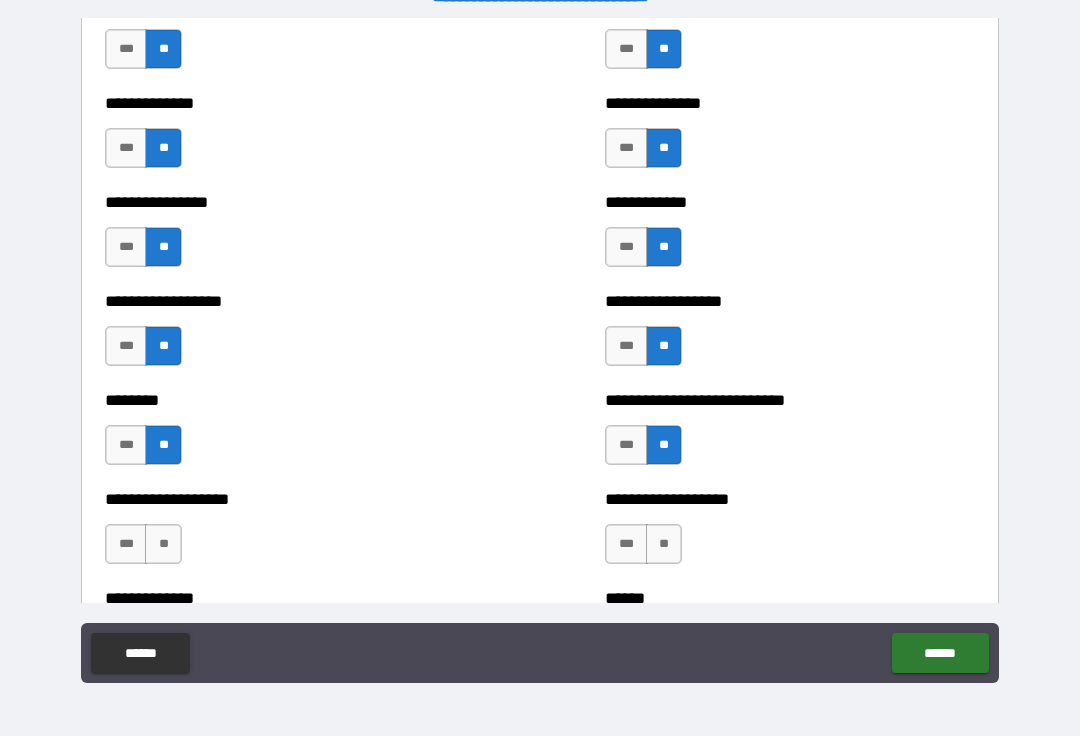 click on "**" at bounding box center [163, 545] 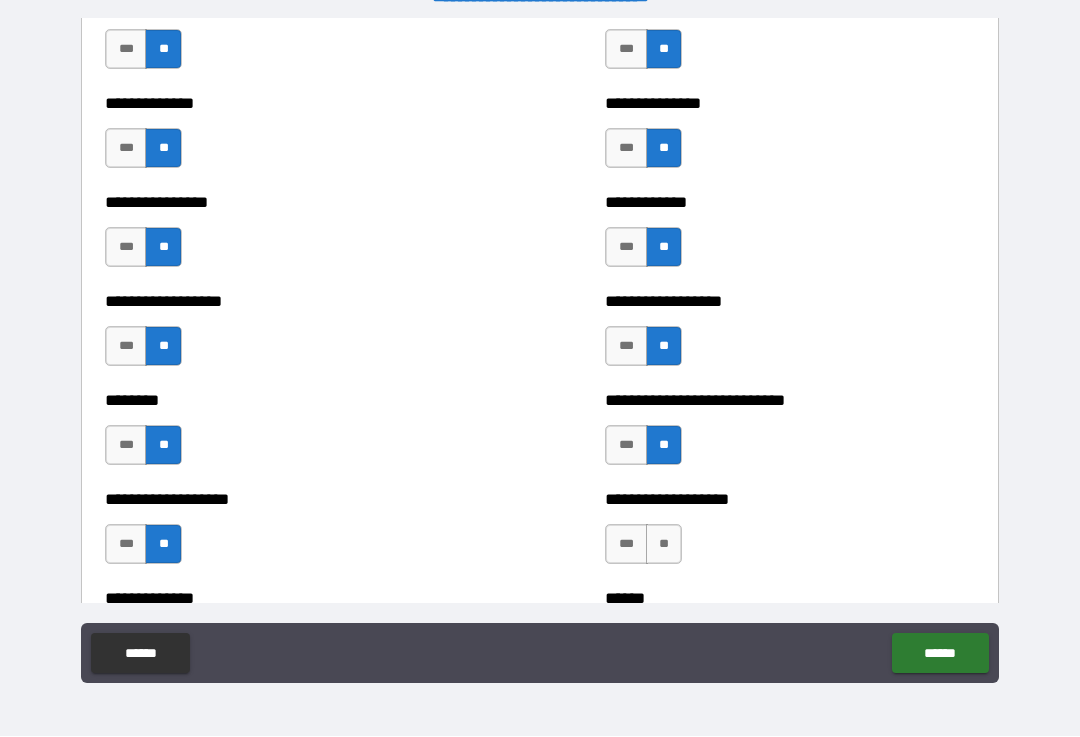 click on "**" at bounding box center (664, 545) 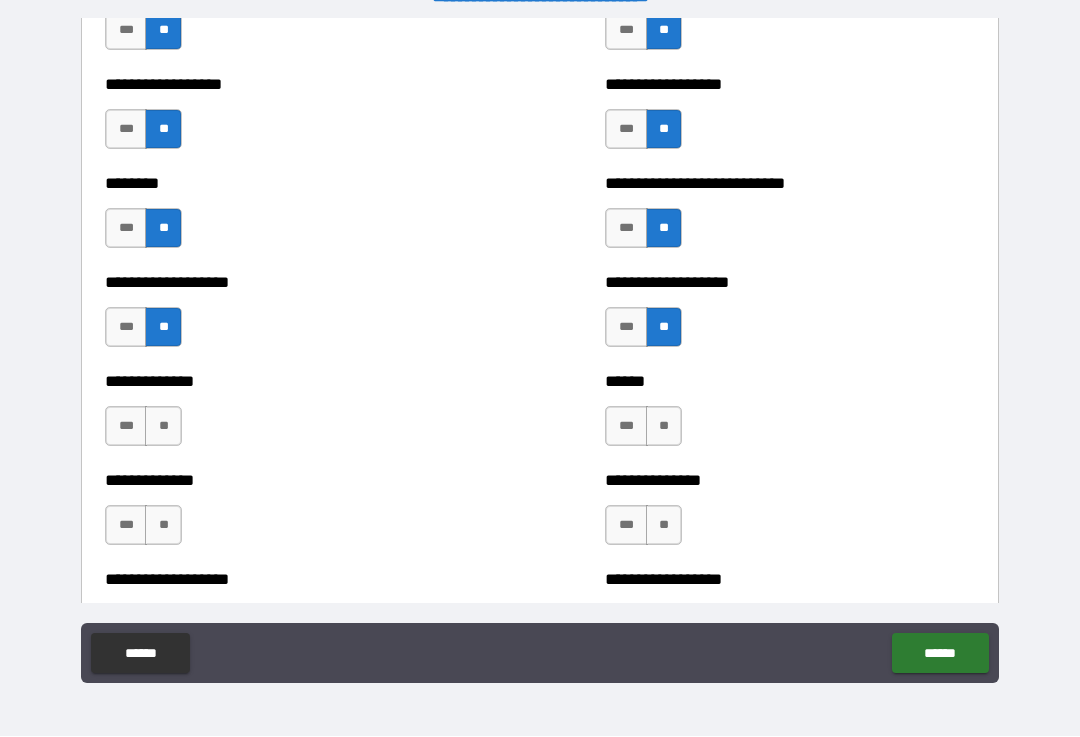 scroll, scrollTop: 4612, scrollLeft: 0, axis: vertical 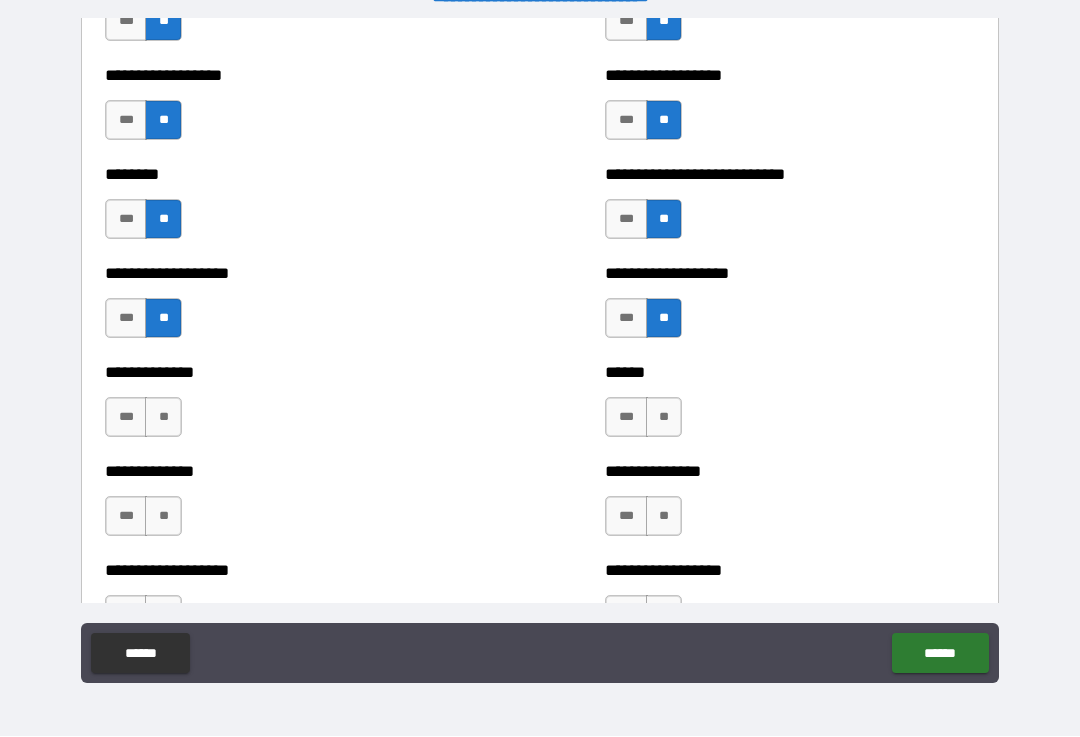 click on "**" at bounding box center [163, 418] 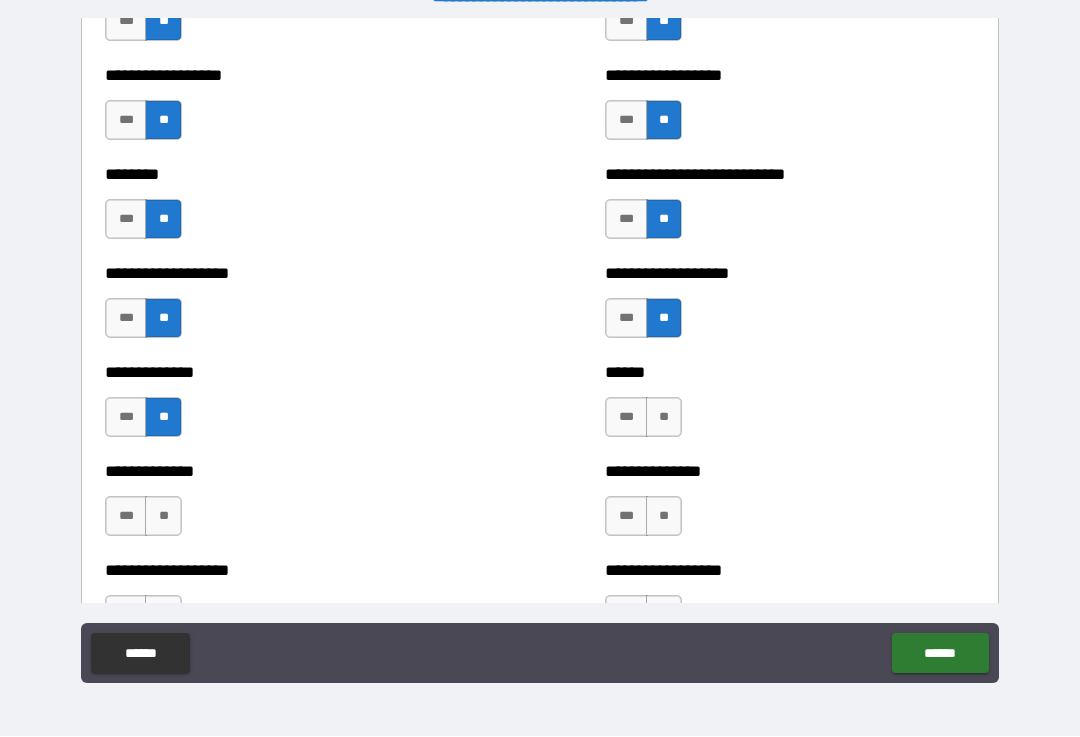 click on "**" at bounding box center [664, 418] 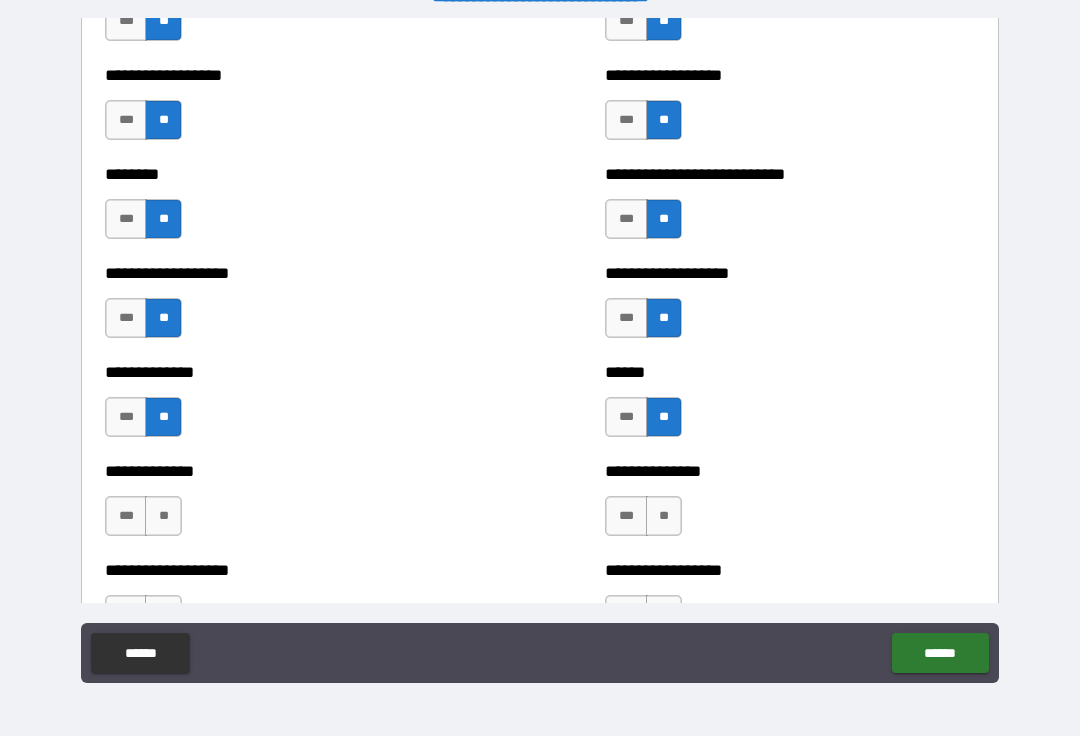 click on "**" at bounding box center (163, 517) 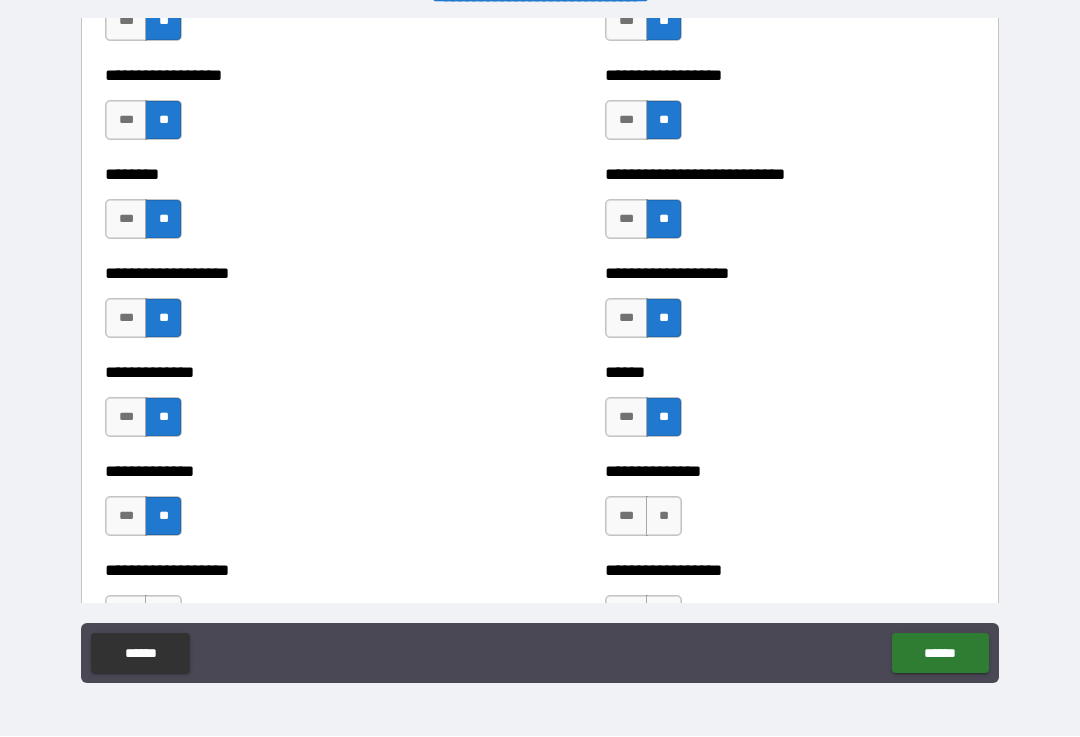 click on "**" at bounding box center (664, 517) 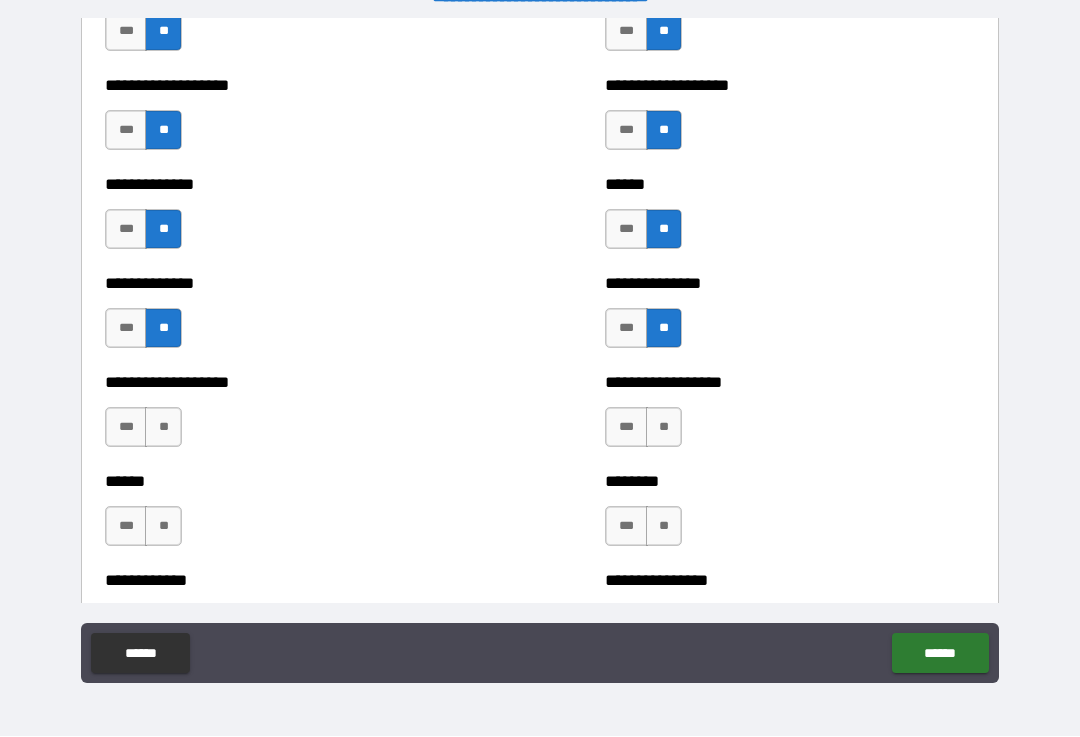 scroll, scrollTop: 4803, scrollLeft: 0, axis: vertical 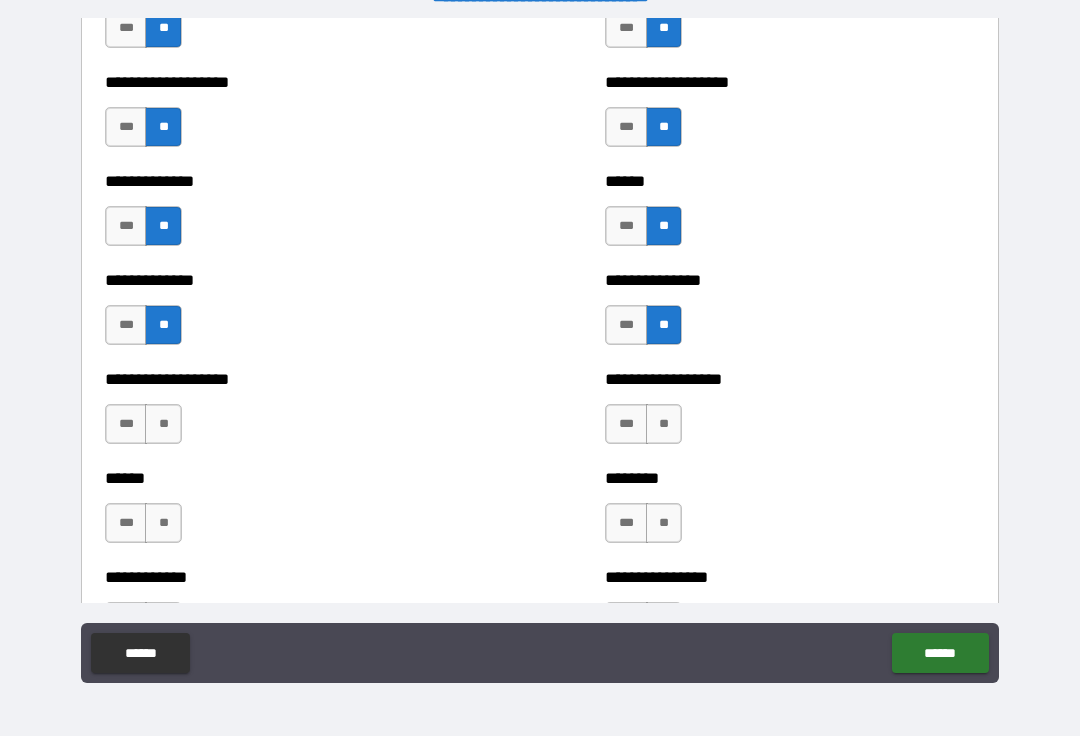 click on "**" at bounding box center (163, 425) 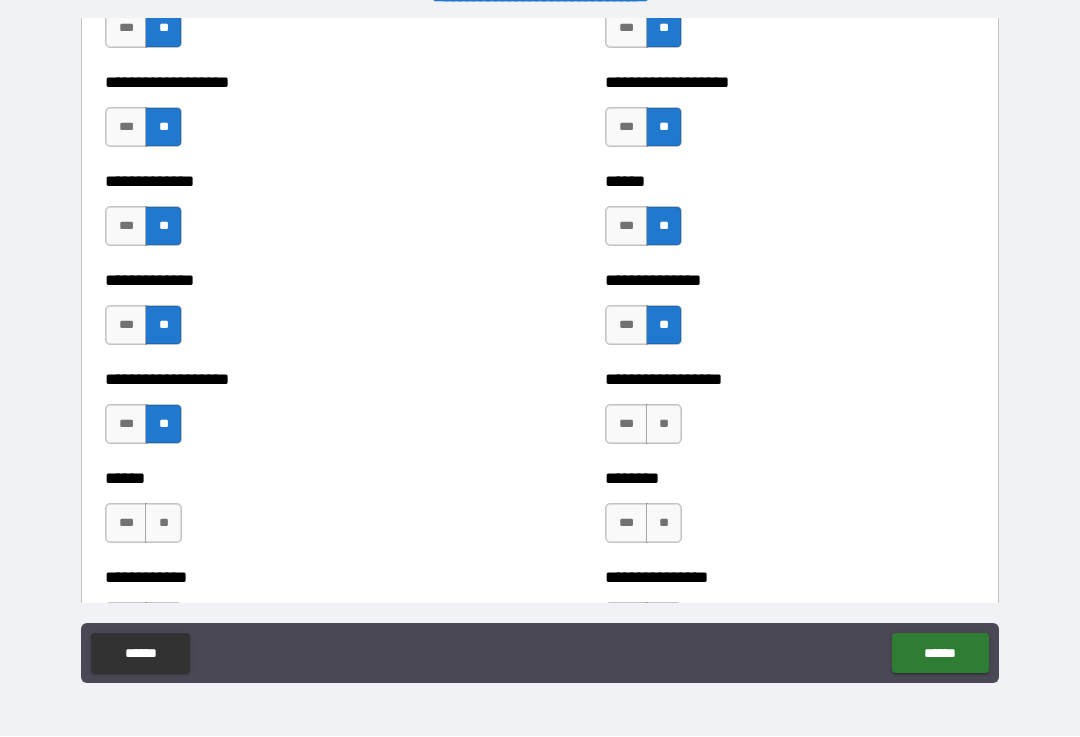 click on "**" at bounding box center [664, 425] 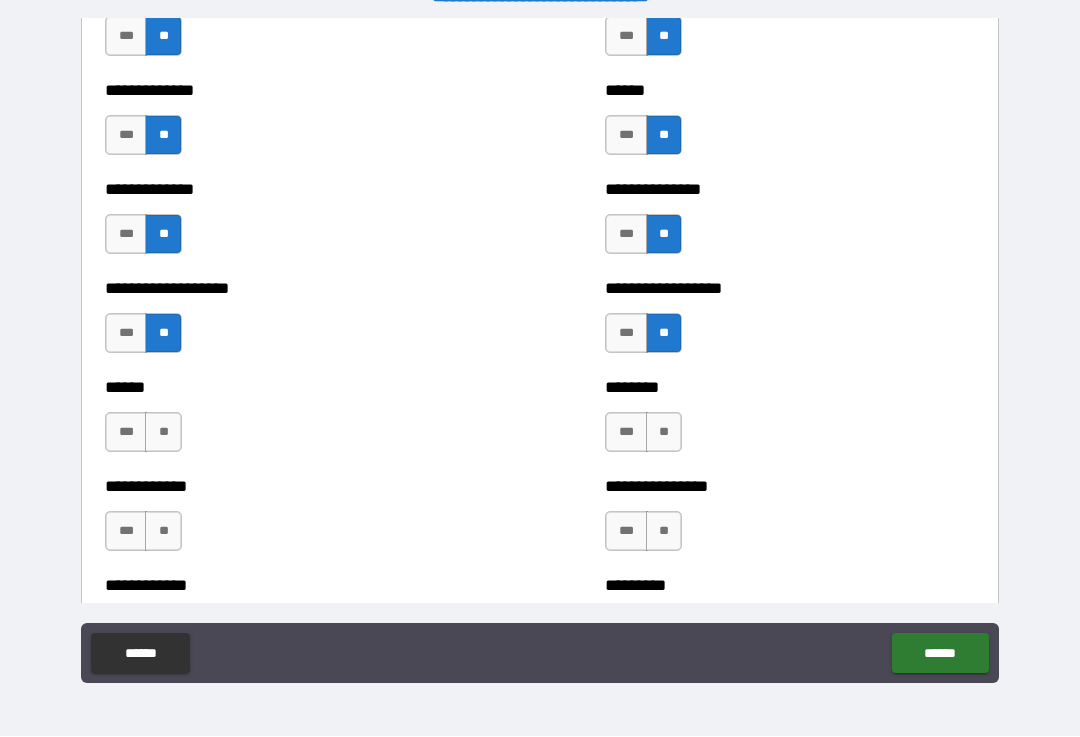 scroll, scrollTop: 4941, scrollLeft: 0, axis: vertical 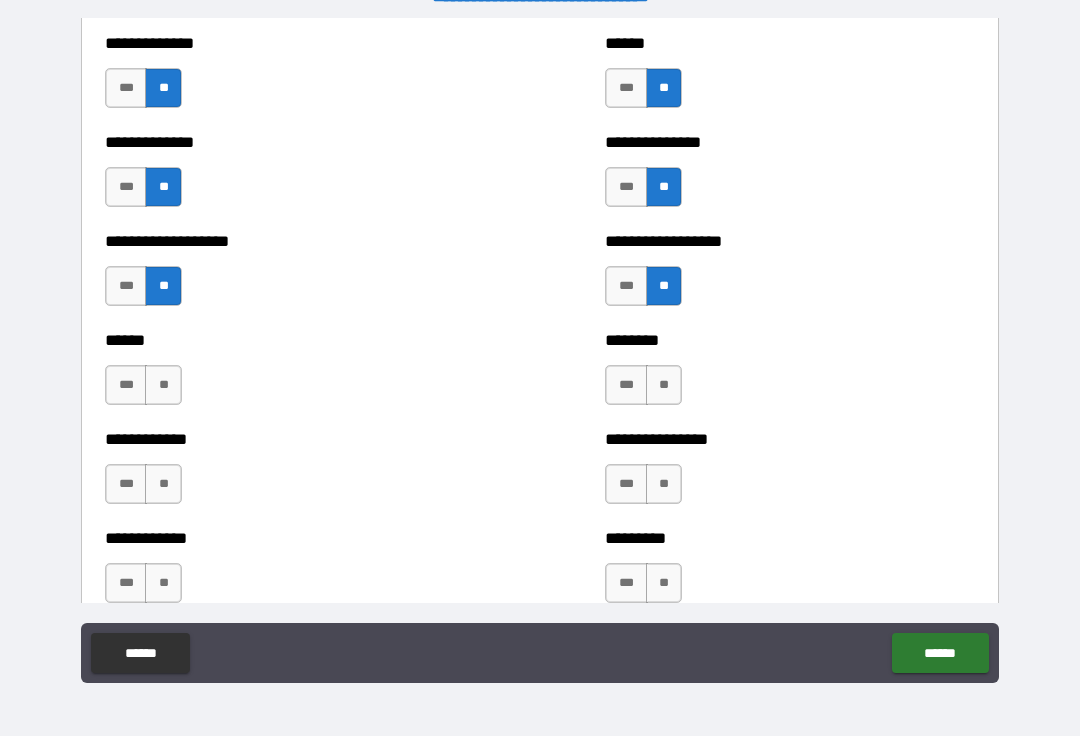 click on "**" at bounding box center [163, 386] 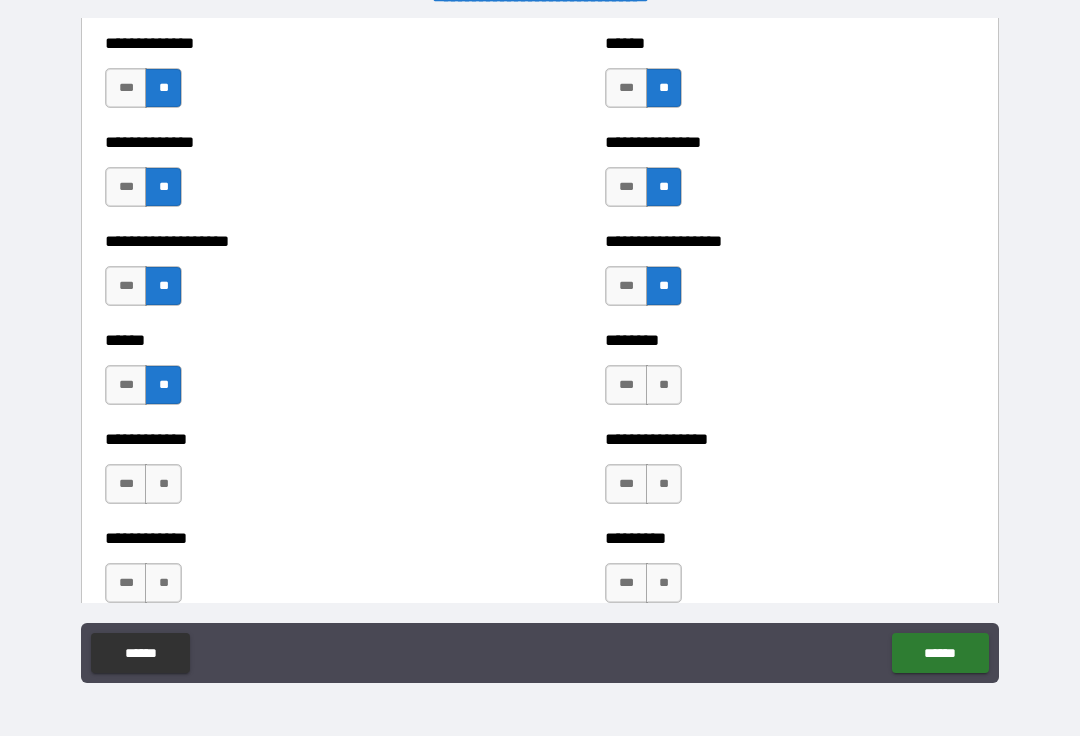 click on "**" at bounding box center [664, 386] 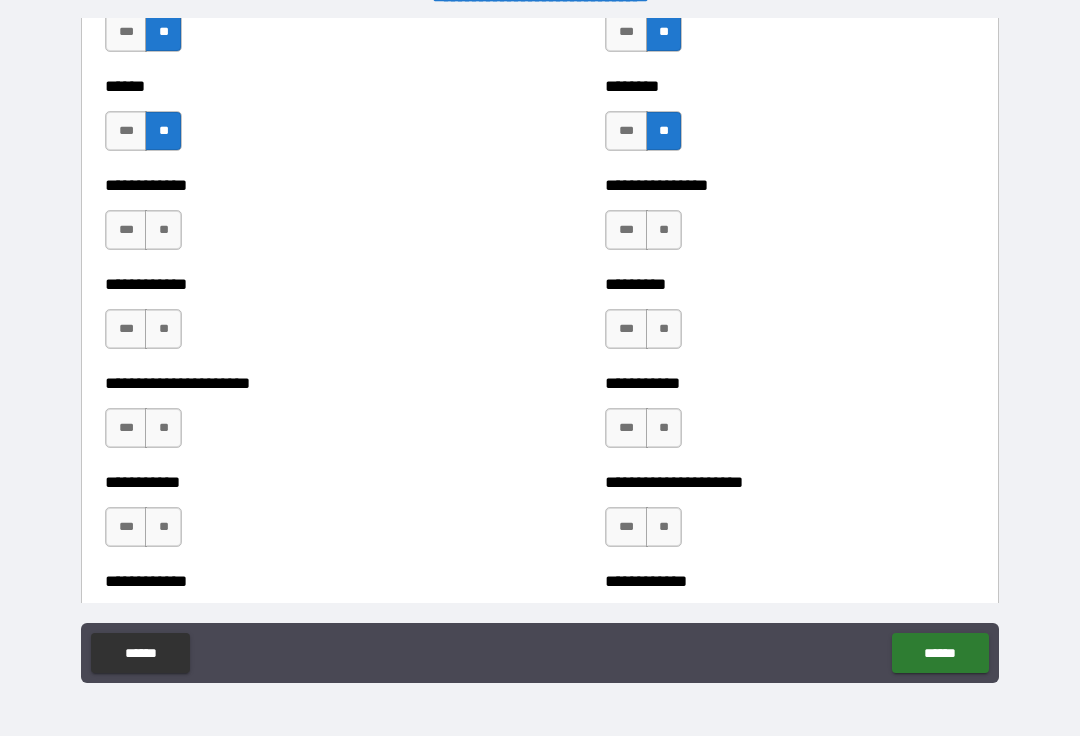 scroll, scrollTop: 5201, scrollLeft: 0, axis: vertical 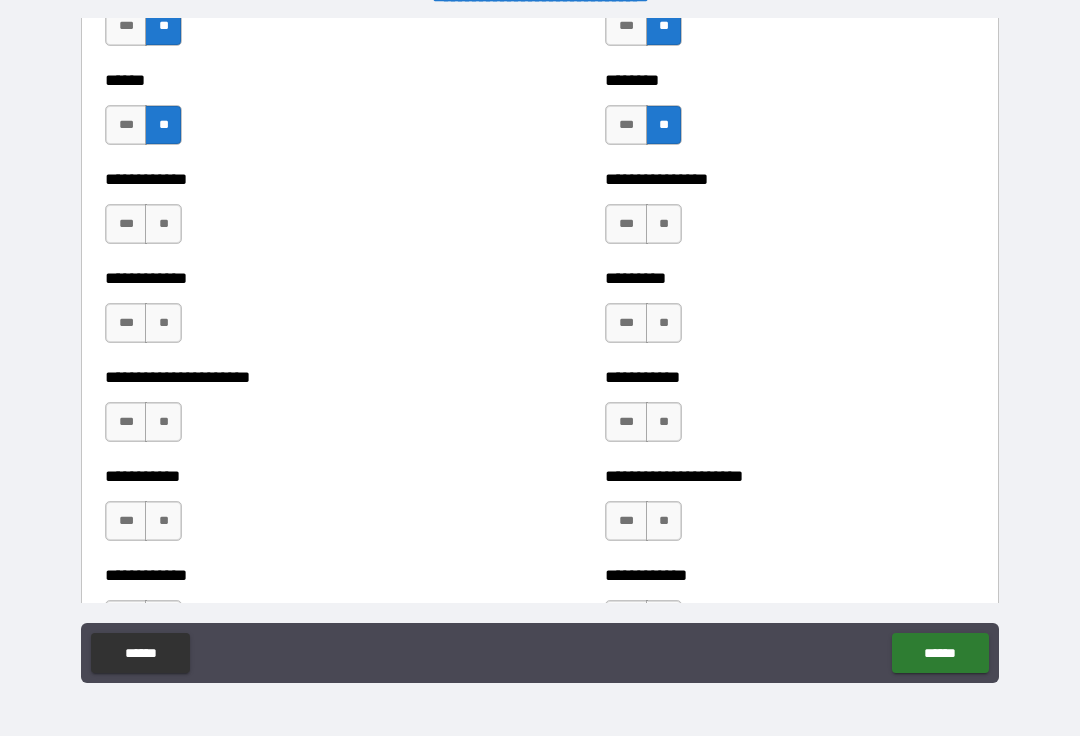 click on "**" at bounding box center [163, 225] 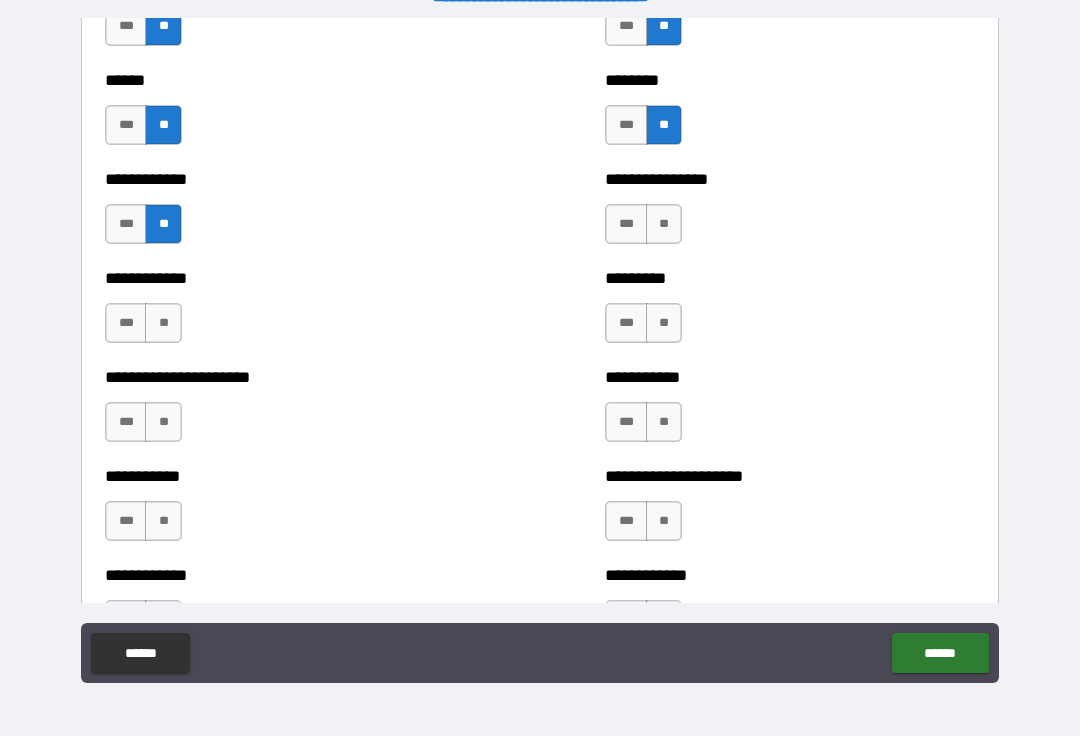 click on "**" at bounding box center [664, 225] 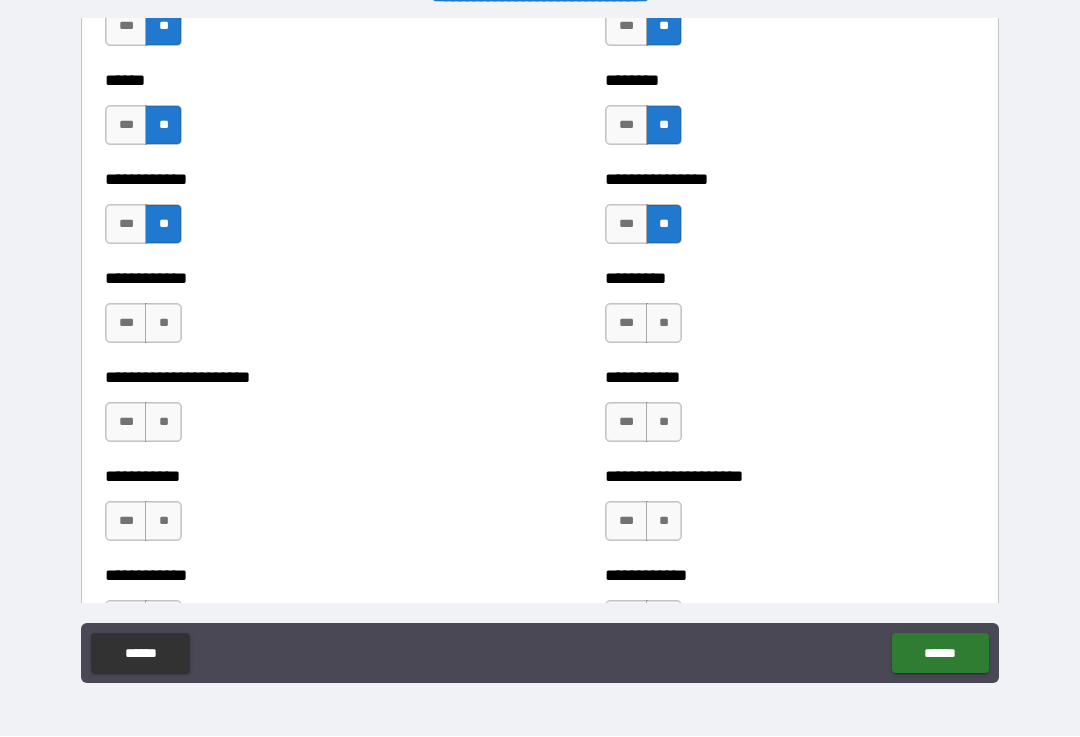 click on "**" at bounding box center [664, 324] 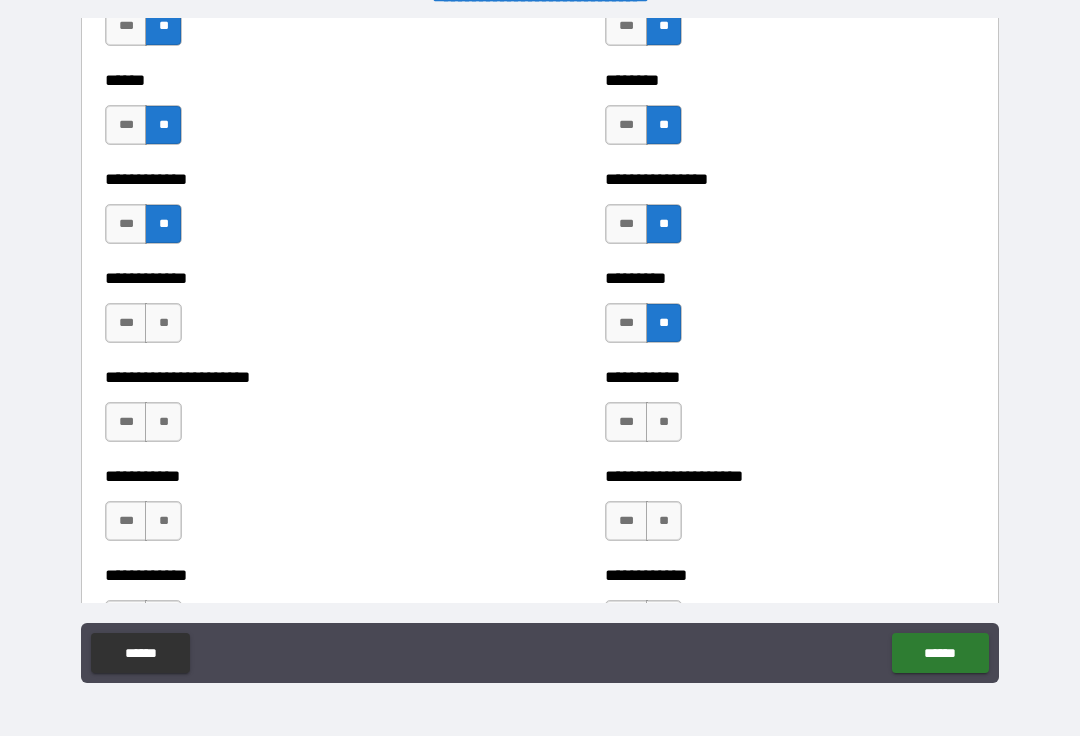 click on "**" at bounding box center (163, 324) 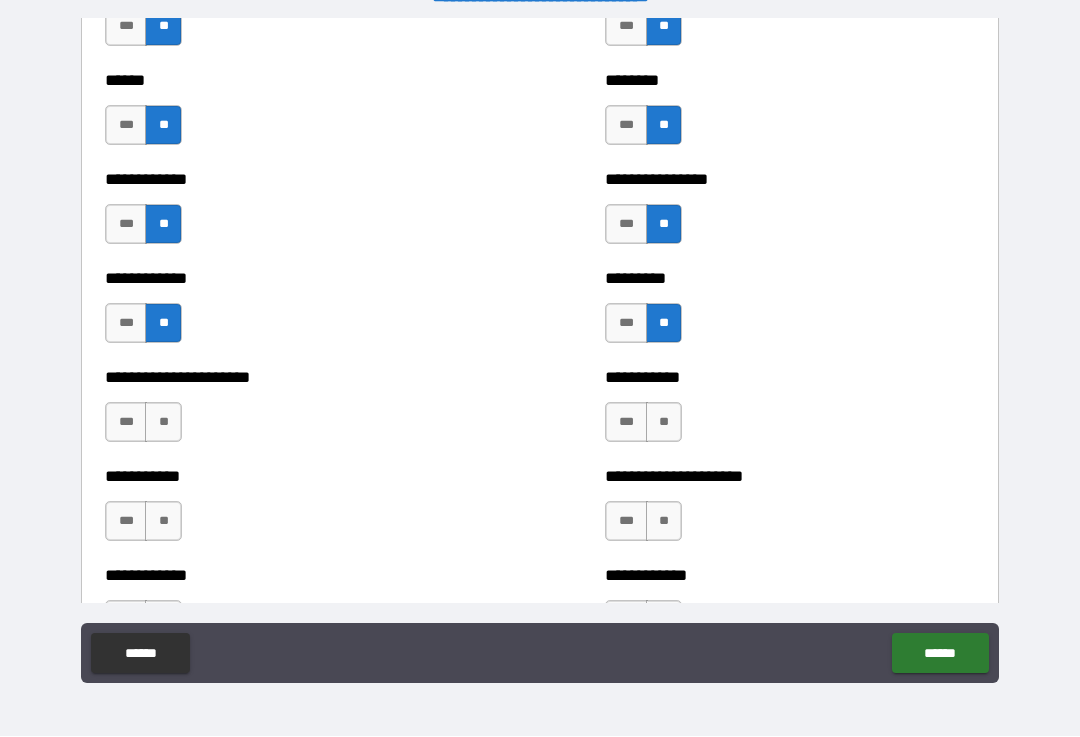 click on "**" at bounding box center [163, 423] 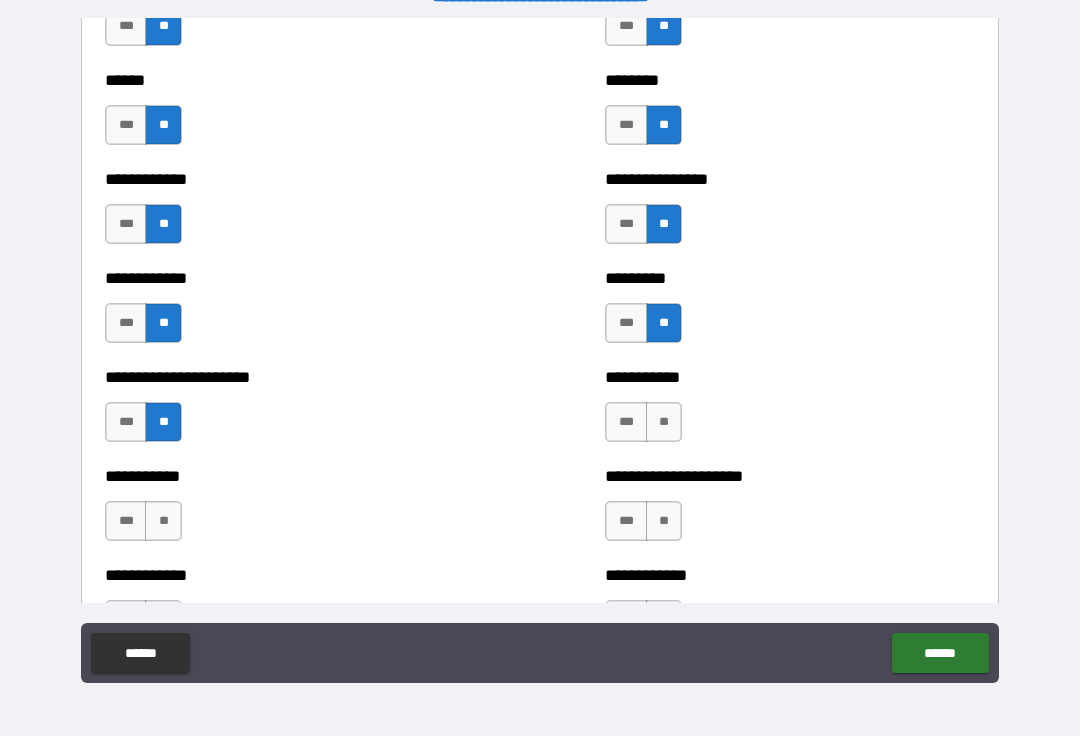 click on "**" at bounding box center (664, 423) 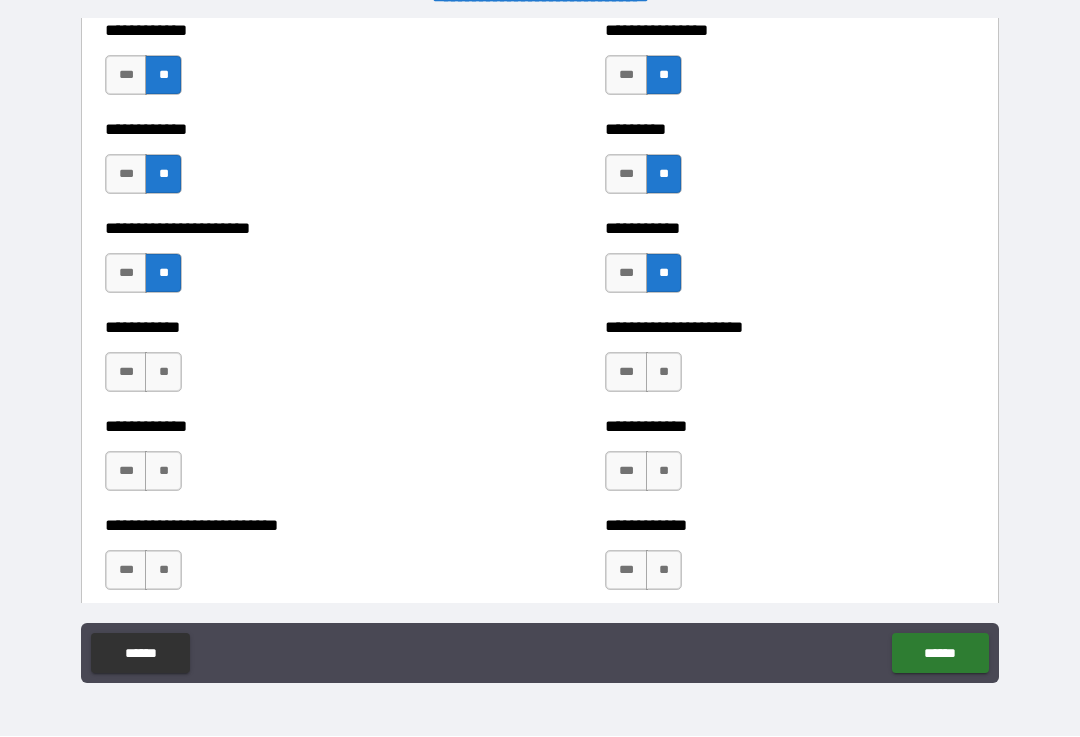scroll, scrollTop: 5353, scrollLeft: 0, axis: vertical 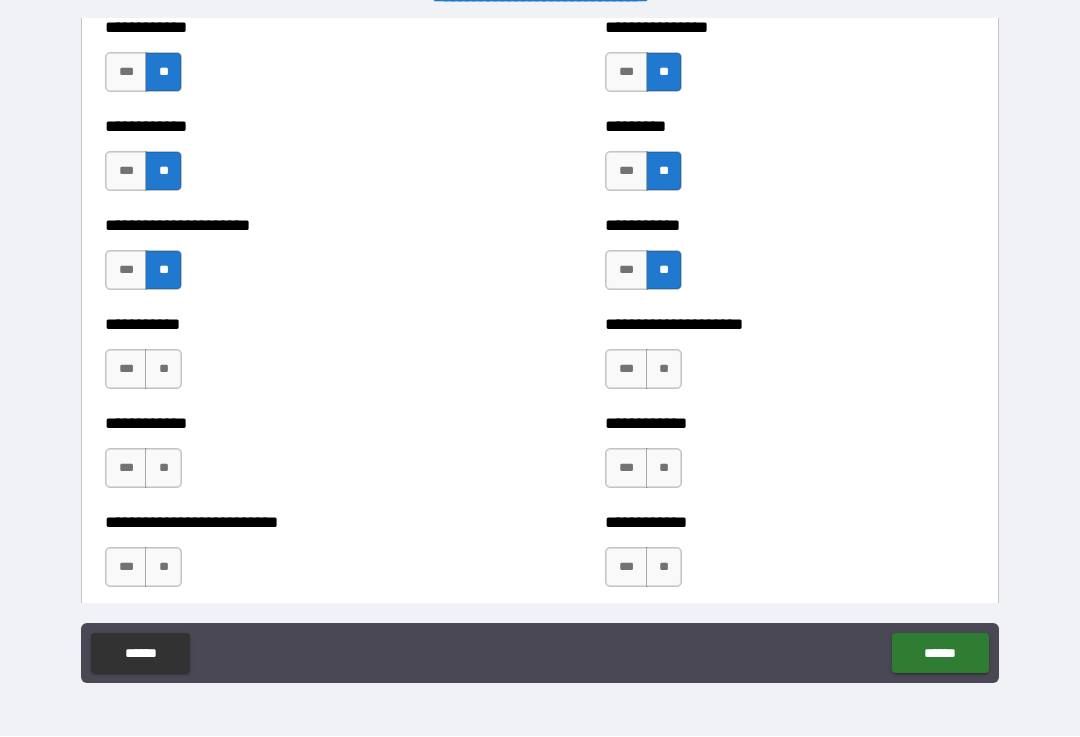 click on "**" at bounding box center (163, 370) 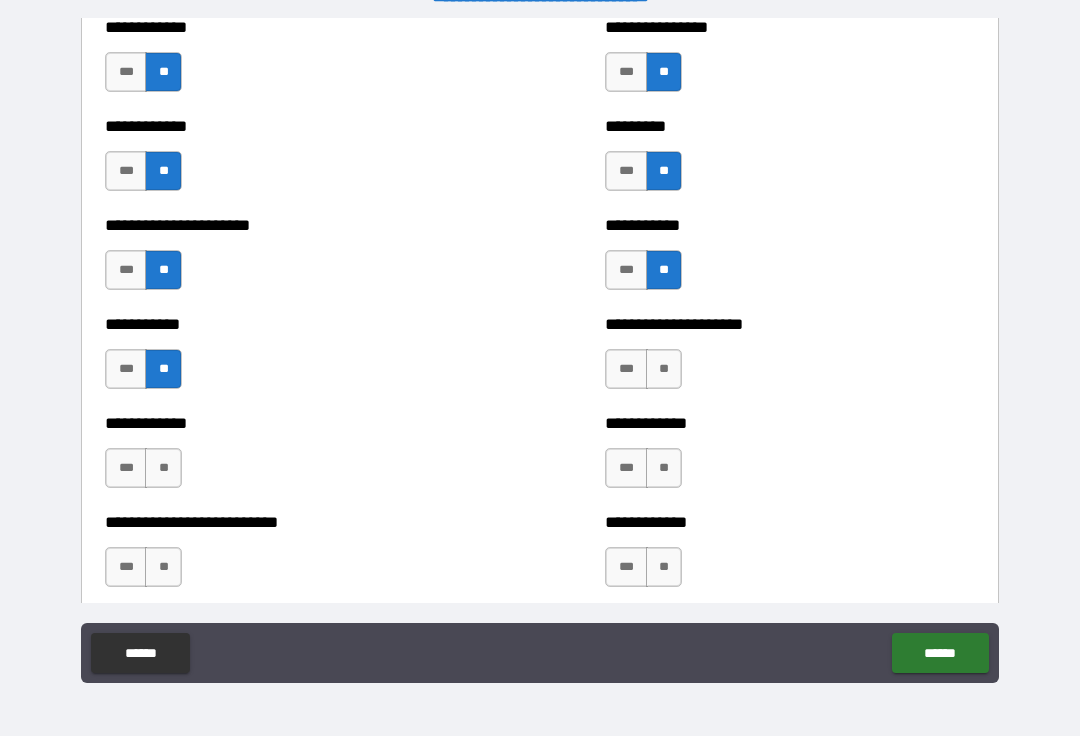 click on "**" at bounding box center (664, 370) 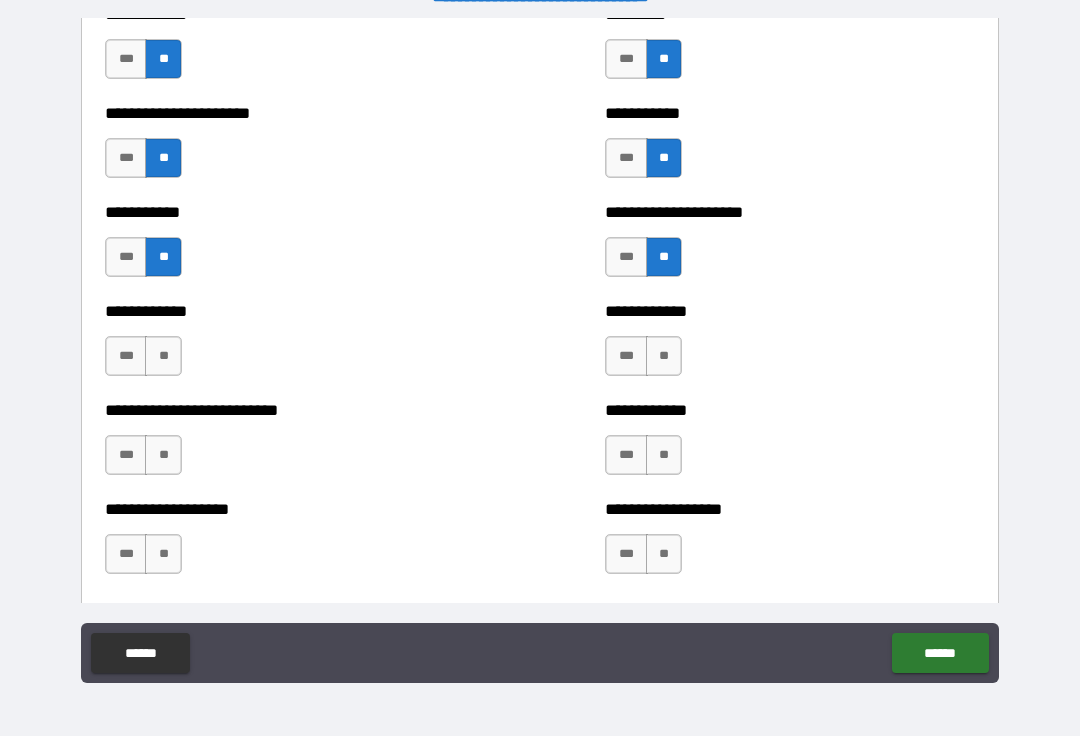 scroll, scrollTop: 5467, scrollLeft: 0, axis: vertical 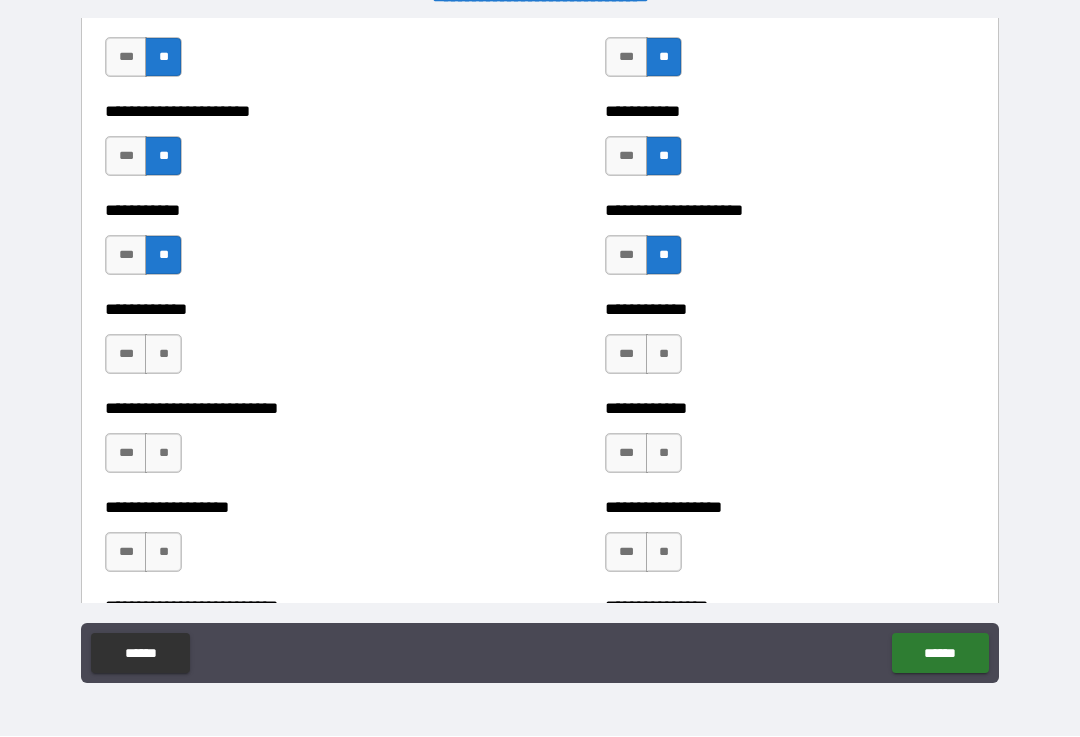 click on "**" at bounding box center [163, 355] 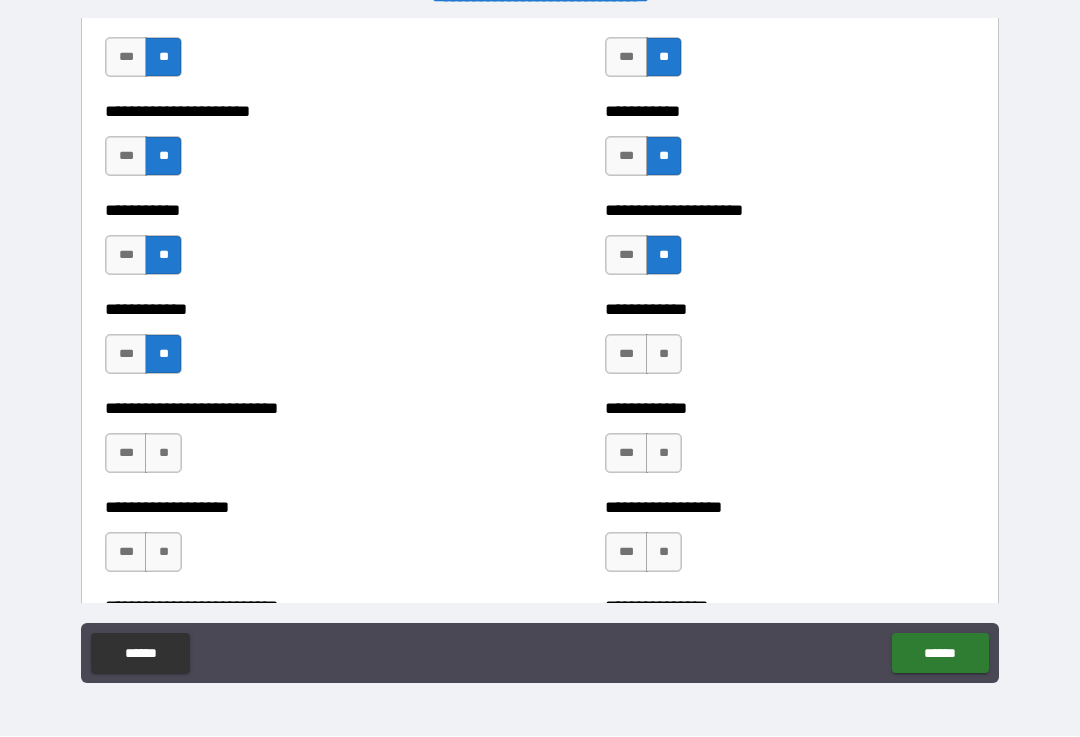 click on "**" at bounding box center (664, 355) 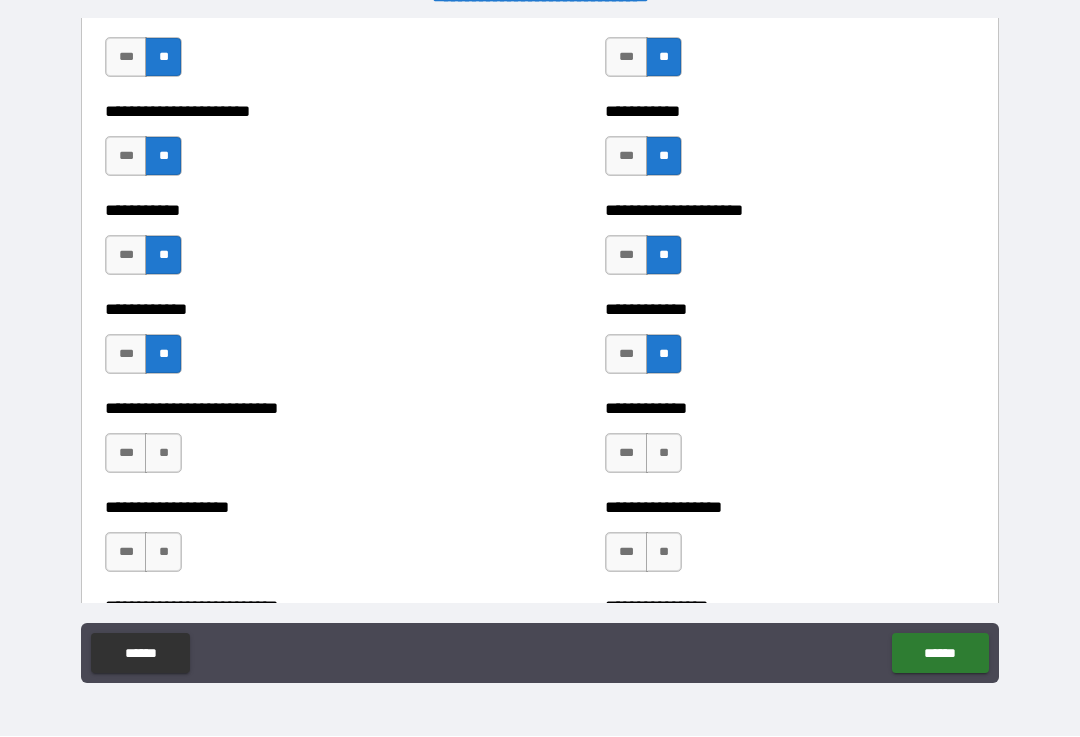 click on "**" at bounding box center (664, 454) 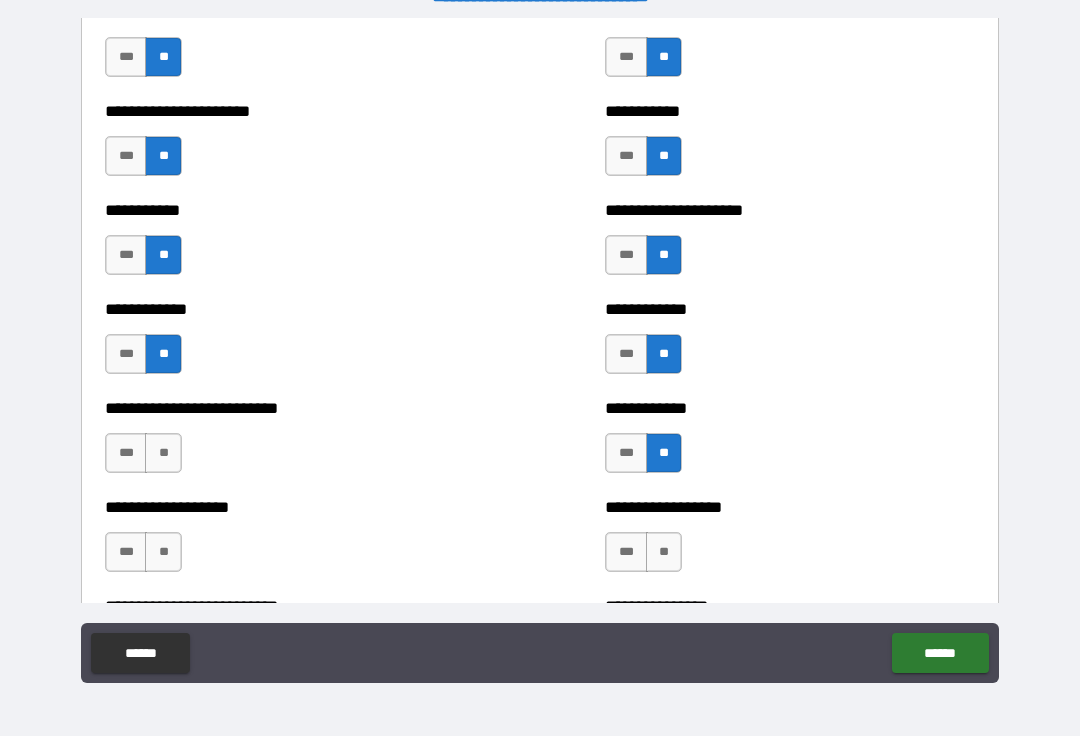 click on "**" at bounding box center [163, 454] 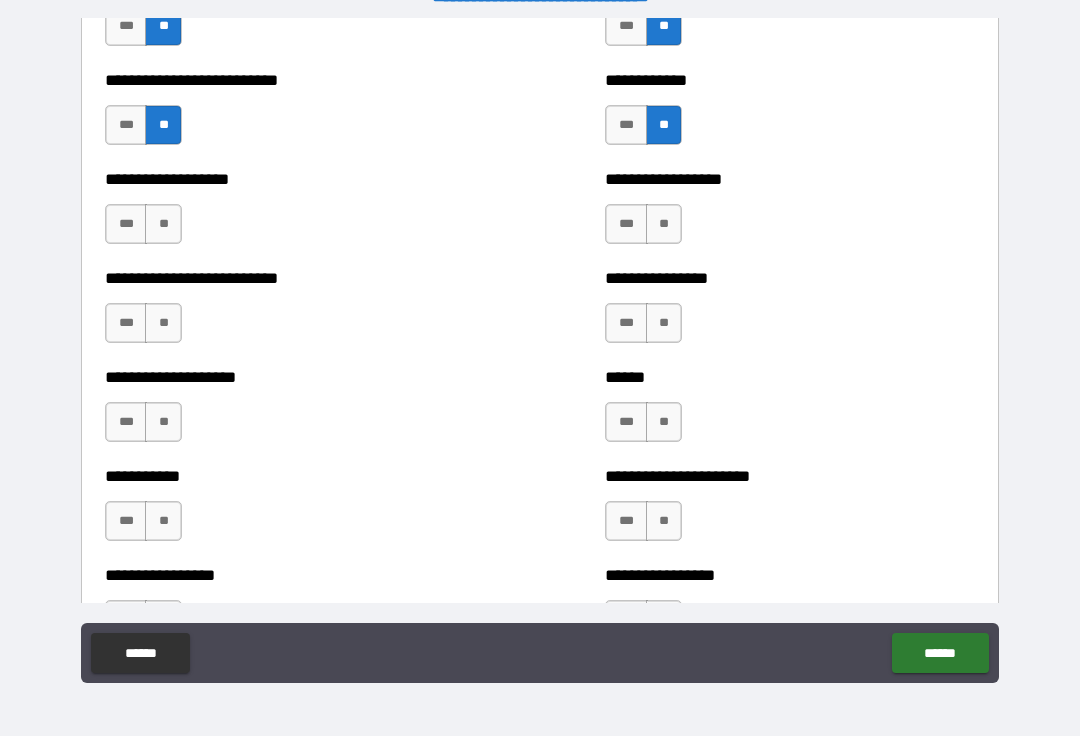 scroll, scrollTop: 5796, scrollLeft: 0, axis: vertical 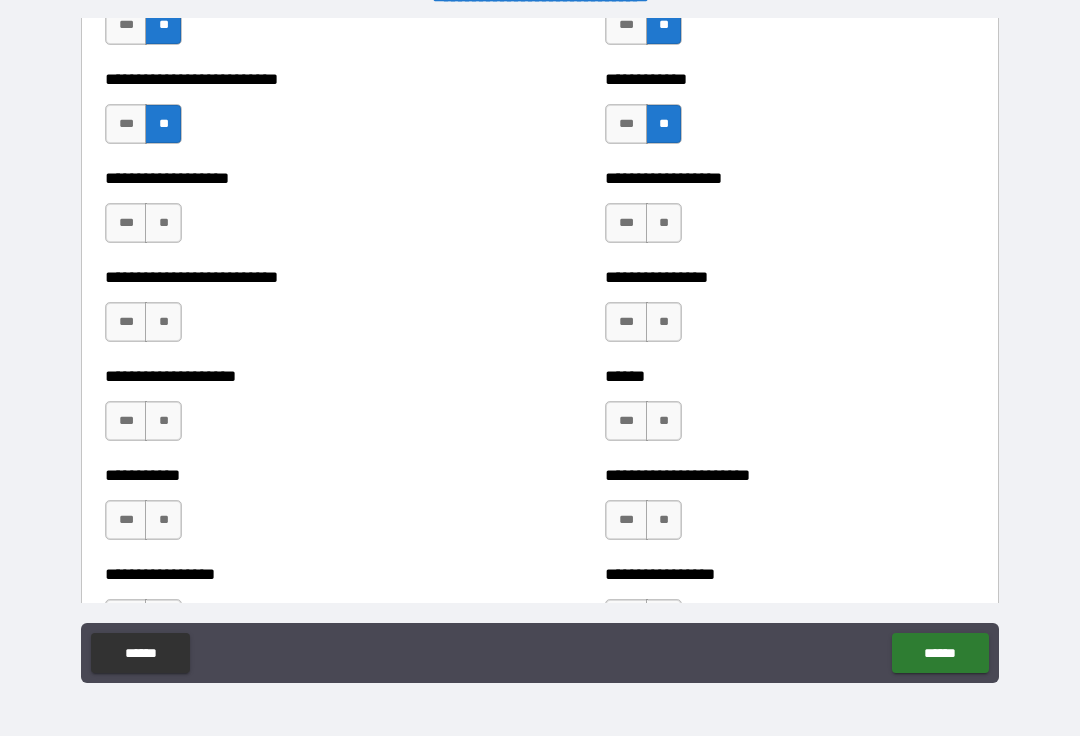 click on "**" at bounding box center (163, 224) 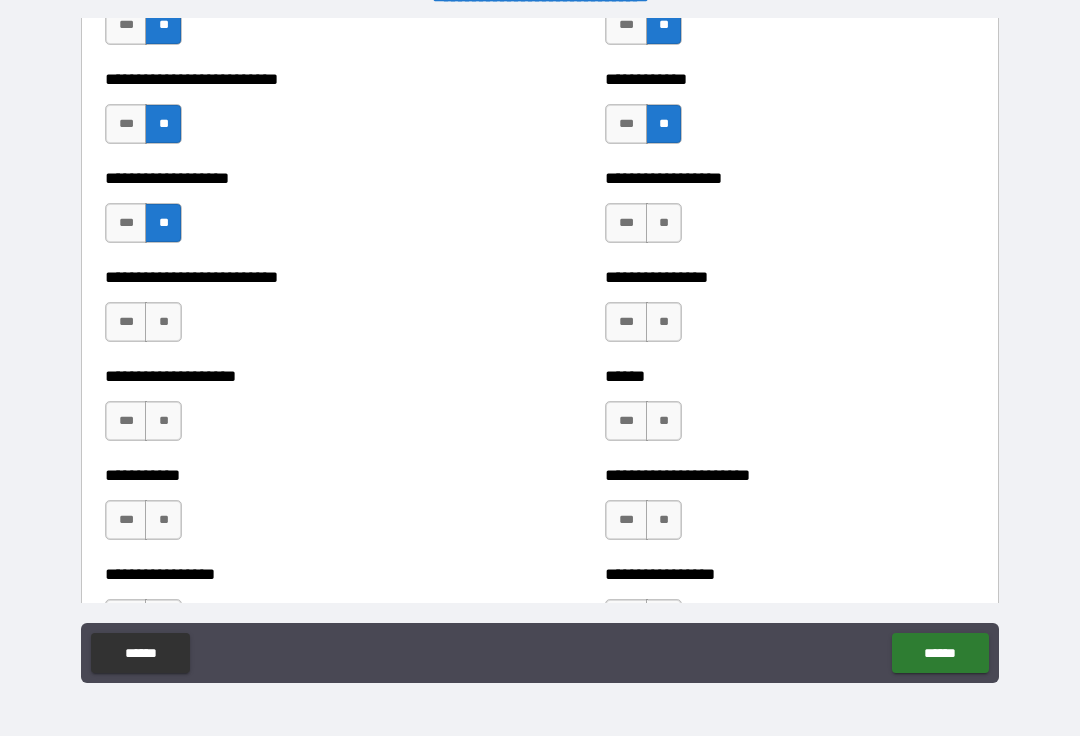 click on "**" at bounding box center (664, 224) 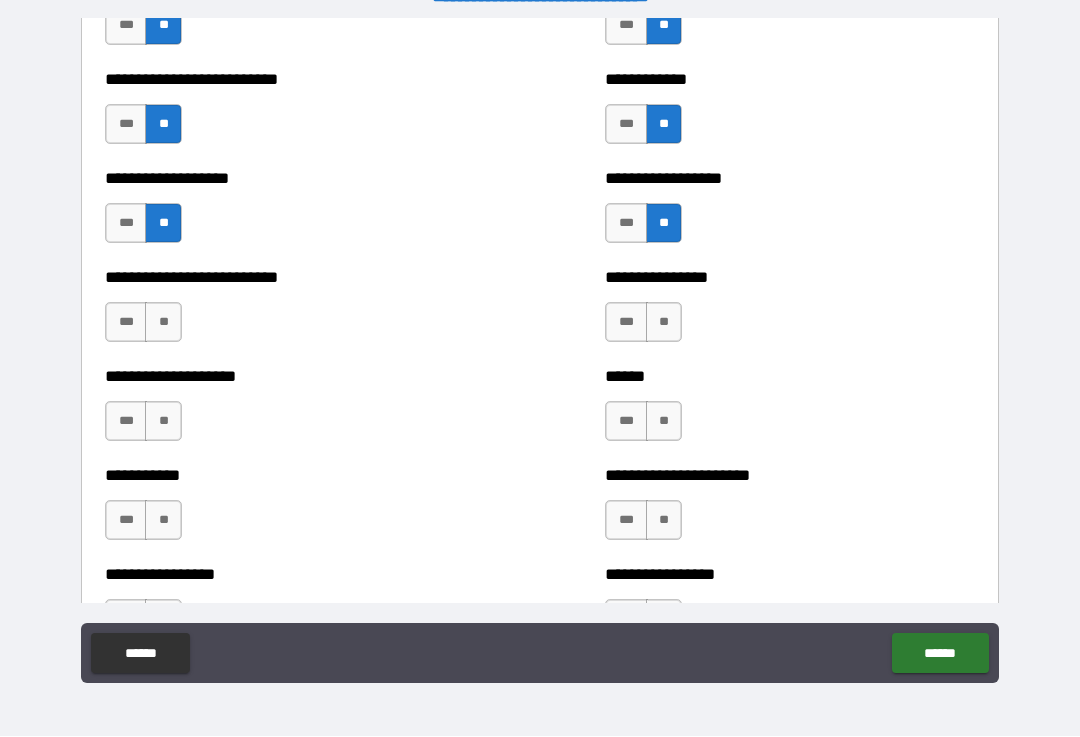 click on "**" at bounding box center [163, 323] 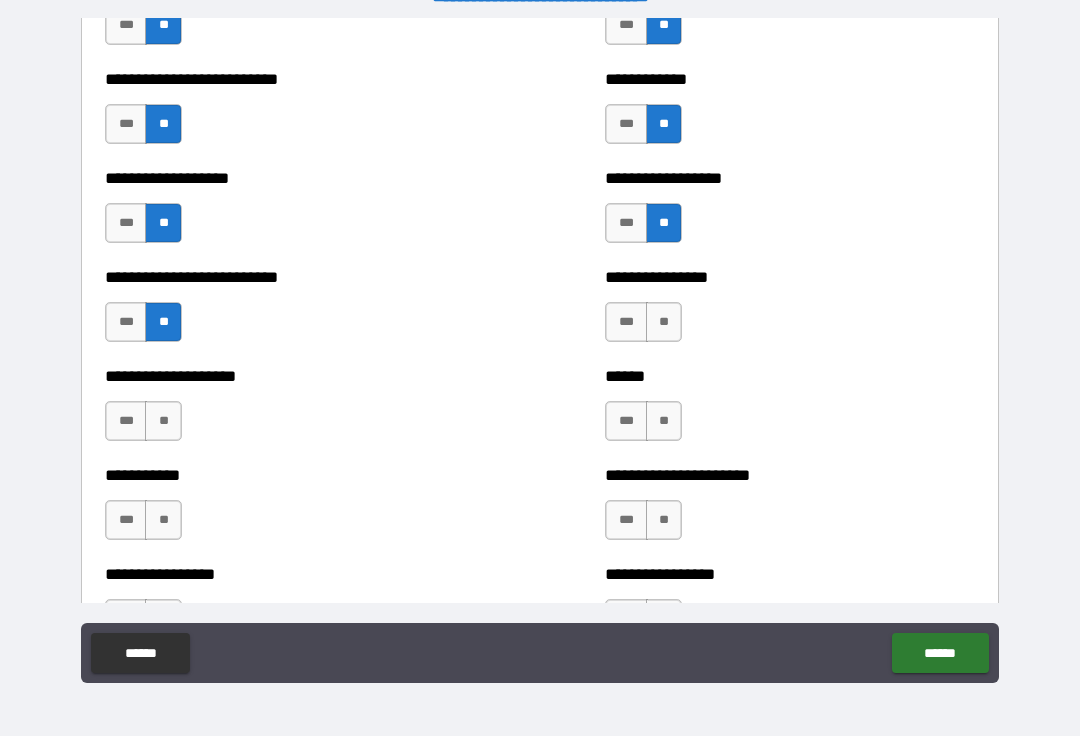 click on "**" at bounding box center (664, 323) 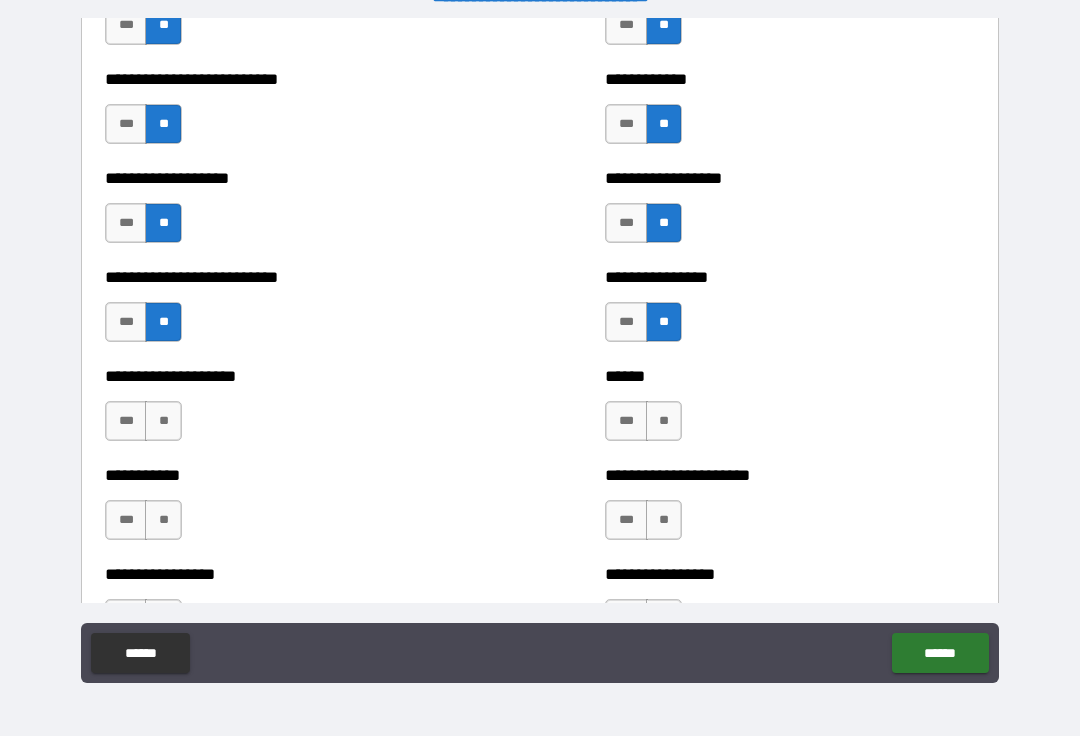 click on "**" at bounding box center (163, 422) 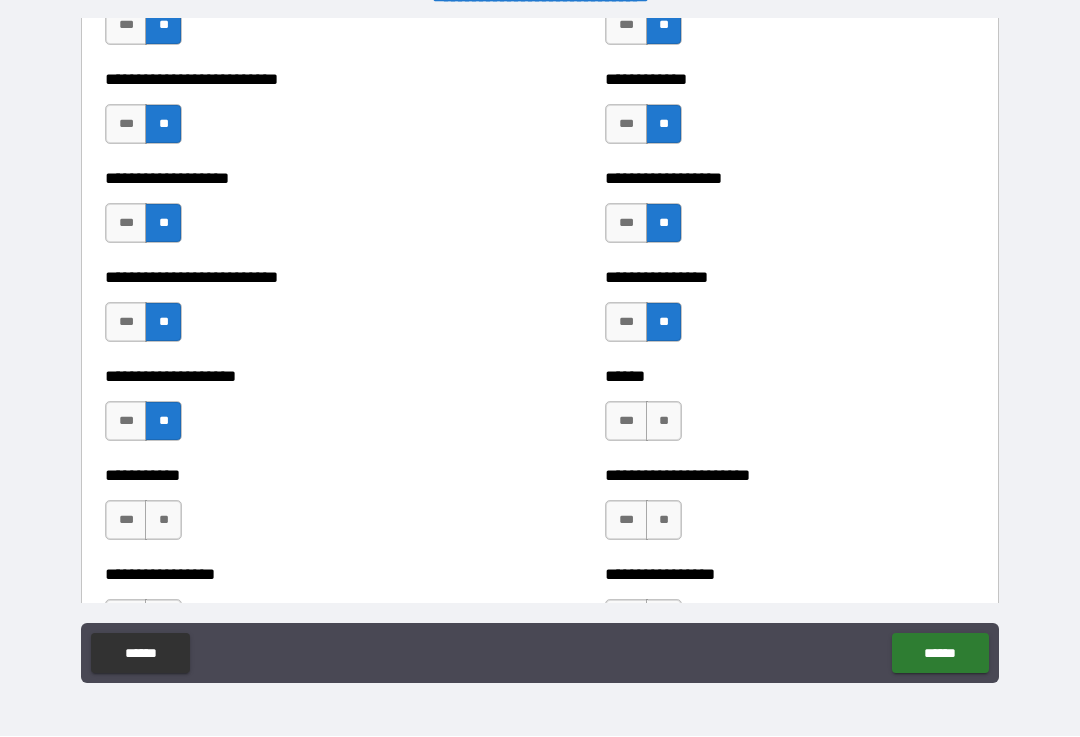 click on "**" at bounding box center [664, 422] 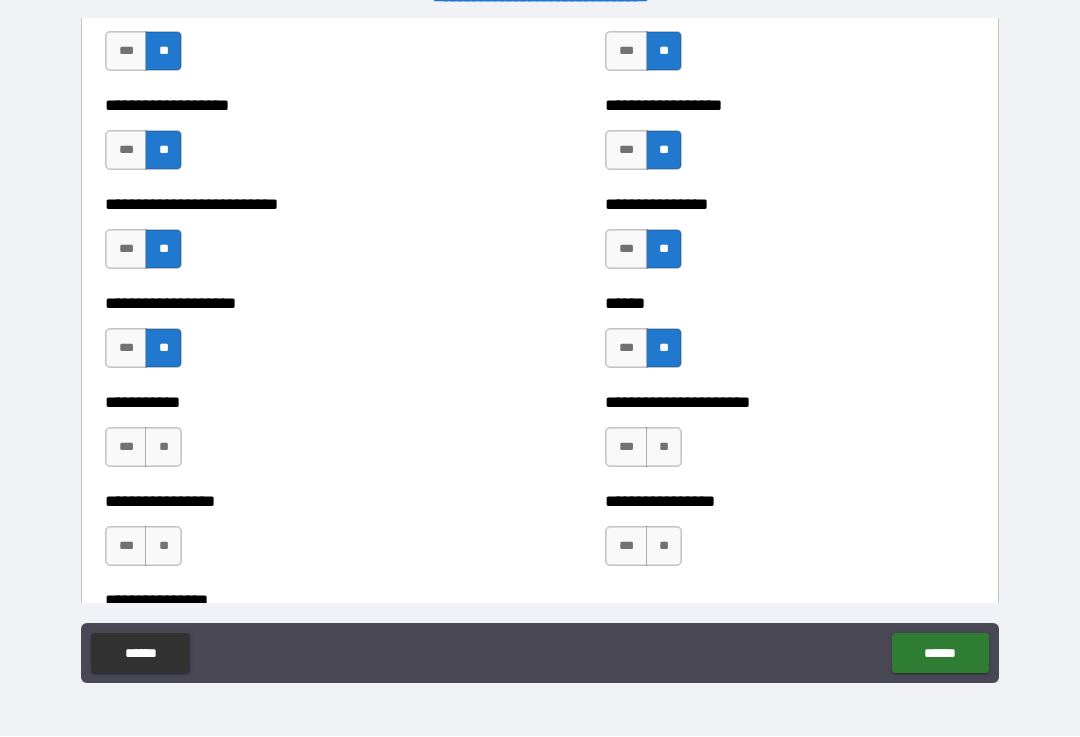 scroll, scrollTop: 5883, scrollLeft: 0, axis: vertical 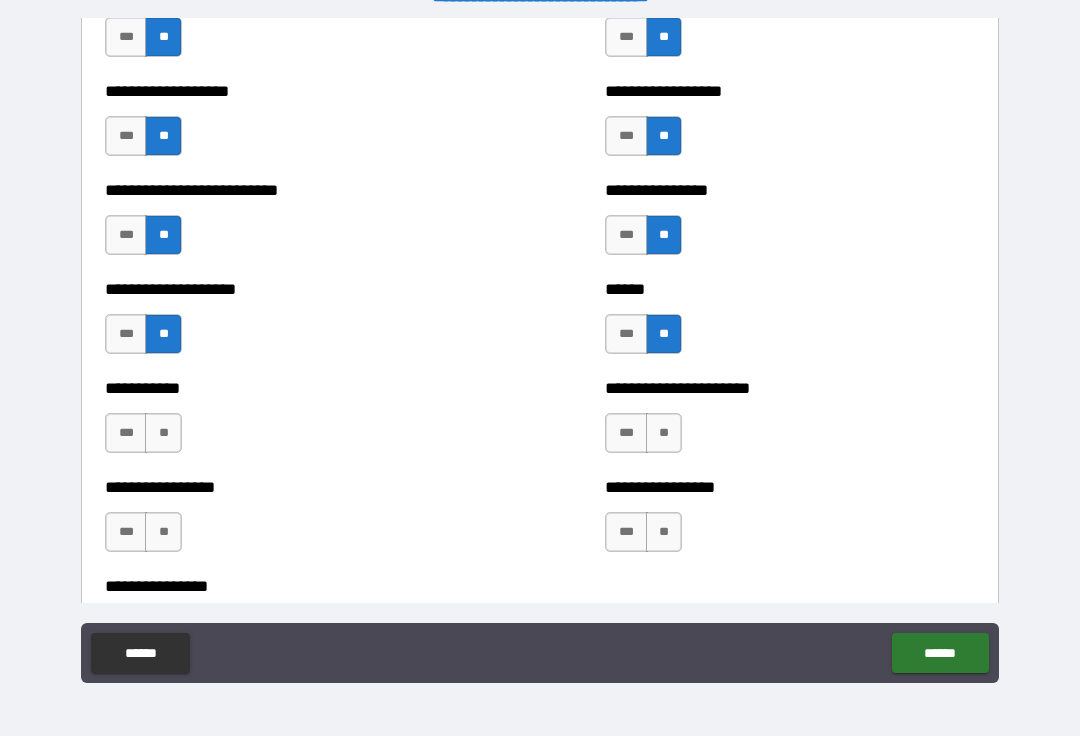 click on "**" at bounding box center [163, 434] 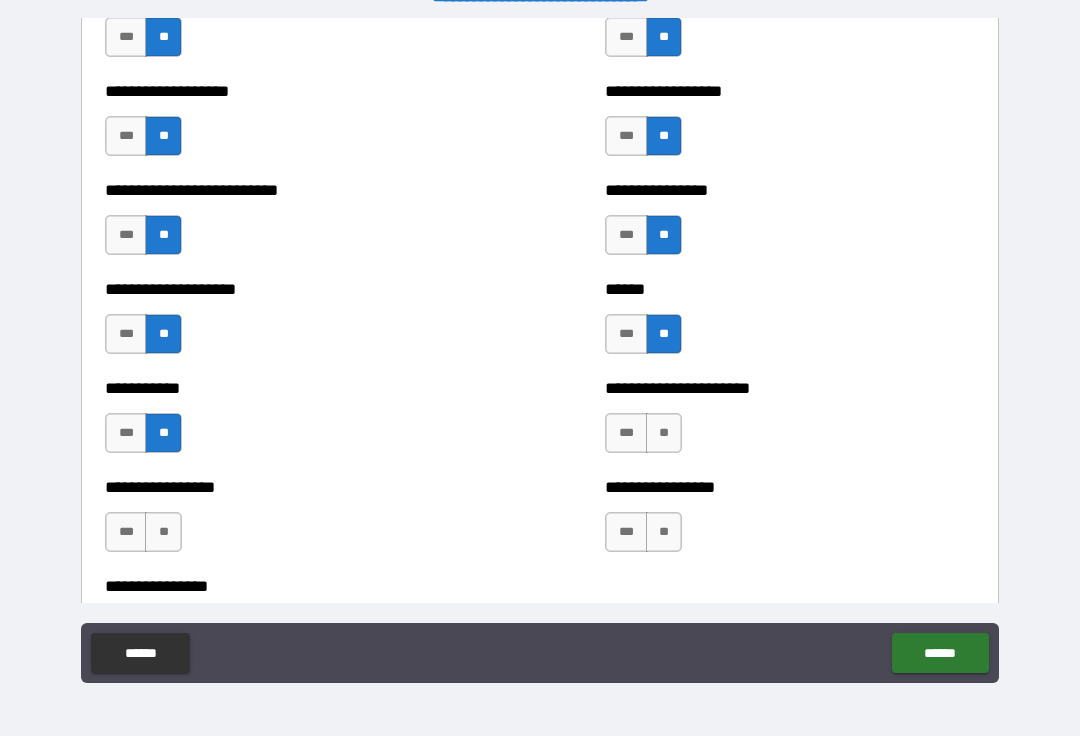click on "**" at bounding box center [664, 434] 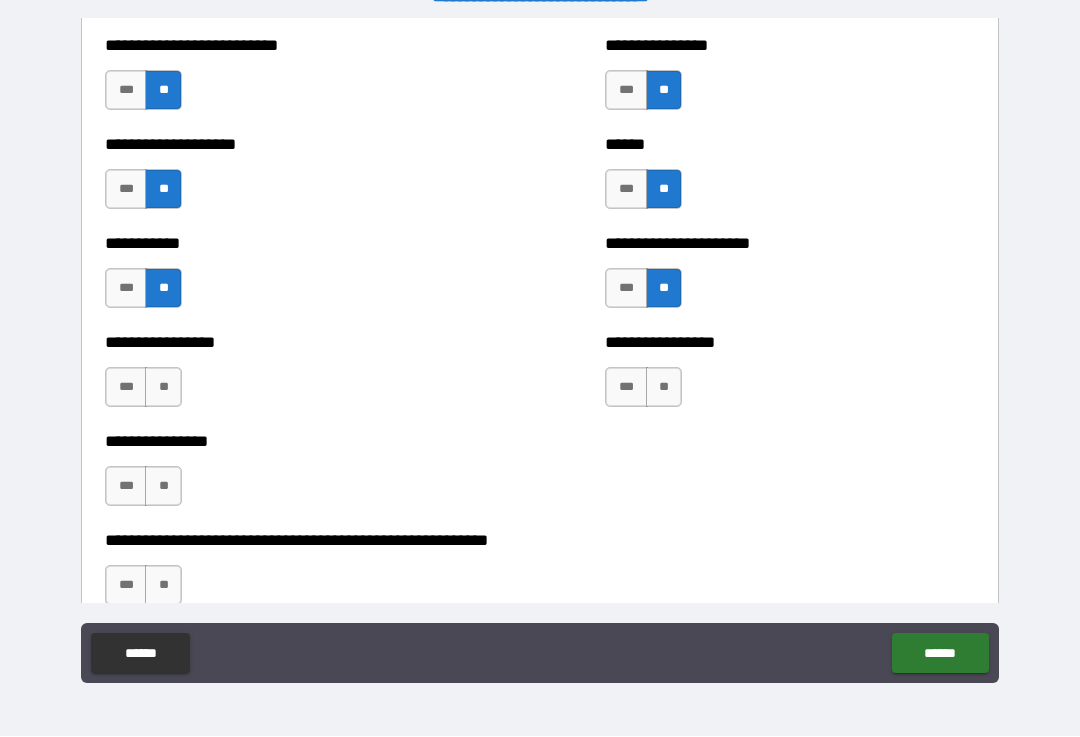 scroll, scrollTop: 6033, scrollLeft: 0, axis: vertical 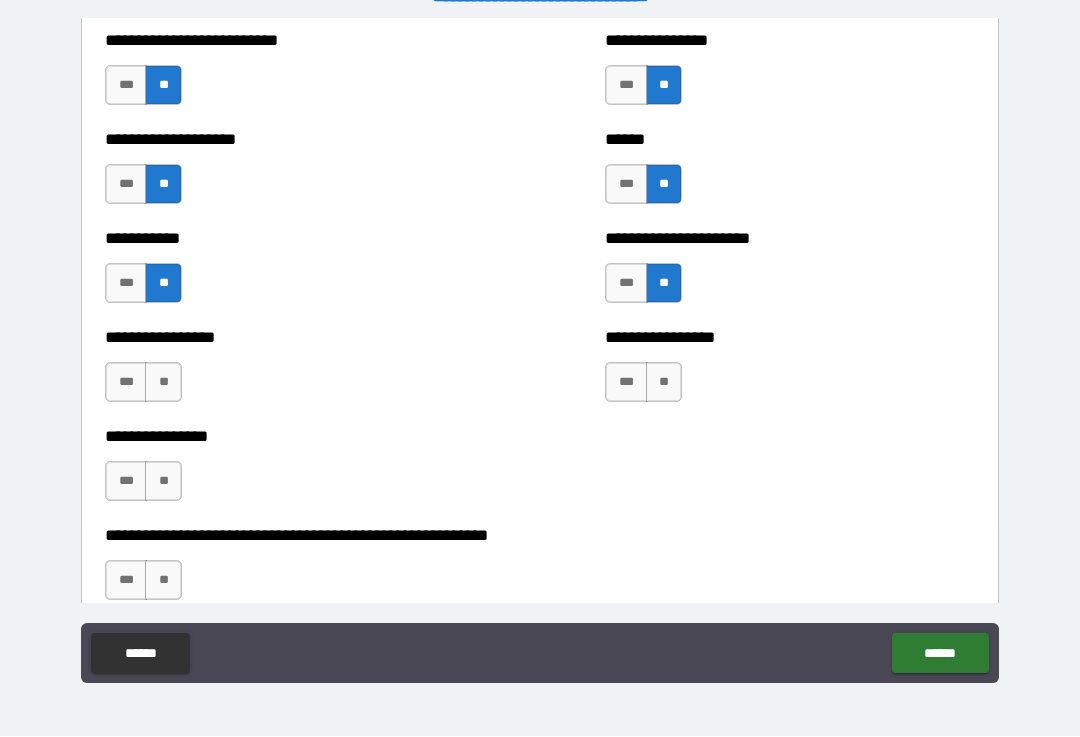 click on "**" at bounding box center [163, 383] 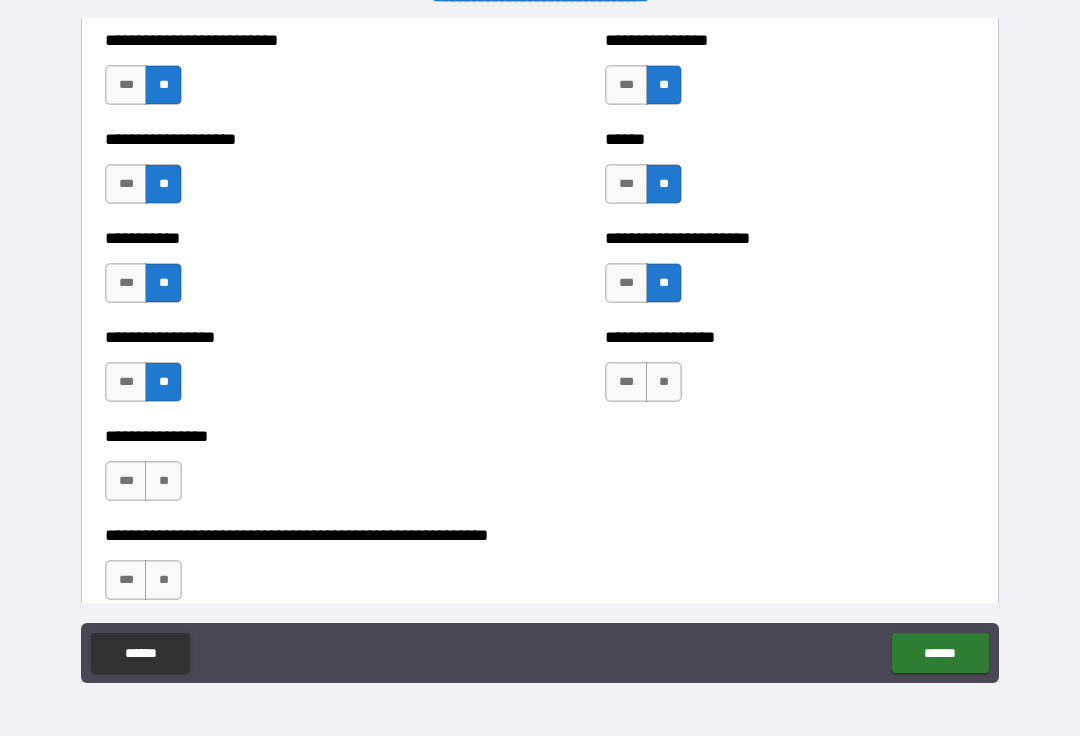 click on "**" at bounding box center [664, 383] 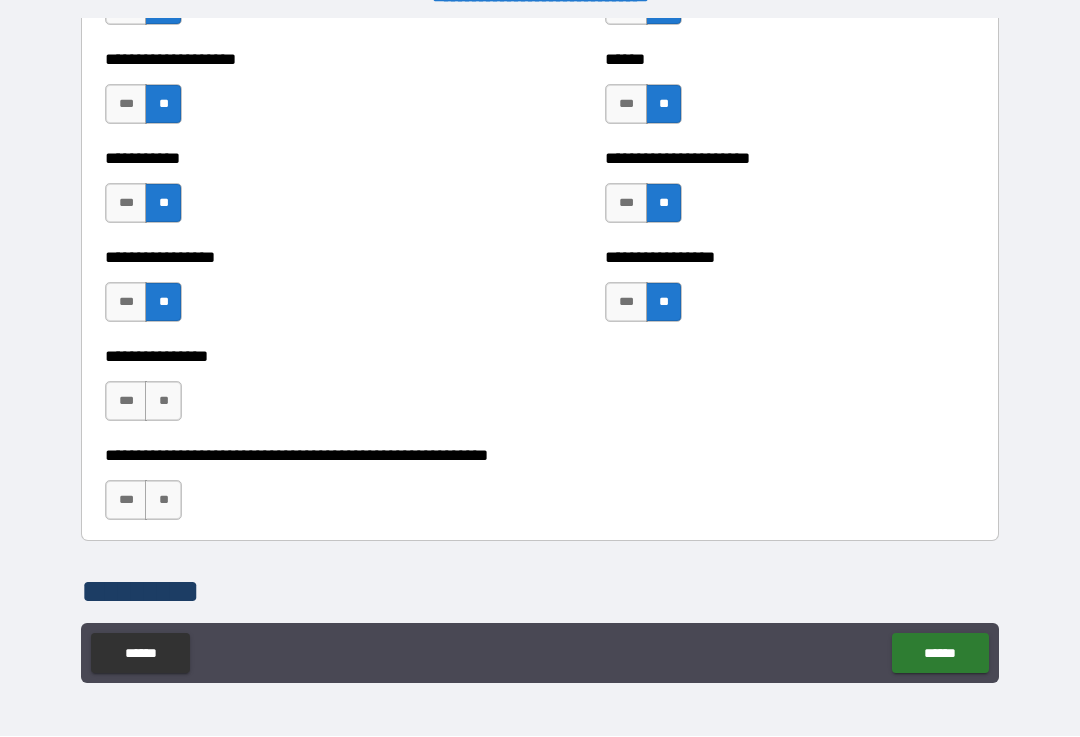 scroll, scrollTop: 6160, scrollLeft: 0, axis: vertical 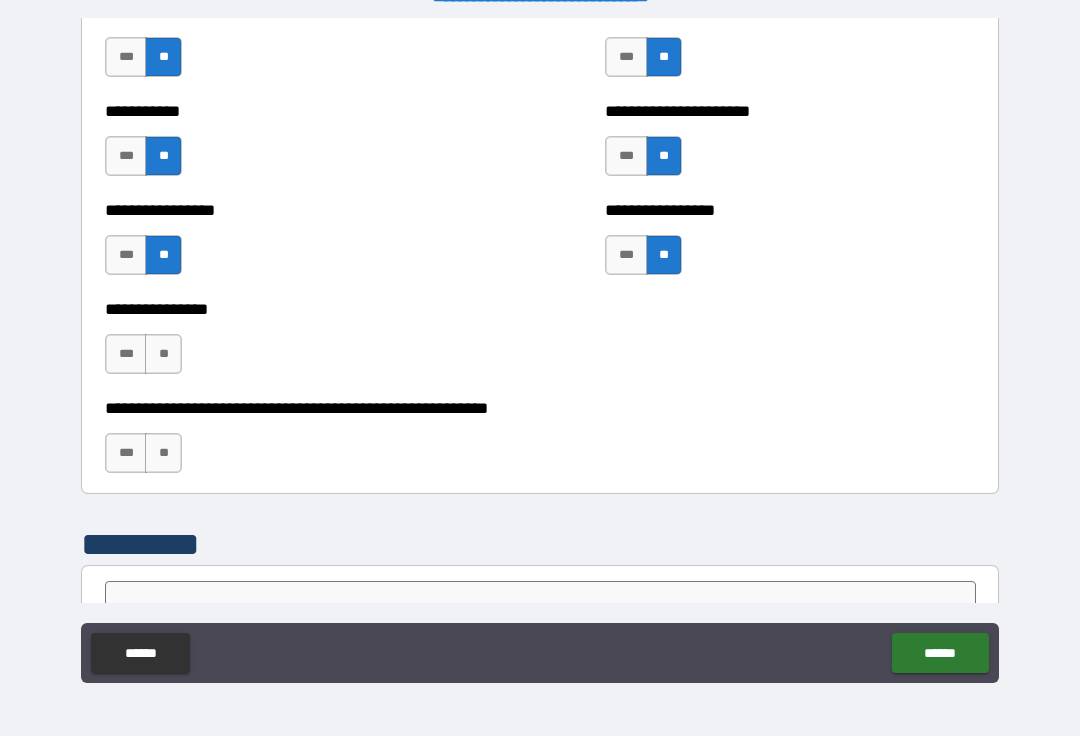 click on "**" at bounding box center (163, 355) 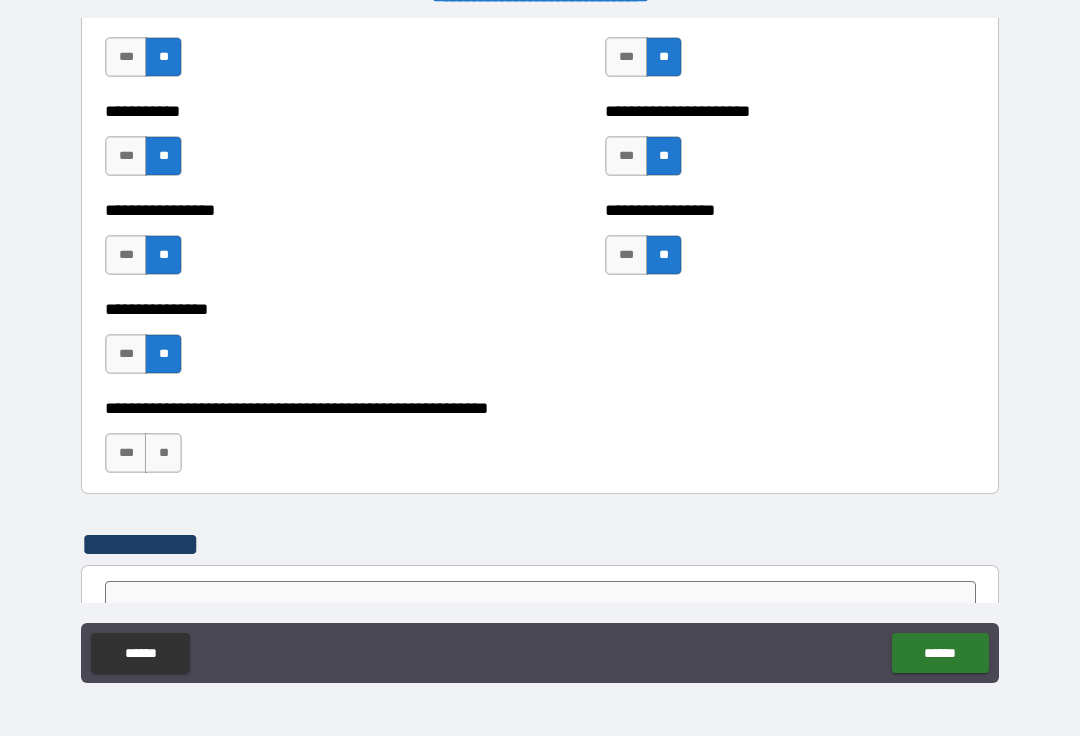 click on "**" at bounding box center [163, 454] 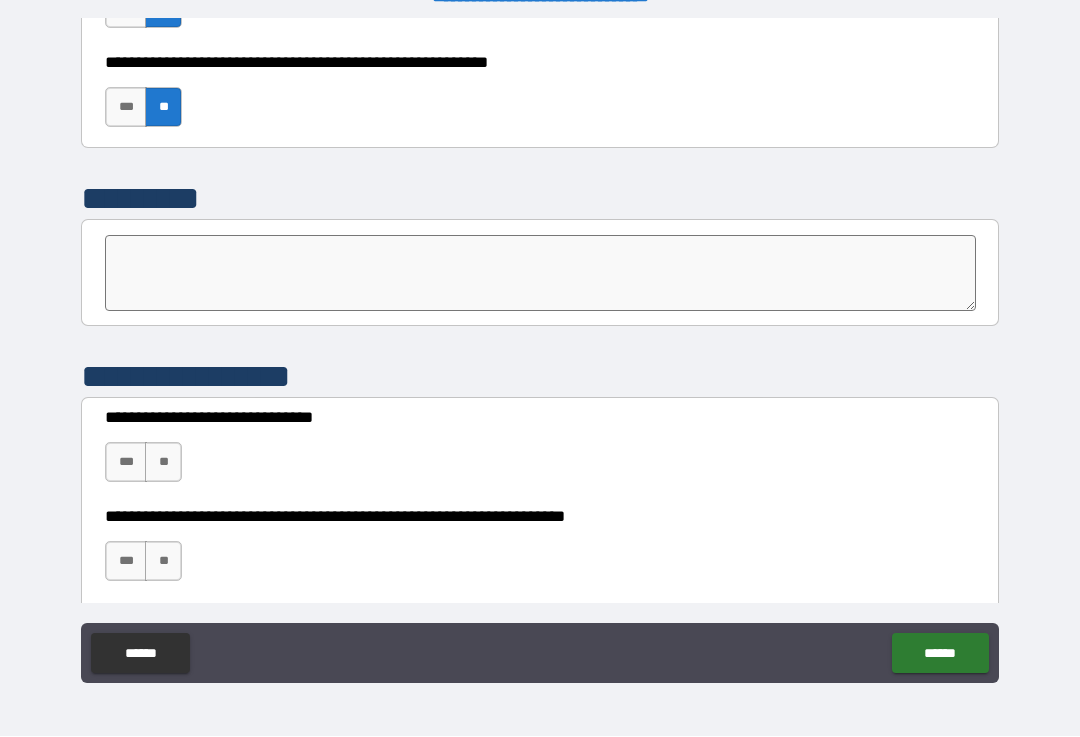 scroll, scrollTop: 6517, scrollLeft: 0, axis: vertical 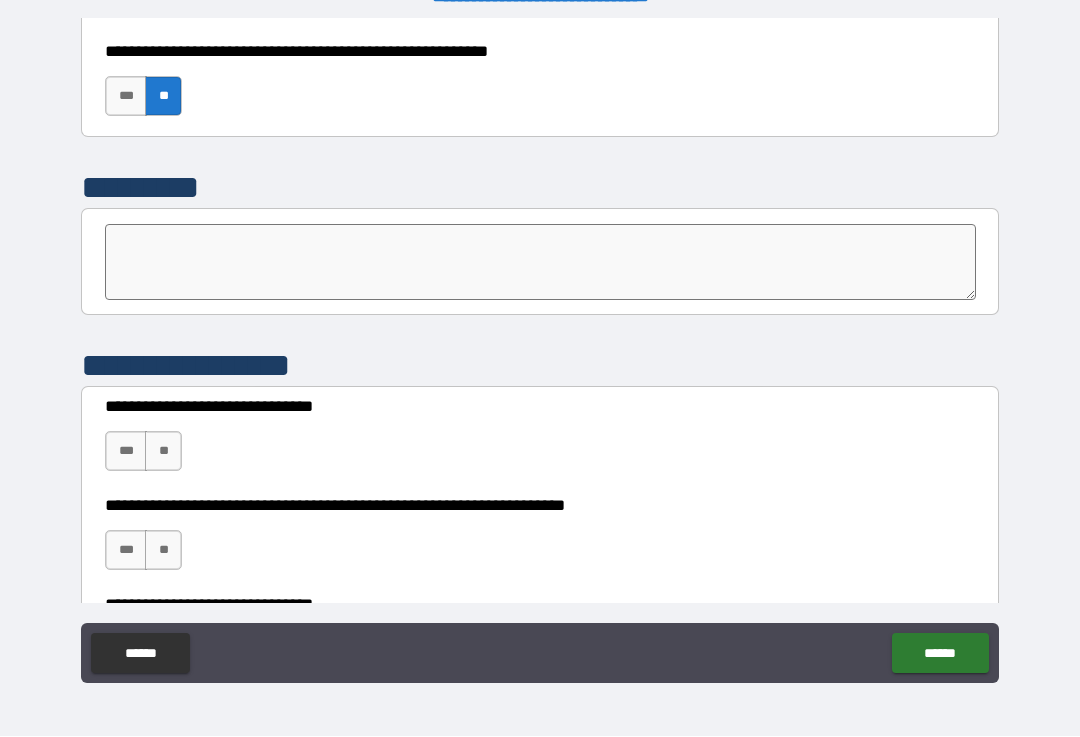 click on "***" at bounding box center (126, 452) 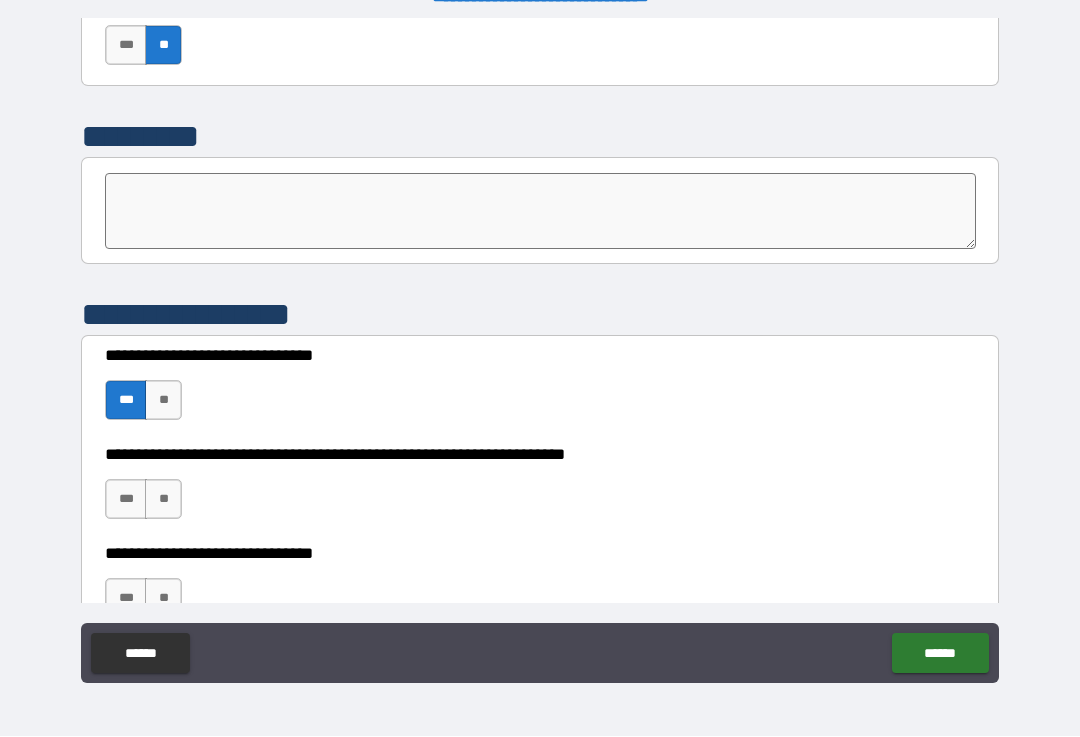 scroll, scrollTop: 6579, scrollLeft: 0, axis: vertical 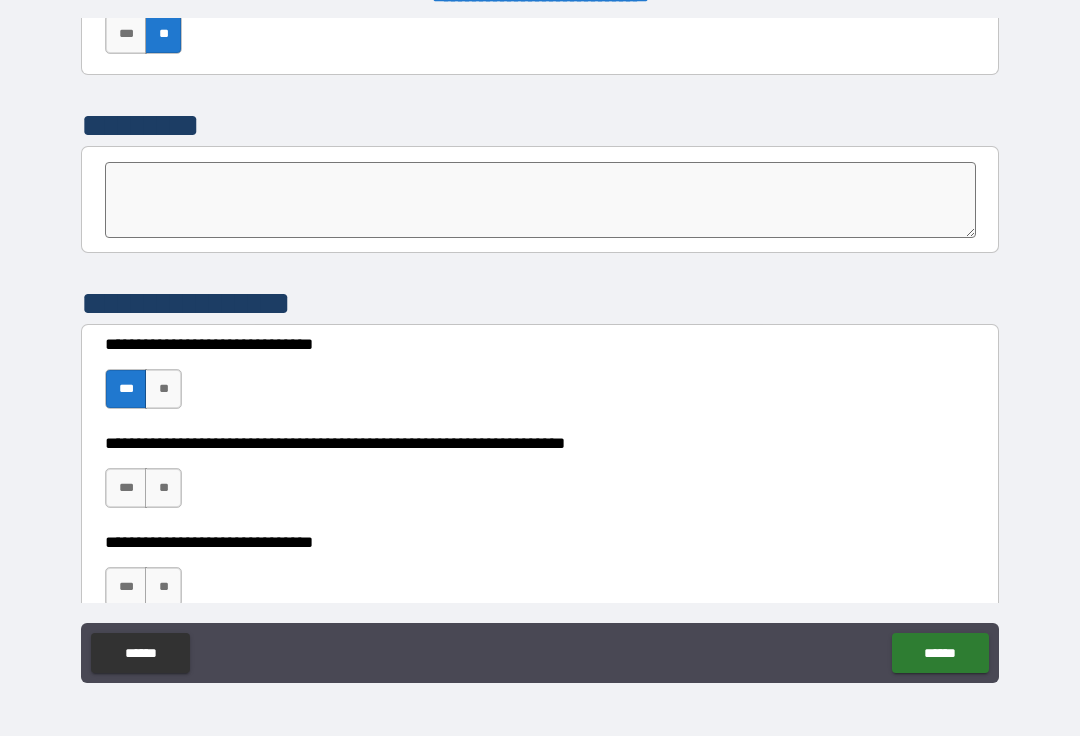 click on "**" at bounding box center (163, 390) 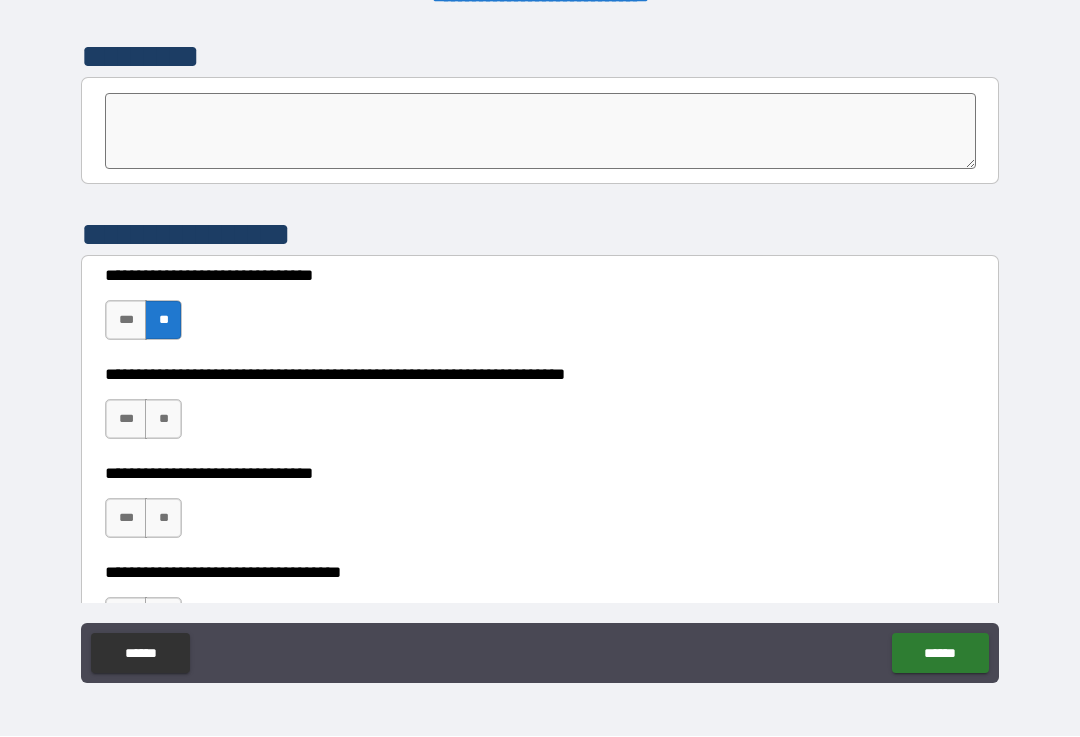 scroll, scrollTop: 6665, scrollLeft: 0, axis: vertical 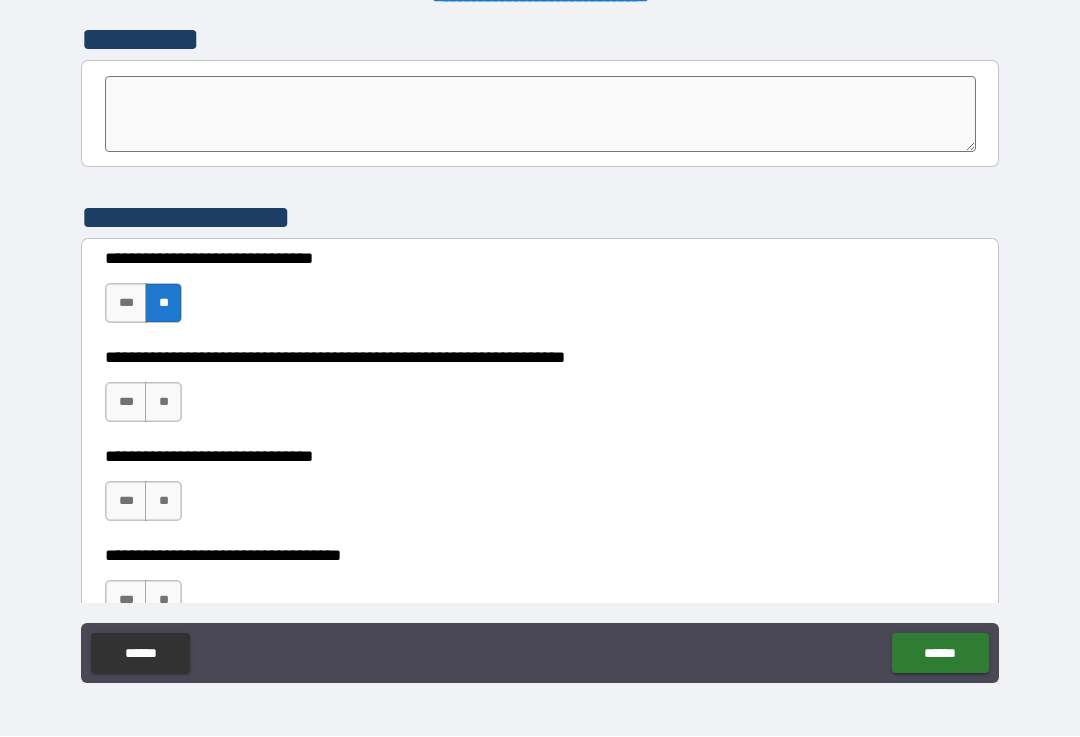 click on "**" at bounding box center [163, 403] 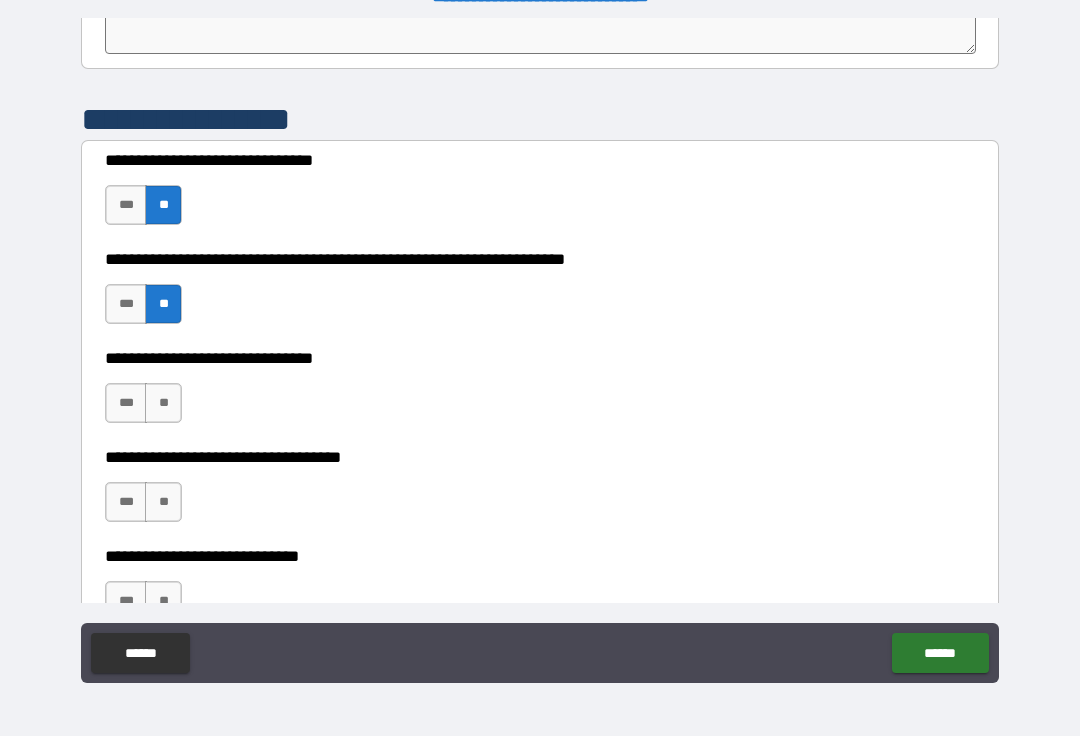 scroll, scrollTop: 6767, scrollLeft: 0, axis: vertical 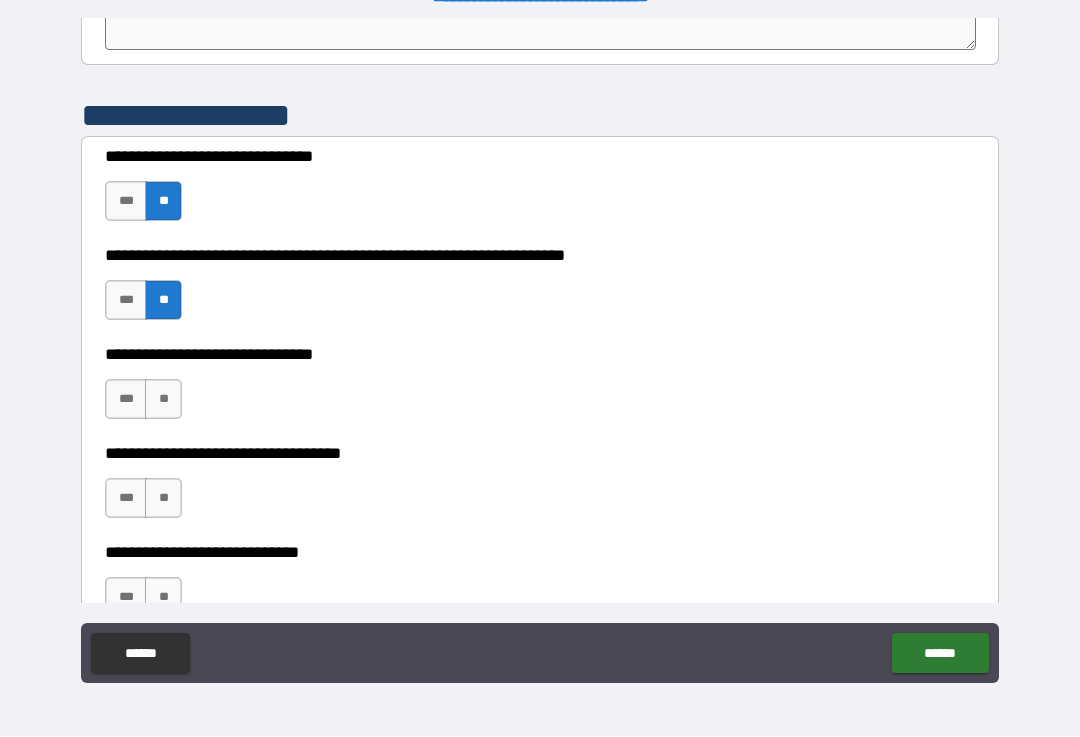 click on "**" at bounding box center [163, 400] 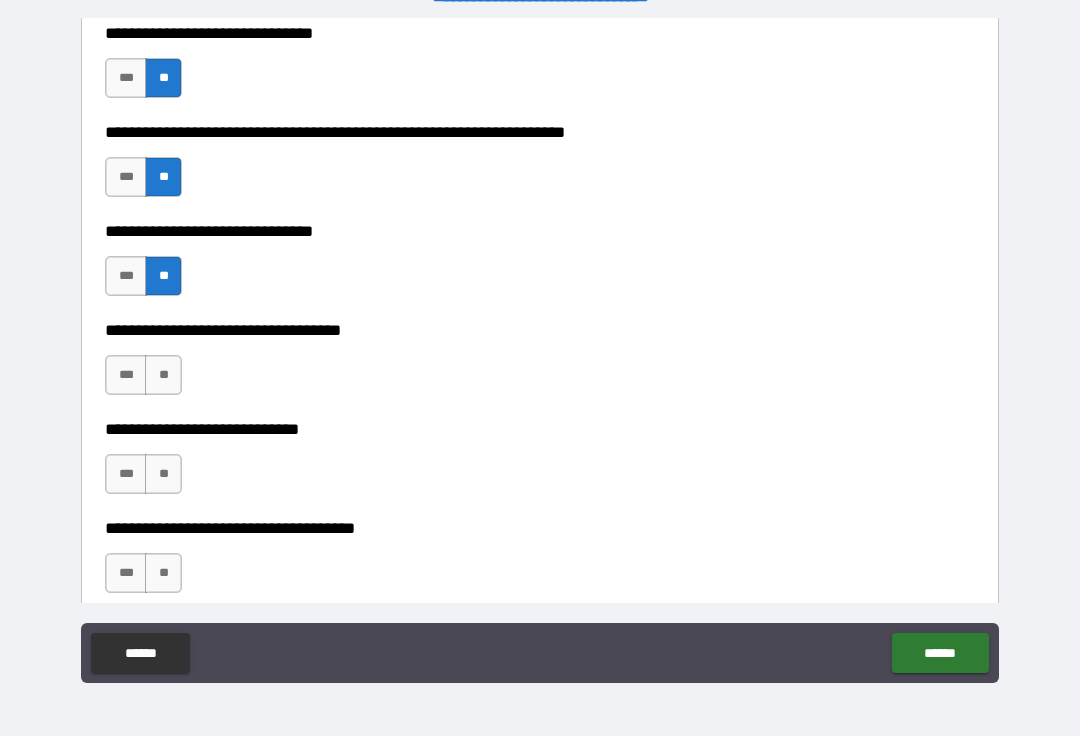 scroll, scrollTop: 6893, scrollLeft: 0, axis: vertical 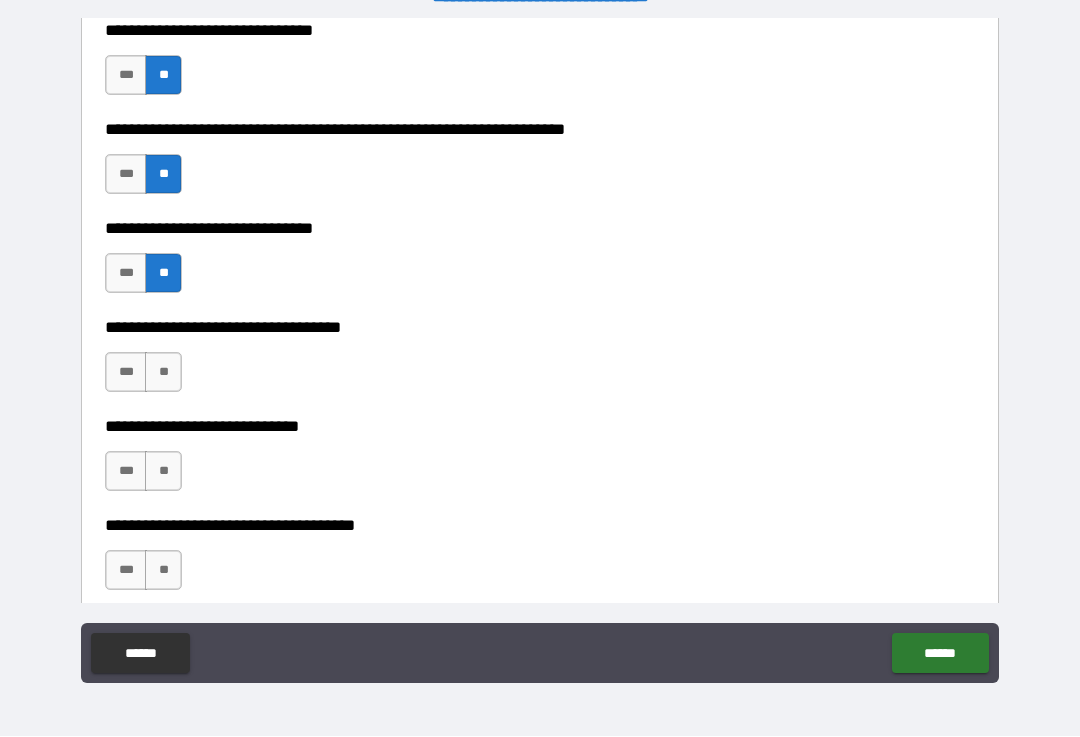 click on "**" at bounding box center (163, 373) 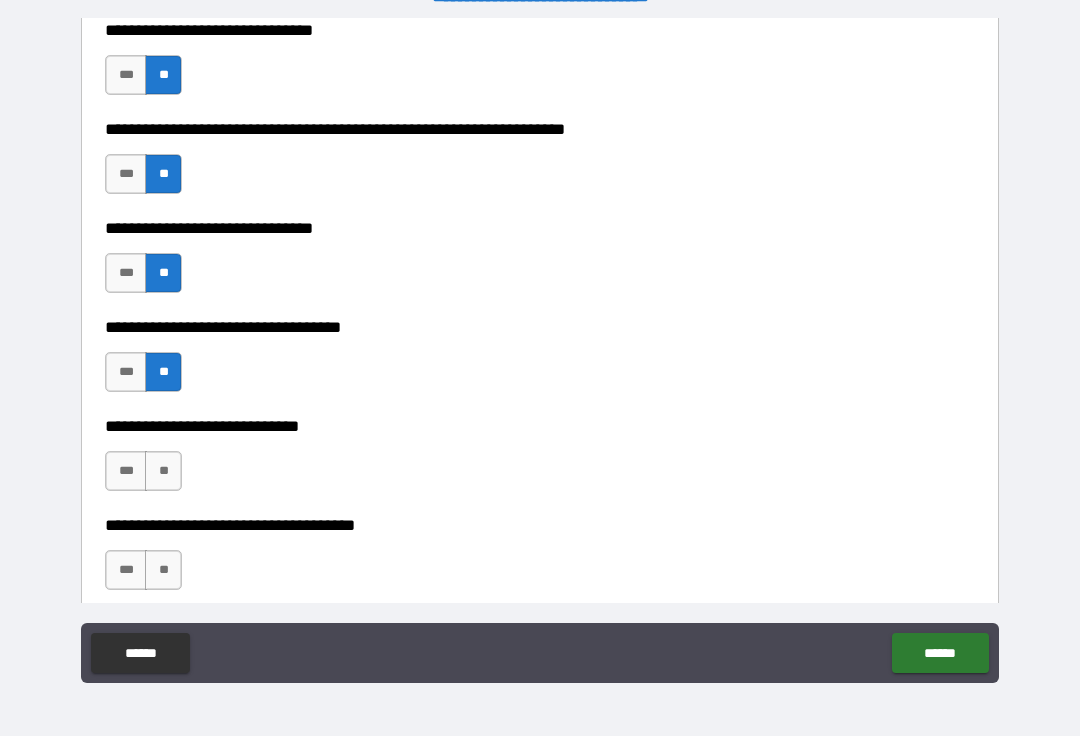 click on "**" at bounding box center [163, 472] 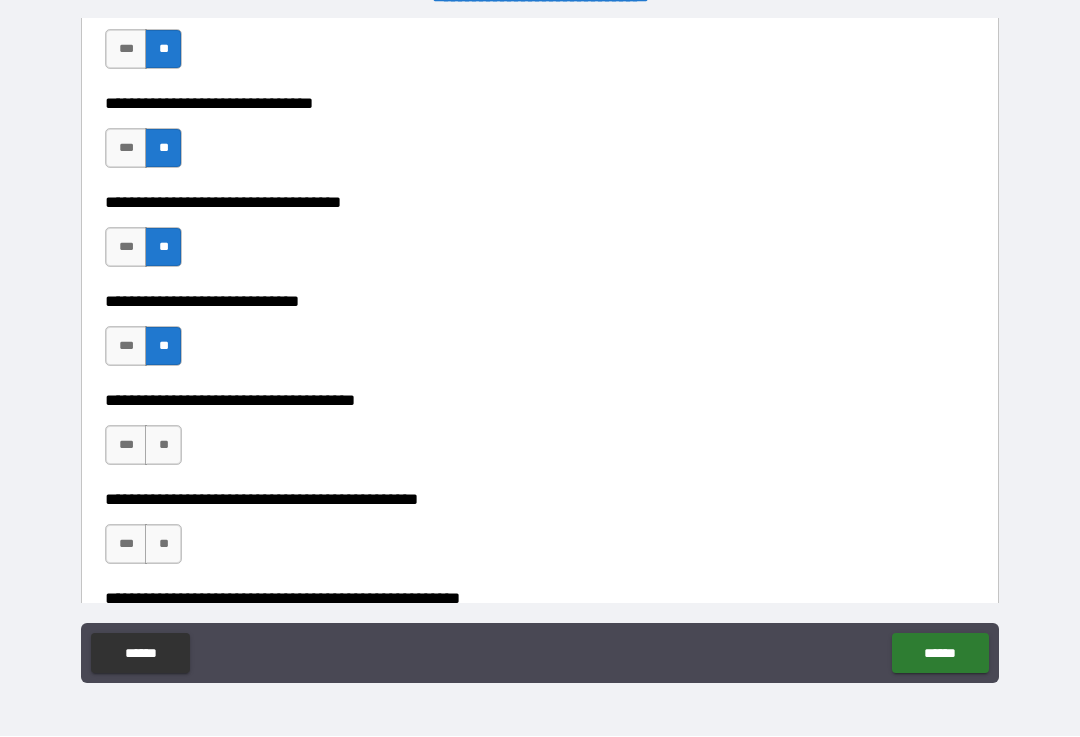 click on "**" at bounding box center [163, 446] 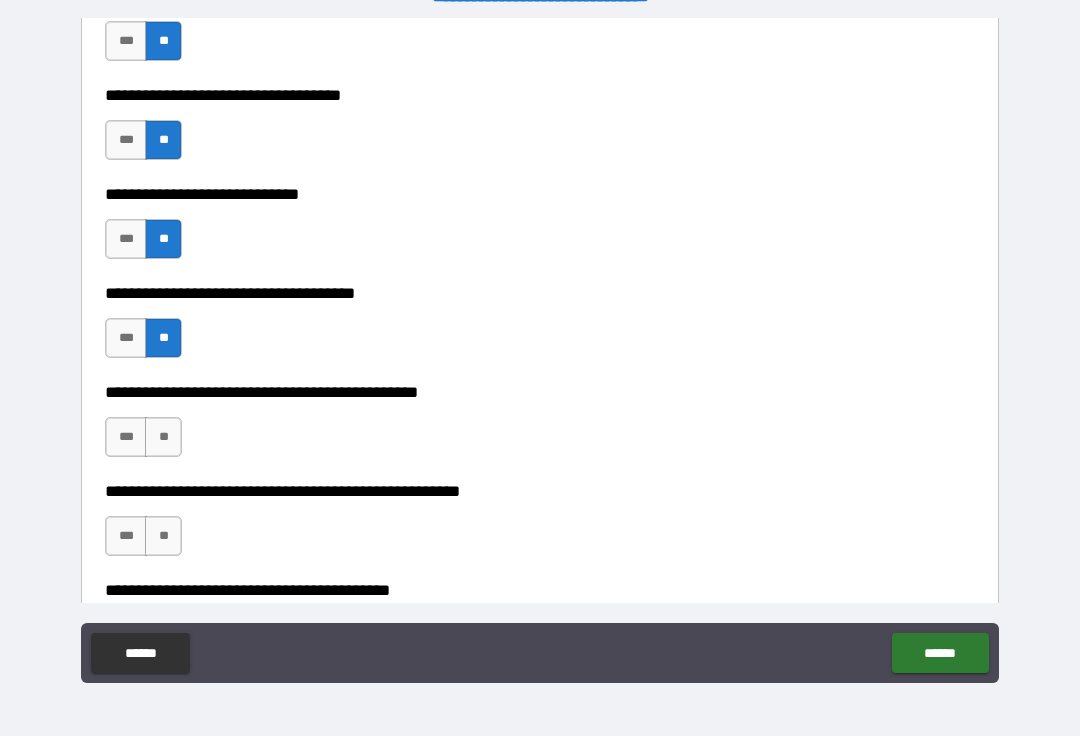 scroll, scrollTop: 7164, scrollLeft: 0, axis: vertical 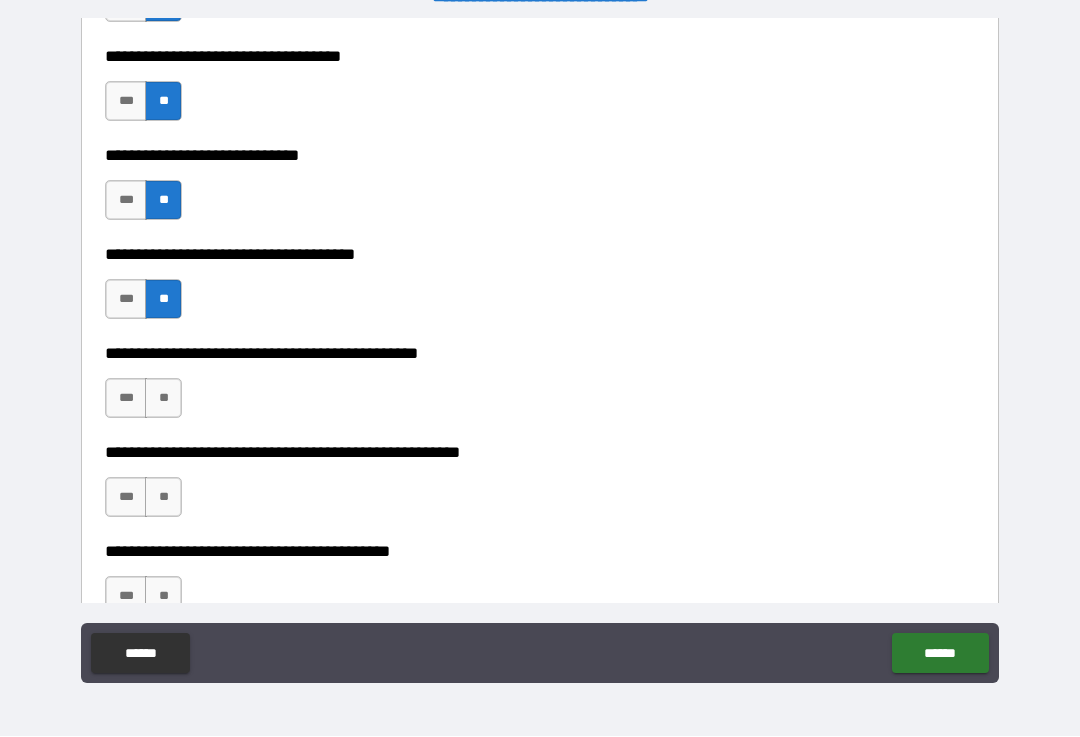 click on "**" at bounding box center (163, 399) 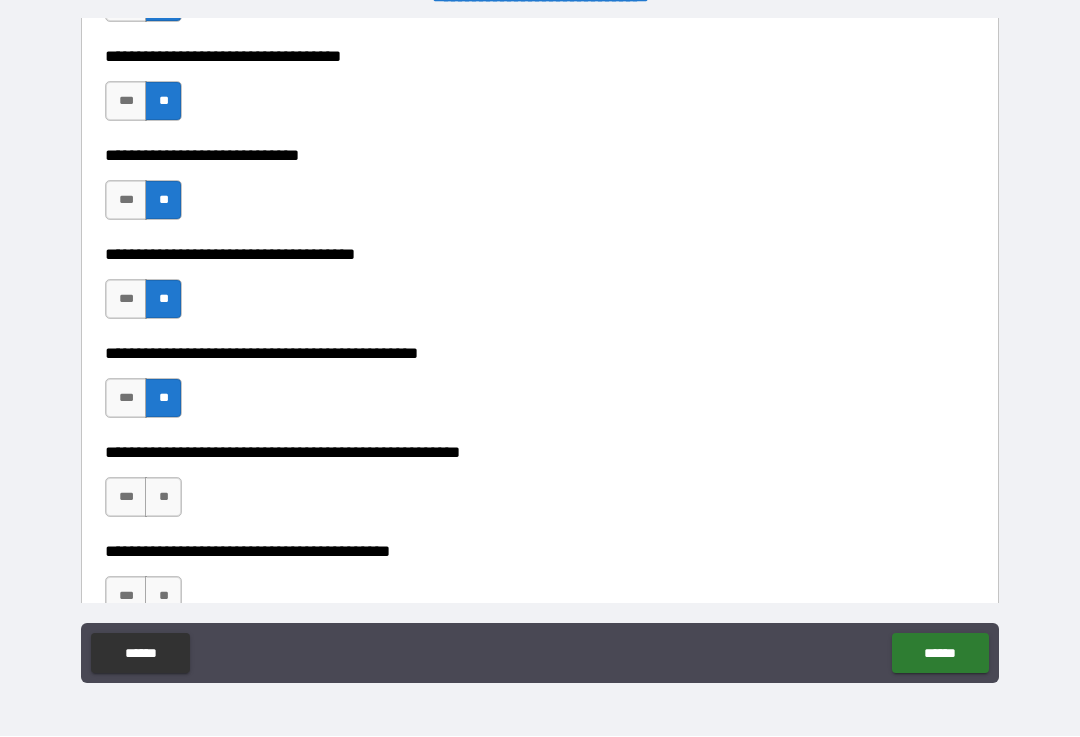 scroll, scrollTop: 7223, scrollLeft: 0, axis: vertical 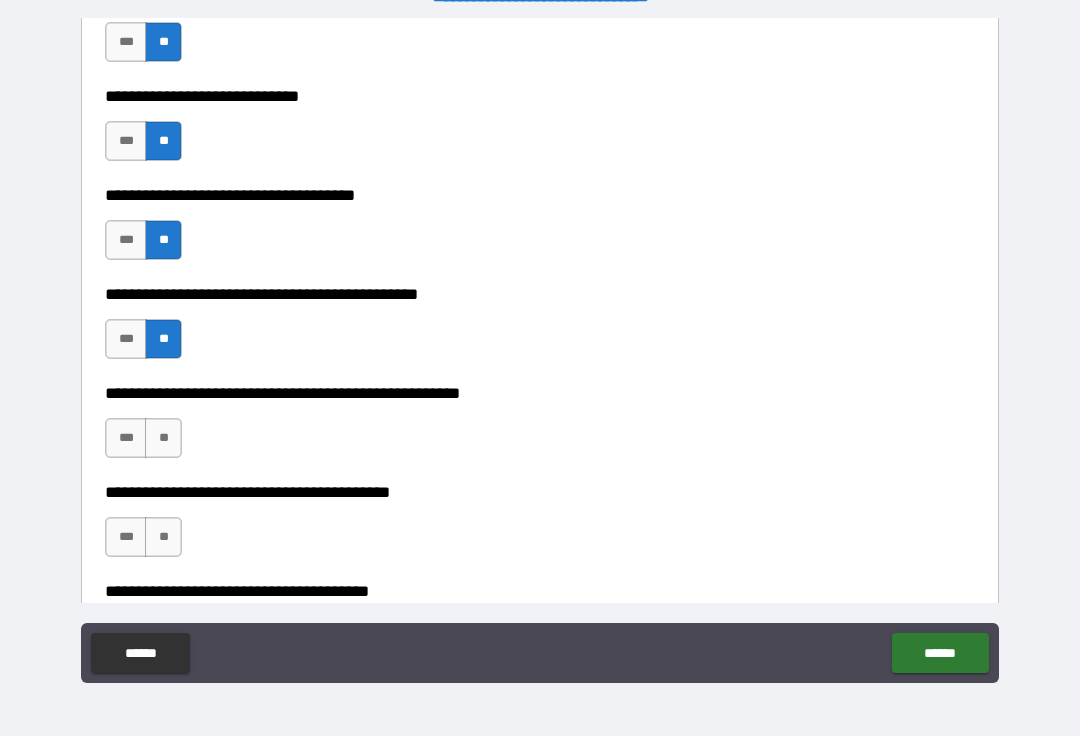 click on "**" at bounding box center [163, 439] 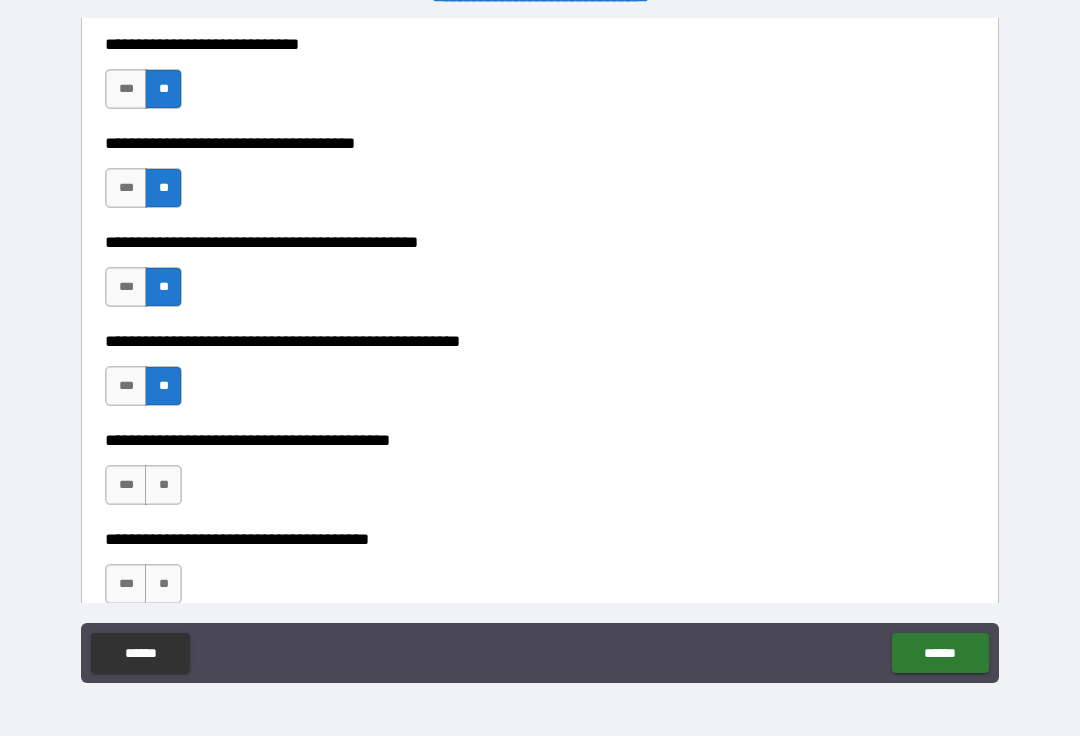 scroll, scrollTop: 7294, scrollLeft: 0, axis: vertical 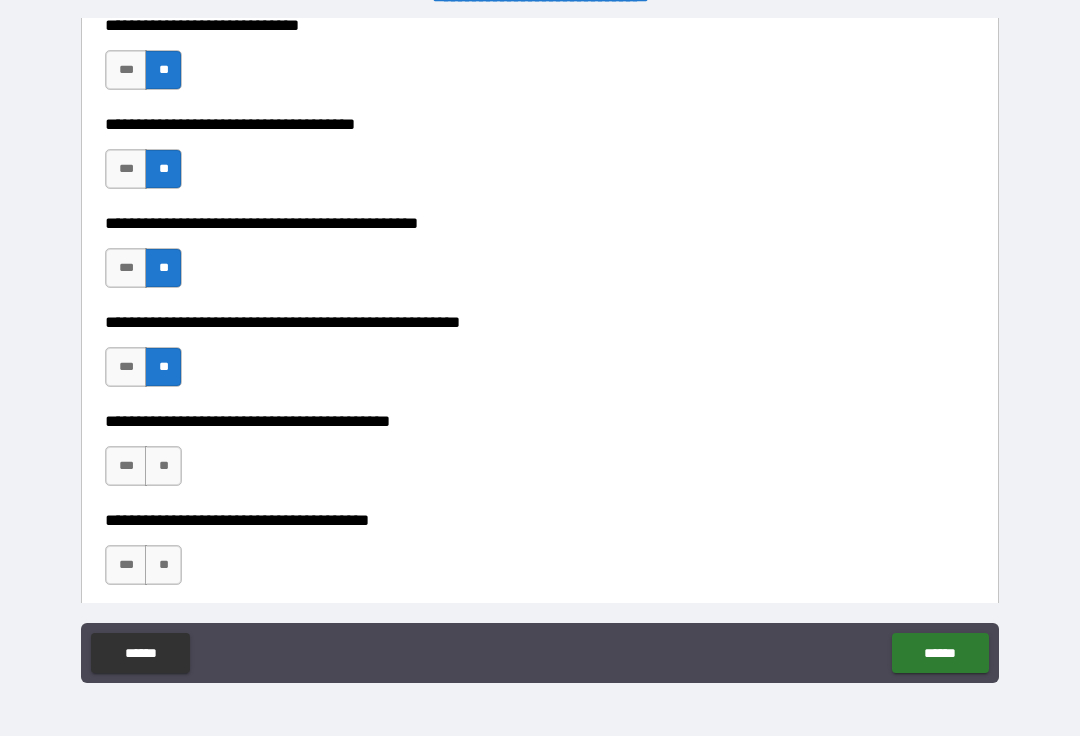 click on "**" at bounding box center [163, 467] 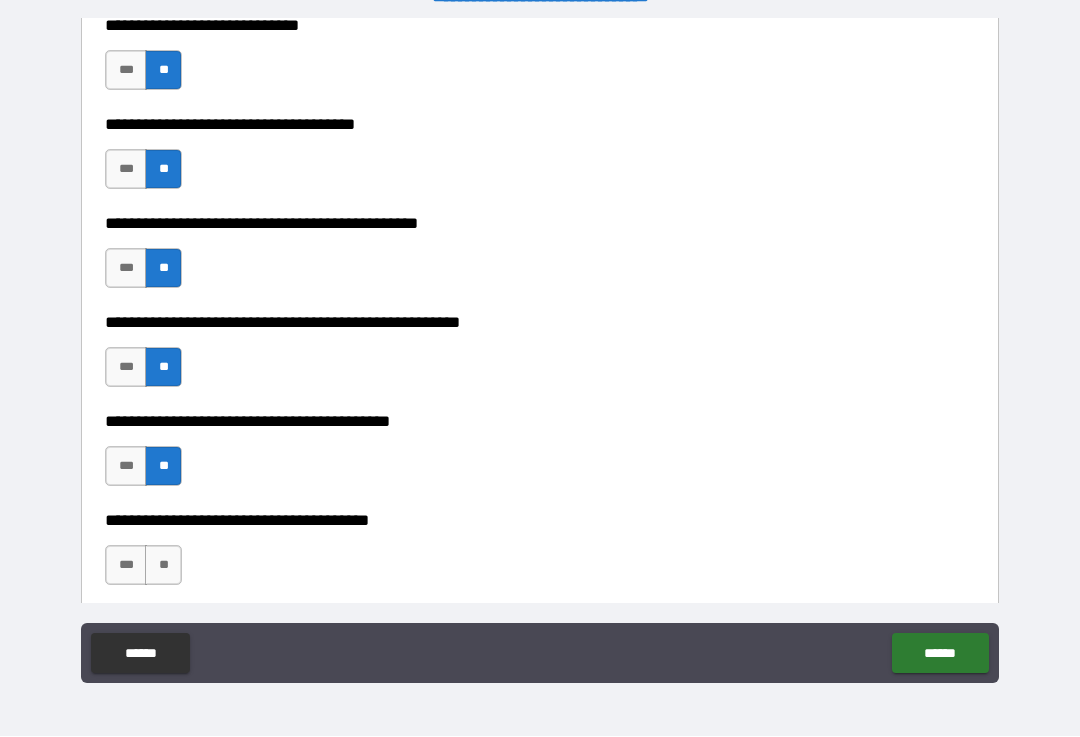 click on "**" at bounding box center [163, 566] 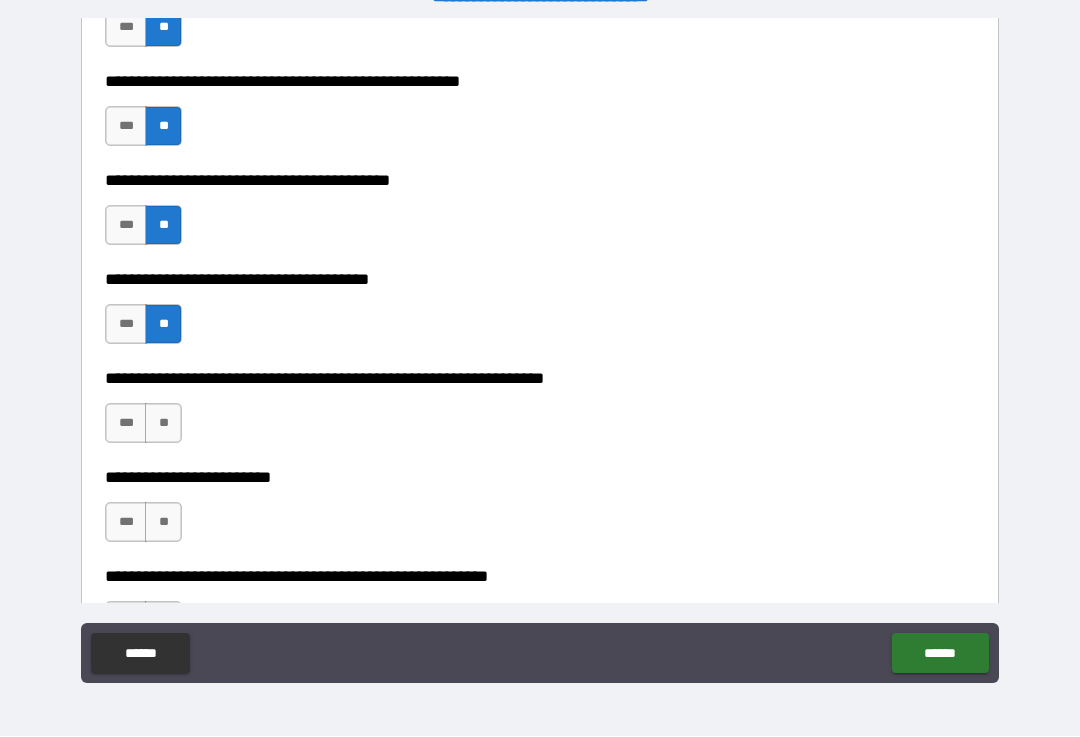 scroll, scrollTop: 7537, scrollLeft: 0, axis: vertical 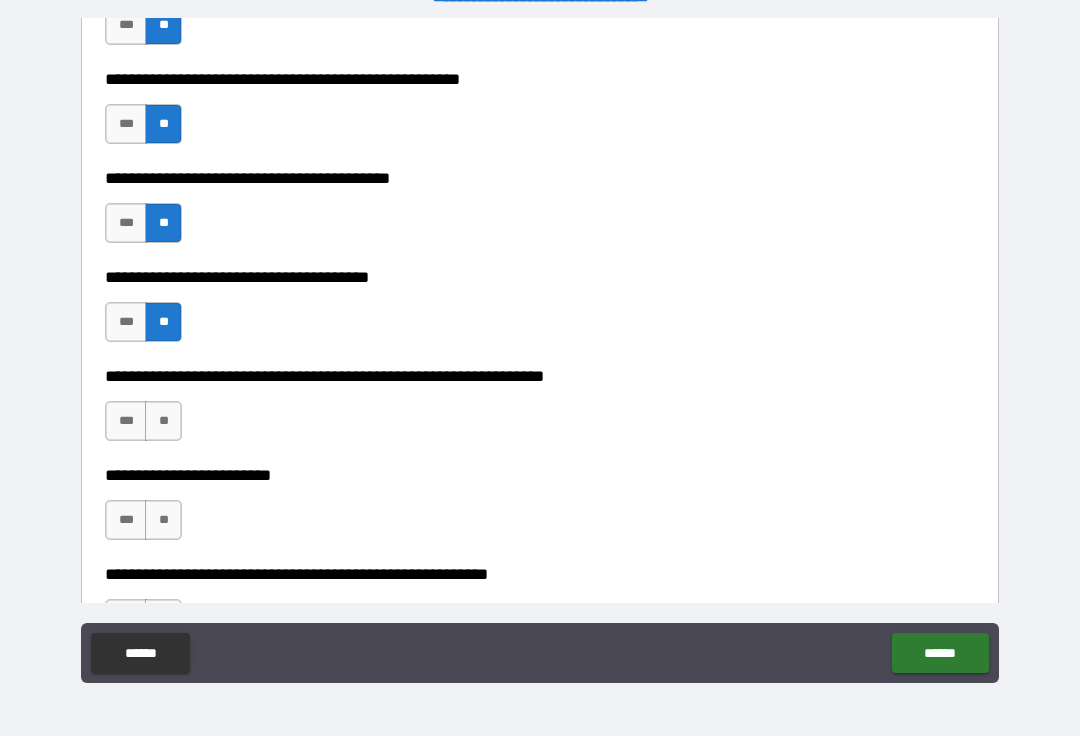 click on "**" at bounding box center [163, 422] 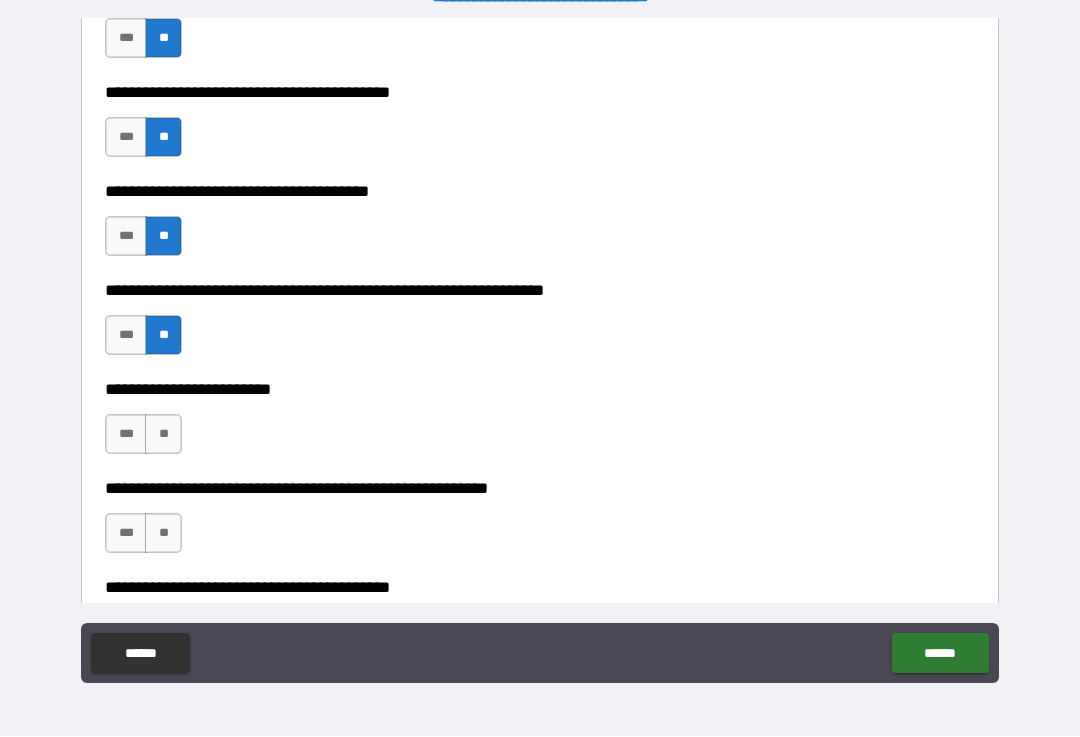 scroll, scrollTop: 7629, scrollLeft: 0, axis: vertical 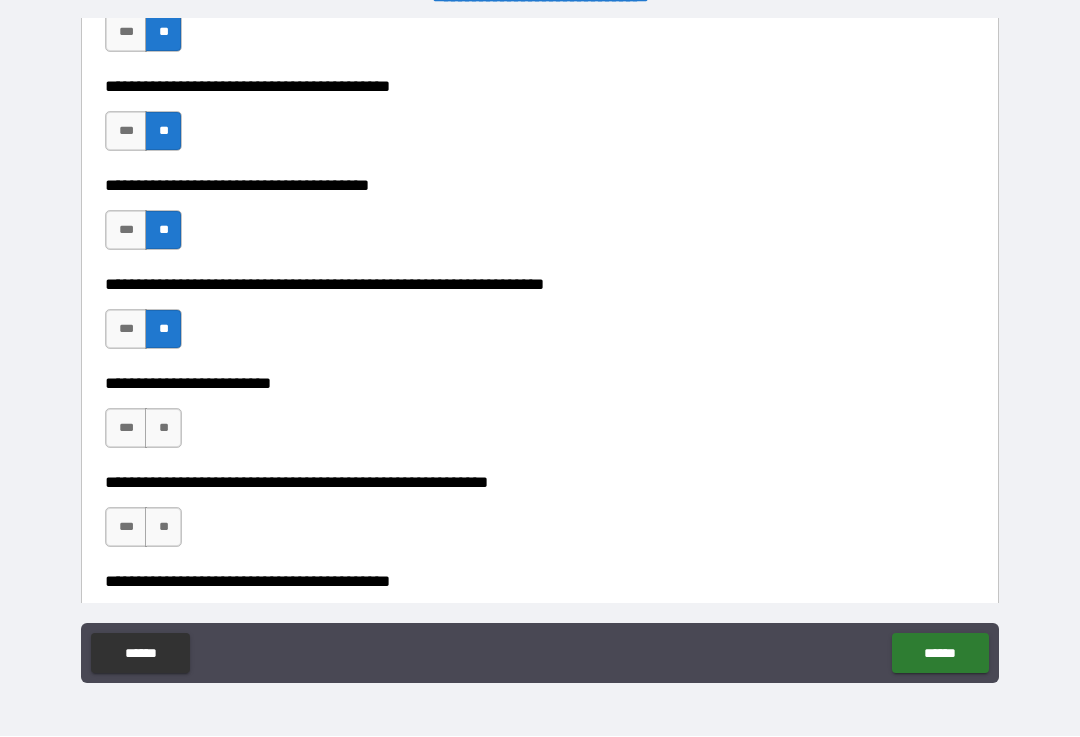 click on "**" at bounding box center [163, 429] 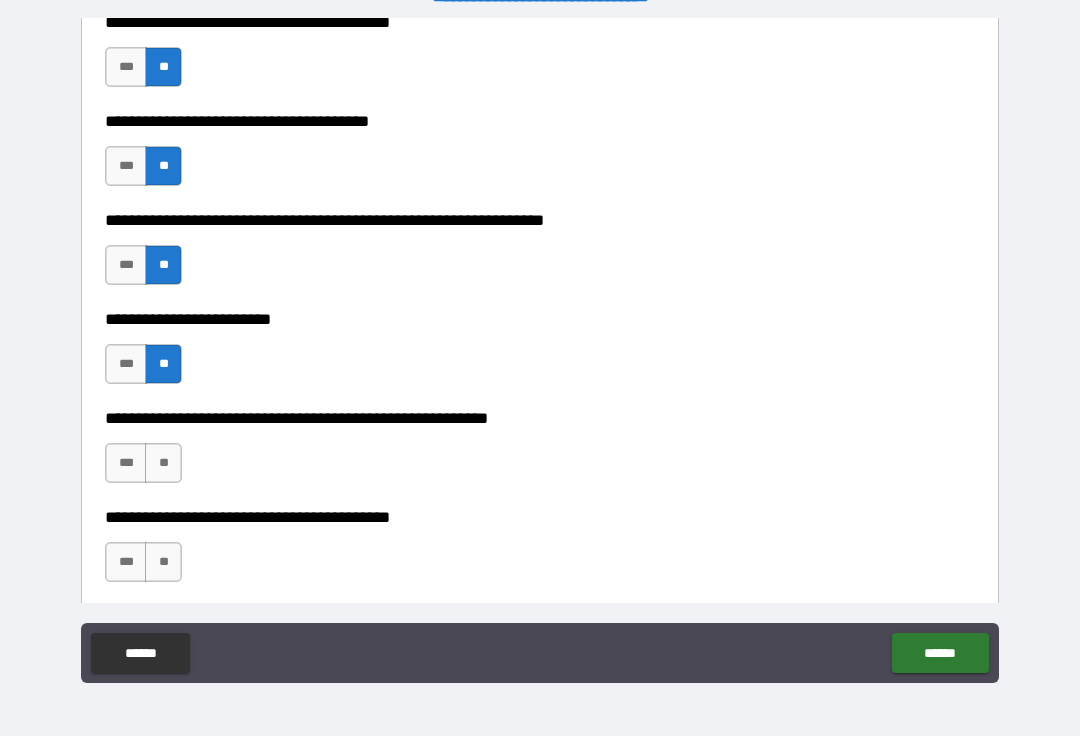 scroll, scrollTop: 7696, scrollLeft: 0, axis: vertical 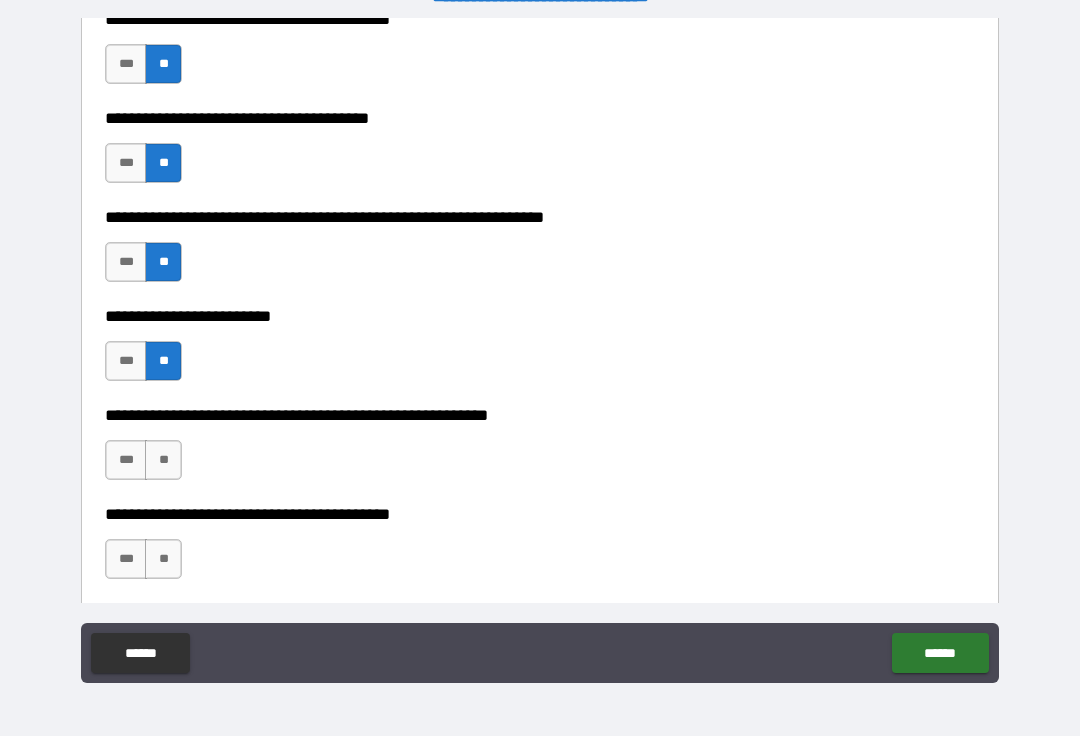 click on "**" at bounding box center [163, 461] 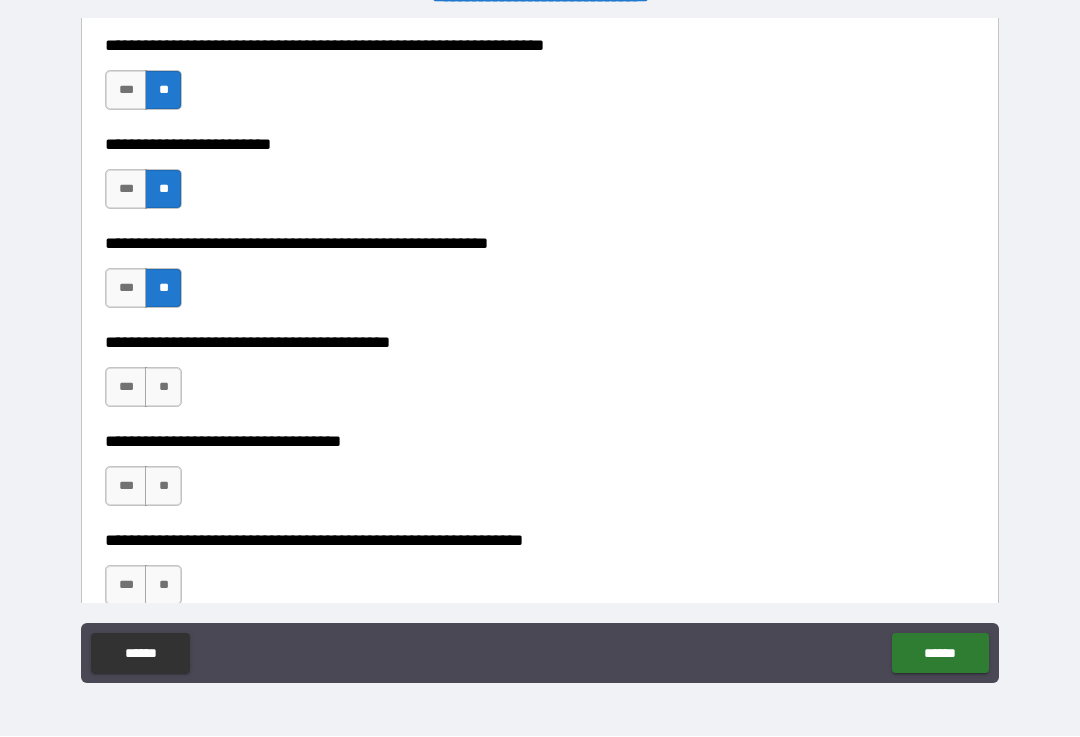 scroll, scrollTop: 7872, scrollLeft: 0, axis: vertical 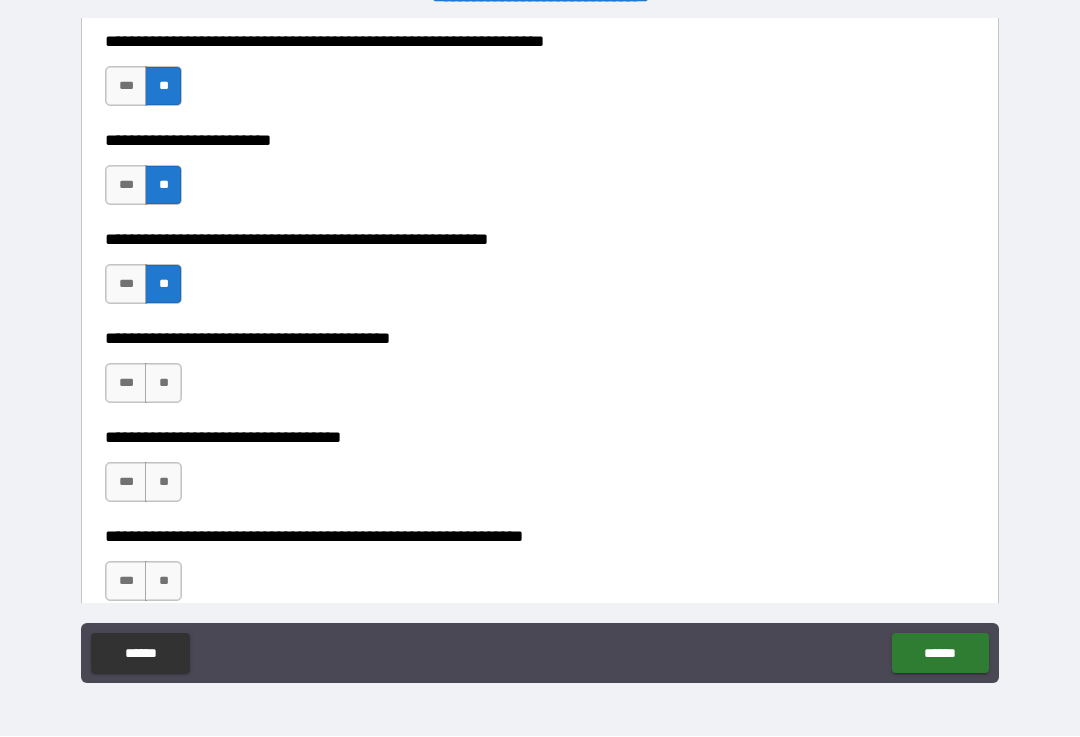 click on "**" at bounding box center (163, 483) 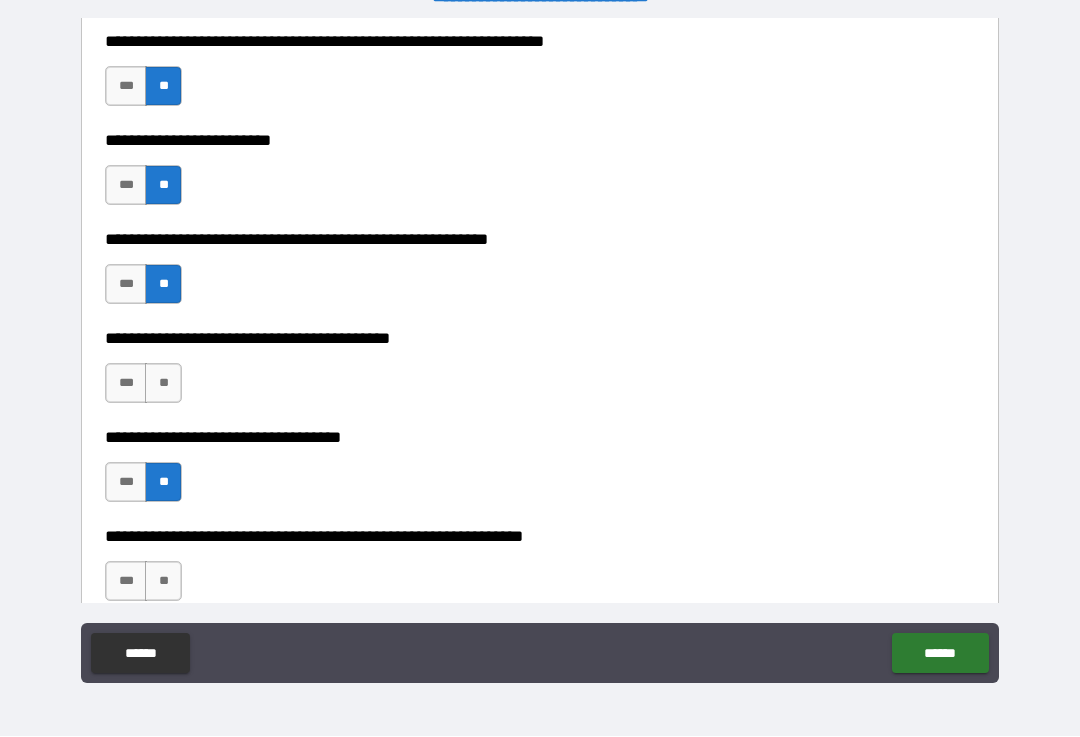 click on "**" at bounding box center [163, 384] 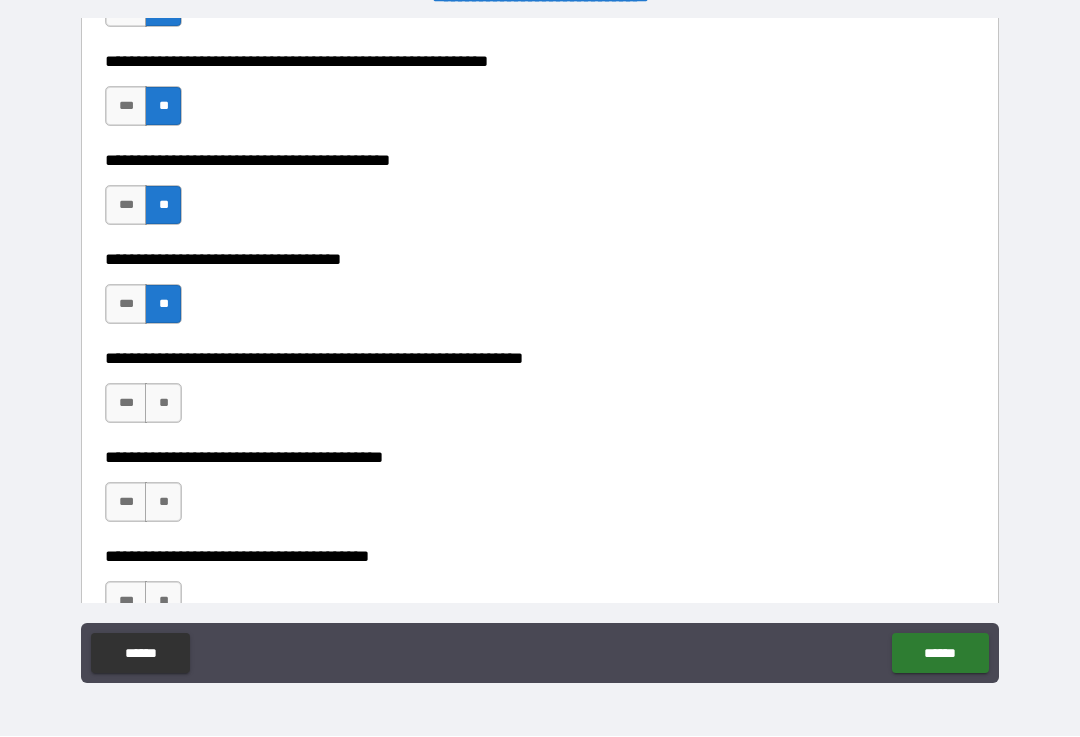 scroll, scrollTop: 8051, scrollLeft: 0, axis: vertical 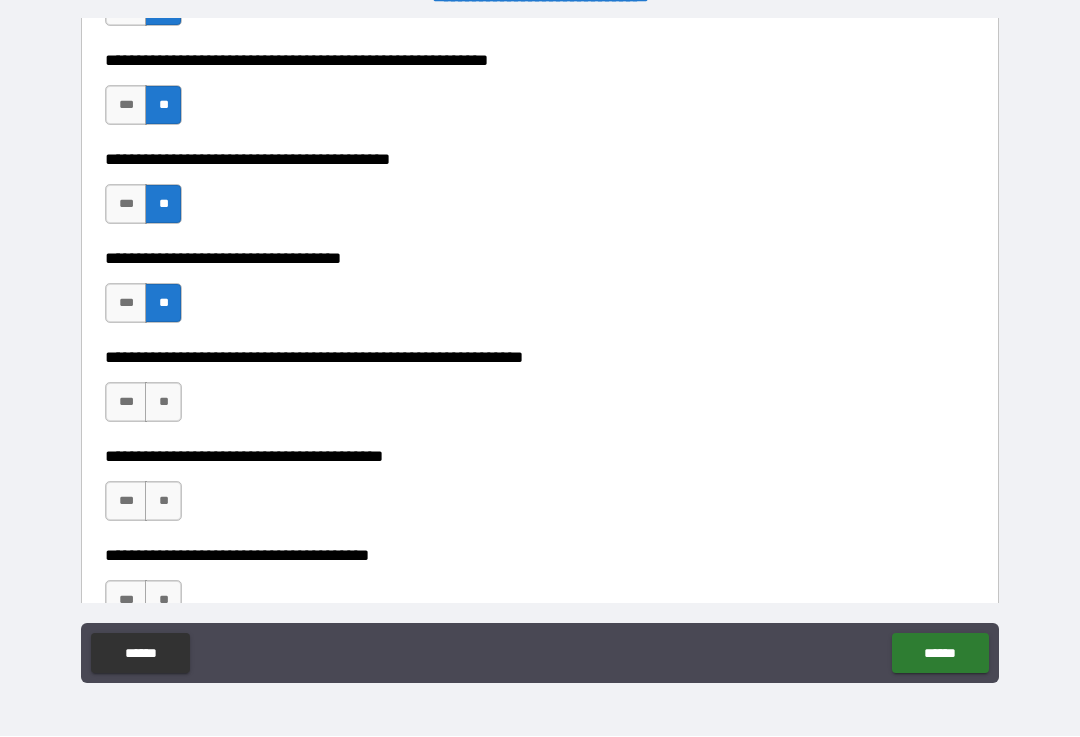 click on "**" at bounding box center (163, 403) 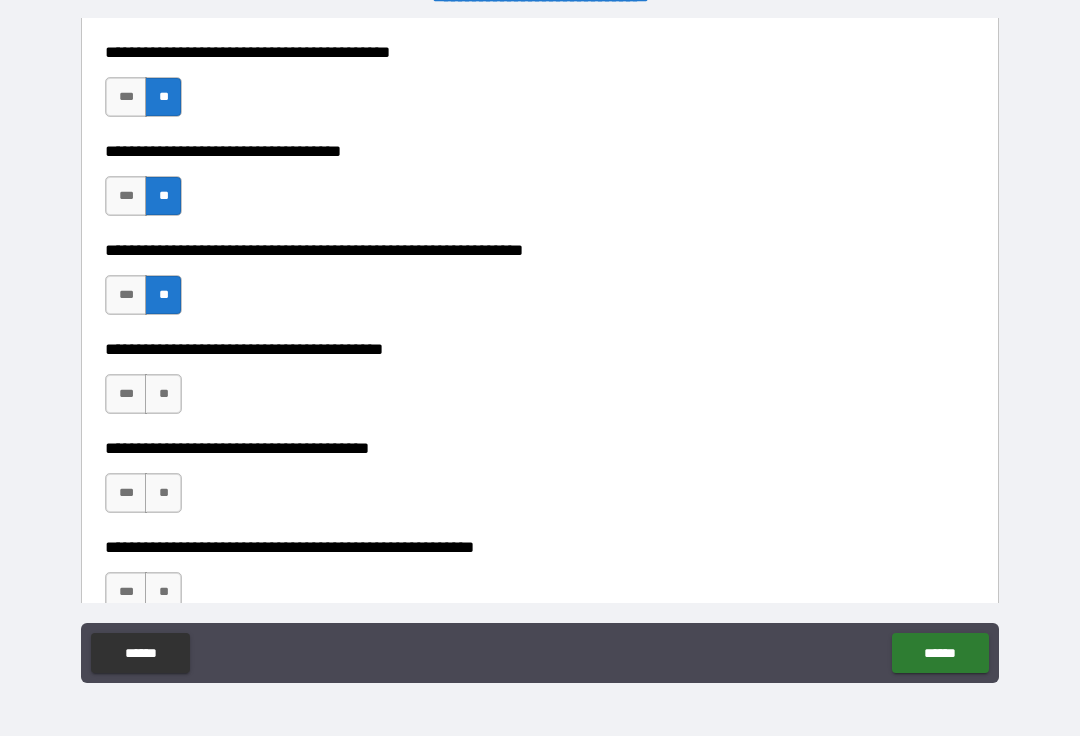 scroll, scrollTop: 8166, scrollLeft: 0, axis: vertical 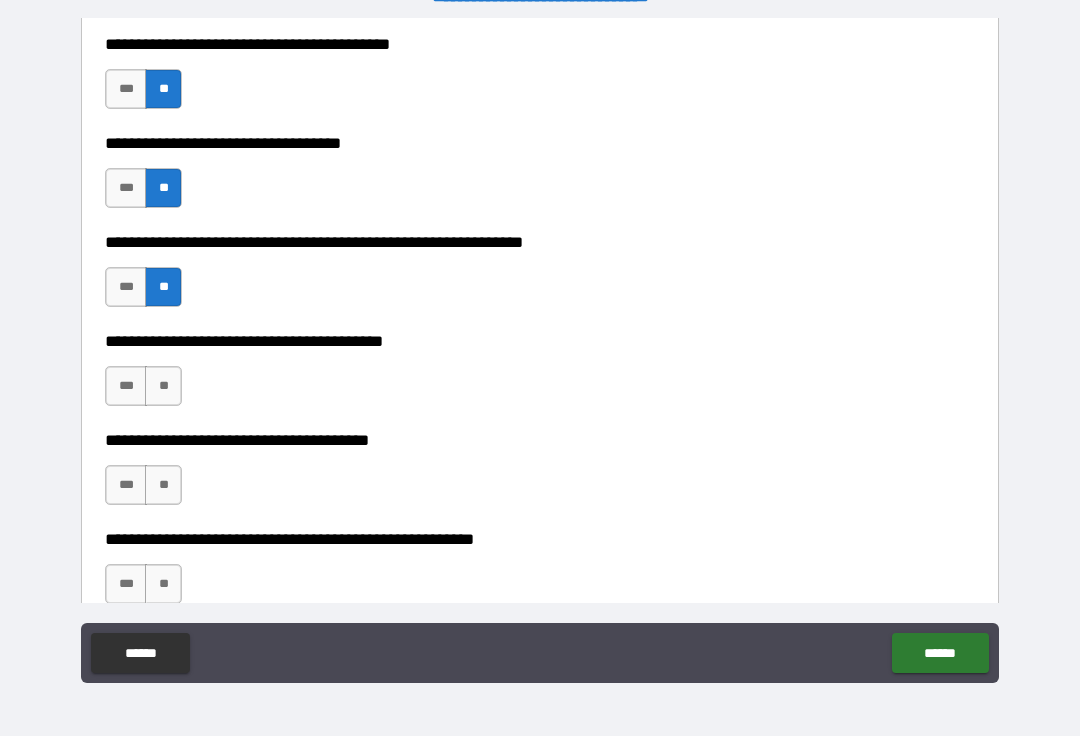 click on "**" at bounding box center [163, 387] 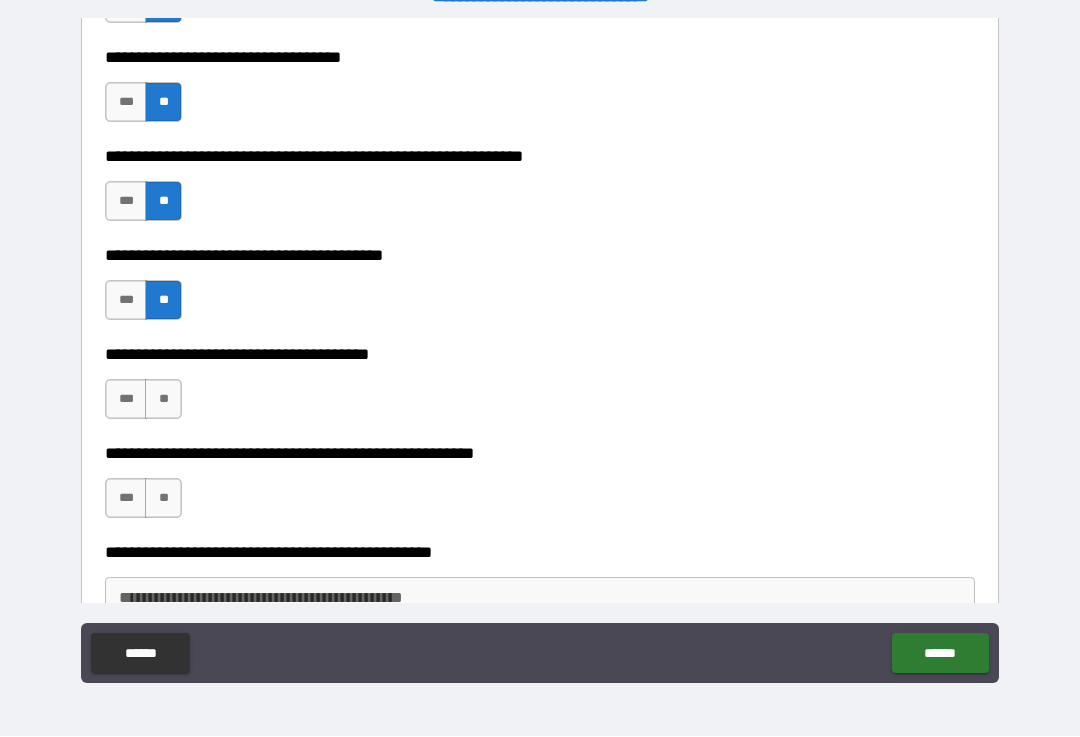 scroll, scrollTop: 8258, scrollLeft: 0, axis: vertical 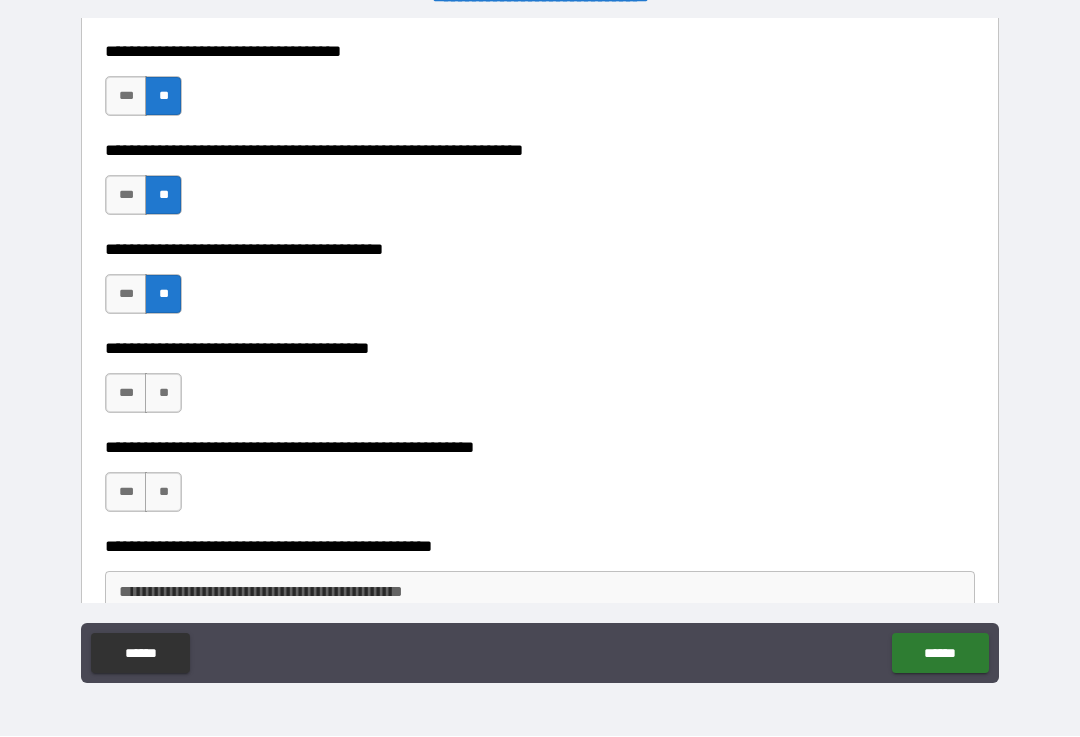 click on "**" at bounding box center (163, 394) 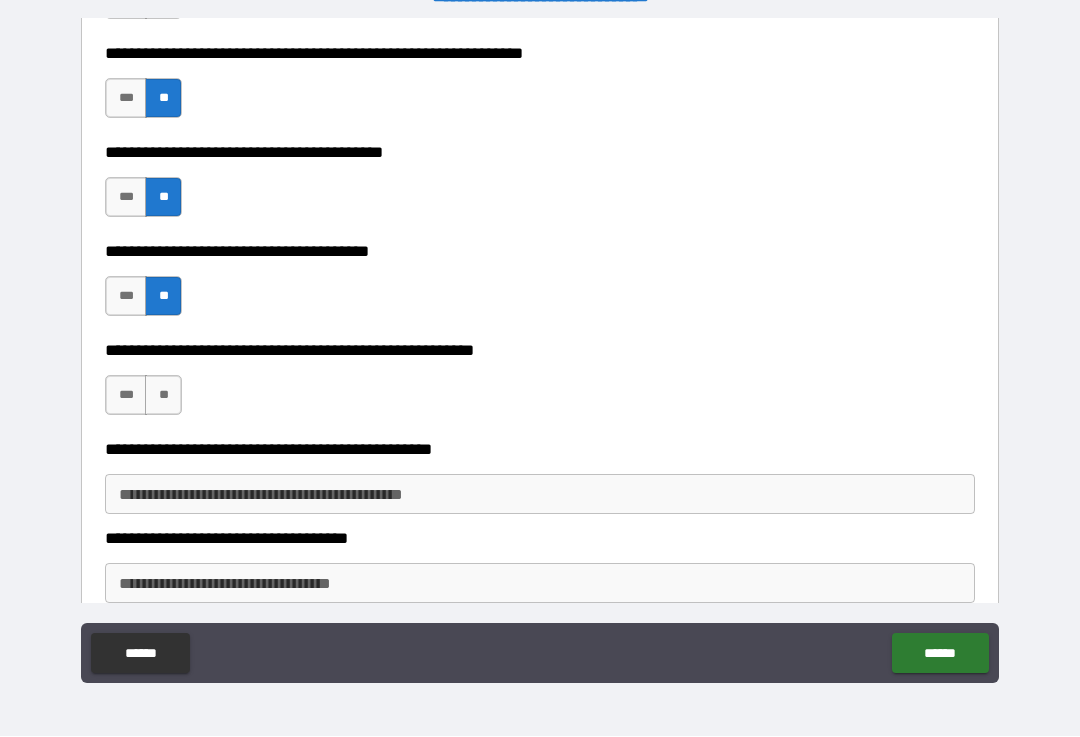 scroll, scrollTop: 8363, scrollLeft: 0, axis: vertical 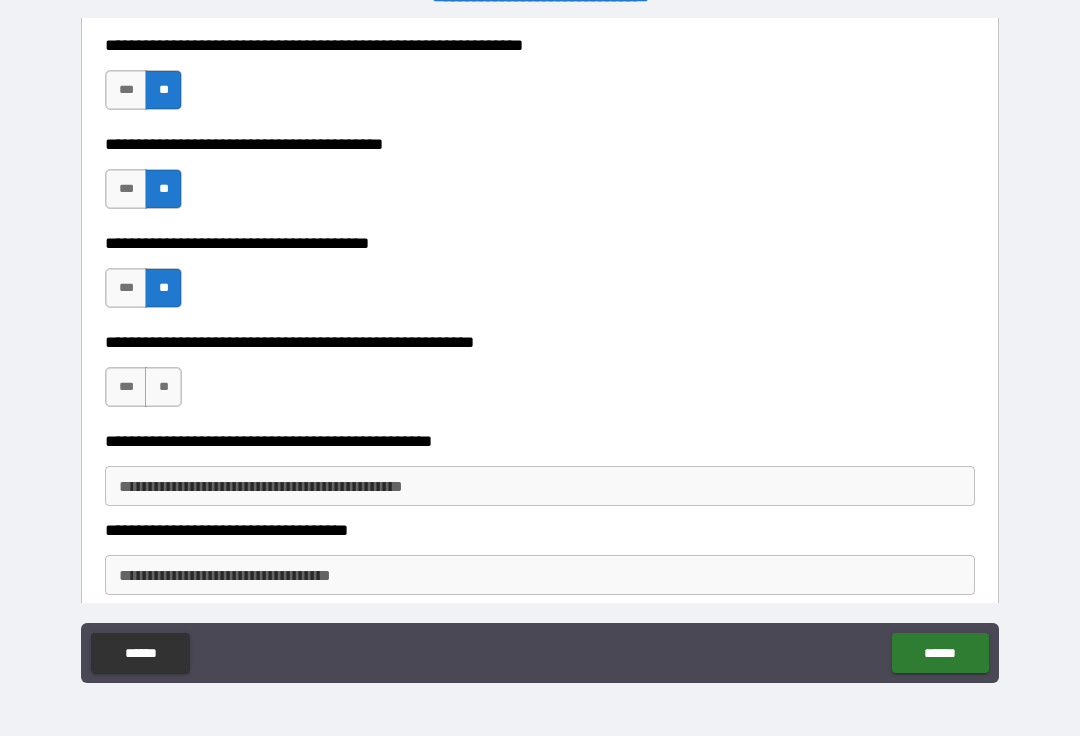 click on "***" at bounding box center [126, 388] 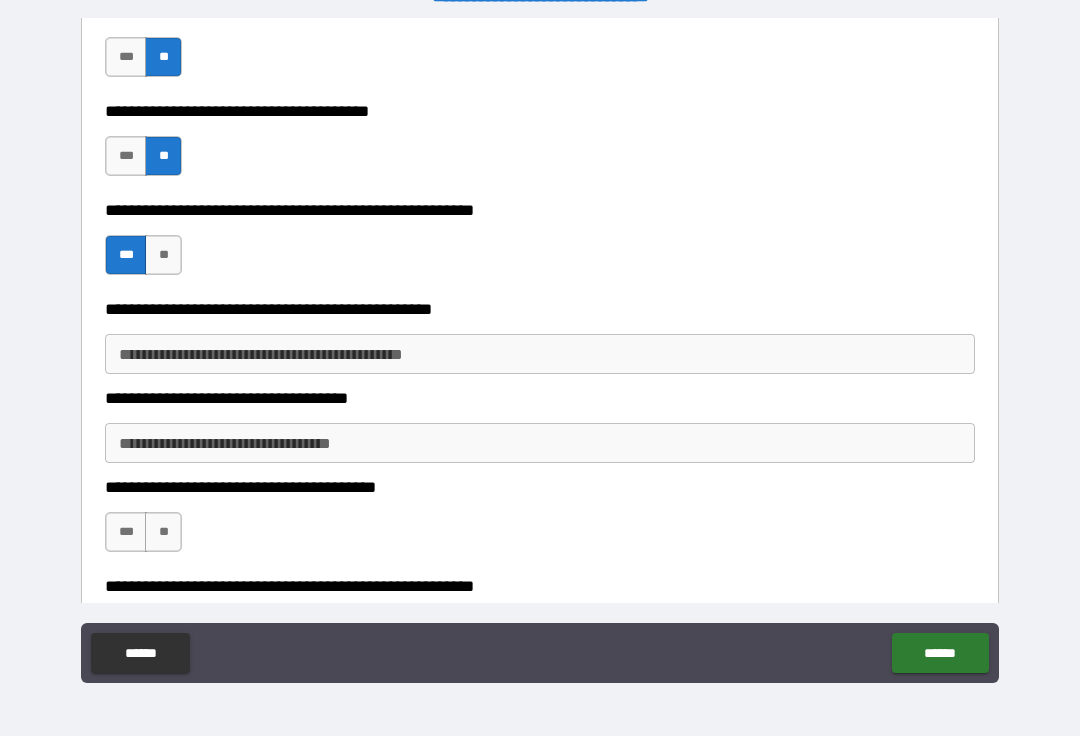 scroll, scrollTop: 8498, scrollLeft: 0, axis: vertical 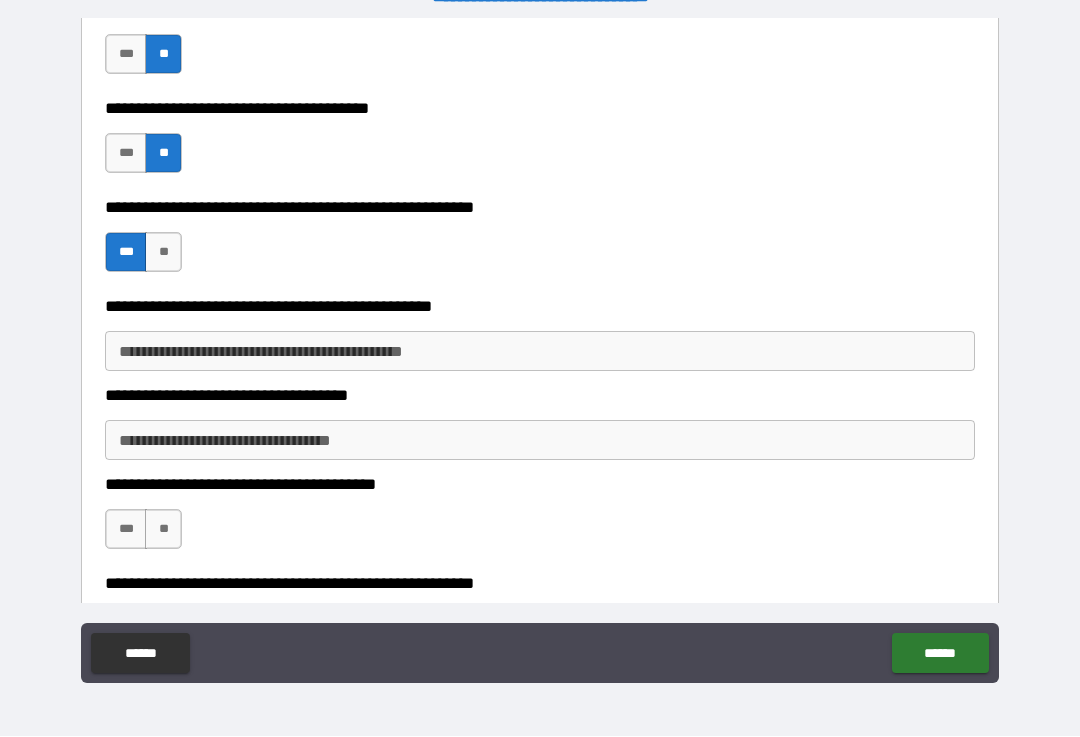 click on "**********" at bounding box center (540, 352) 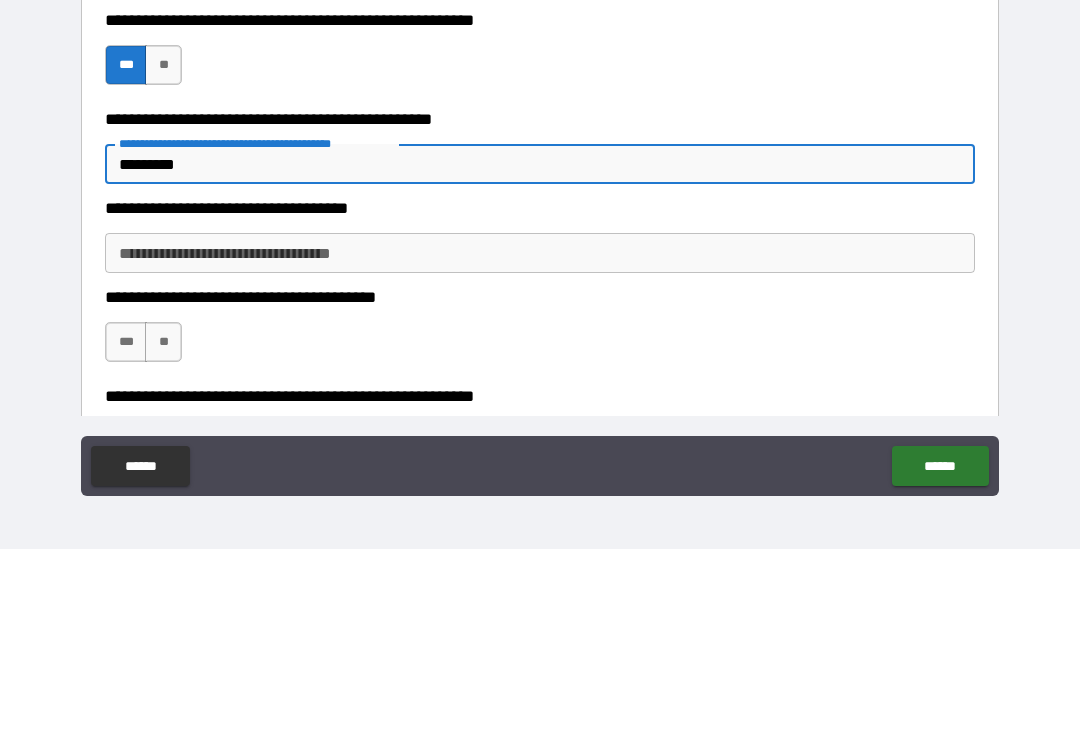 scroll, scrollTop: 8551, scrollLeft: 0, axis: vertical 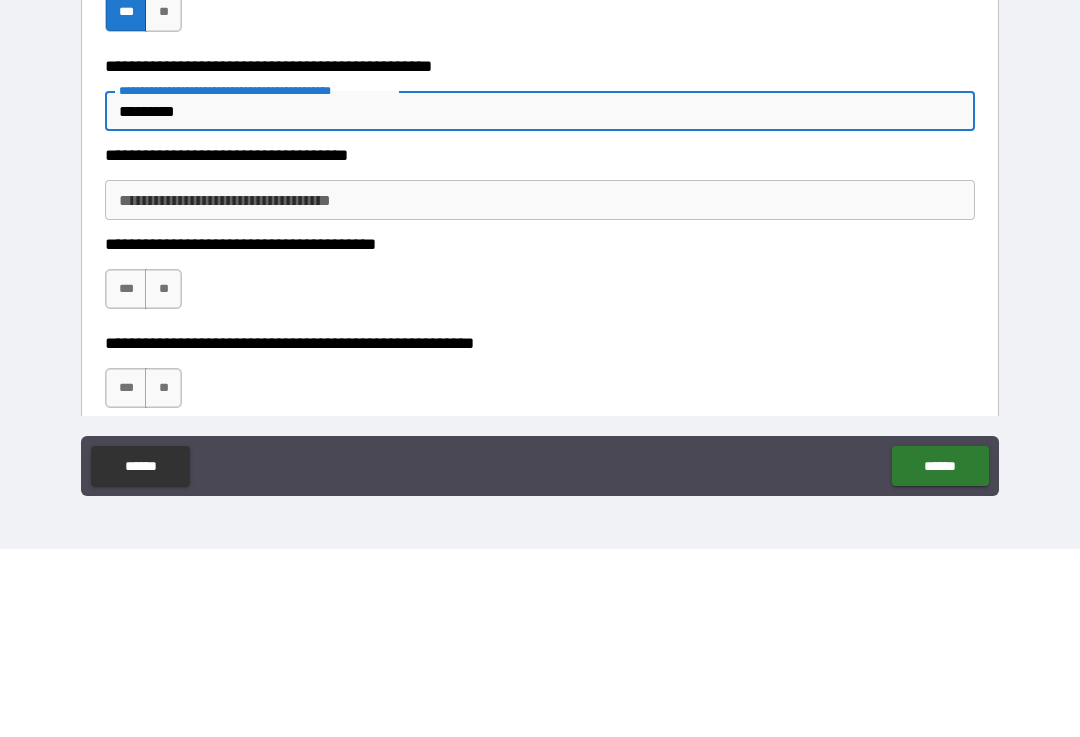 type on "*********" 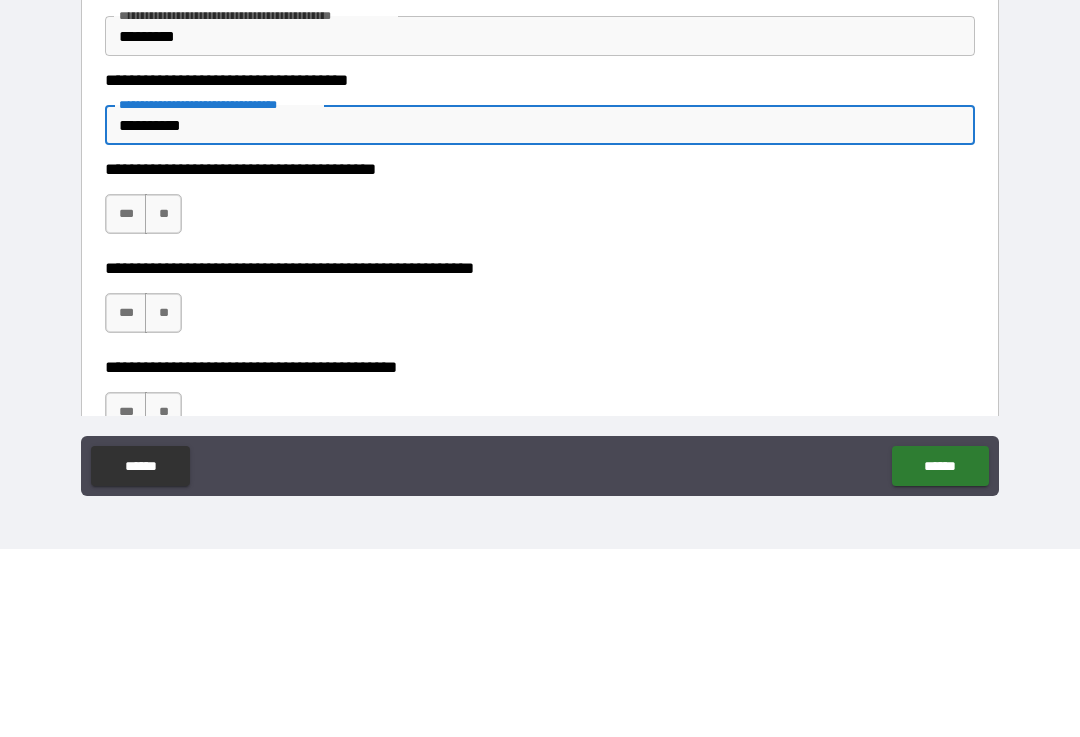 scroll, scrollTop: 8627, scrollLeft: 0, axis: vertical 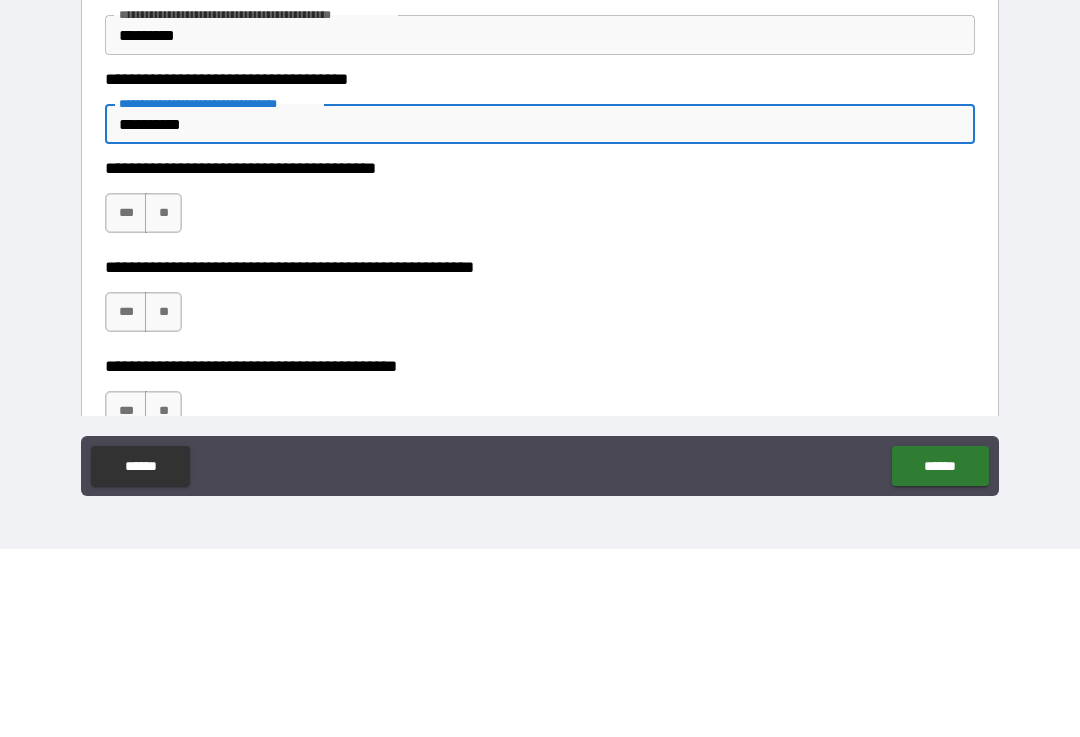 type on "**********" 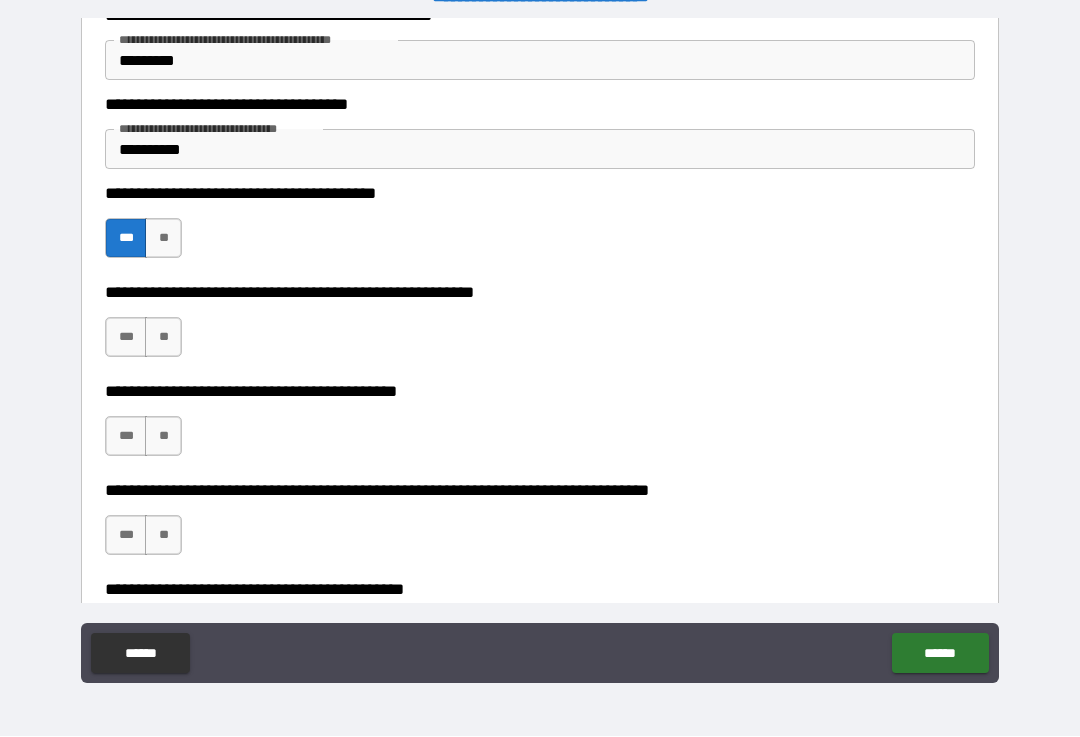scroll, scrollTop: 8792, scrollLeft: 0, axis: vertical 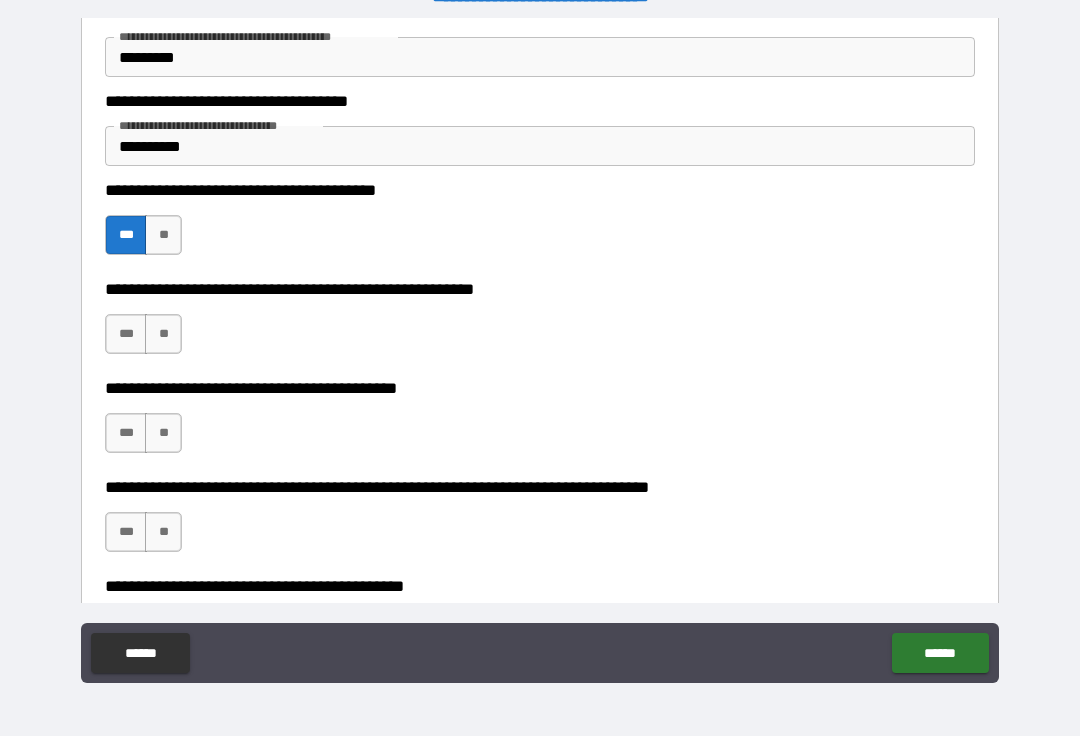 click on "**" at bounding box center (163, 335) 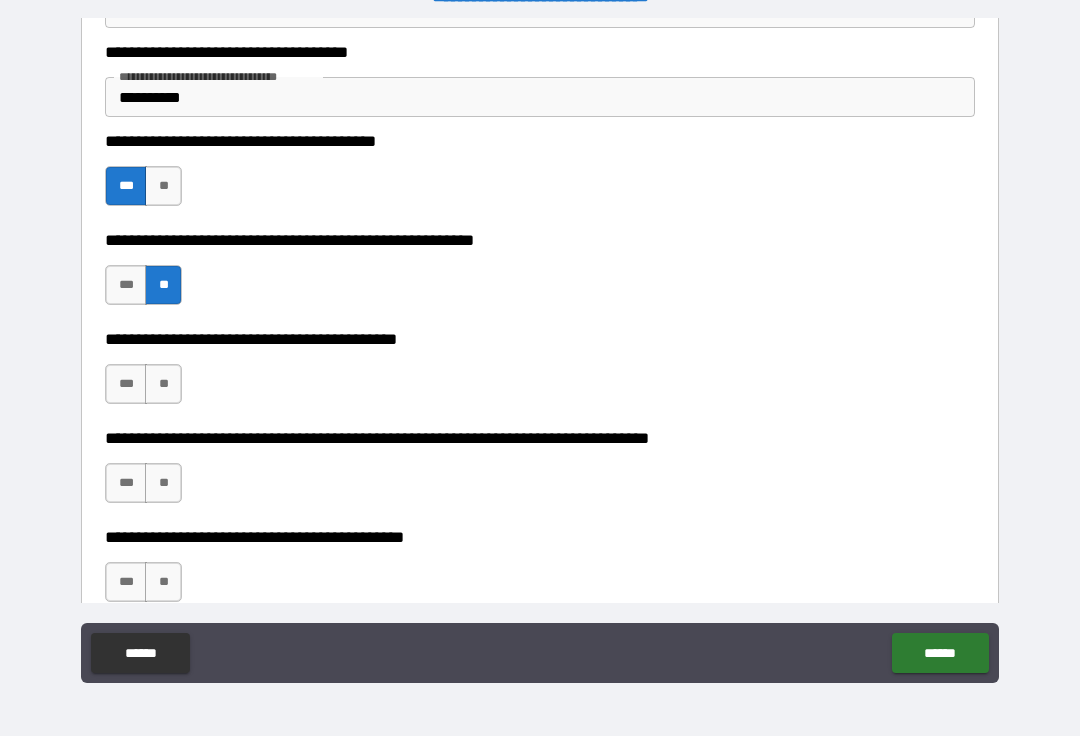 scroll, scrollTop: 8845, scrollLeft: 0, axis: vertical 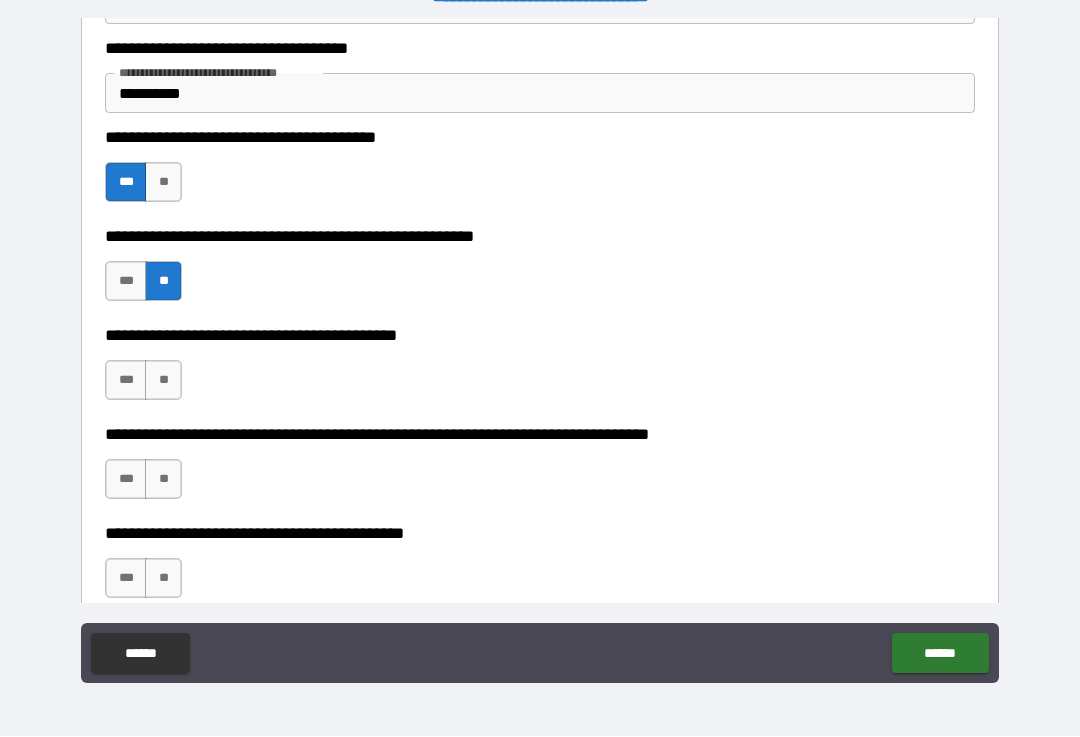 click on "***" at bounding box center [126, 381] 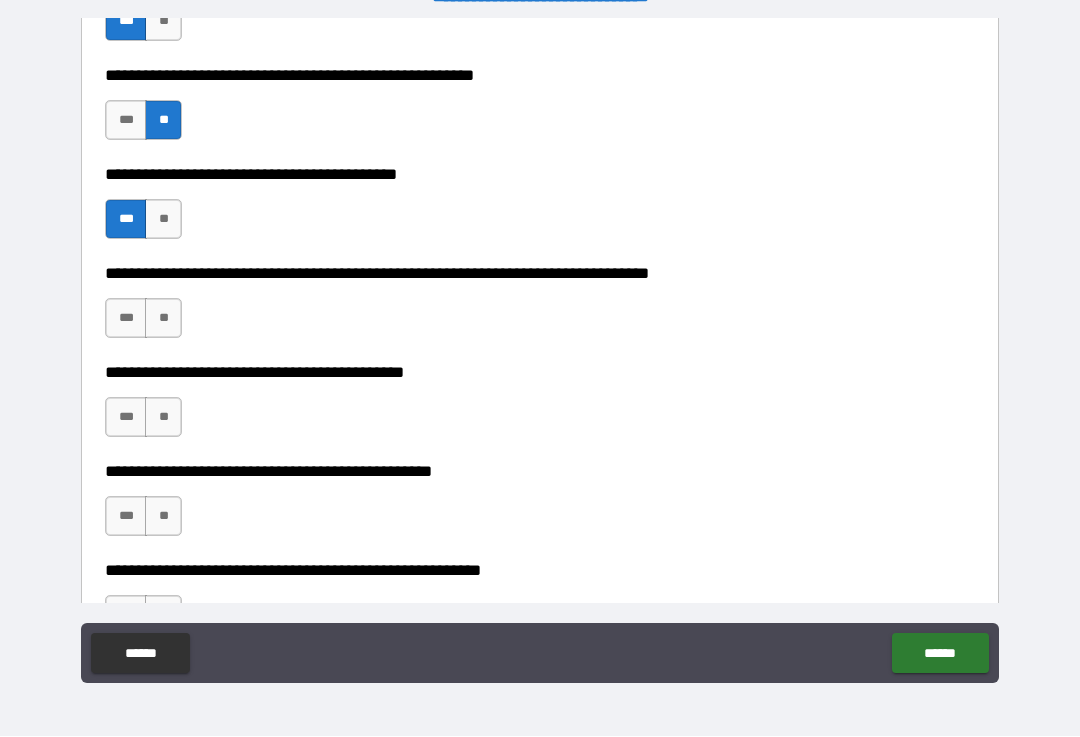 scroll, scrollTop: 9008, scrollLeft: 0, axis: vertical 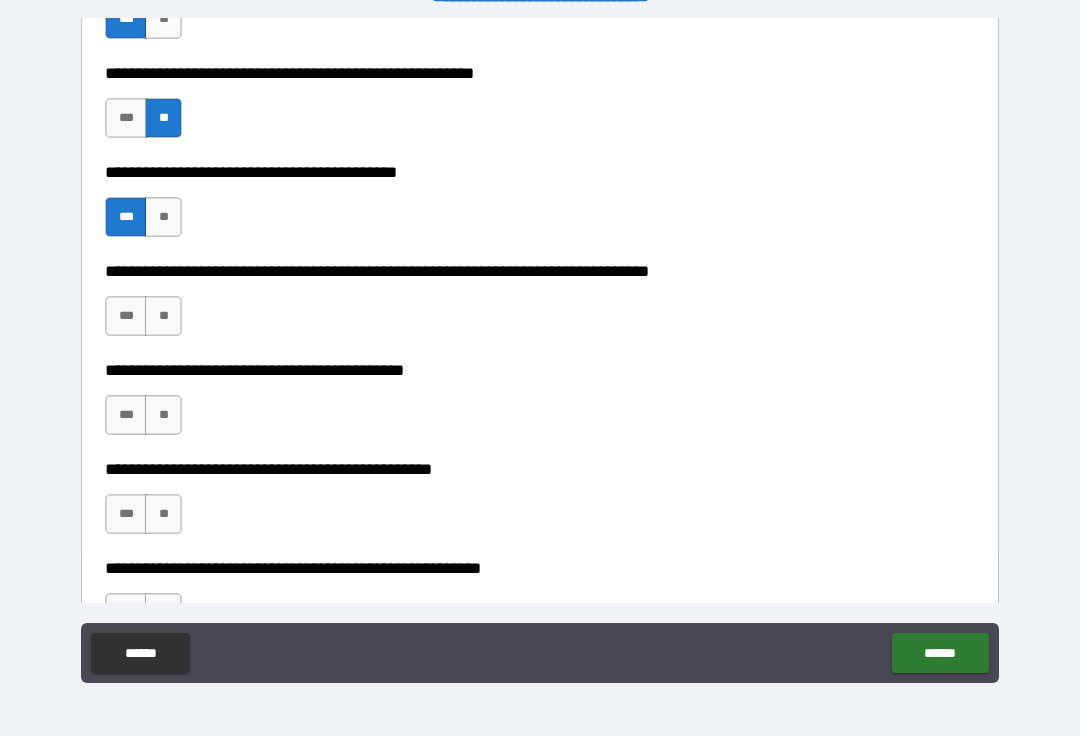 click on "**" at bounding box center (163, 317) 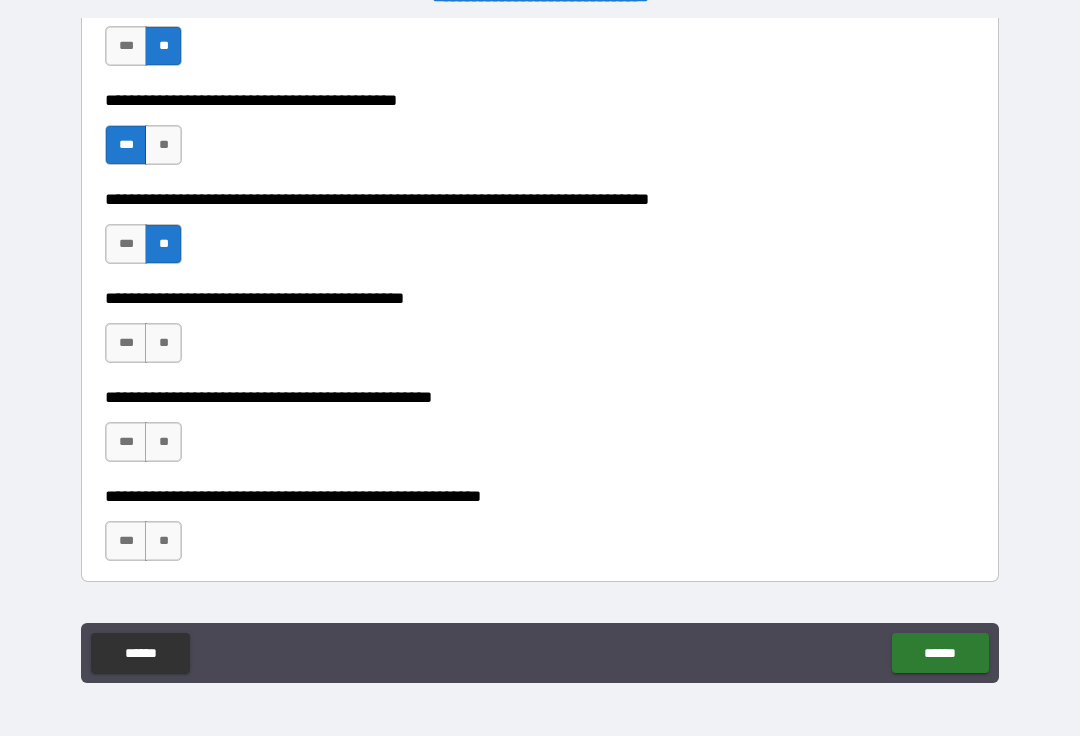 scroll, scrollTop: 9088, scrollLeft: 0, axis: vertical 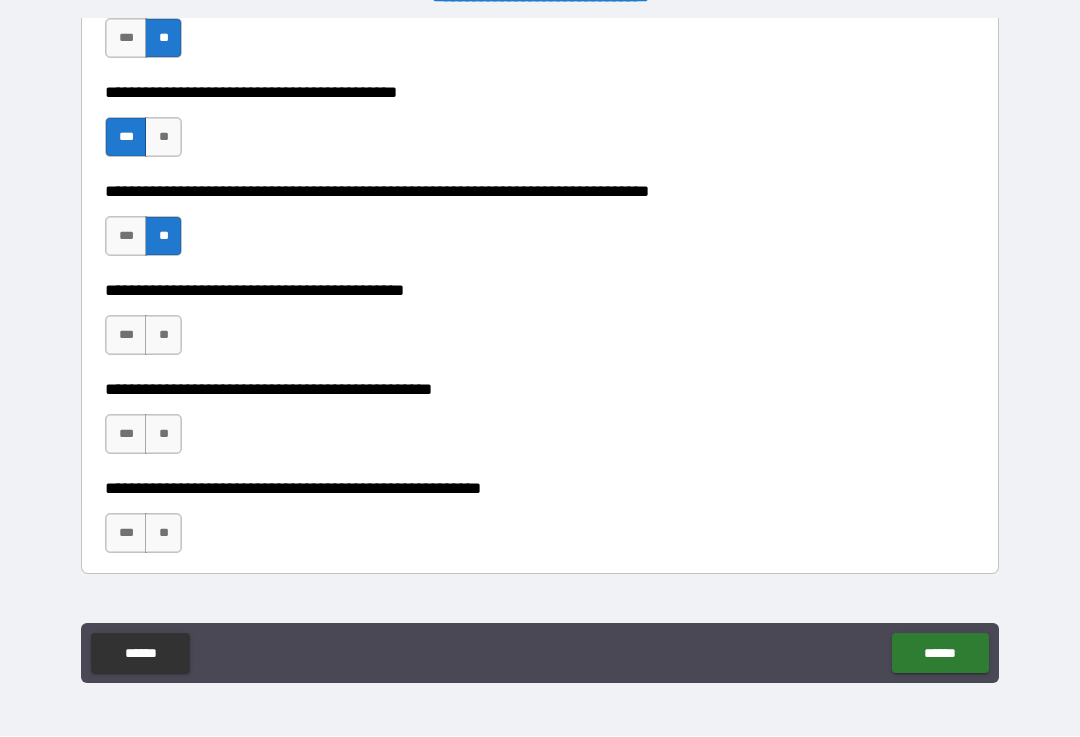 click on "**" at bounding box center [163, 336] 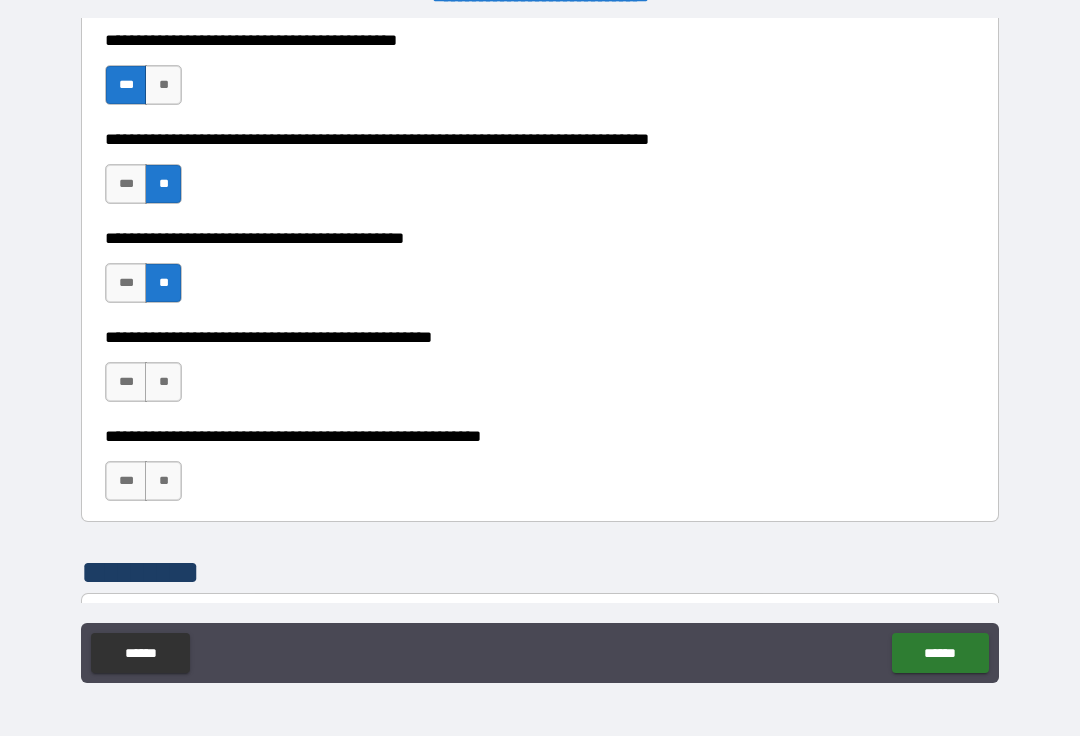 scroll, scrollTop: 9147, scrollLeft: 0, axis: vertical 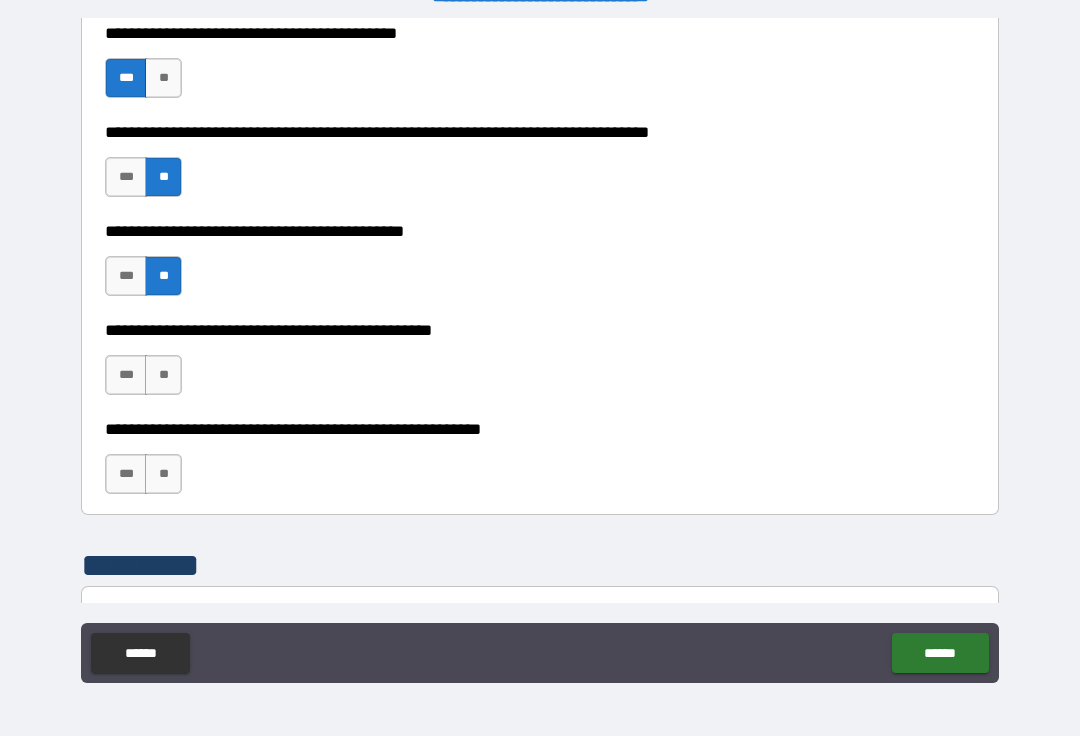 click on "**" at bounding box center [163, 376] 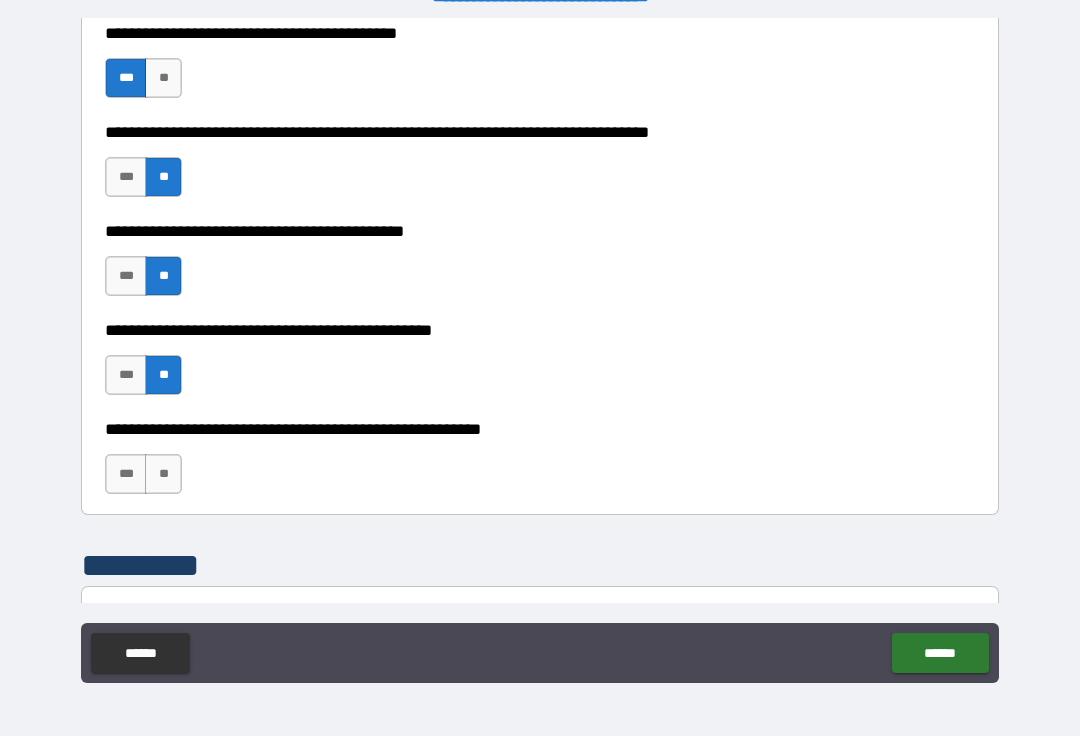 click on "**" at bounding box center [163, 475] 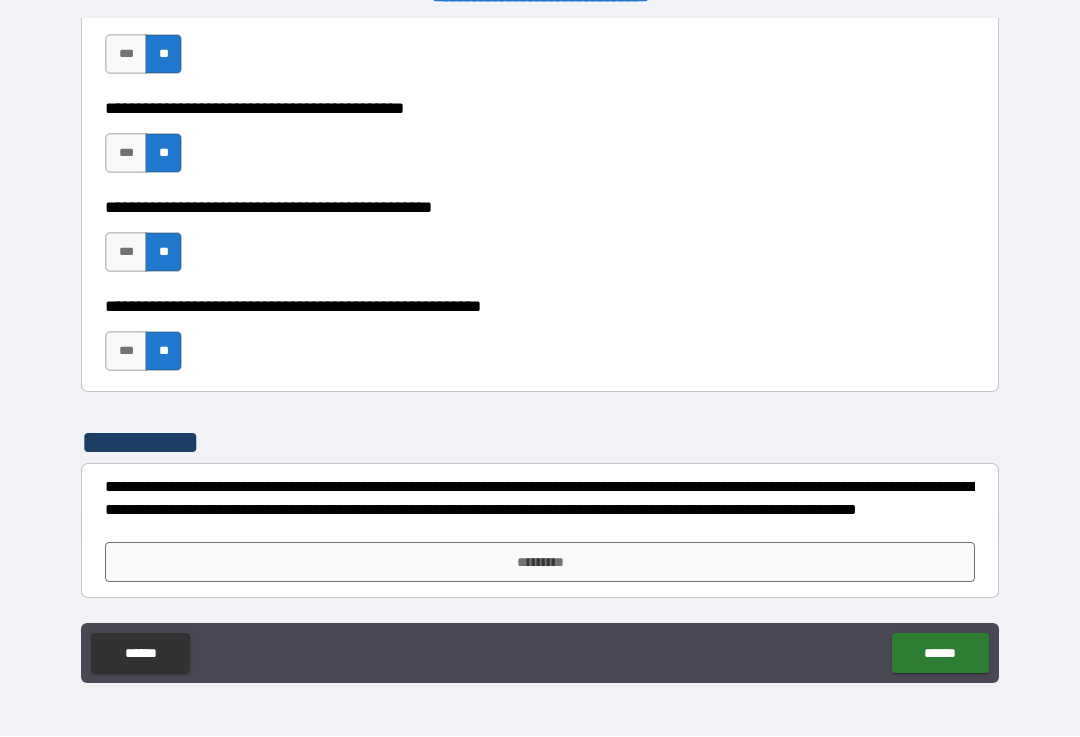 scroll, scrollTop: 9270, scrollLeft: 0, axis: vertical 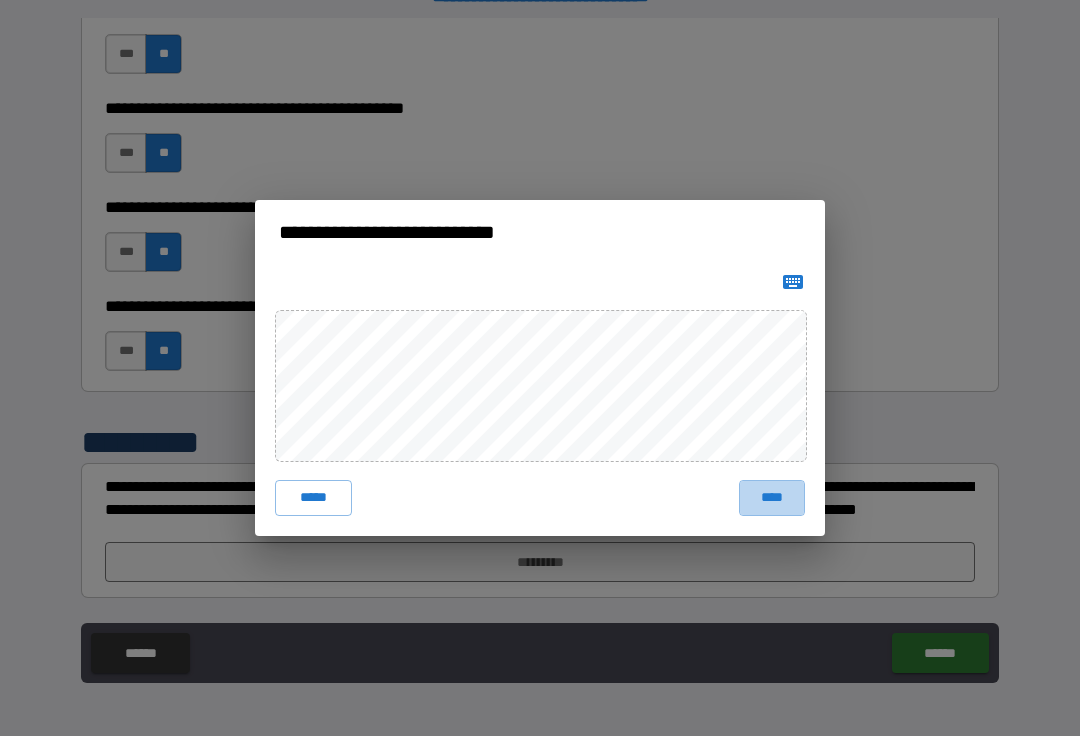 click on "****" at bounding box center (772, 499) 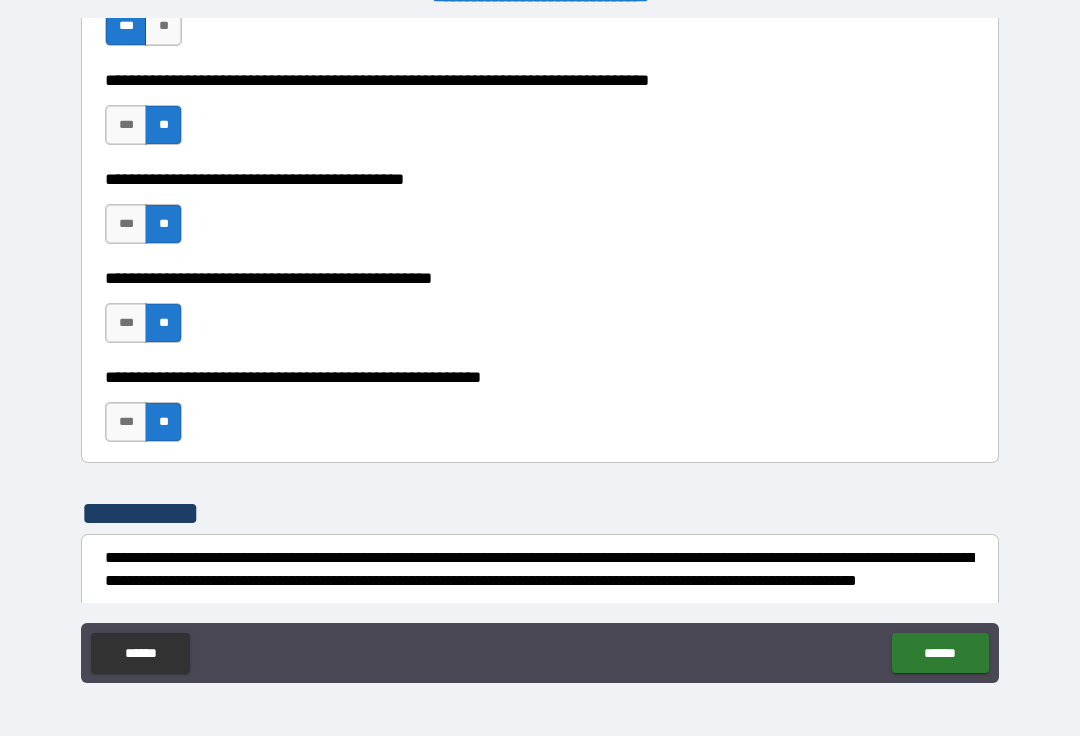 scroll, scrollTop: 9159, scrollLeft: 0, axis: vertical 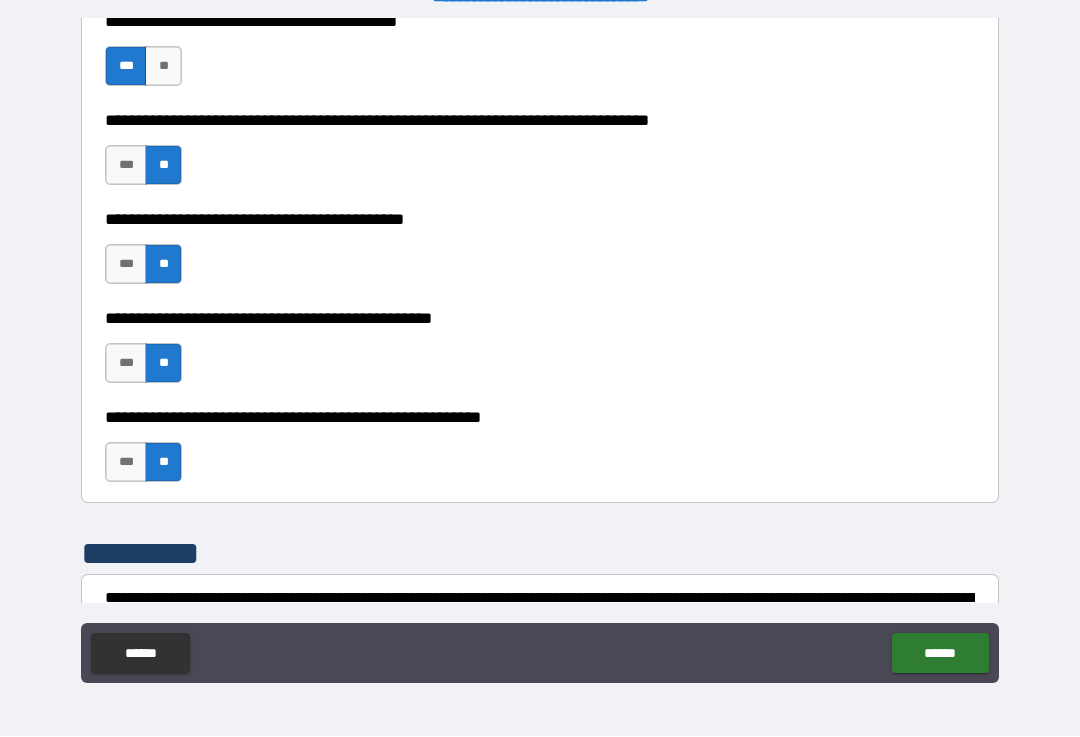 click on "******" at bounding box center (940, 654) 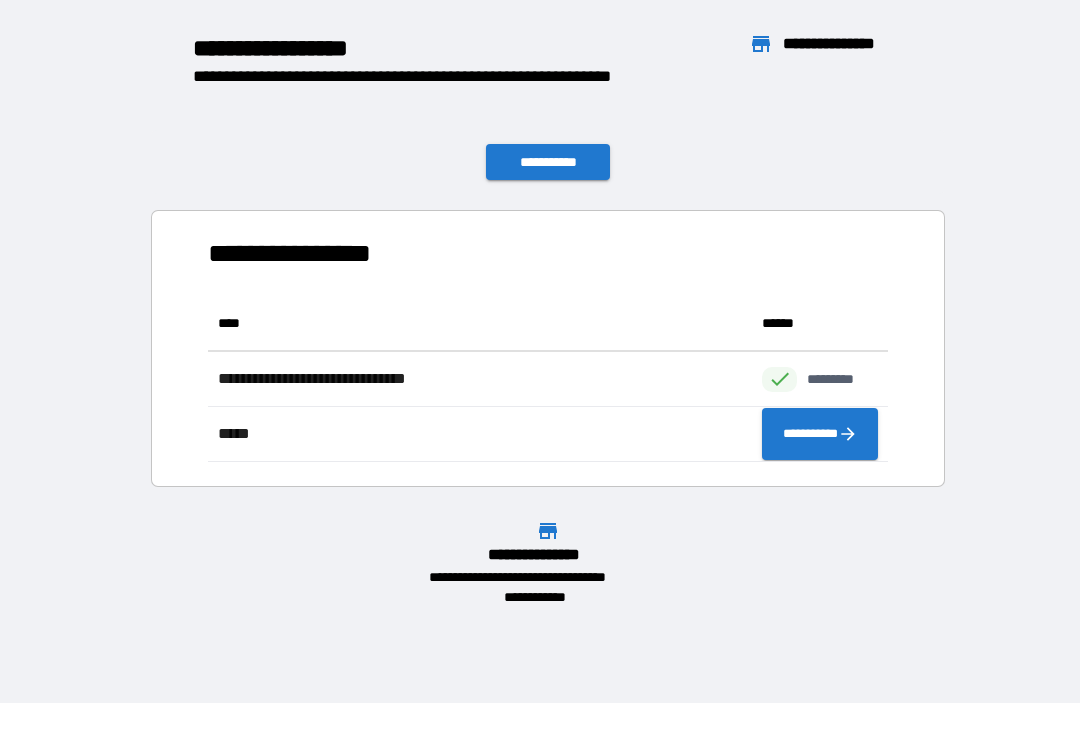 scroll, scrollTop: 1, scrollLeft: 1, axis: both 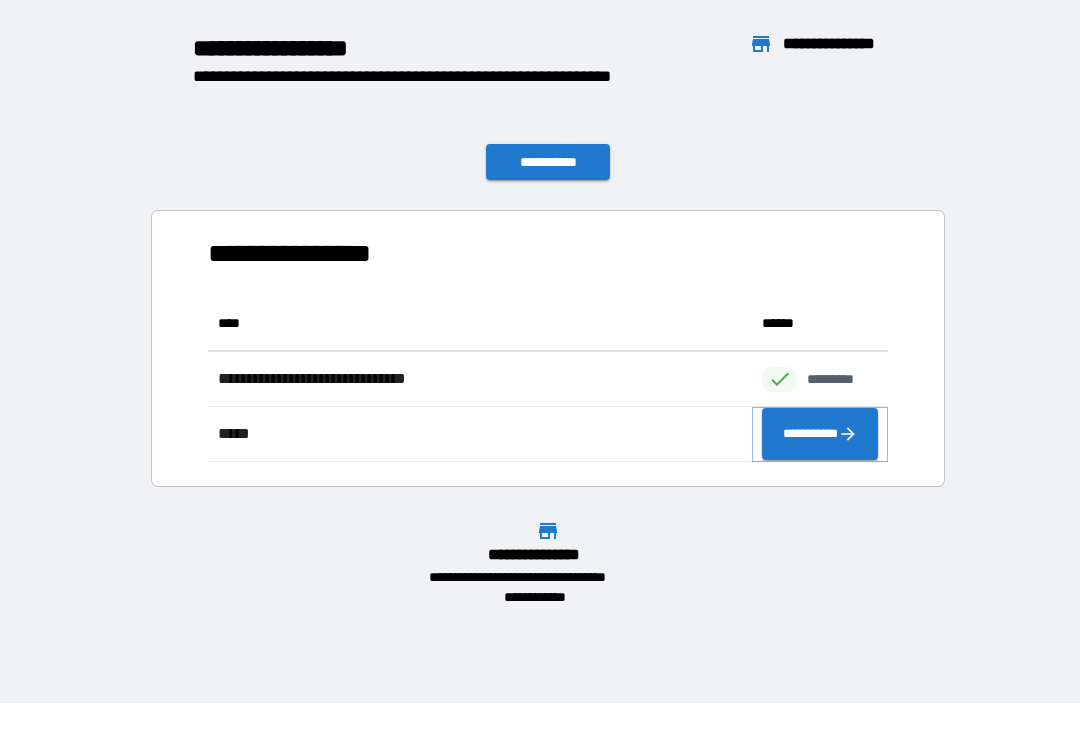 click on "**********" at bounding box center (820, 435) 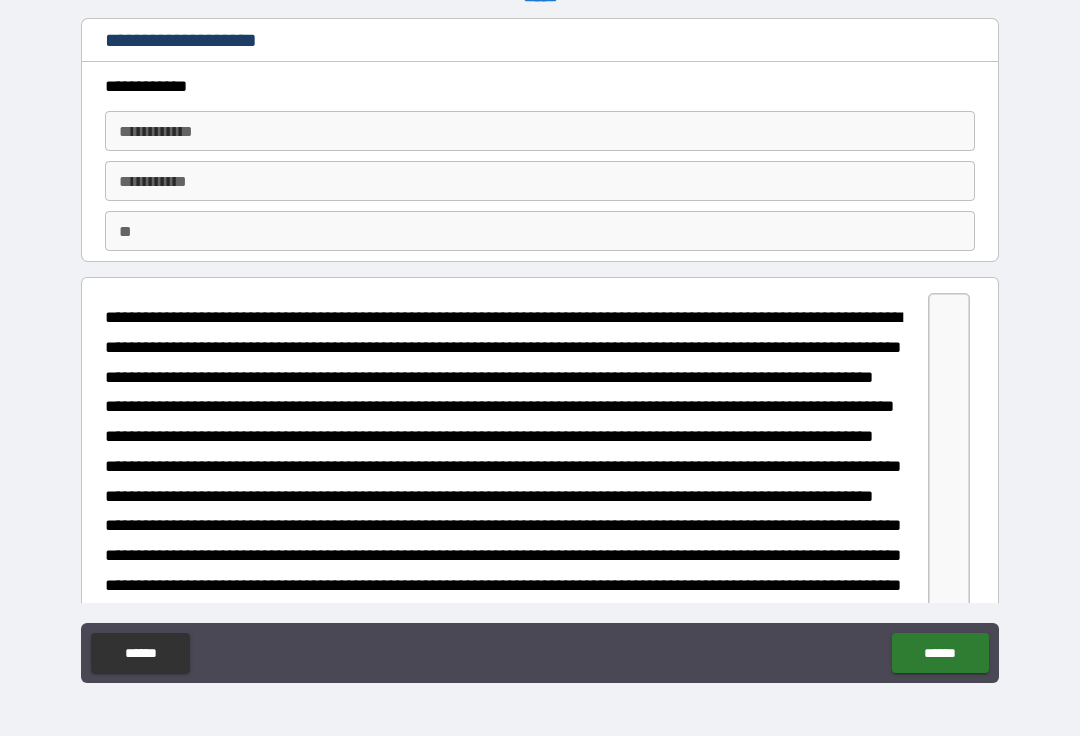 click on "**********" at bounding box center [540, 132] 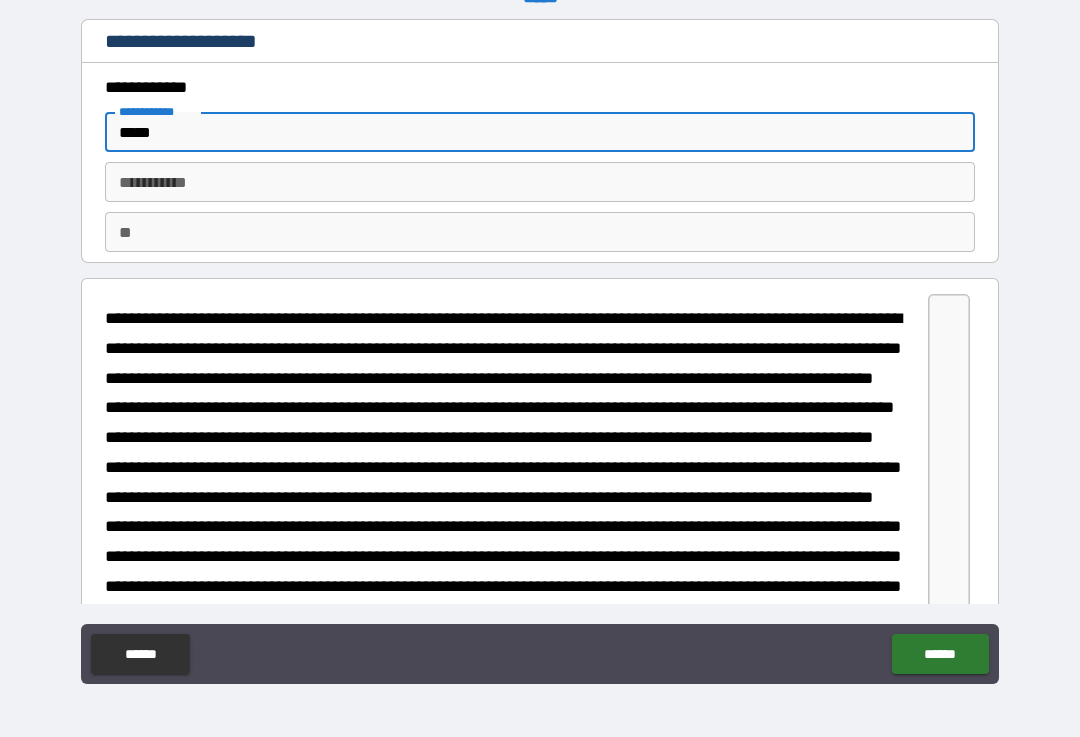 type on "*****" 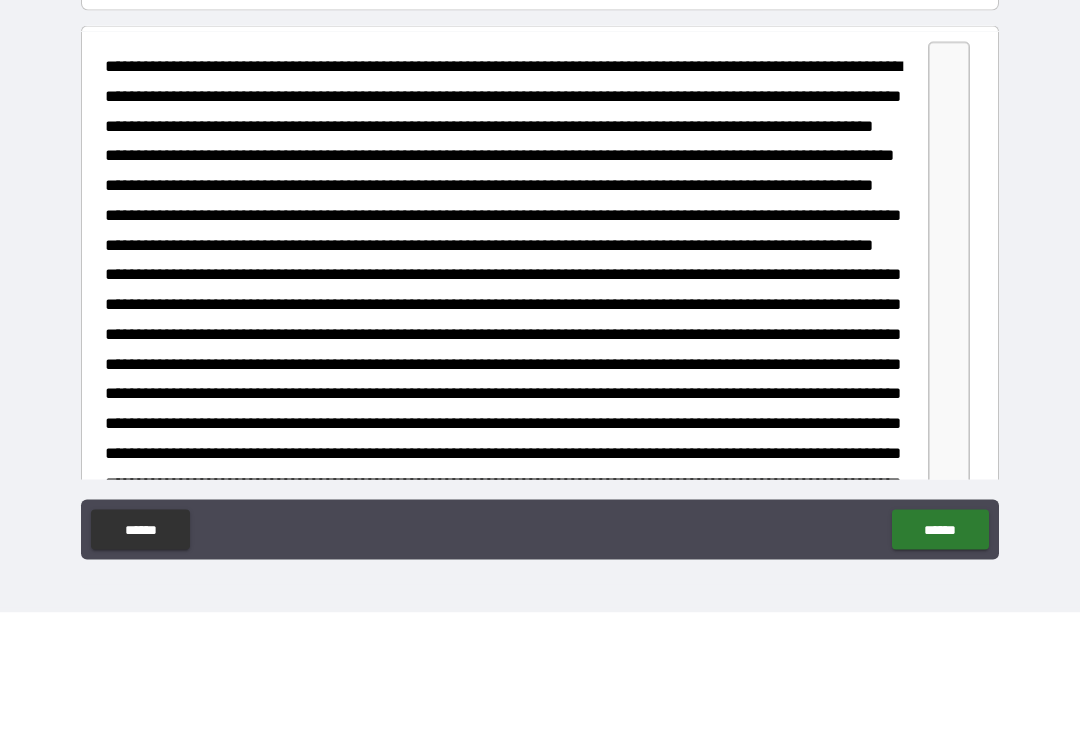 scroll, scrollTop: 131, scrollLeft: 0, axis: vertical 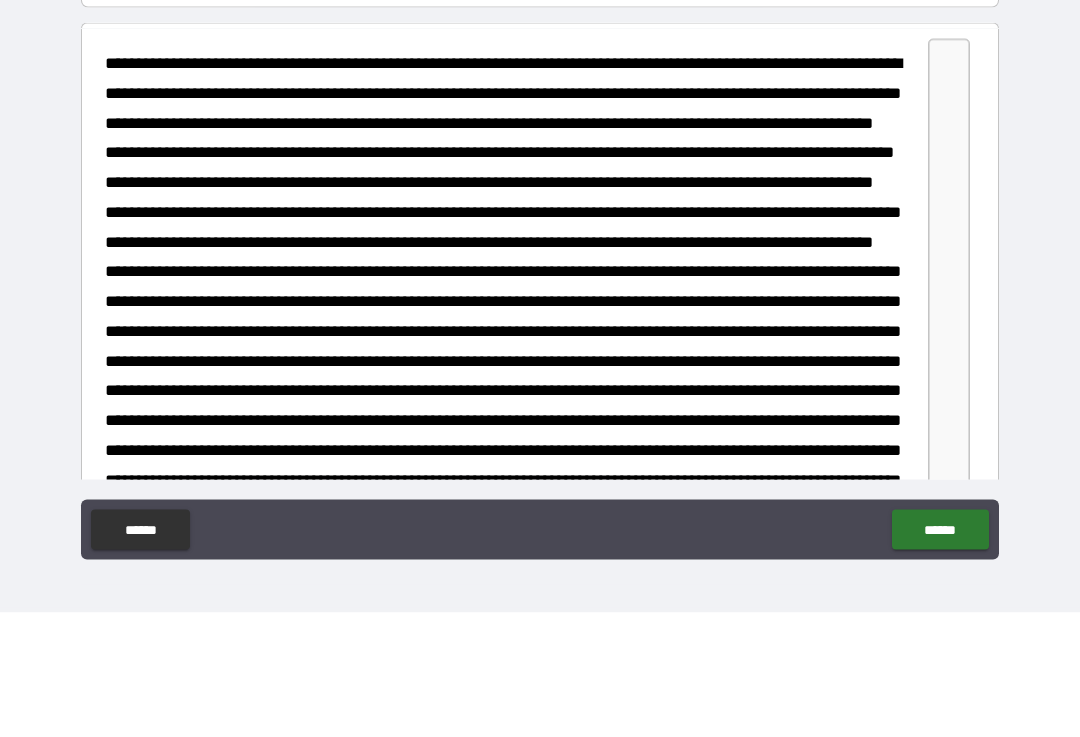 type on "*****" 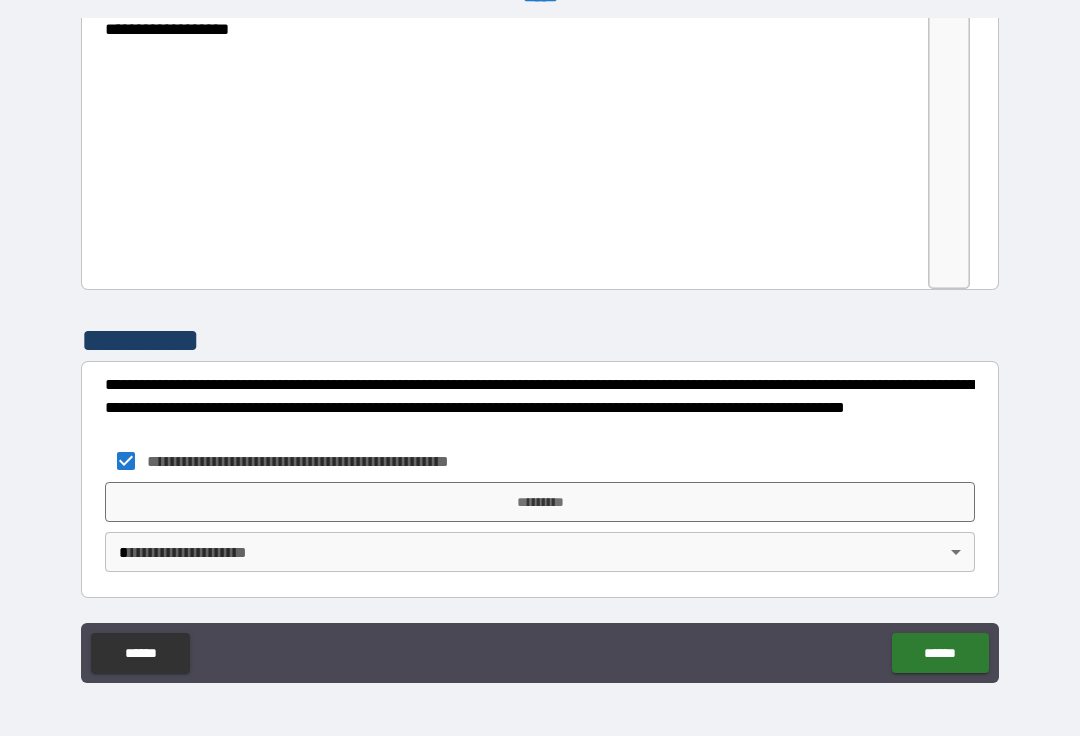 scroll, scrollTop: 3233, scrollLeft: 0, axis: vertical 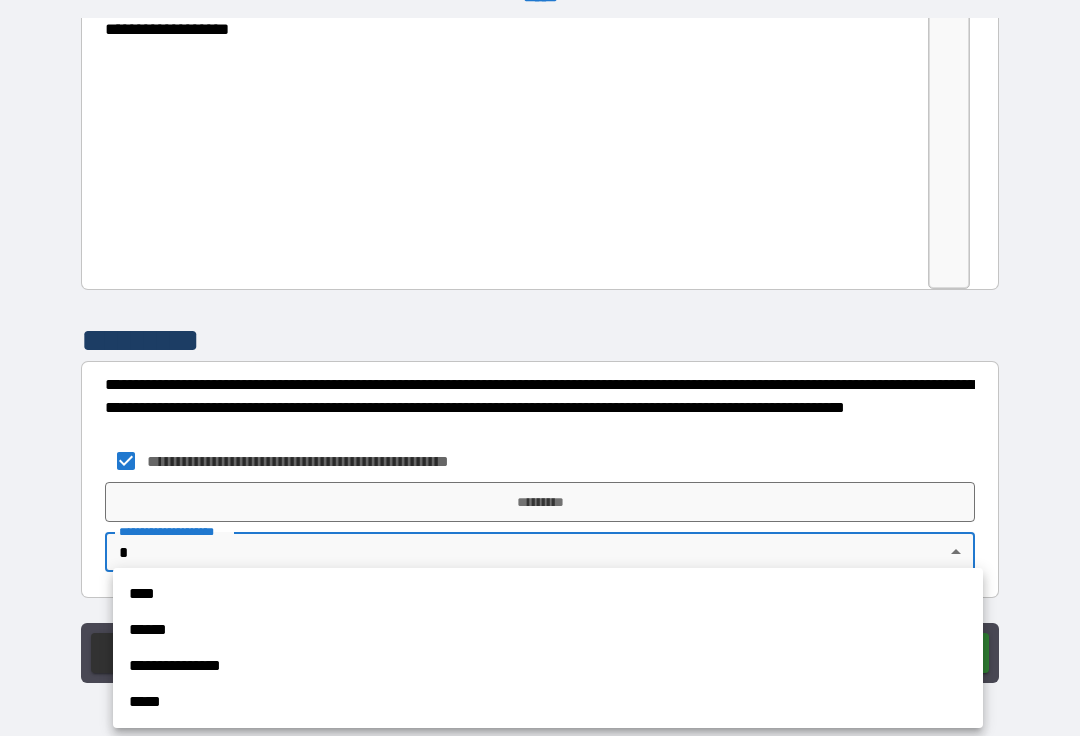 click on "****" at bounding box center [548, 595] 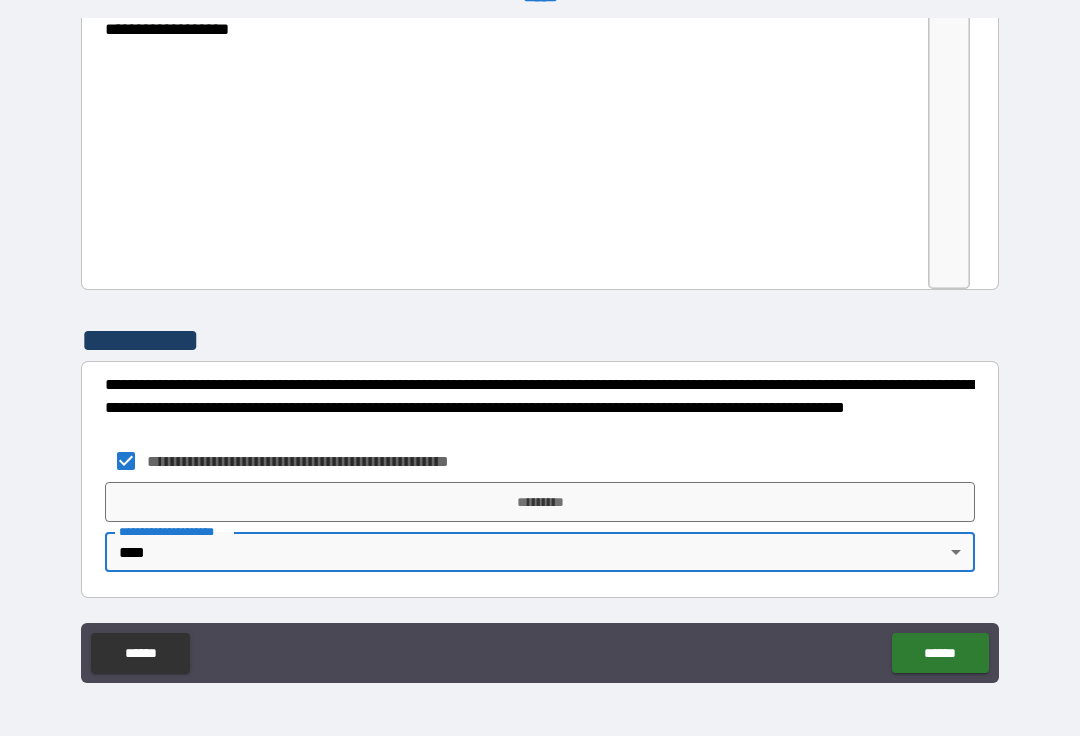 click on "*********" at bounding box center [540, 503] 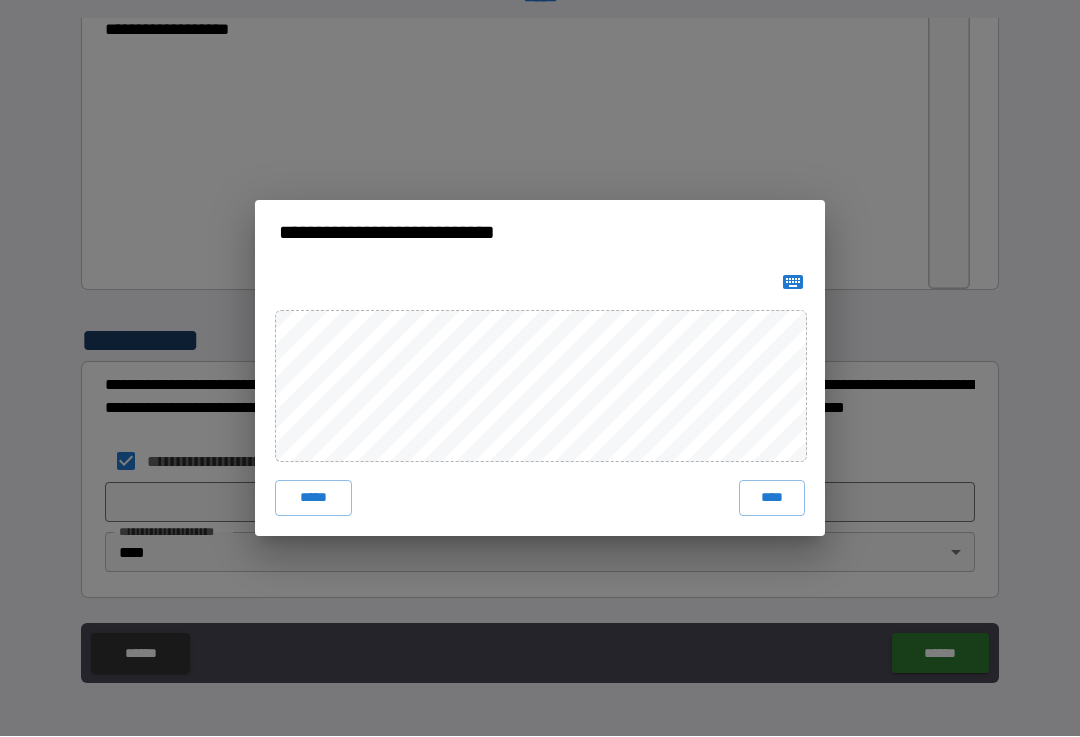 click on "****" at bounding box center (772, 499) 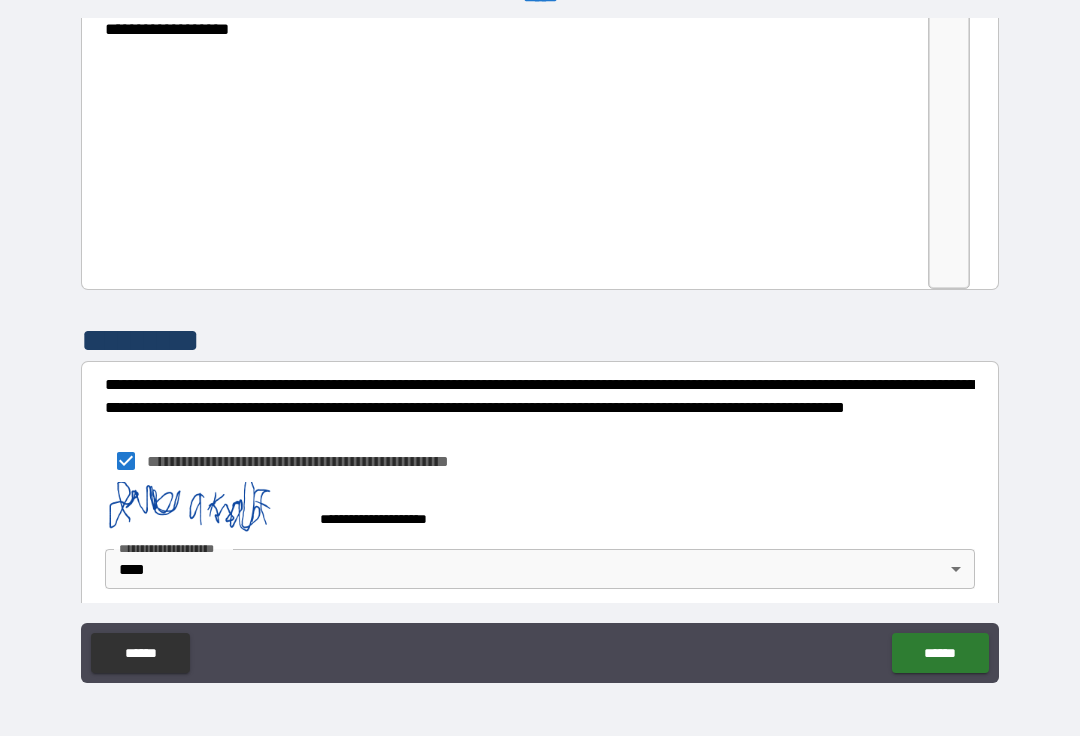 scroll, scrollTop: 3223, scrollLeft: 0, axis: vertical 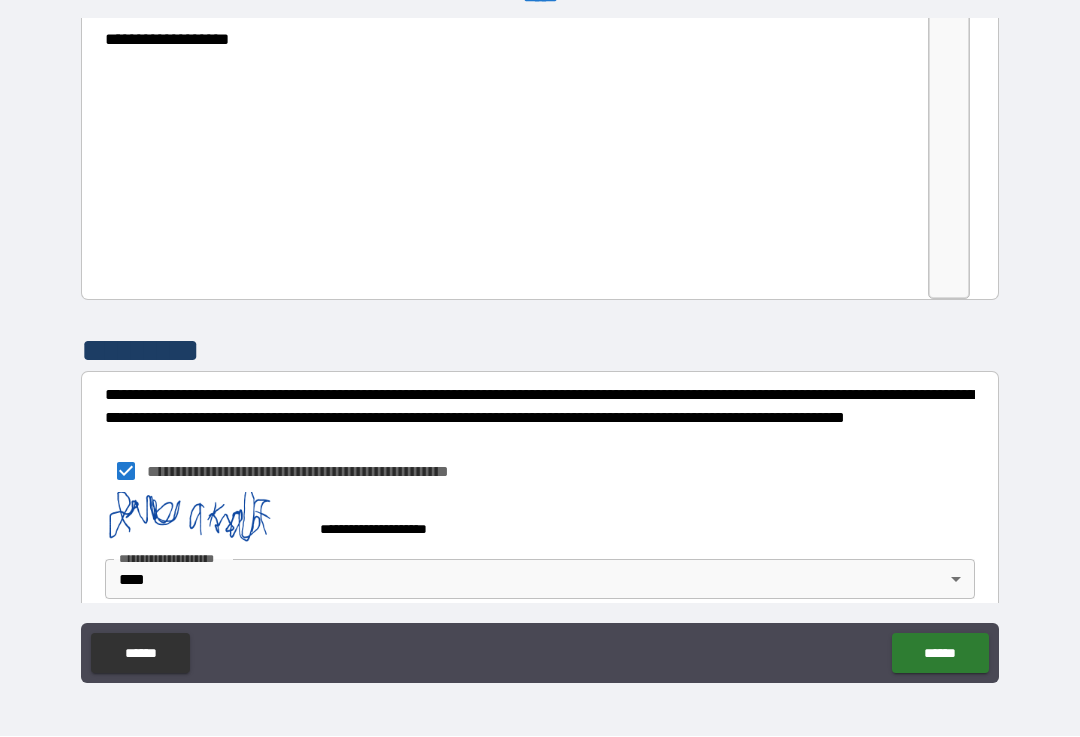 click on "******" at bounding box center [940, 654] 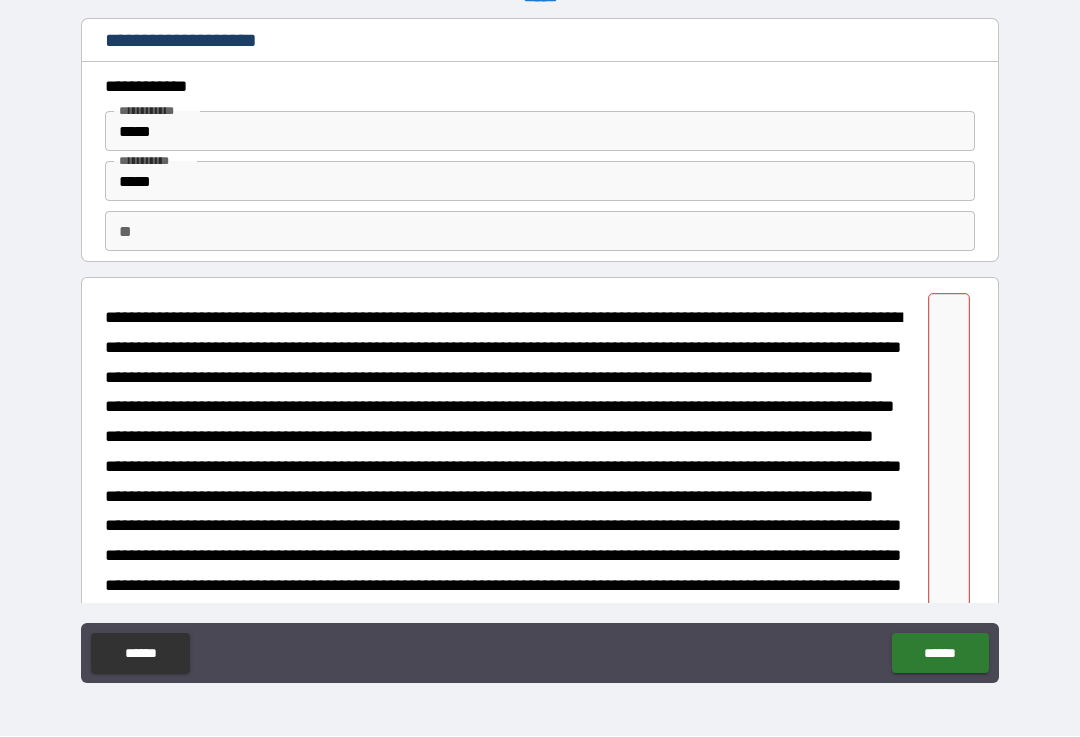 scroll, scrollTop: 0, scrollLeft: 0, axis: both 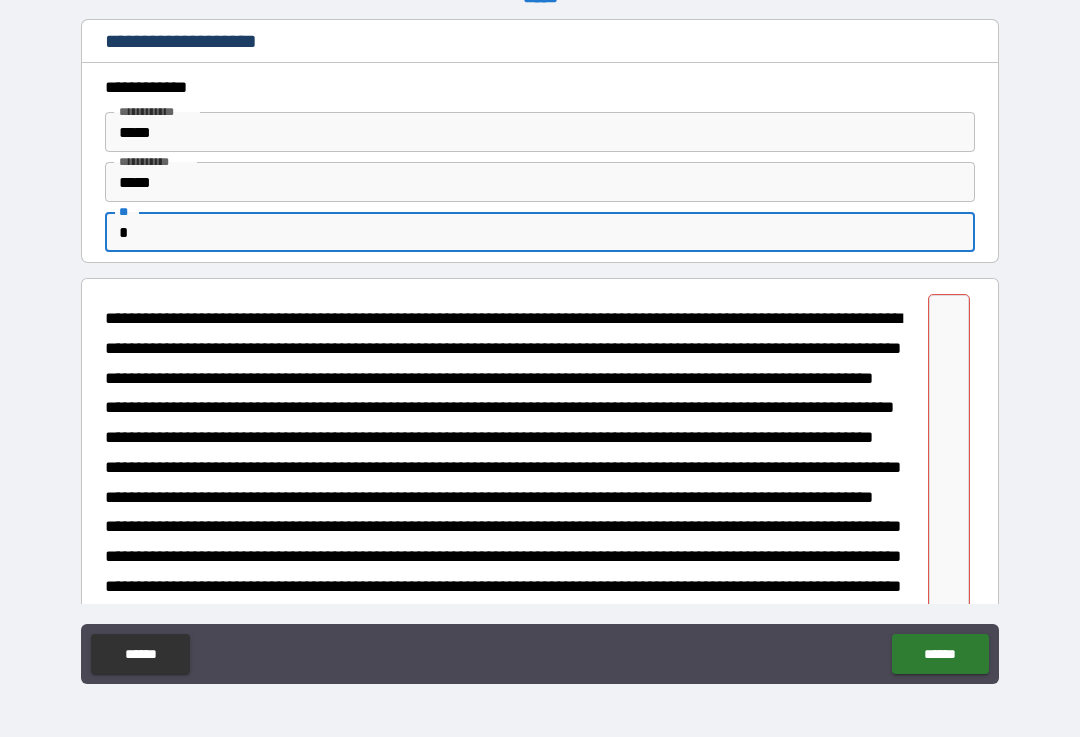 type on "*" 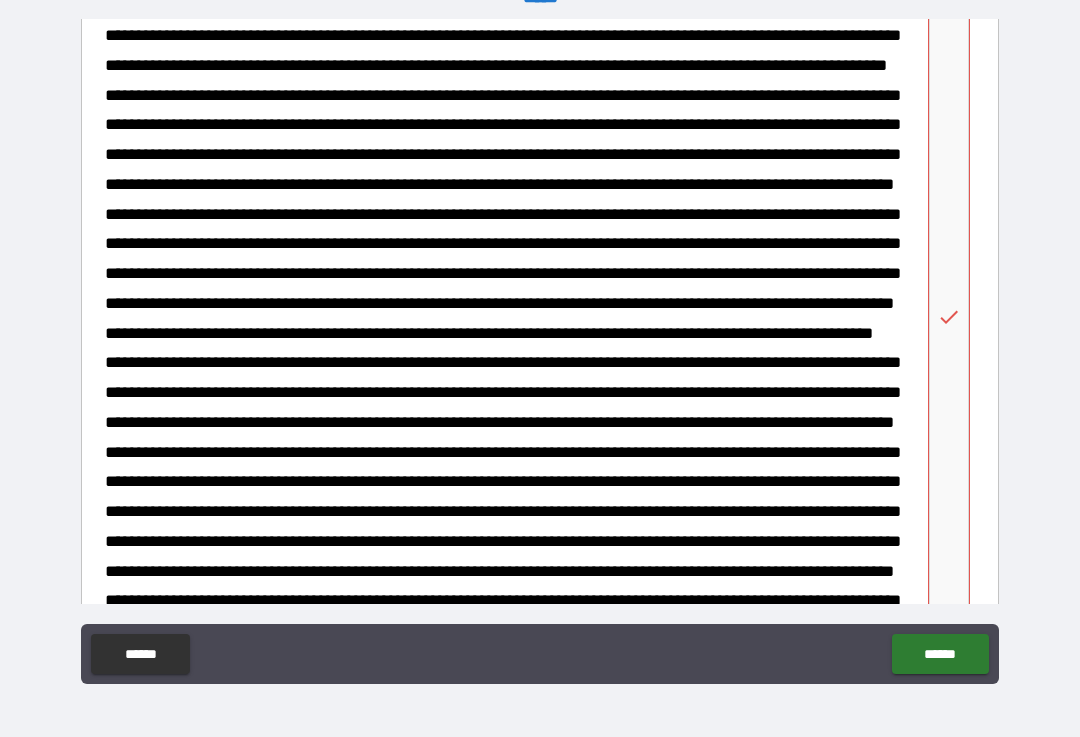 scroll, scrollTop: 1622, scrollLeft: 0, axis: vertical 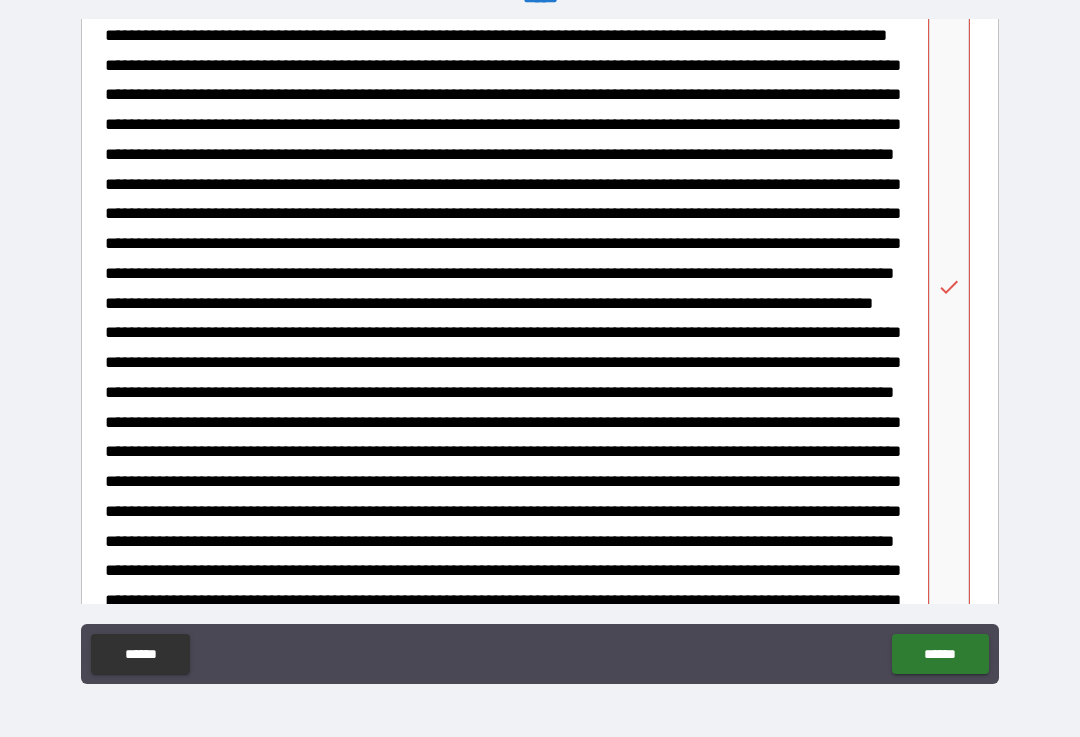 click 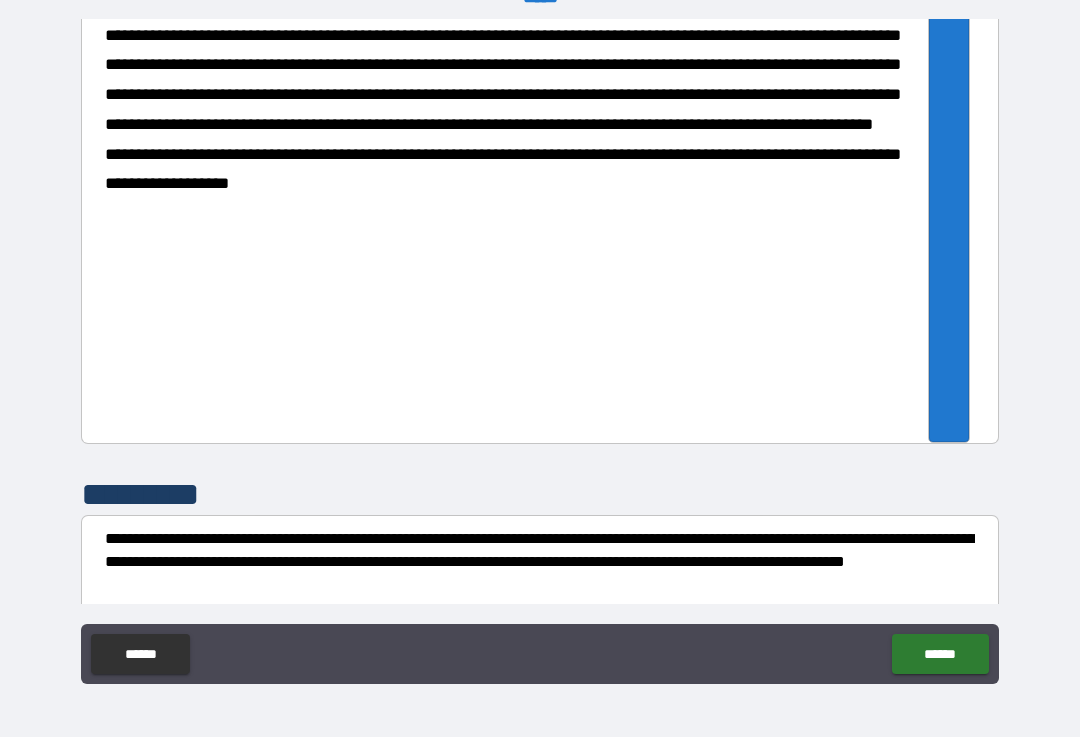 scroll, scrollTop: 3174, scrollLeft: 0, axis: vertical 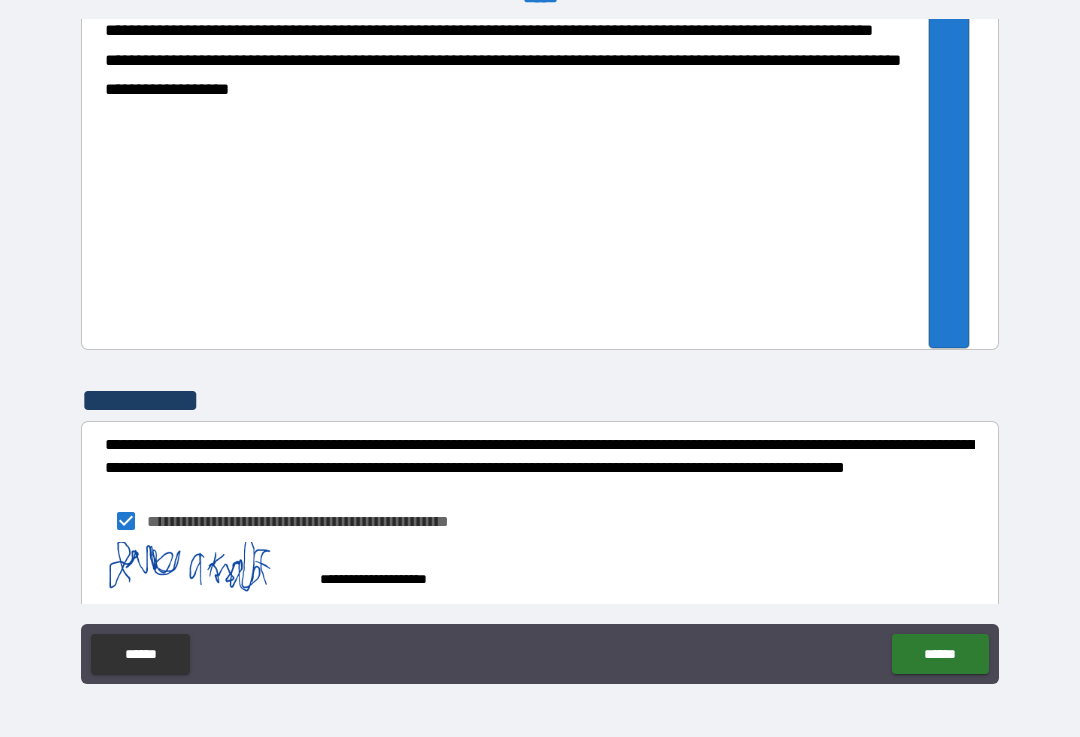 click on "******" at bounding box center [940, 654] 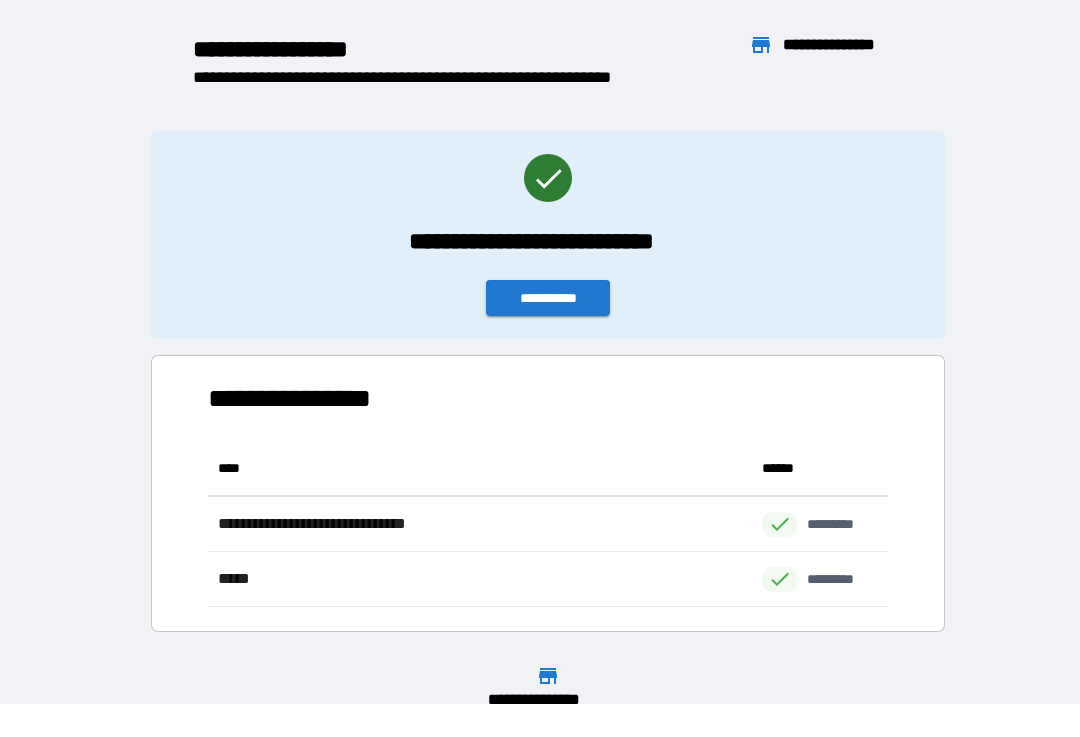 scroll, scrollTop: 1, scrollLeft: 1, axis: both 